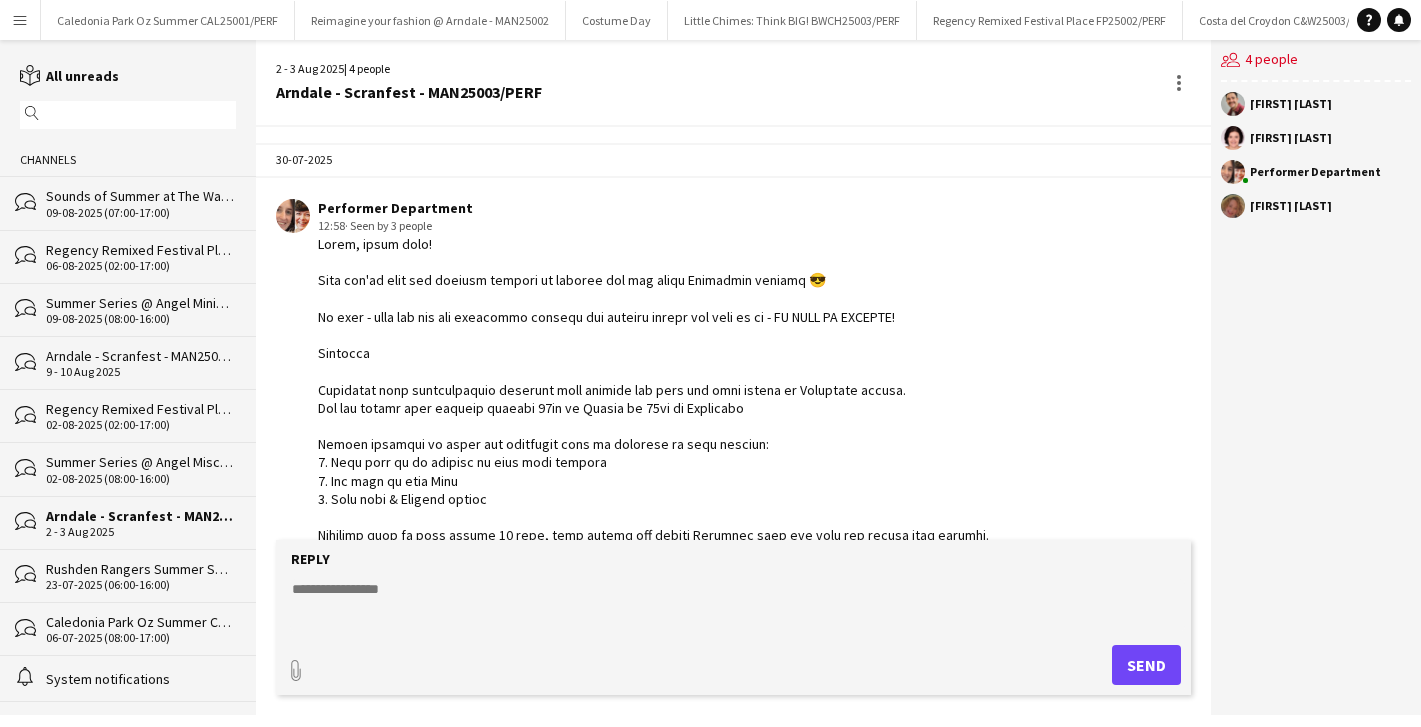 scroll, scrollTop: 0, scrollLeft: 0, axis: both 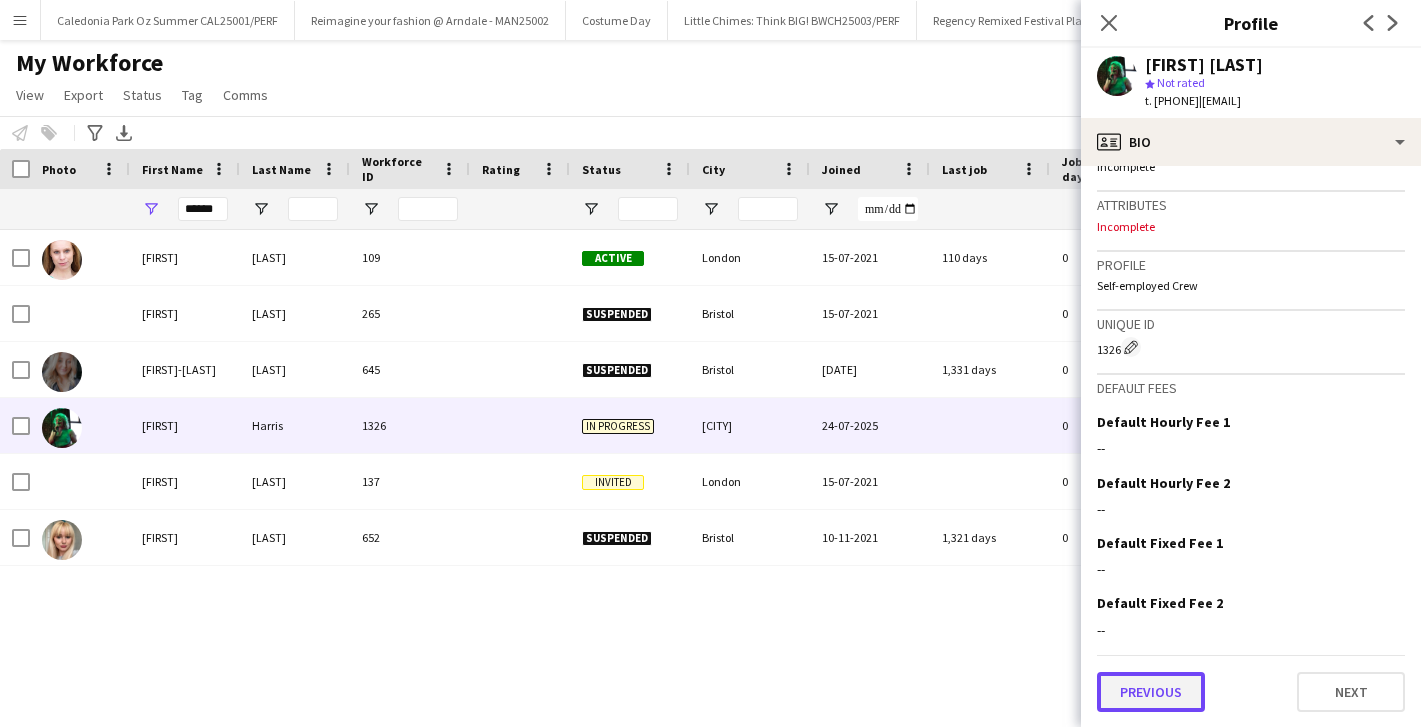 click on "Previous" 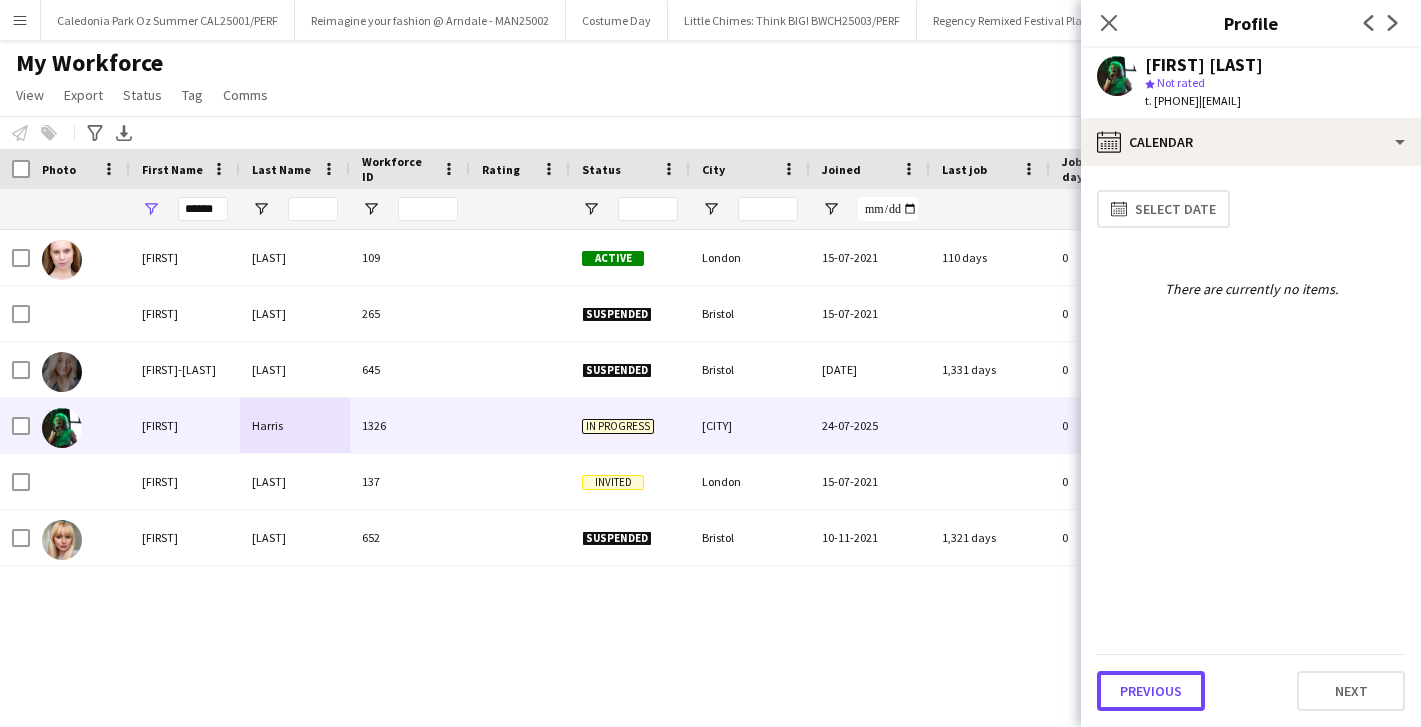click on "Previous" 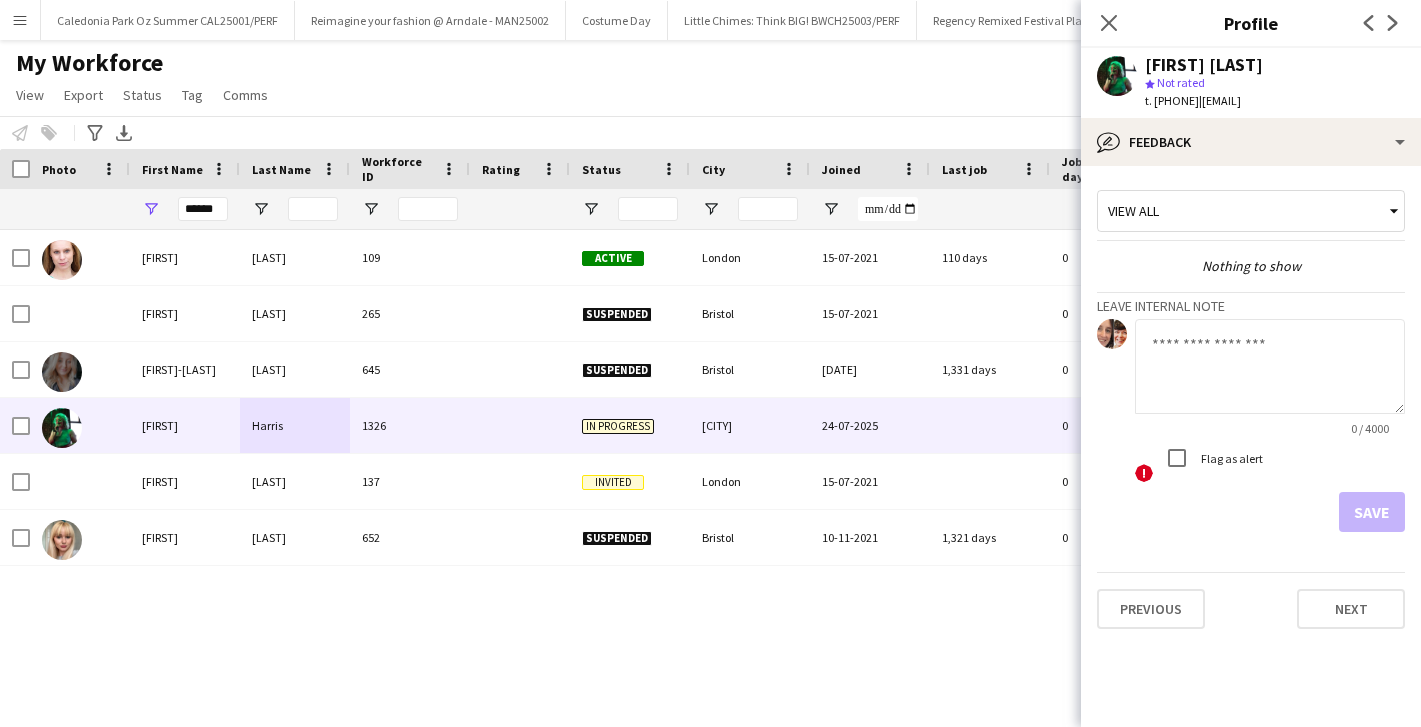click 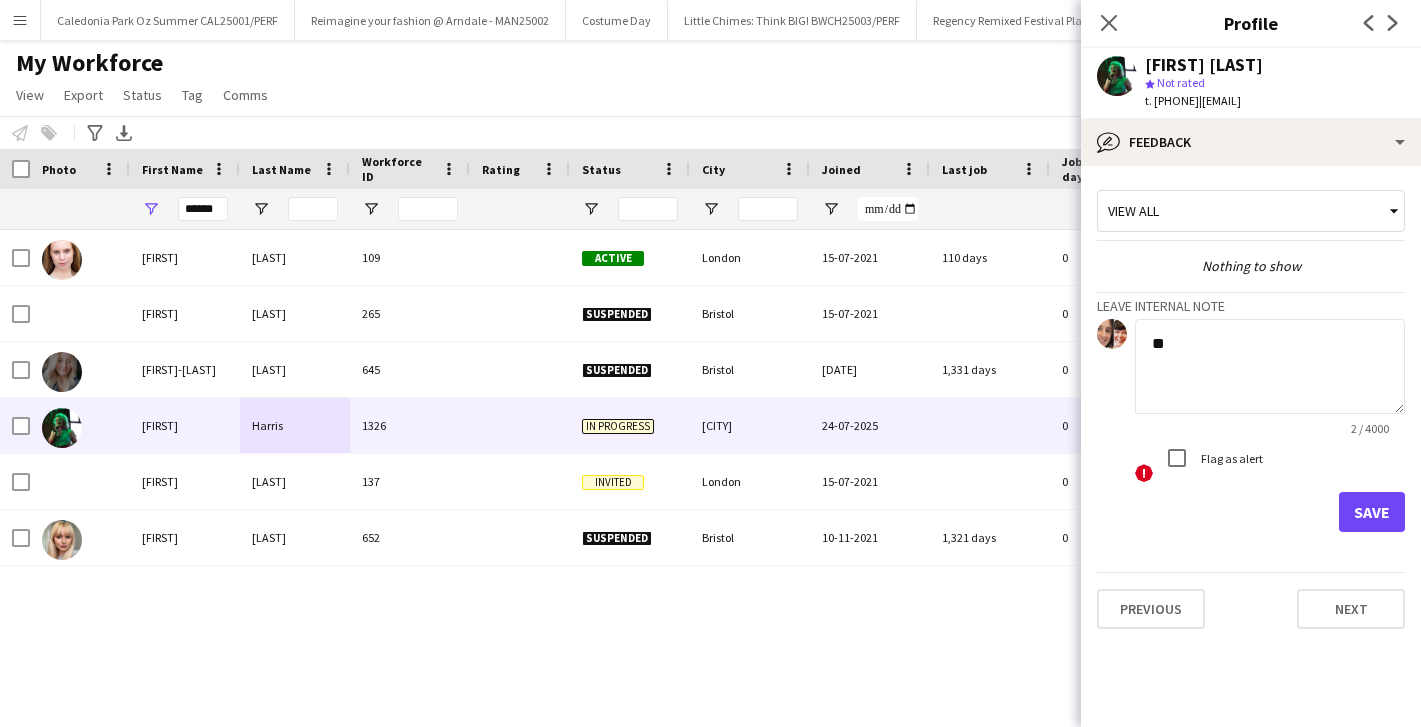 type on "*" 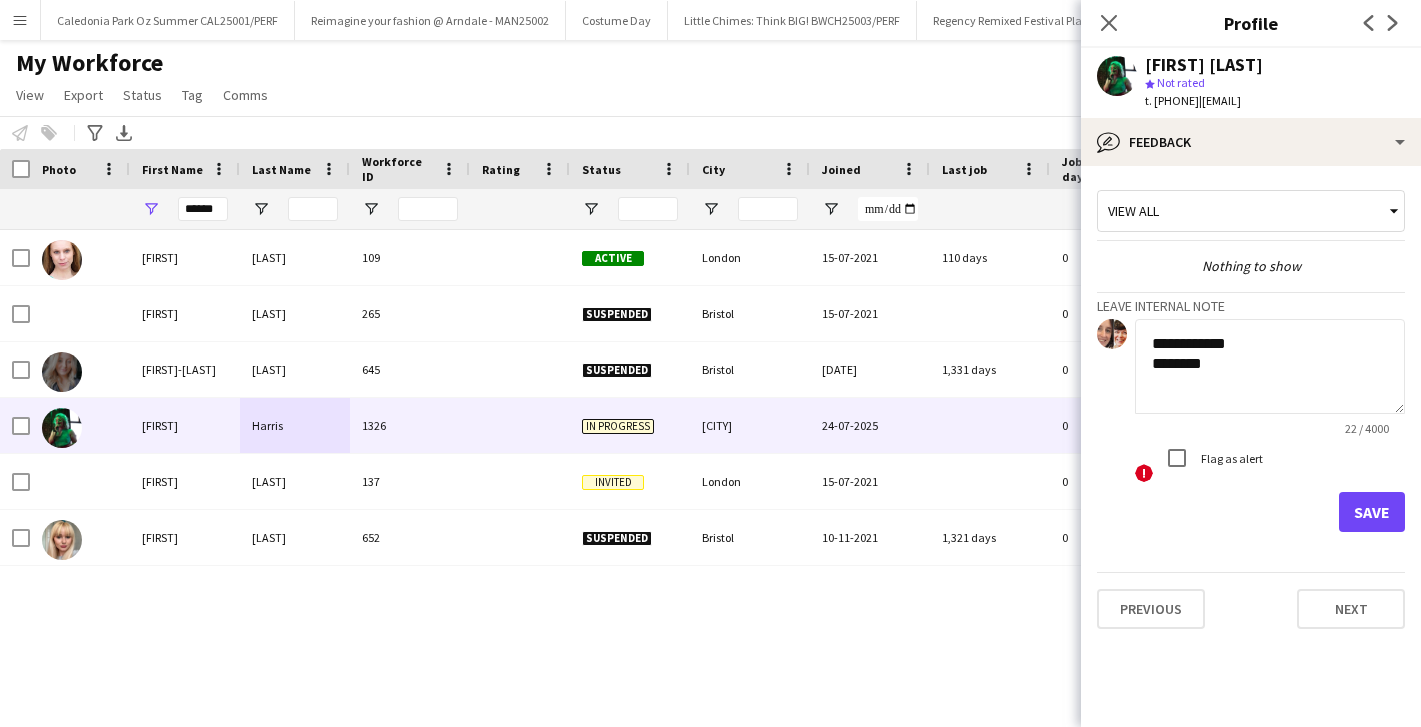 type on "**********" 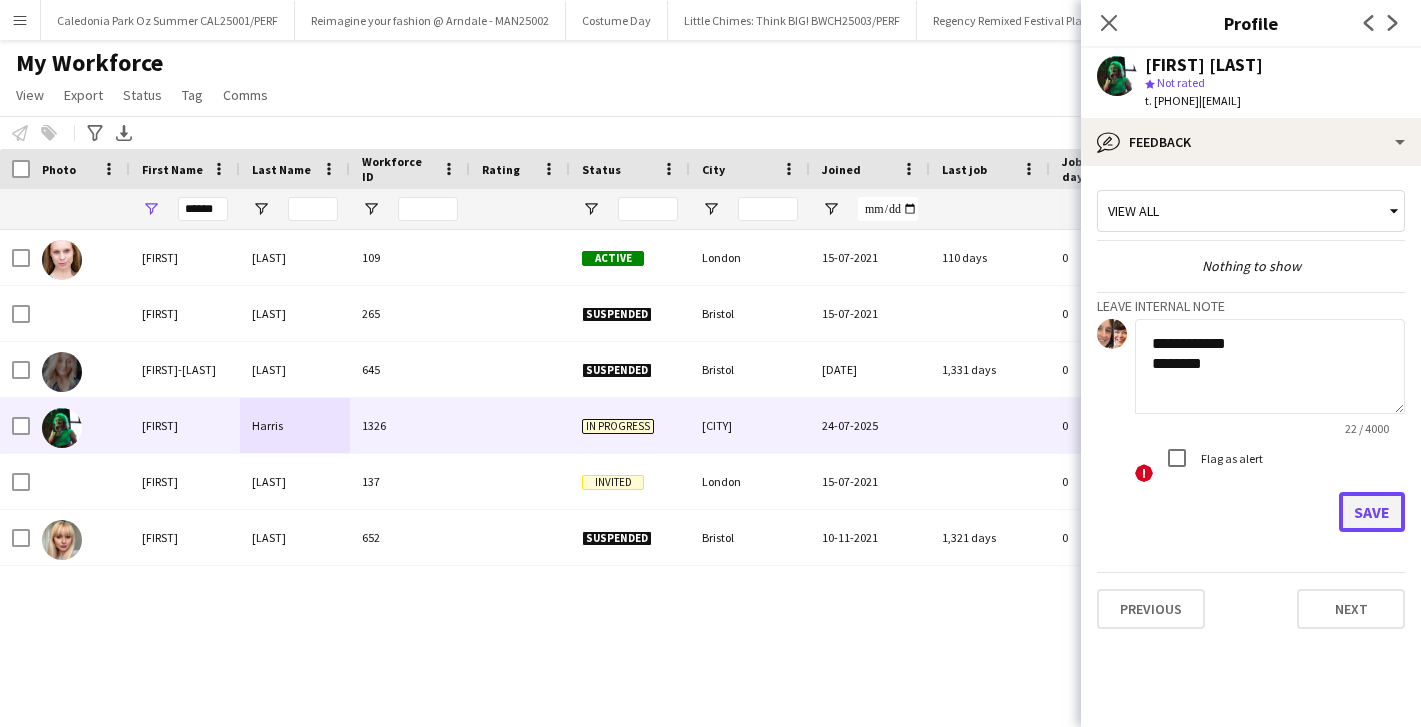 click on "Save" 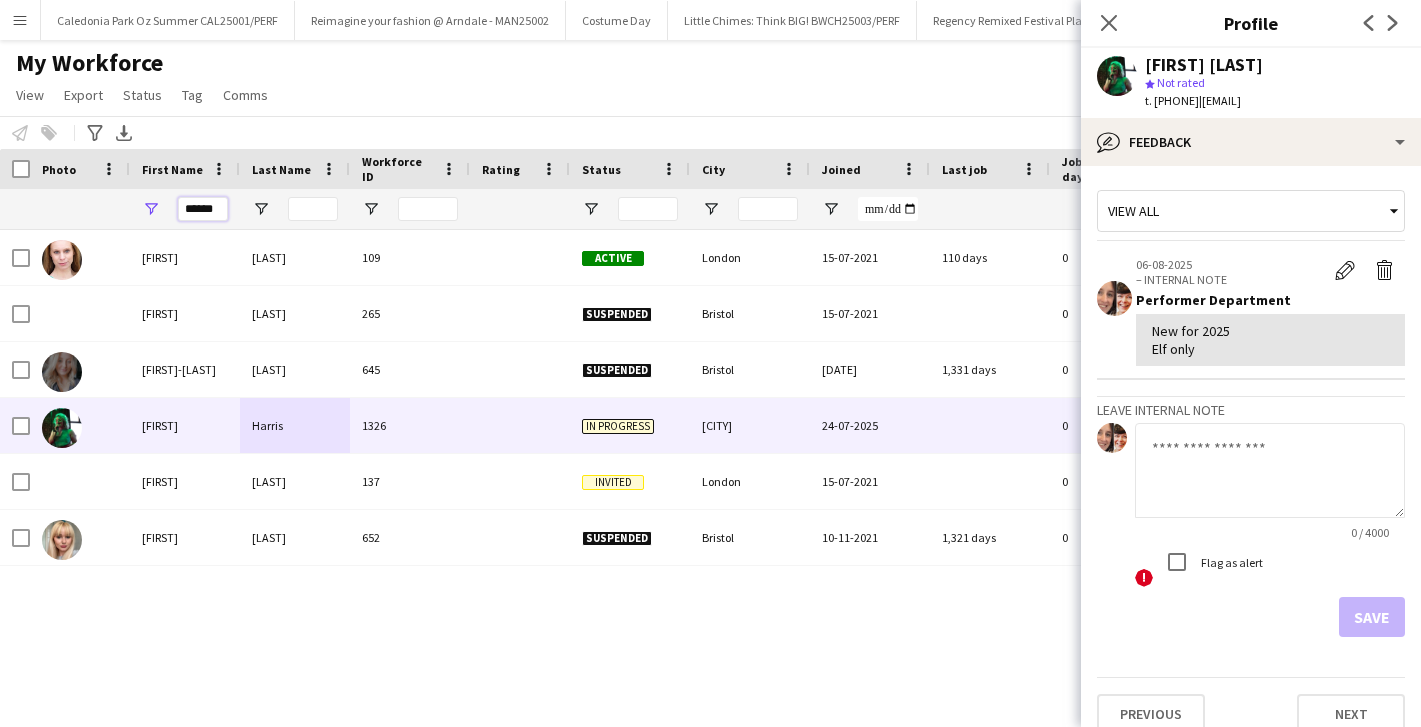 click on "******" at bounding box center (203, 209) 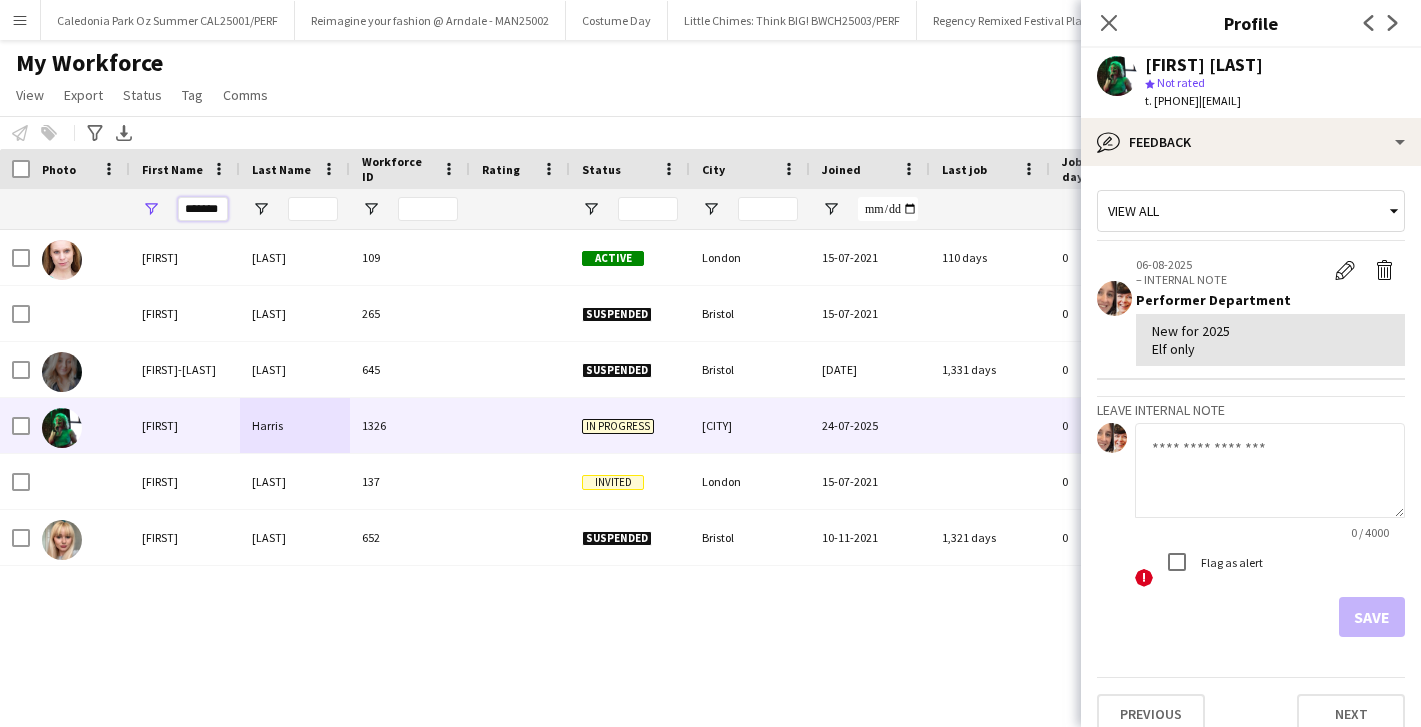 scroll, scrollTop: 0, scrollLeft: 1, axis: horizontal 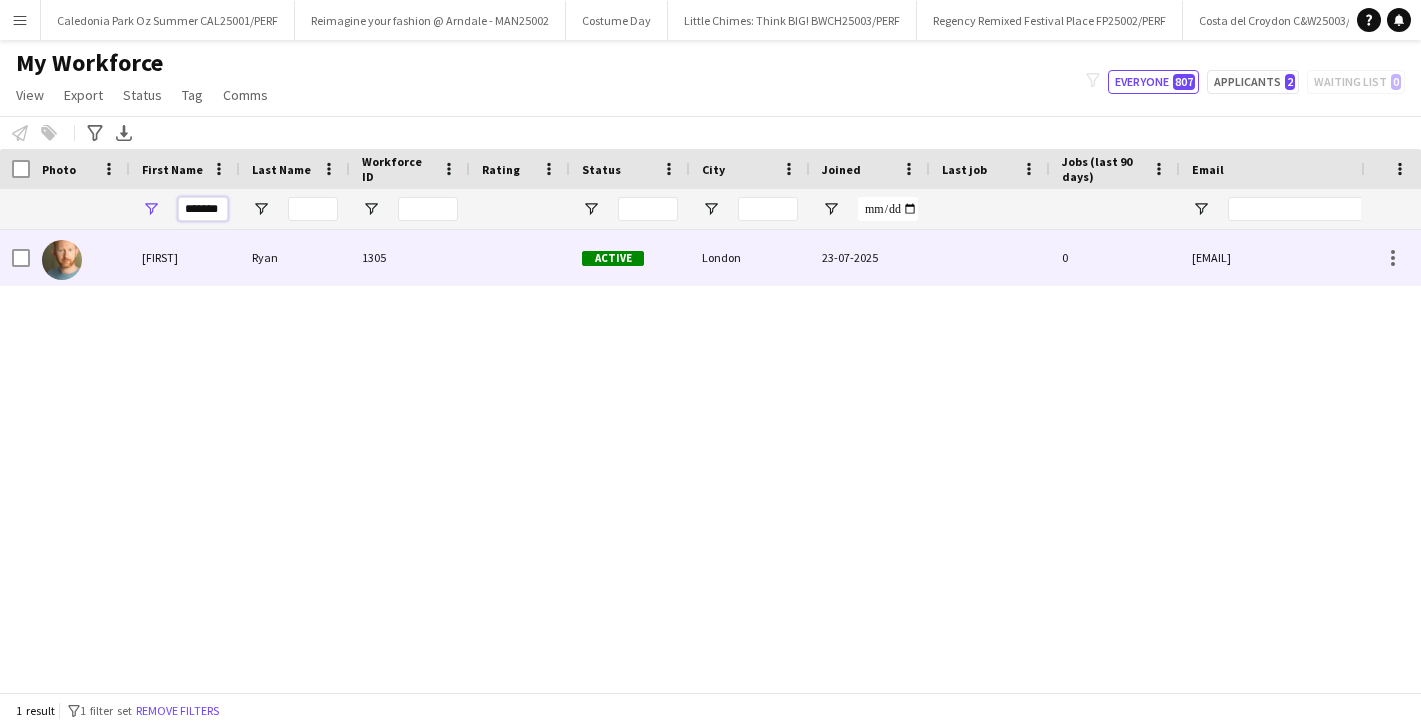 type on "*******" 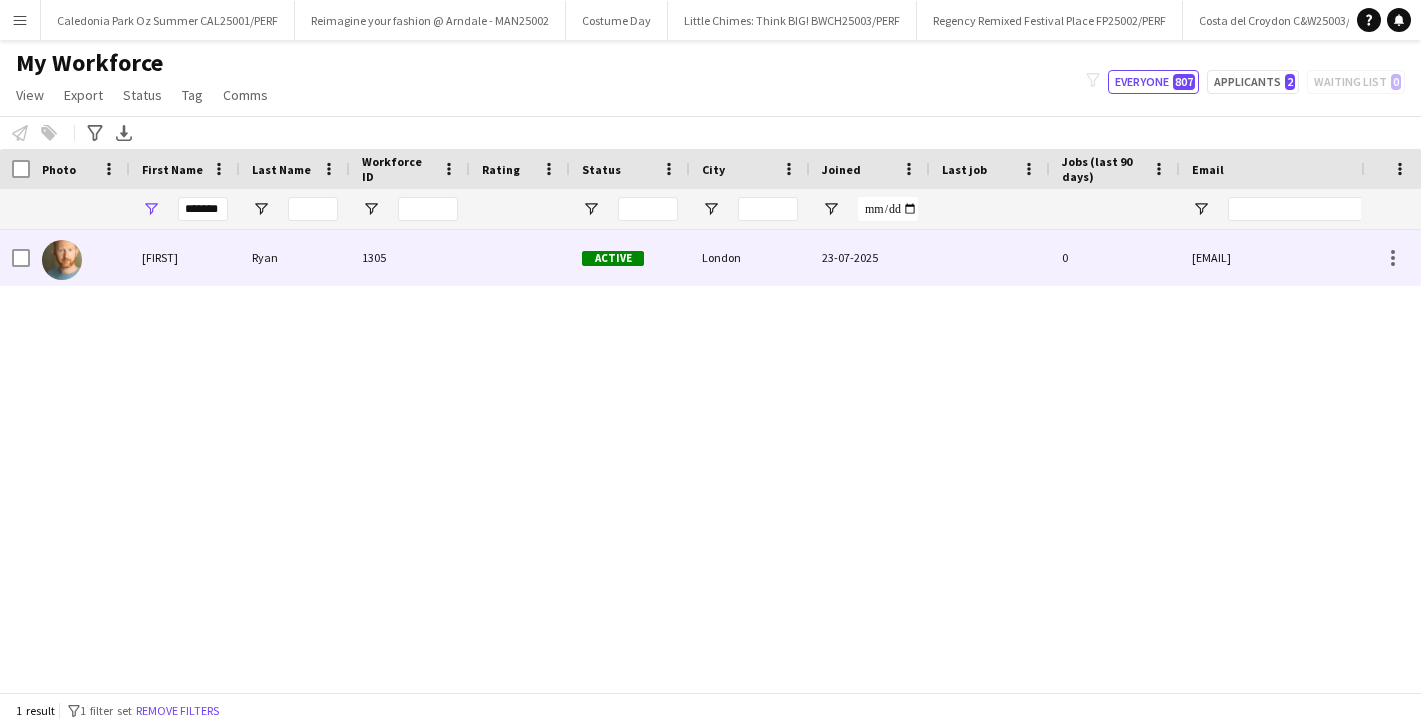 click on "[FIRST]" at bounding box center [185, 257] 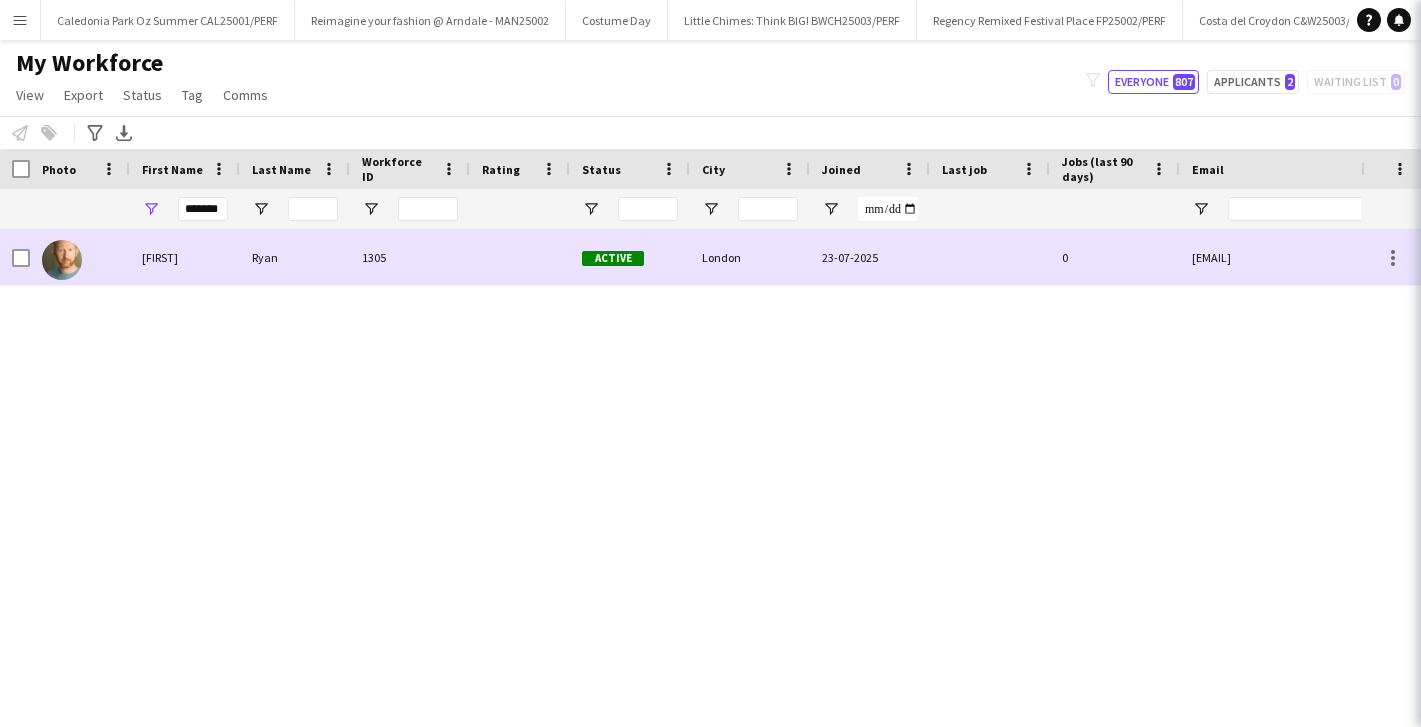 scroll, scrollTop: 0, scrollLeft: 0, axis: both 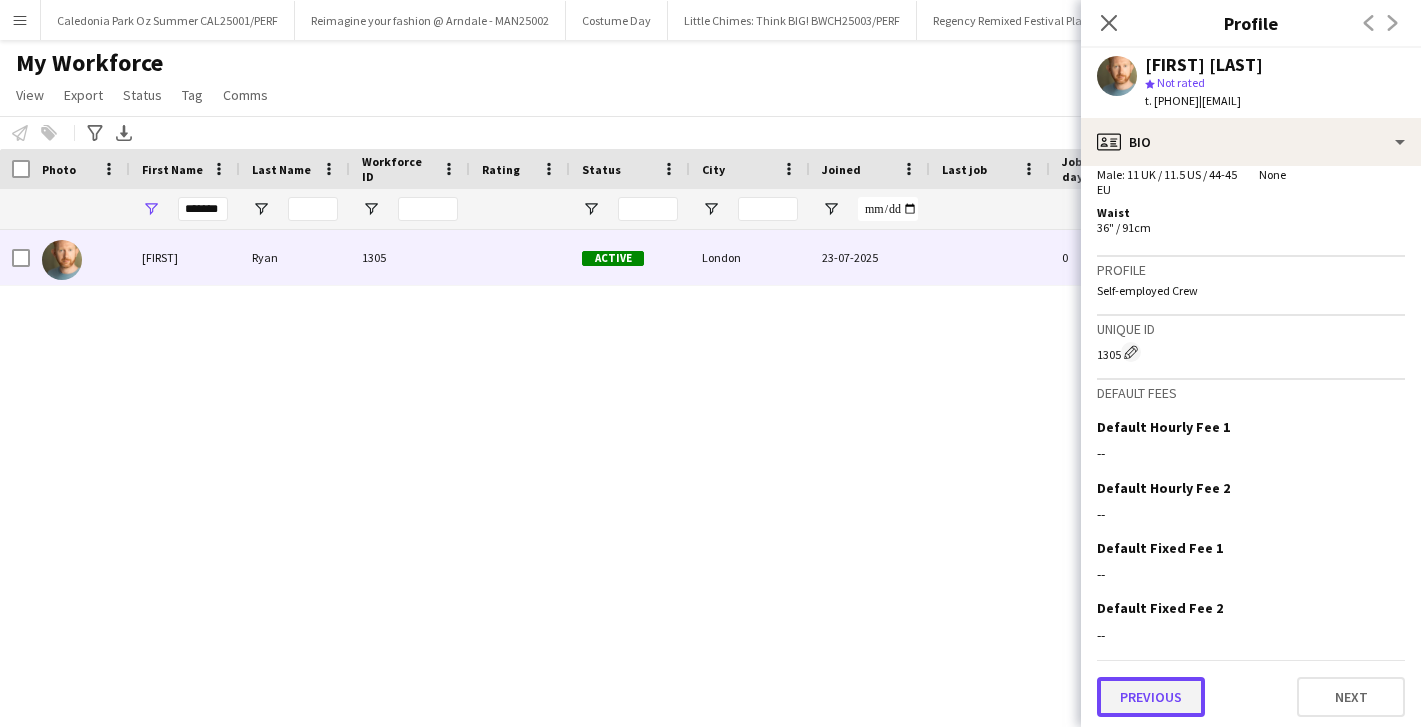 click on "Previous" 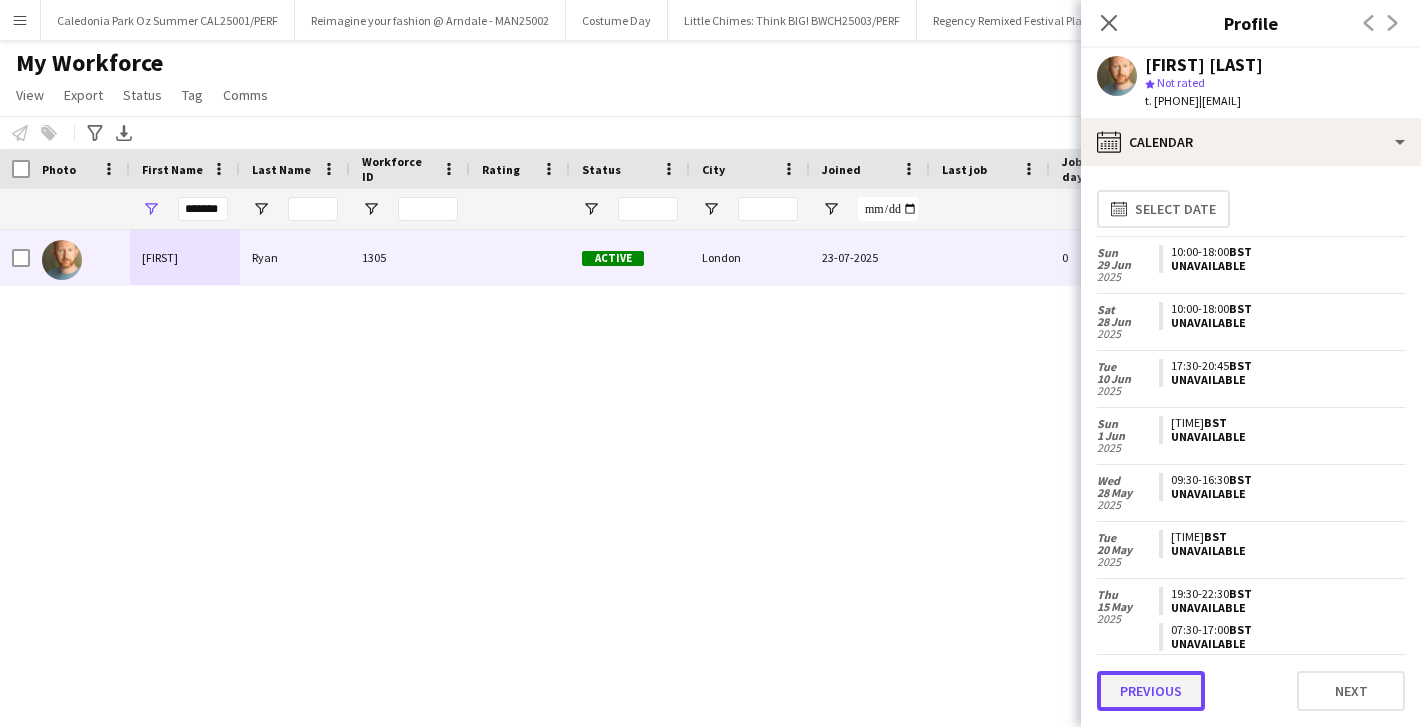 click on "Previous" 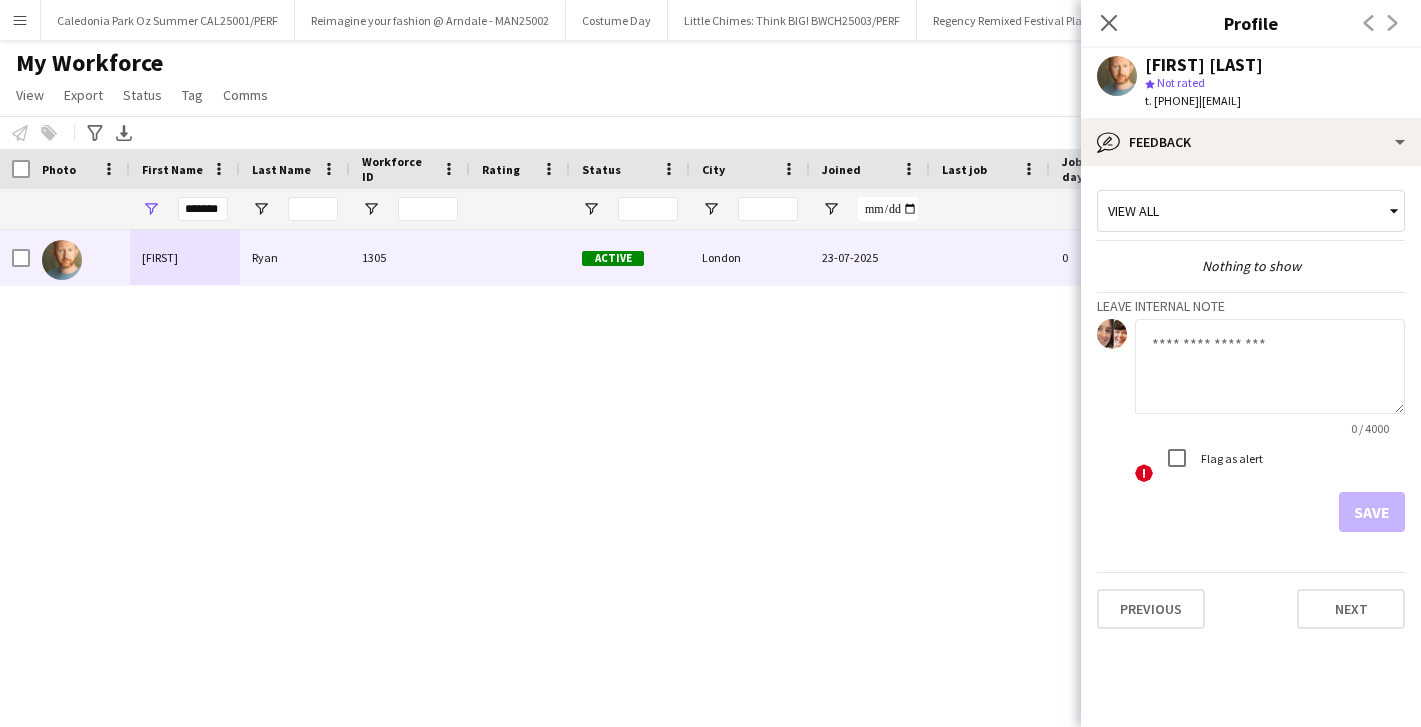 click 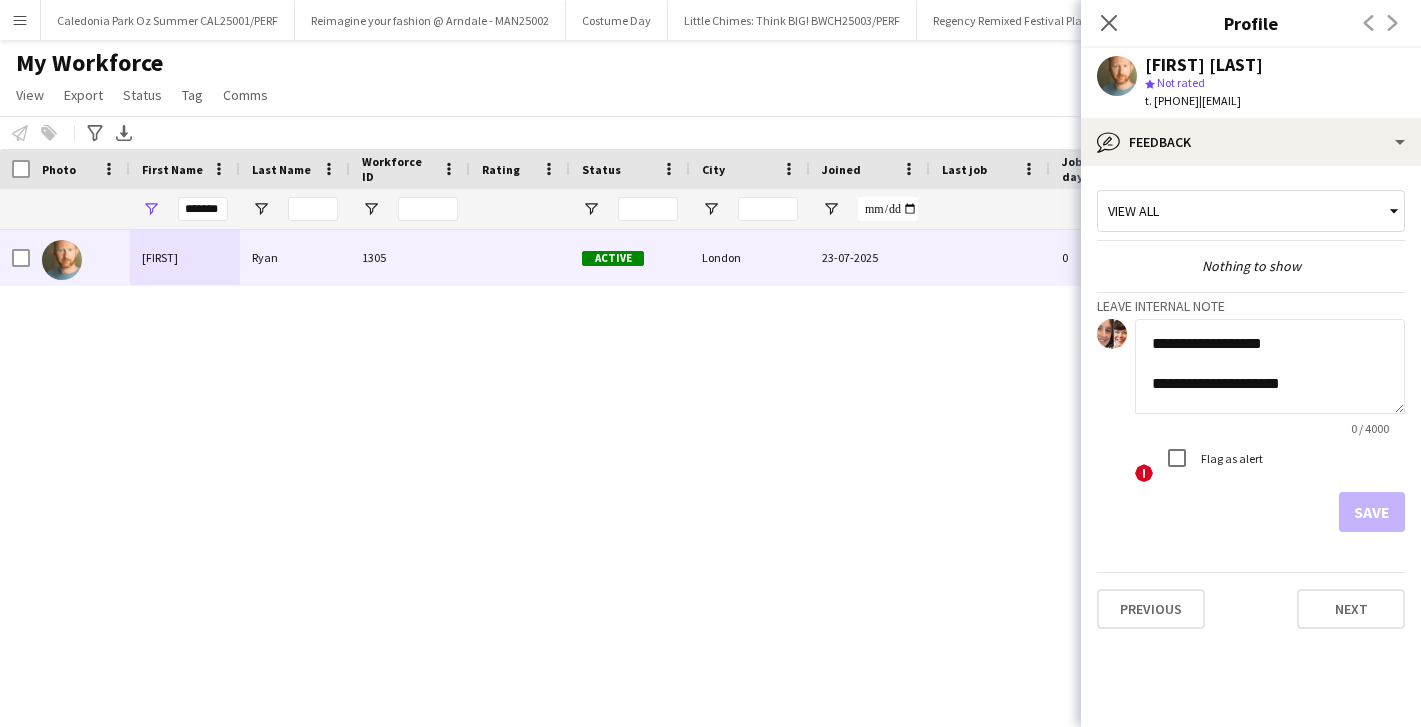 scroll, scrollTop: 1, scrollLeft: 0, axis: vertical 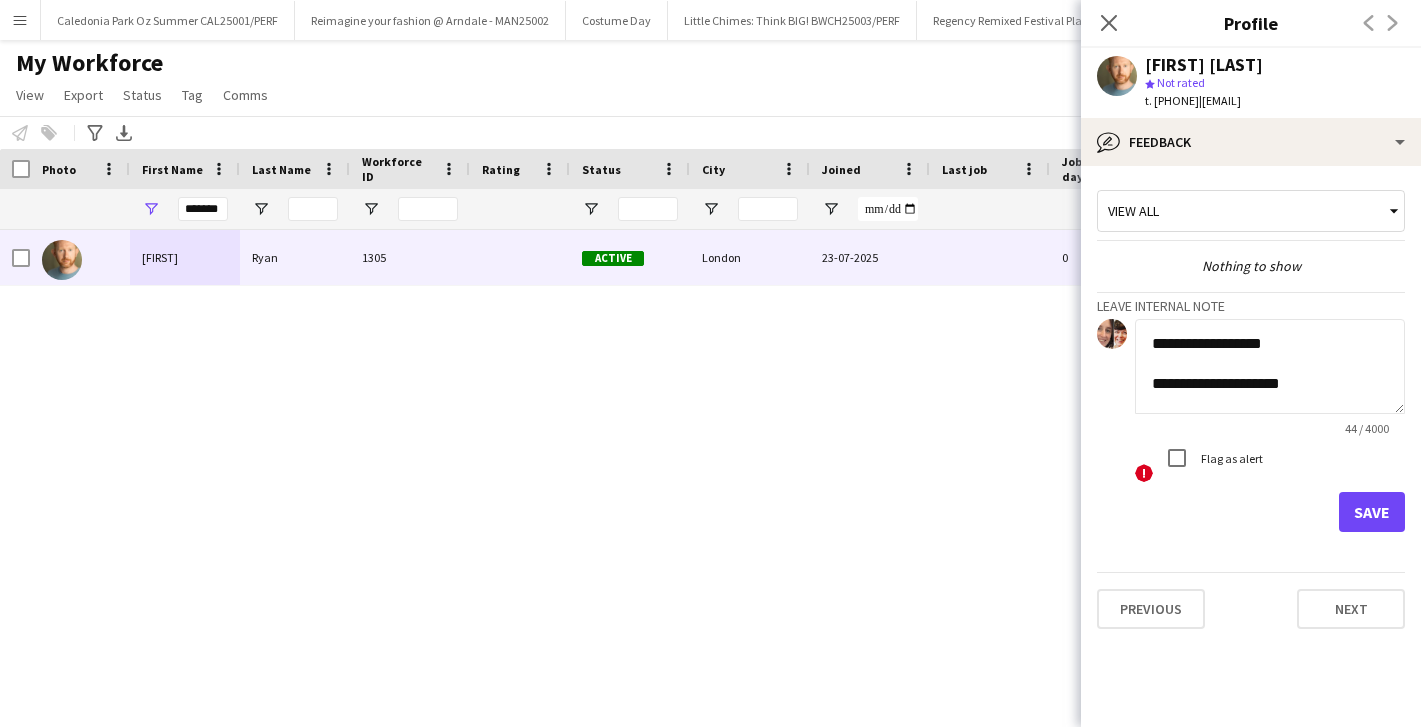 click on "**********" 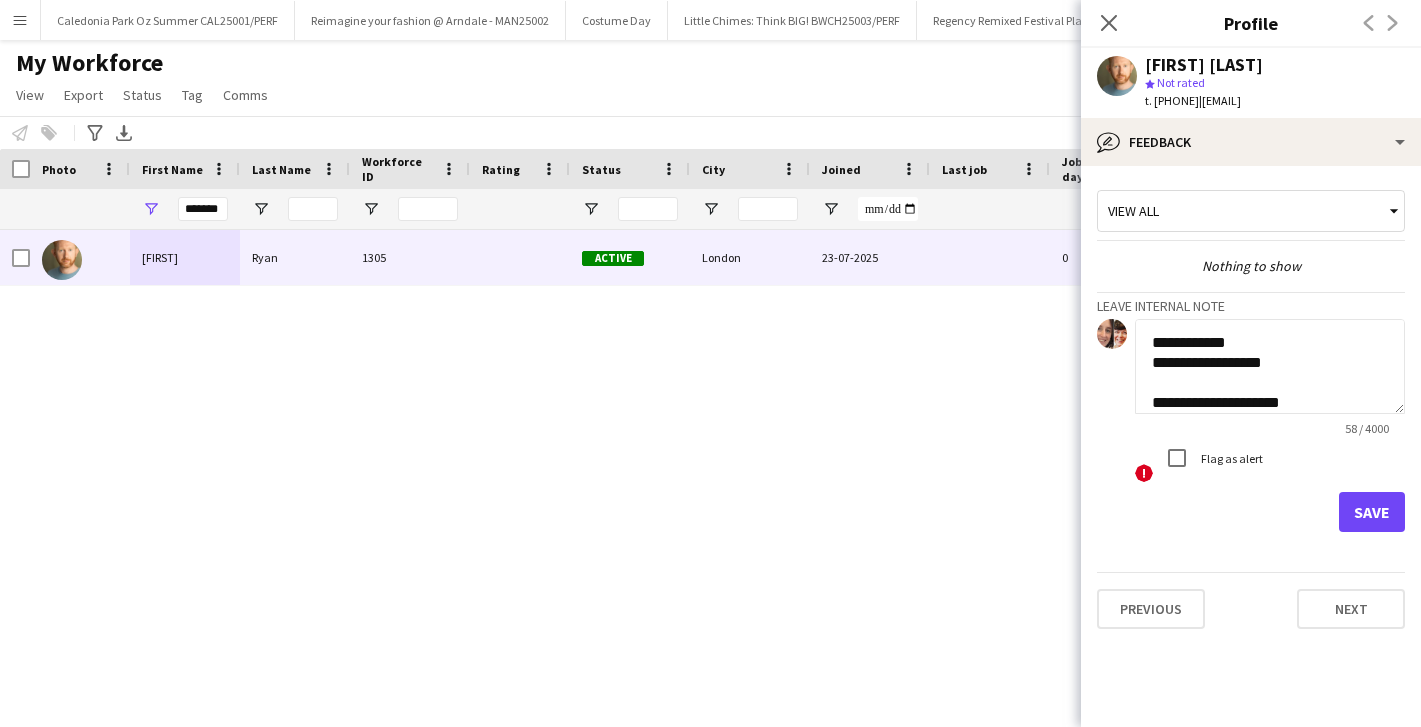 click on "**********" 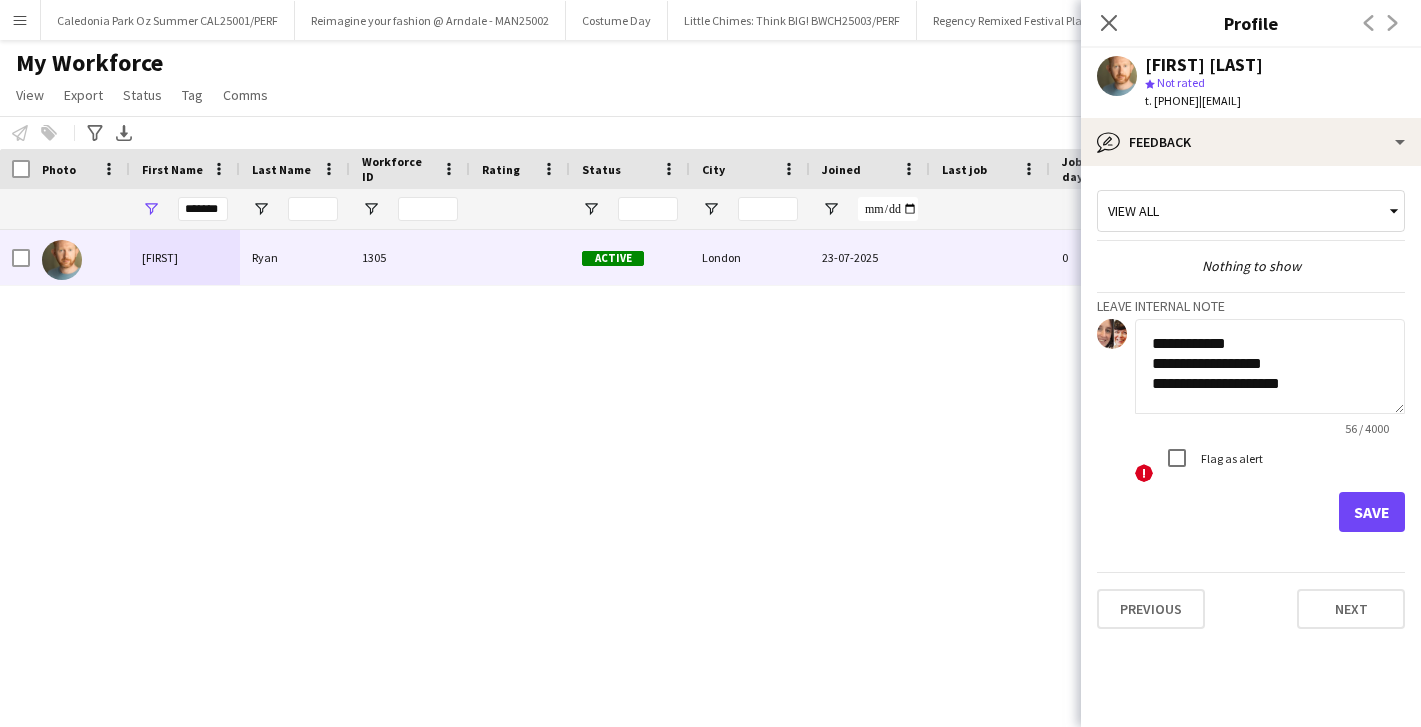 type on "**********" 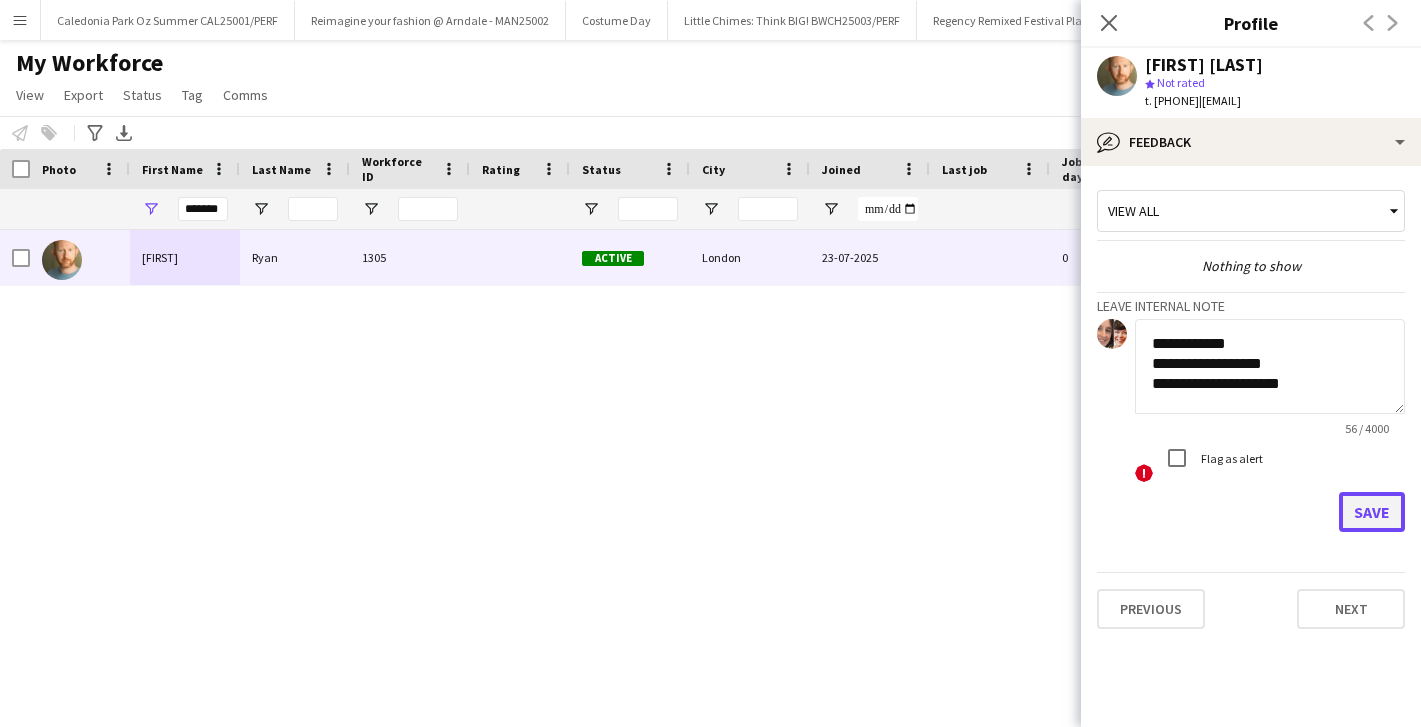 click on "Save" 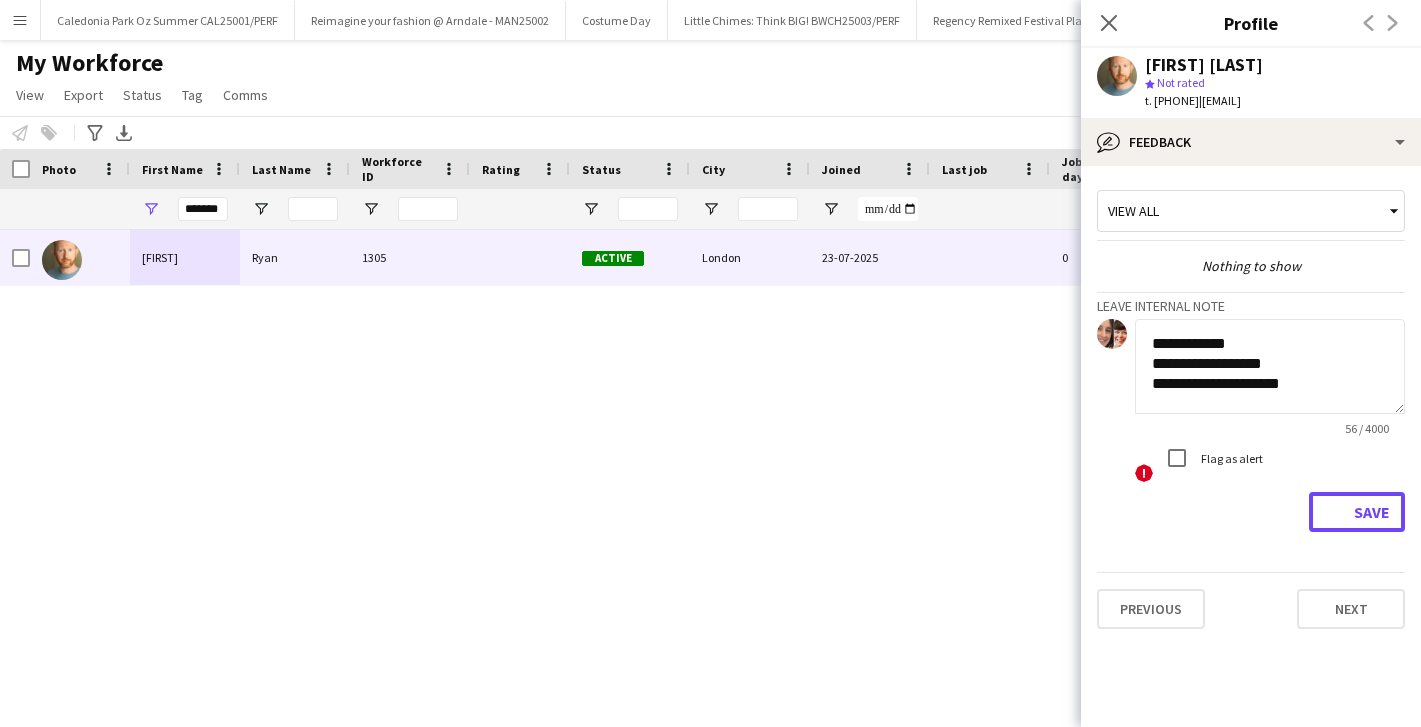 type 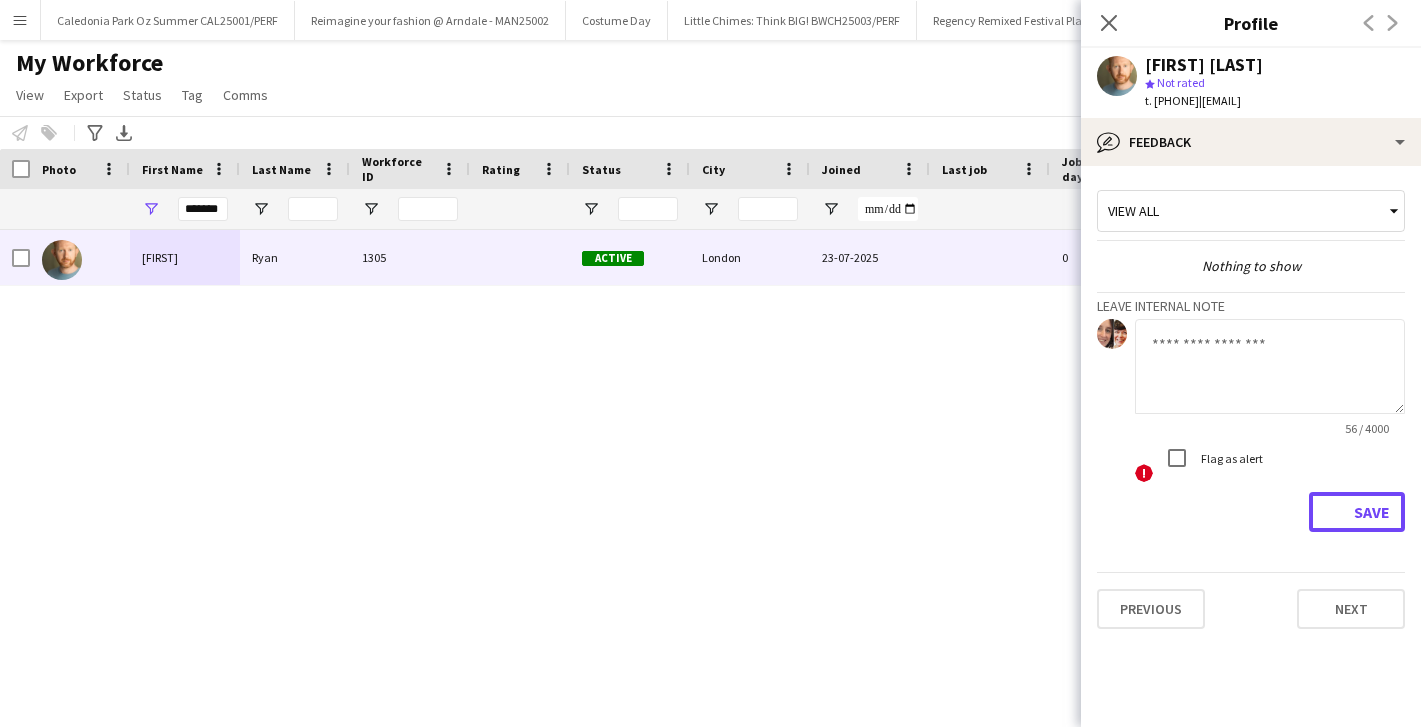 scroll, scrollTop: 0, scrollLeft: 0, axis: both 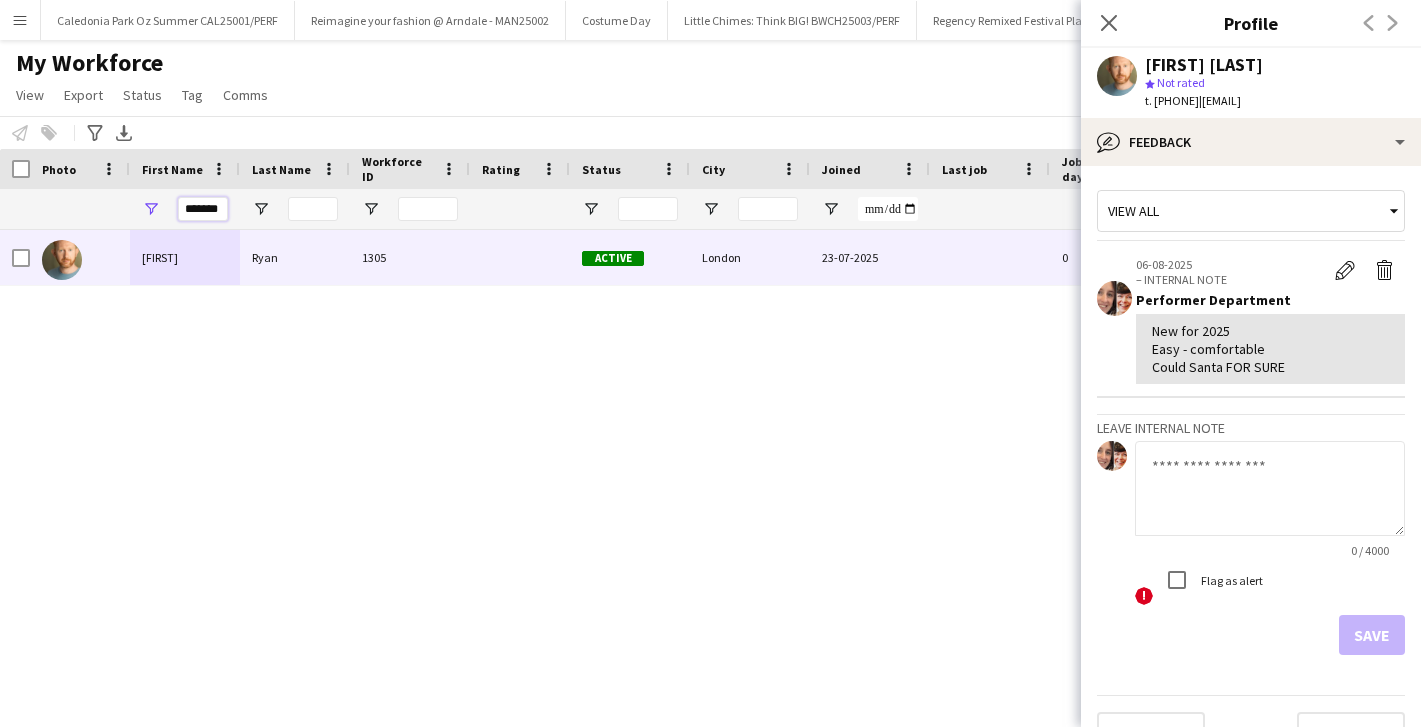 click on "*******" at bounding box center [203, 209] 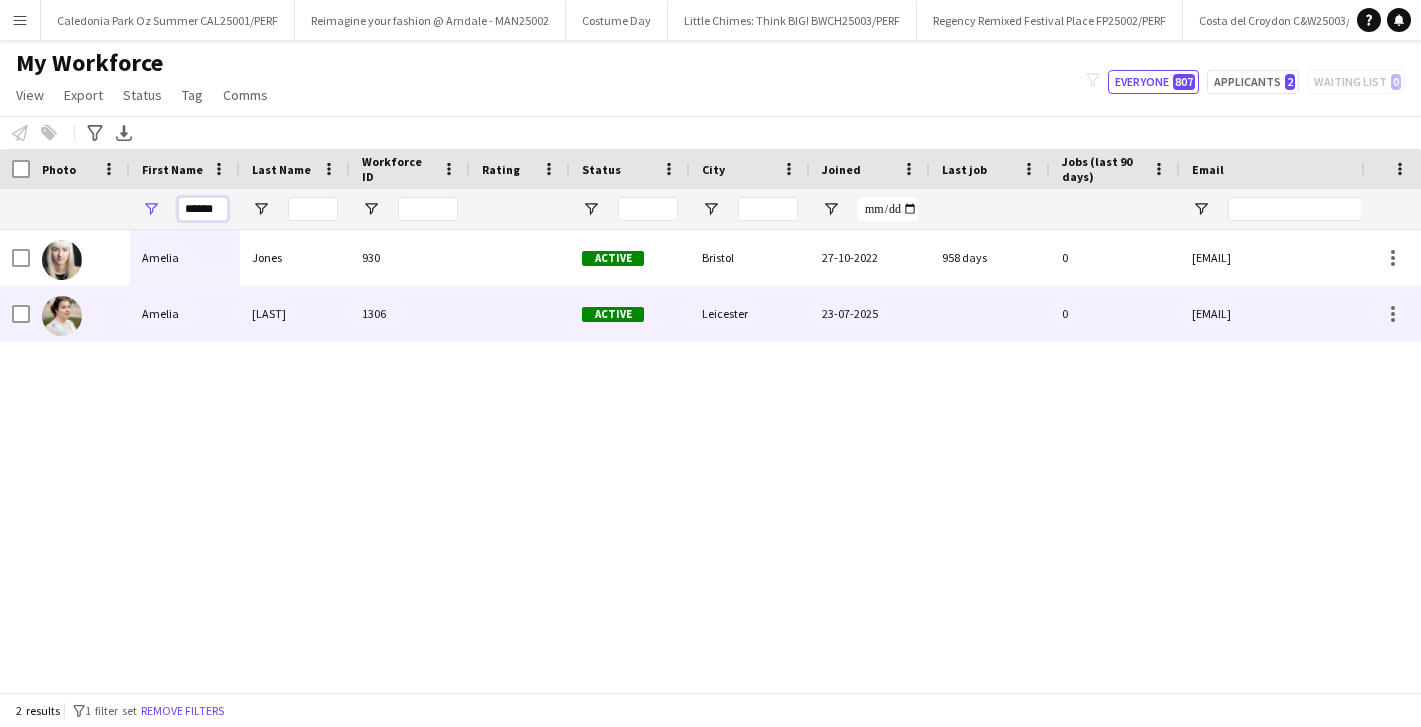 type on "******" 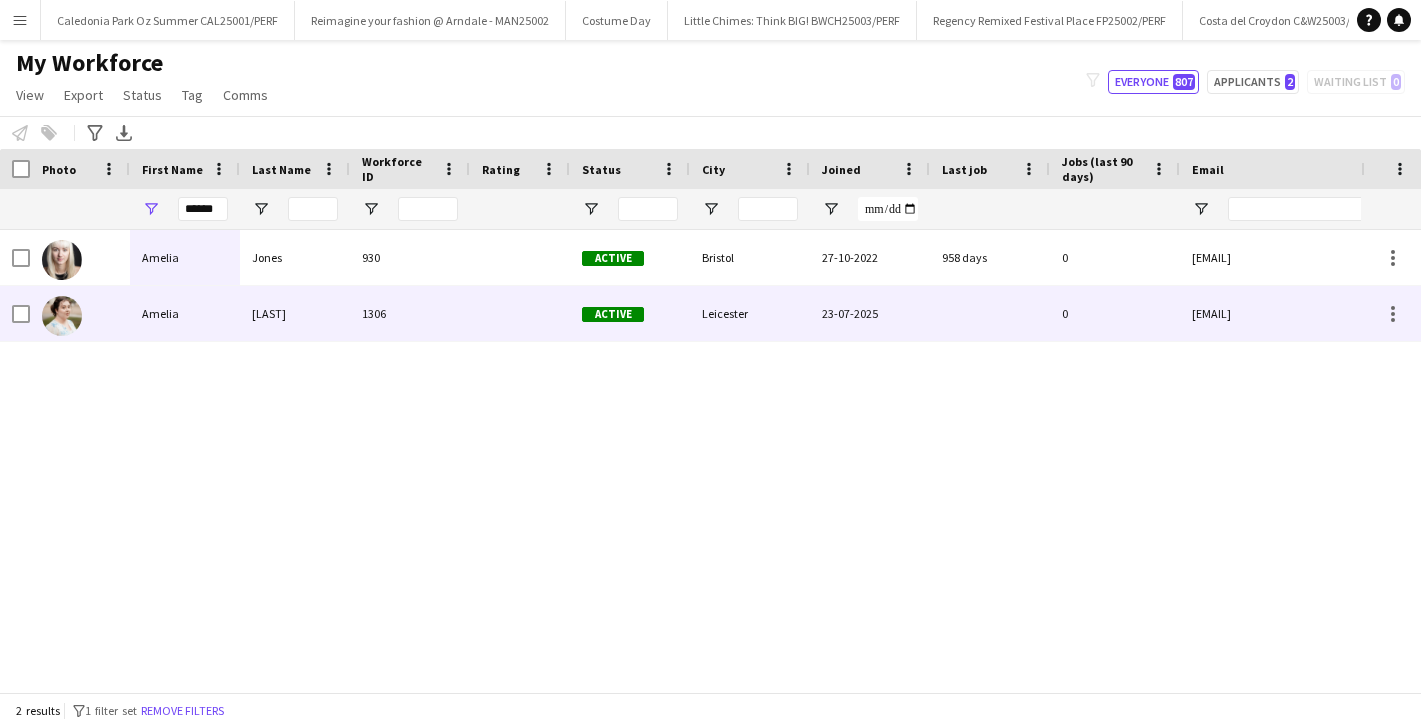 click on "Amelia" at bounding box center (185, 313) 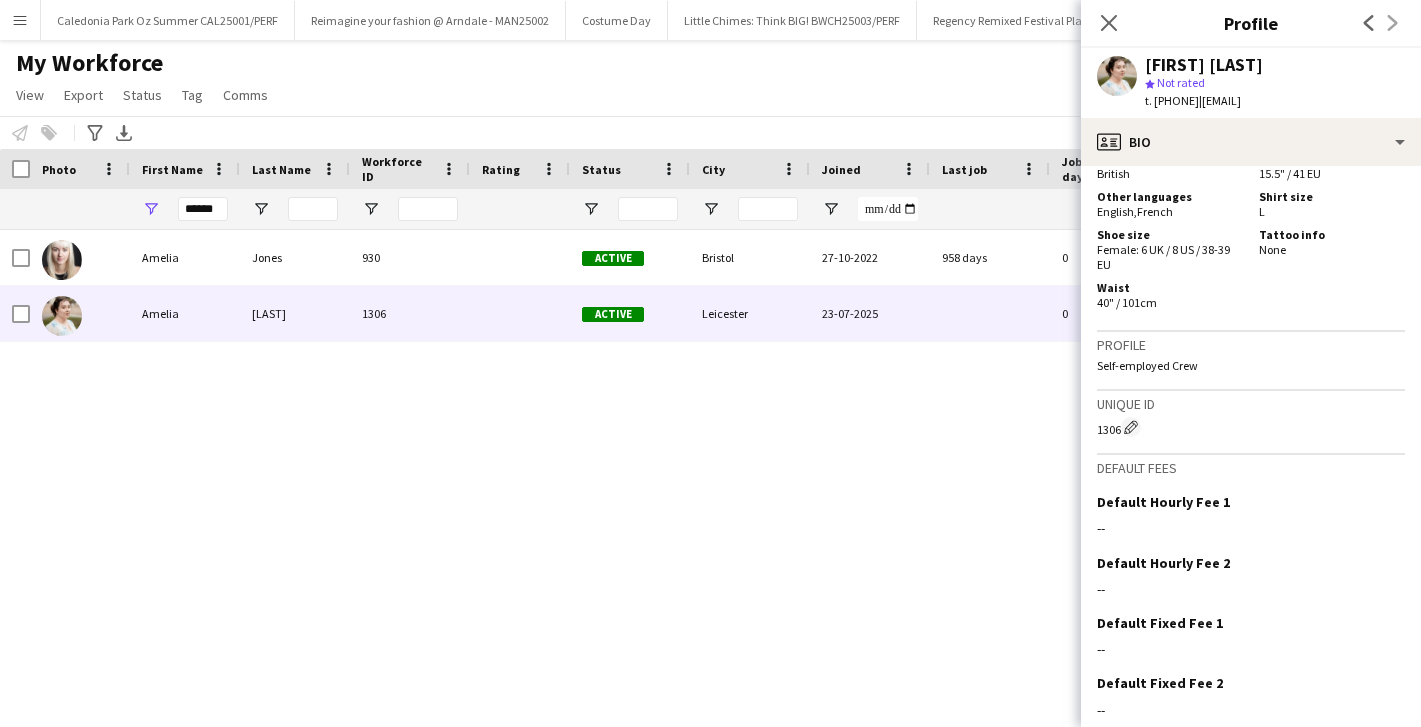 scroll, scrollTop: 1560, scrollLeft: 0, axis: vertical 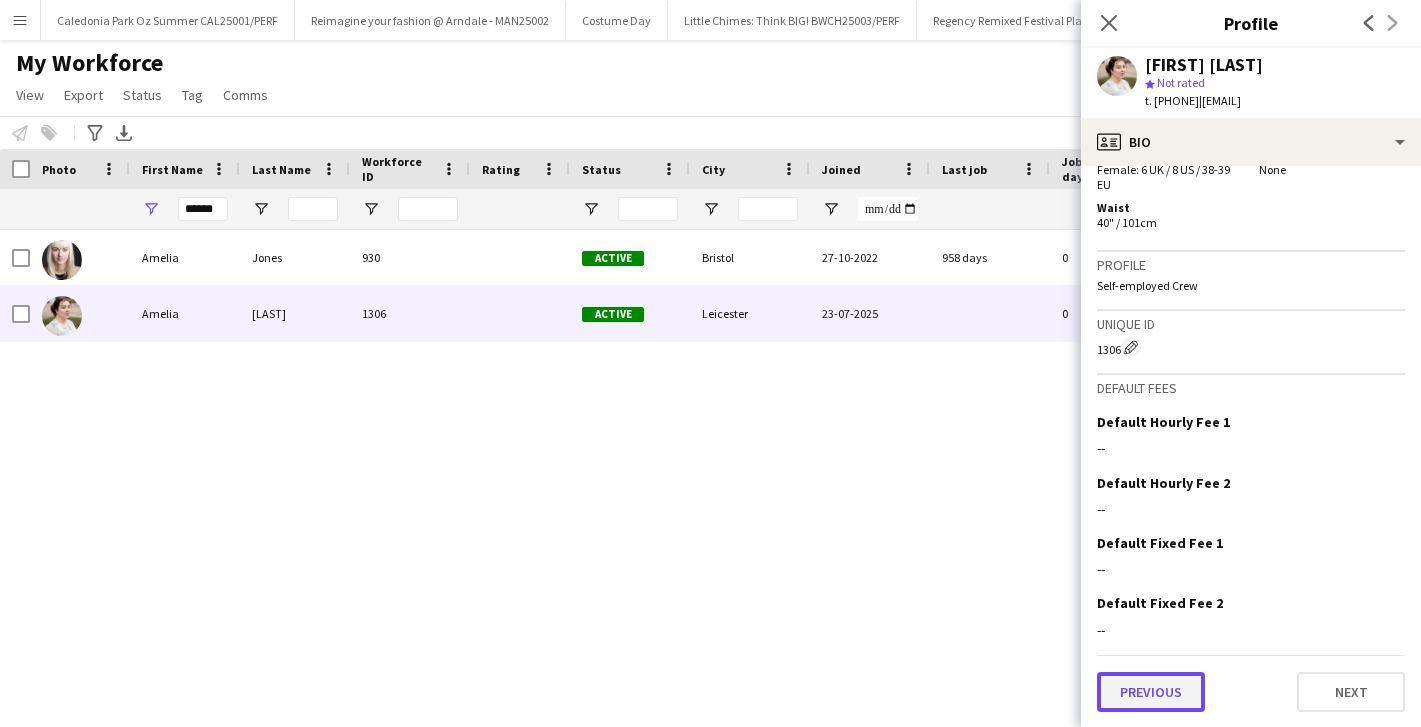 click on "Previous" 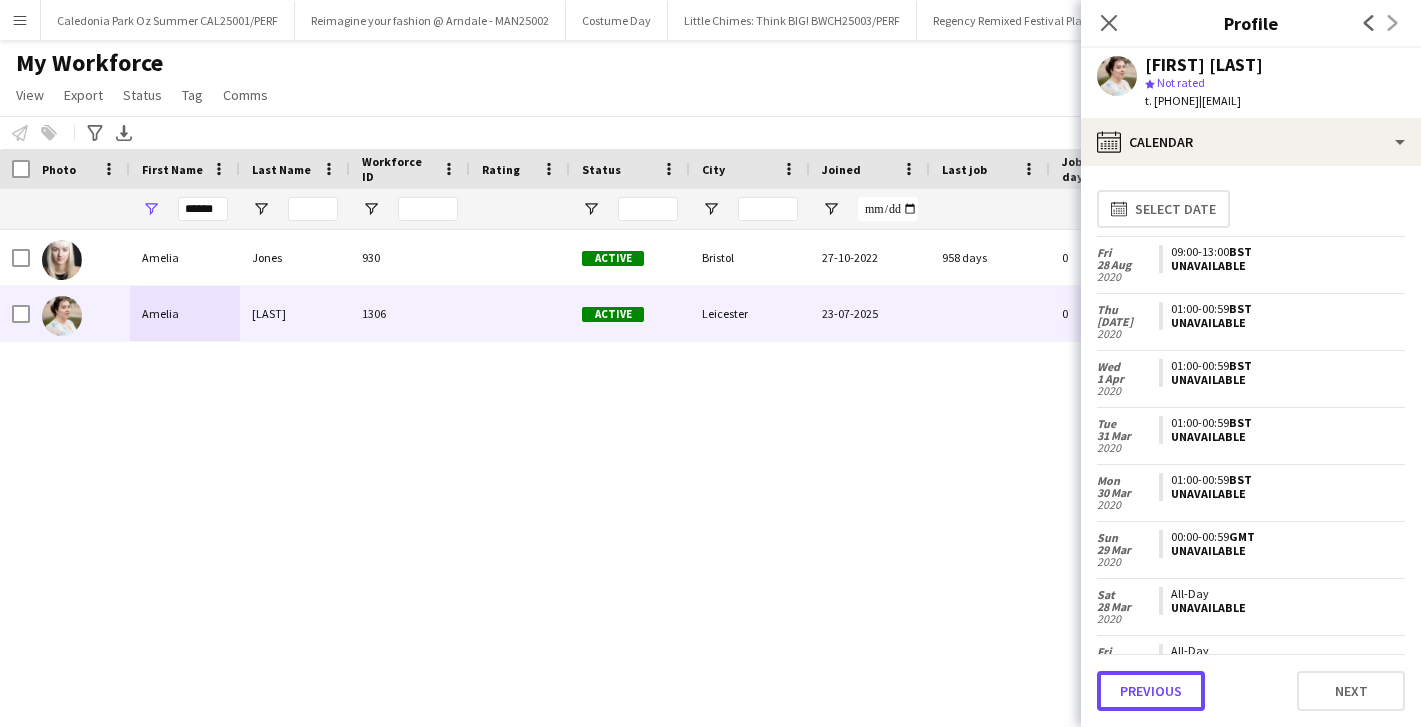 click on "Previous" 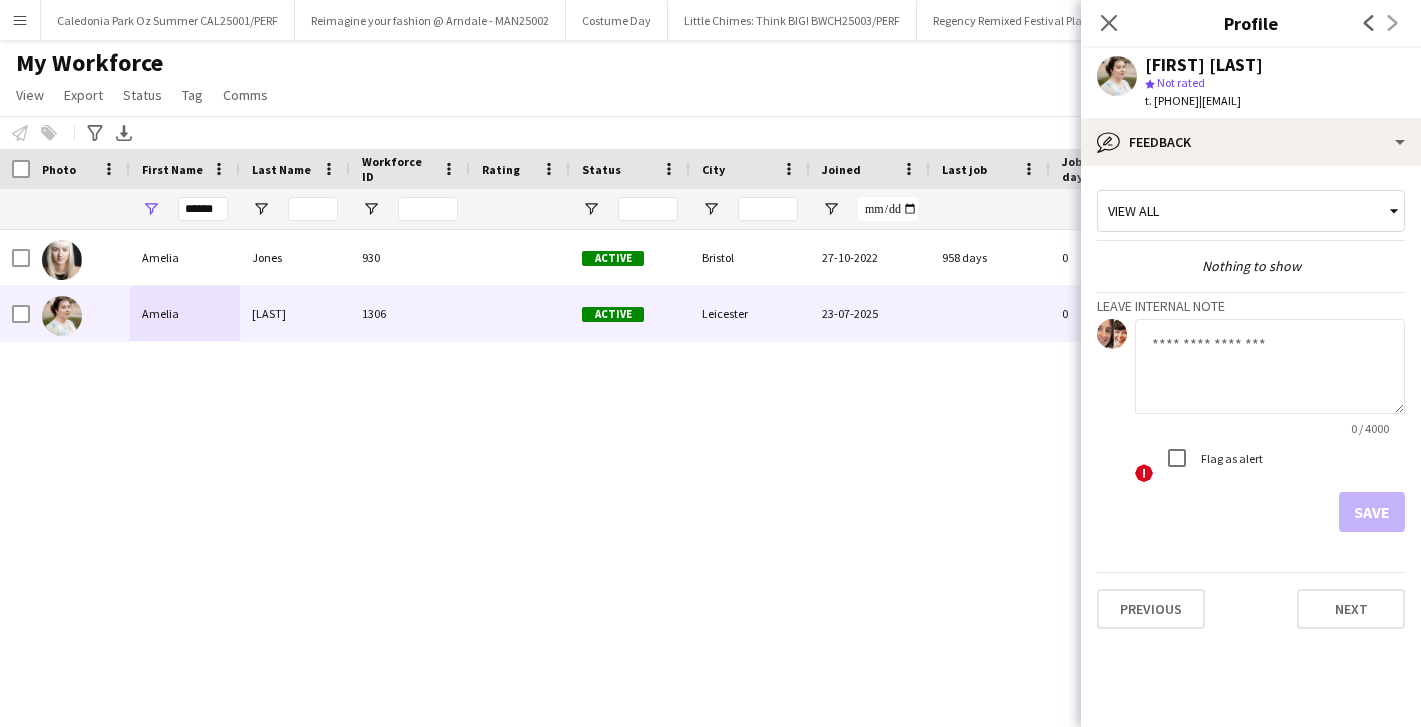 click 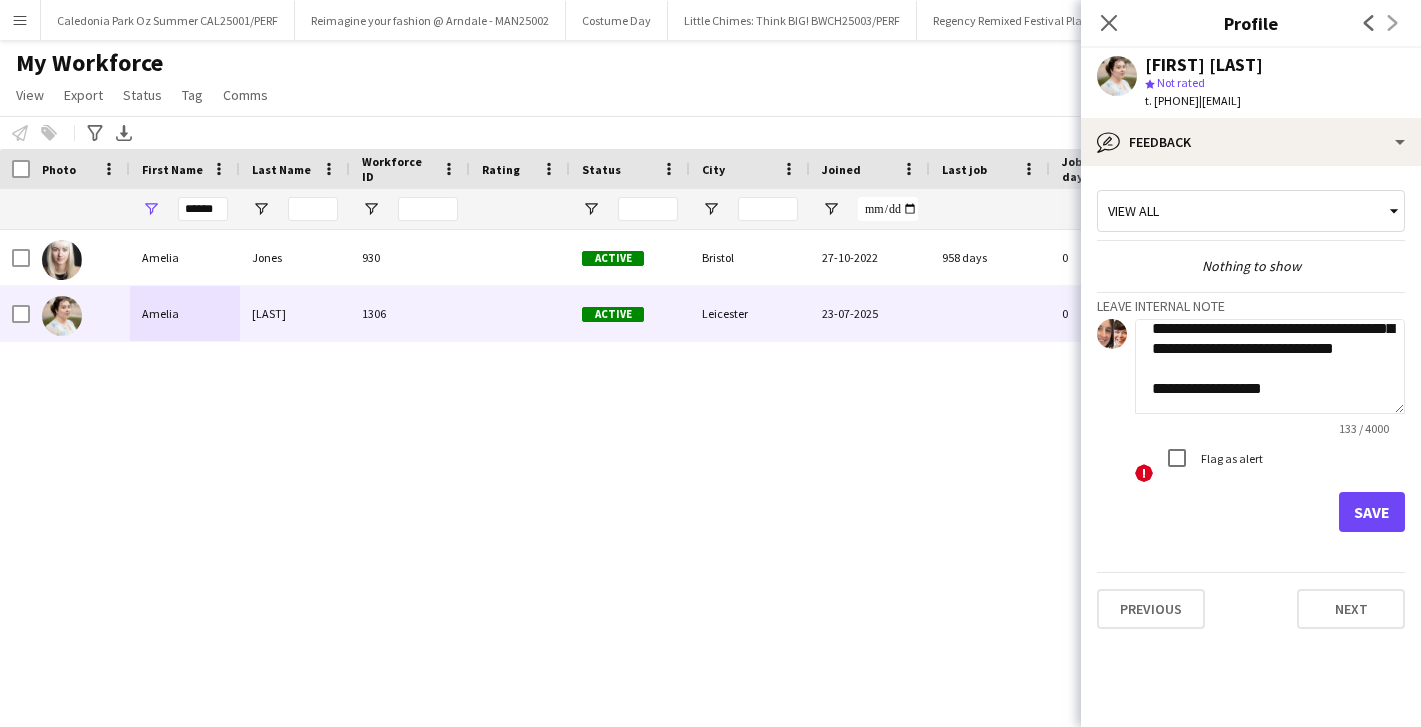 scroll, scrollTop: 0, scrollLeft: 0, axis: both 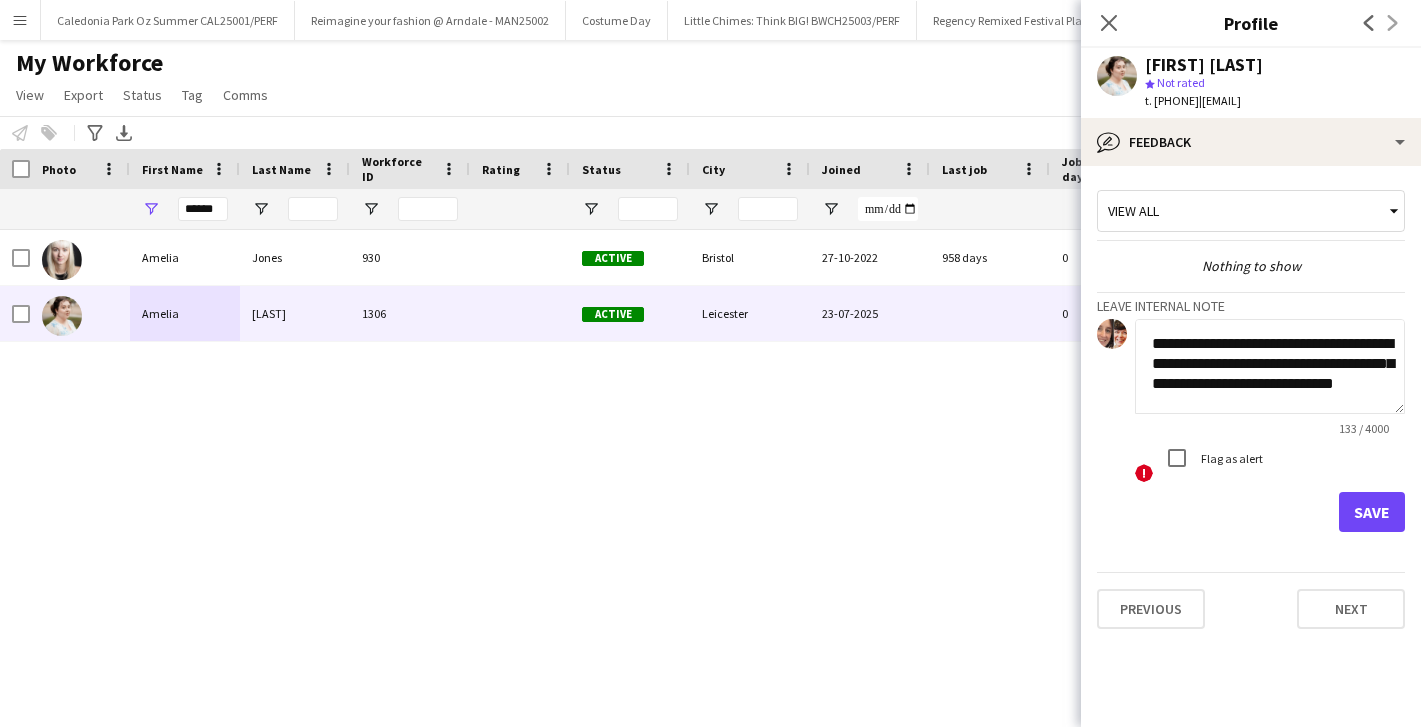 click on "**********" 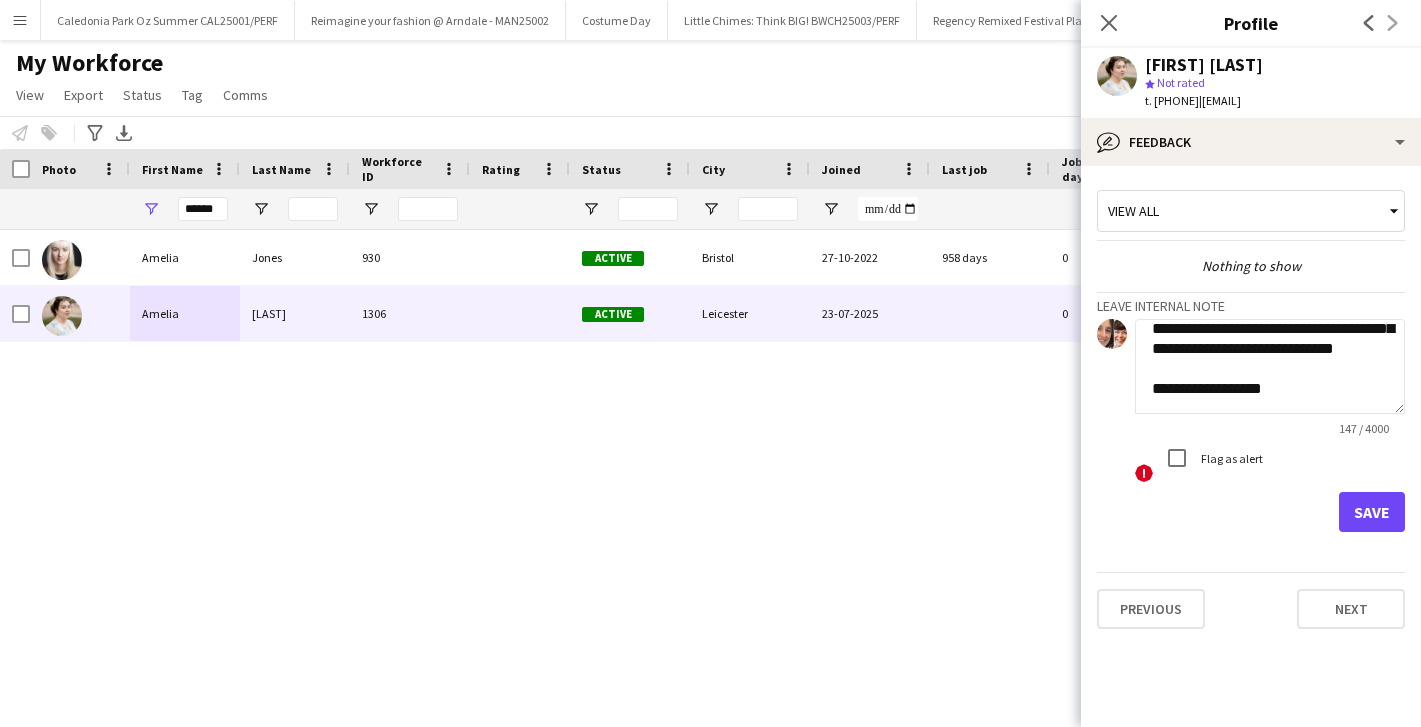 scroll, scrollTop: 61, scrollLeft: 0, axis: vertical 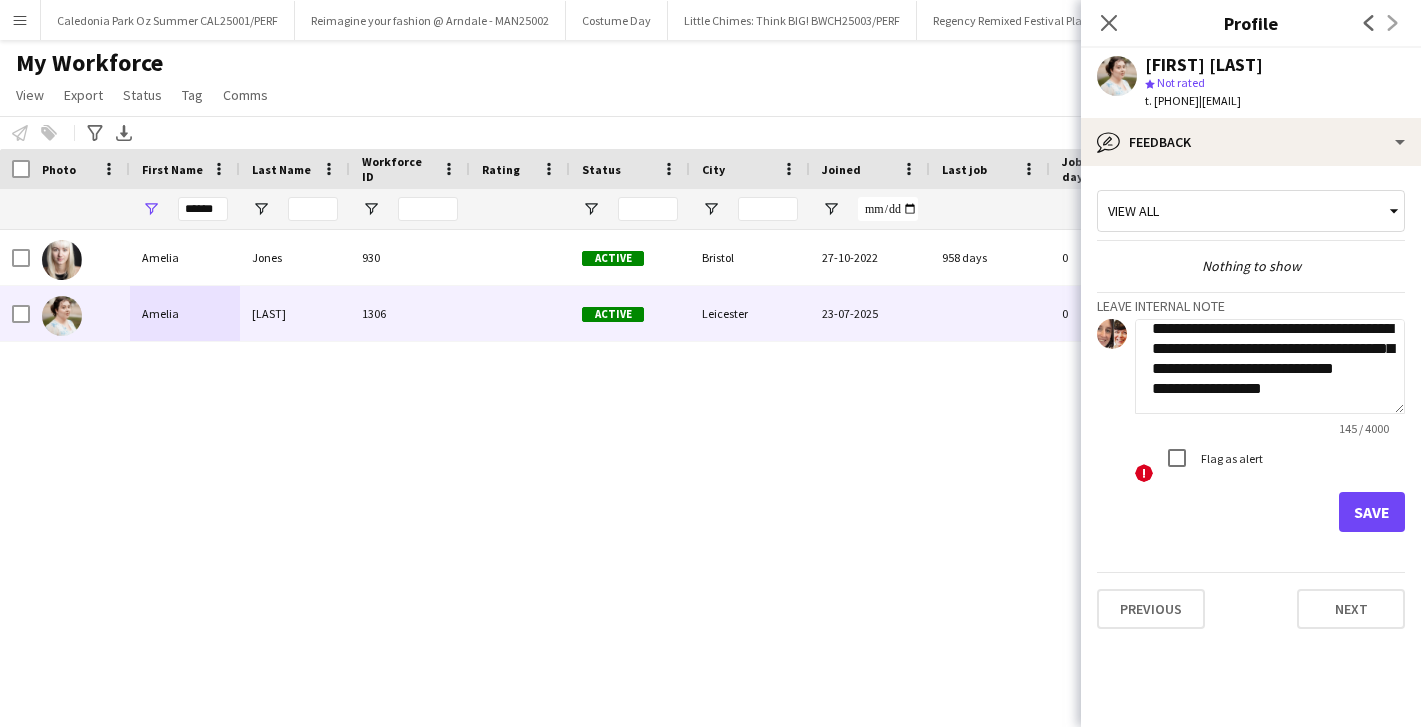 click on "**********" 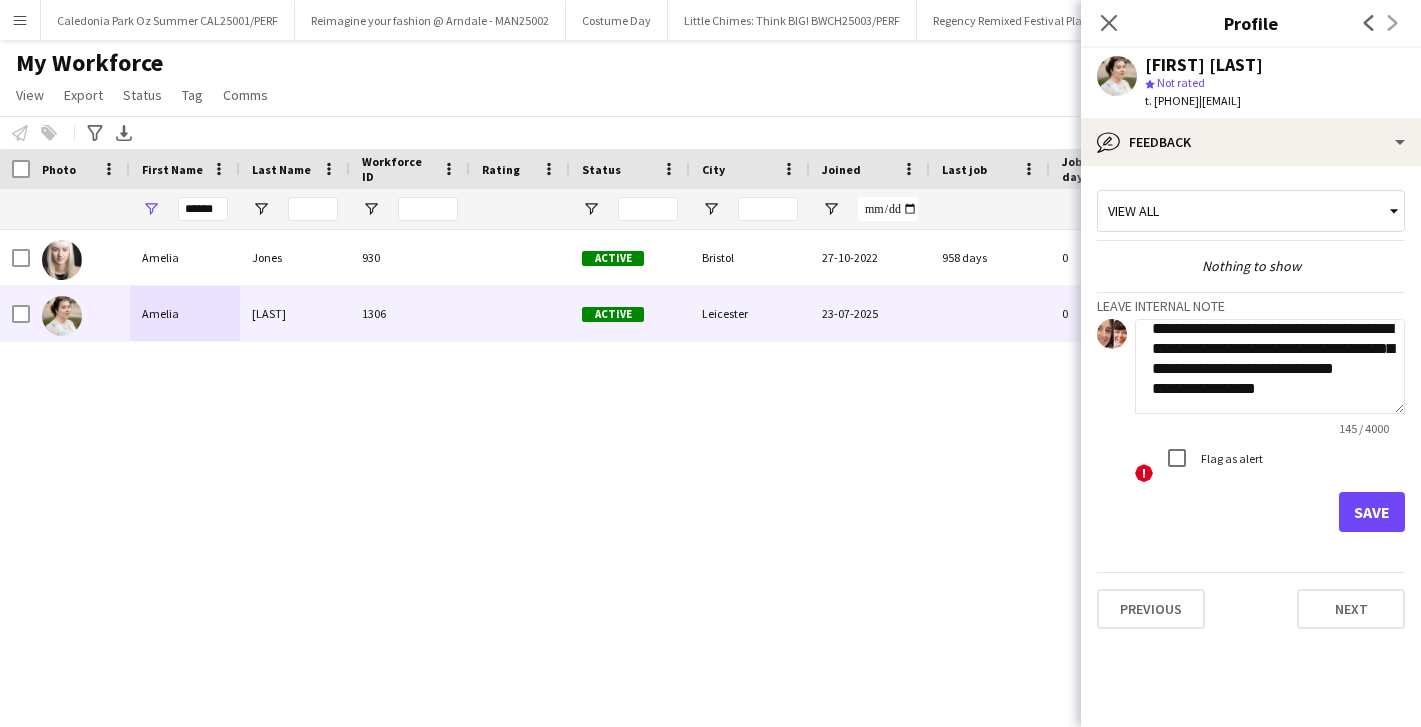 scroll, scrollTop: 55, scrollLeft: 0, axis: vertical 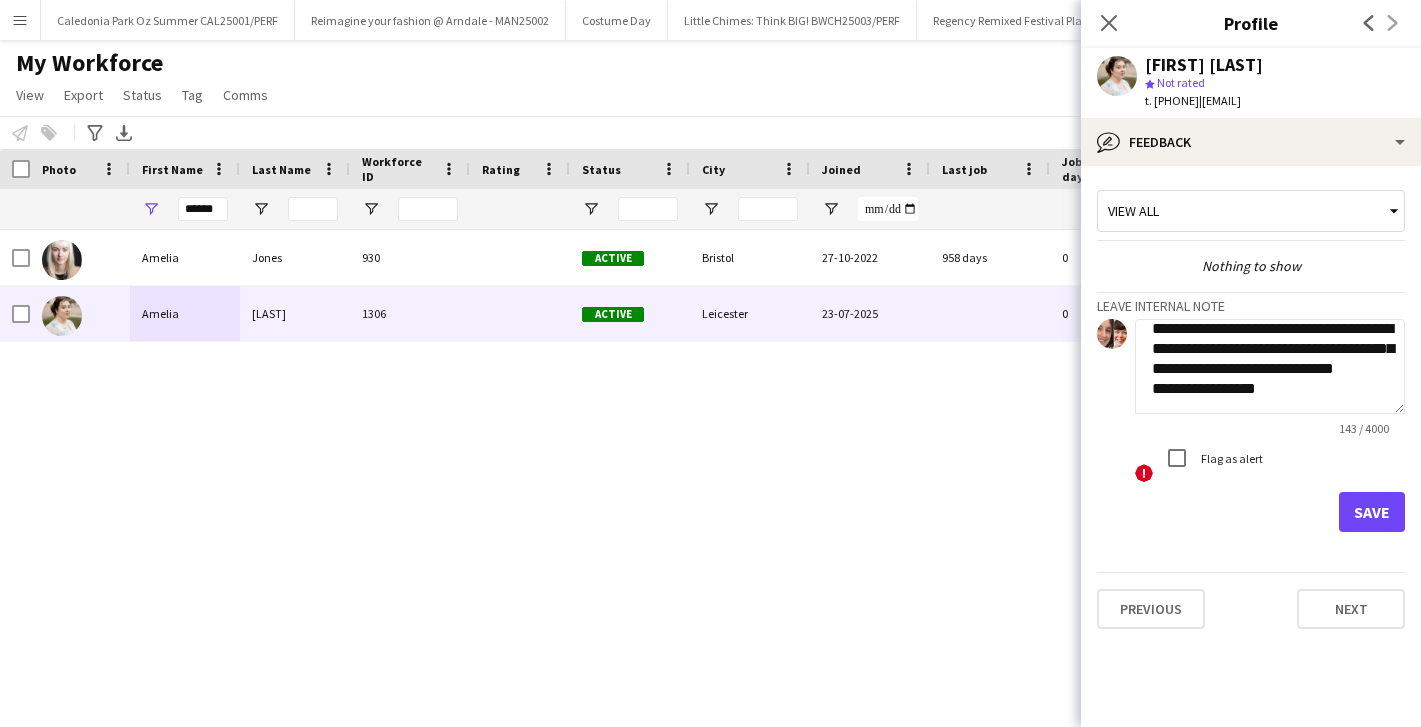 type on "**********" 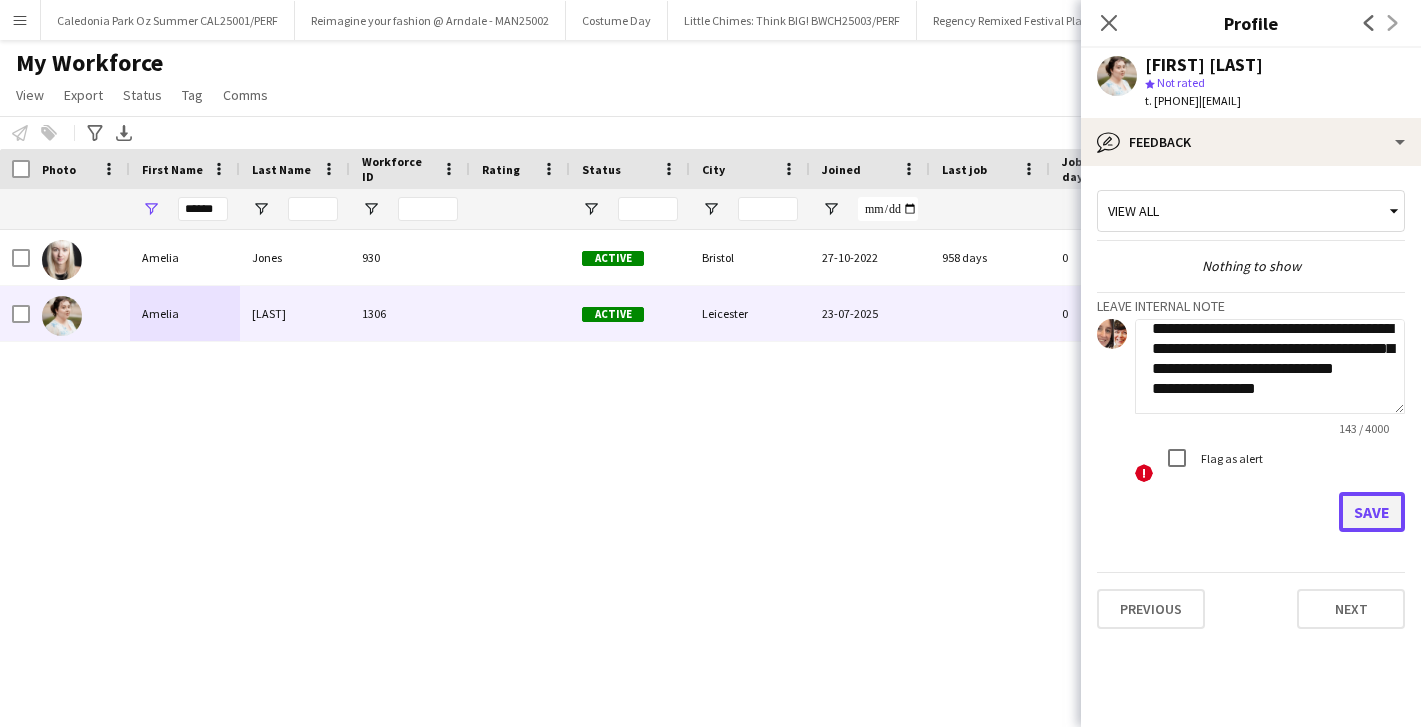 click on "Save" 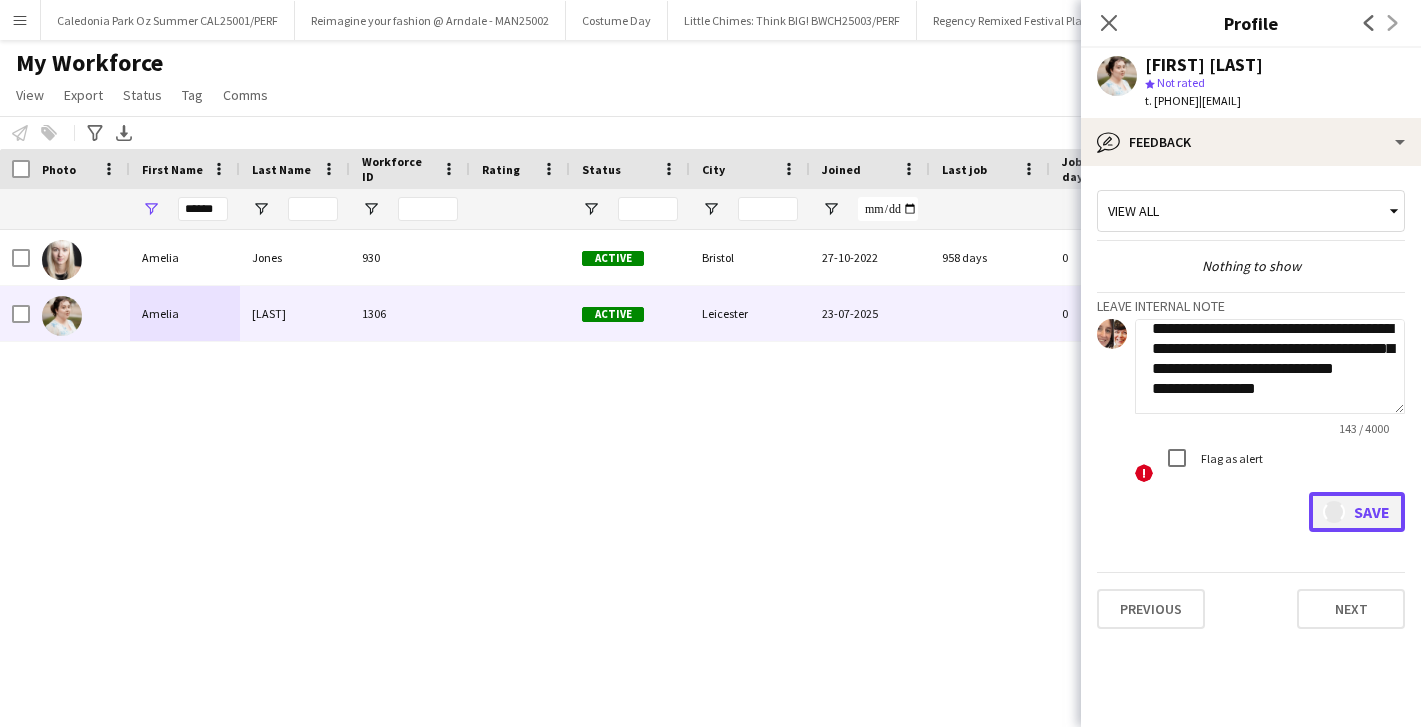 type 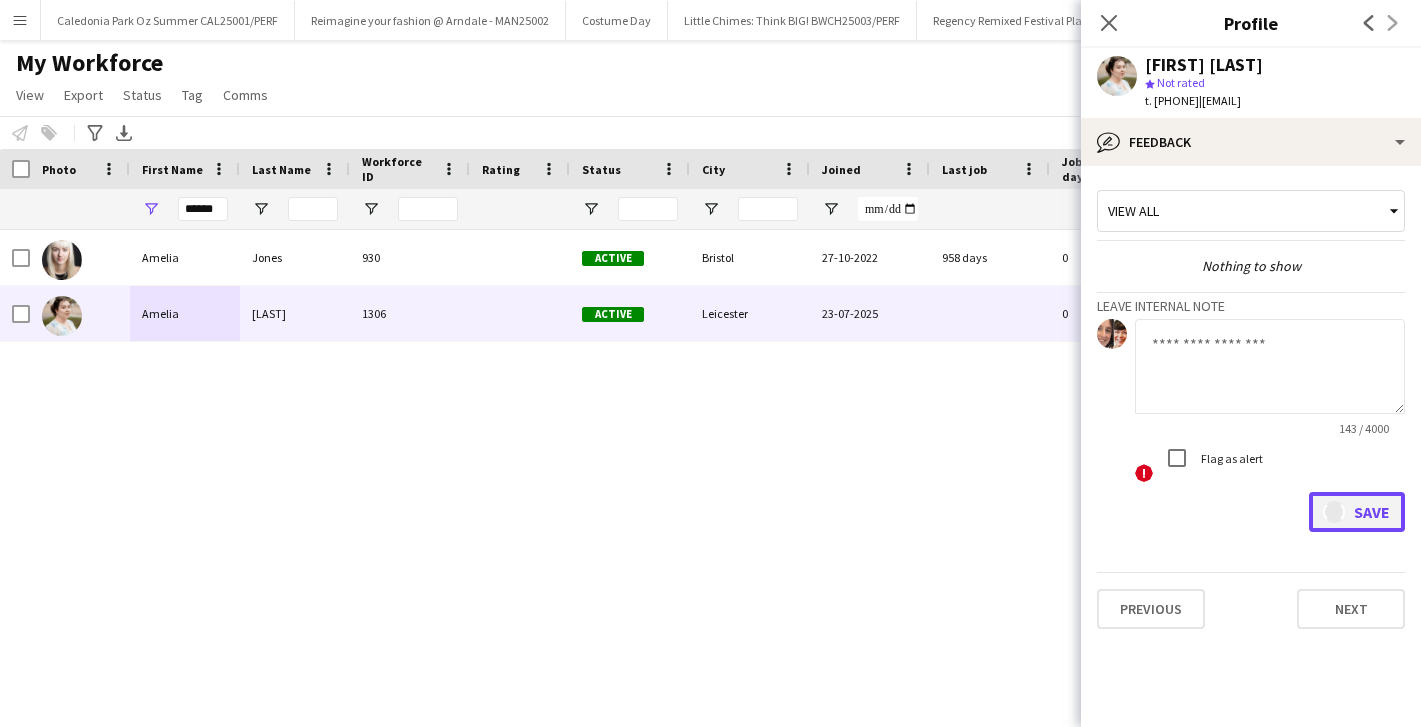 scroll, scrollTop: 0, scrollLeft: 0, axis: both 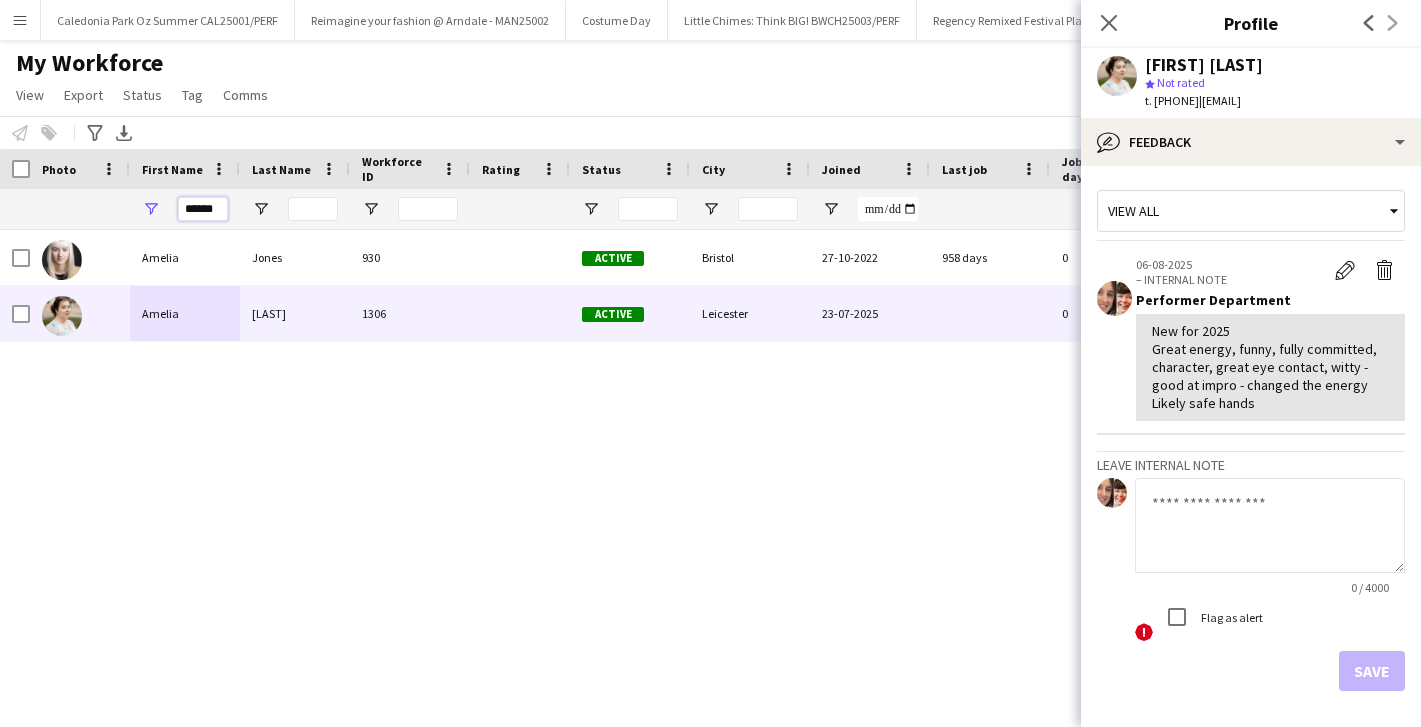 click on "******" at bounding box center [203, 209] 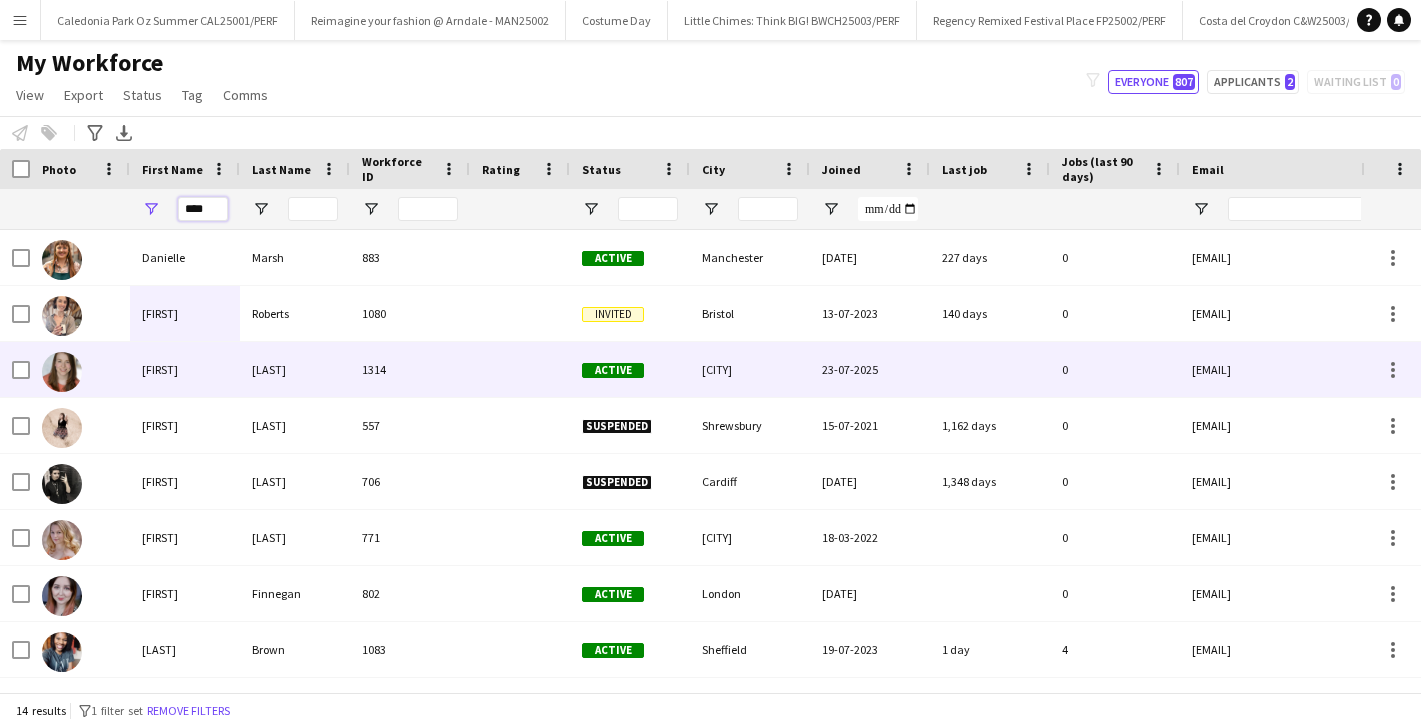 type on "****" 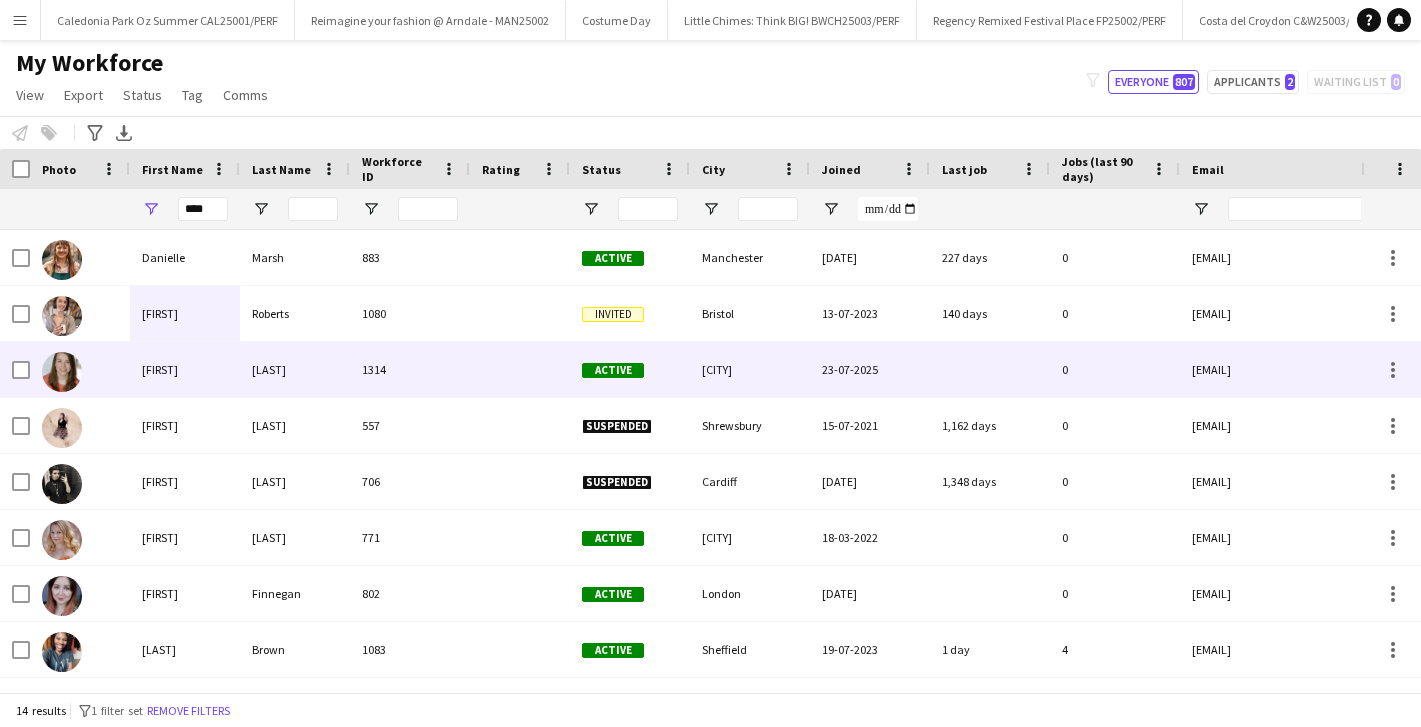 click on "1314" at bounding box center [410, 369] 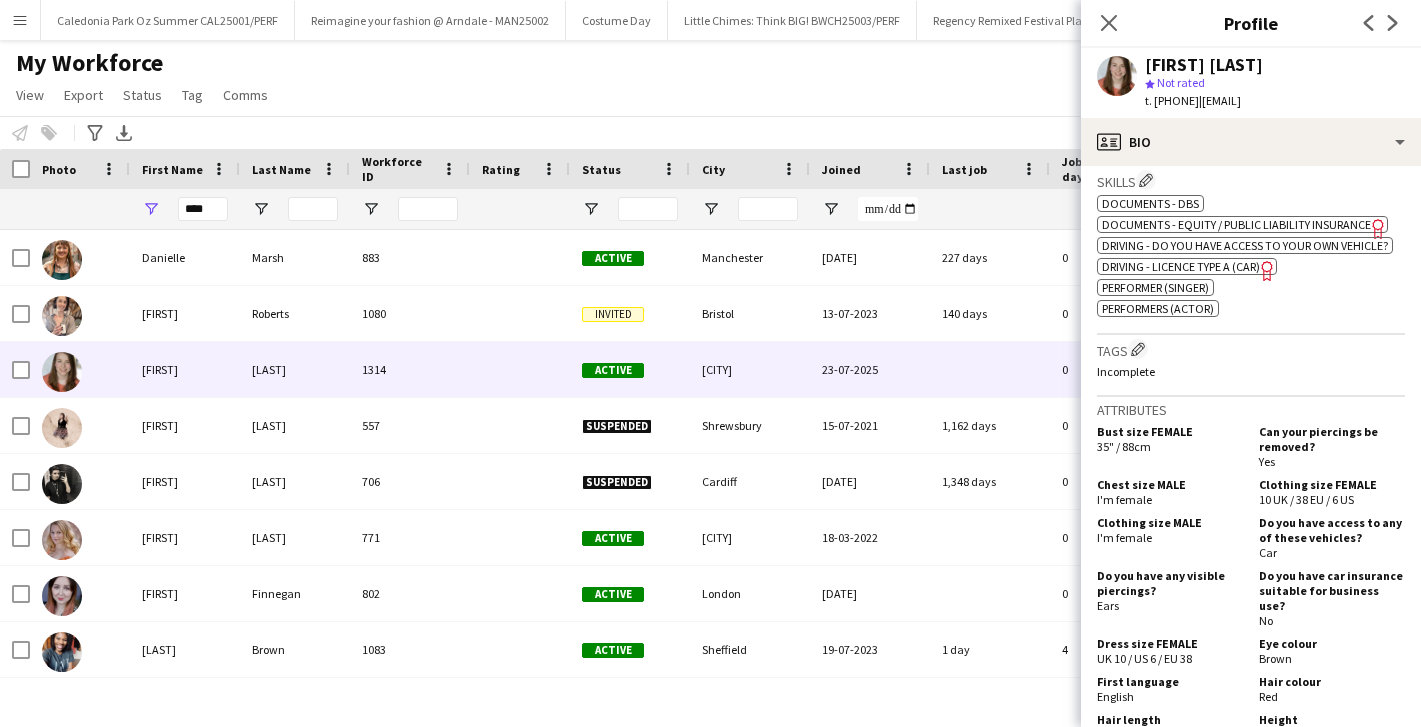 scroll, scrollTop: 1397, scrollLeft: 0, axis: vertical 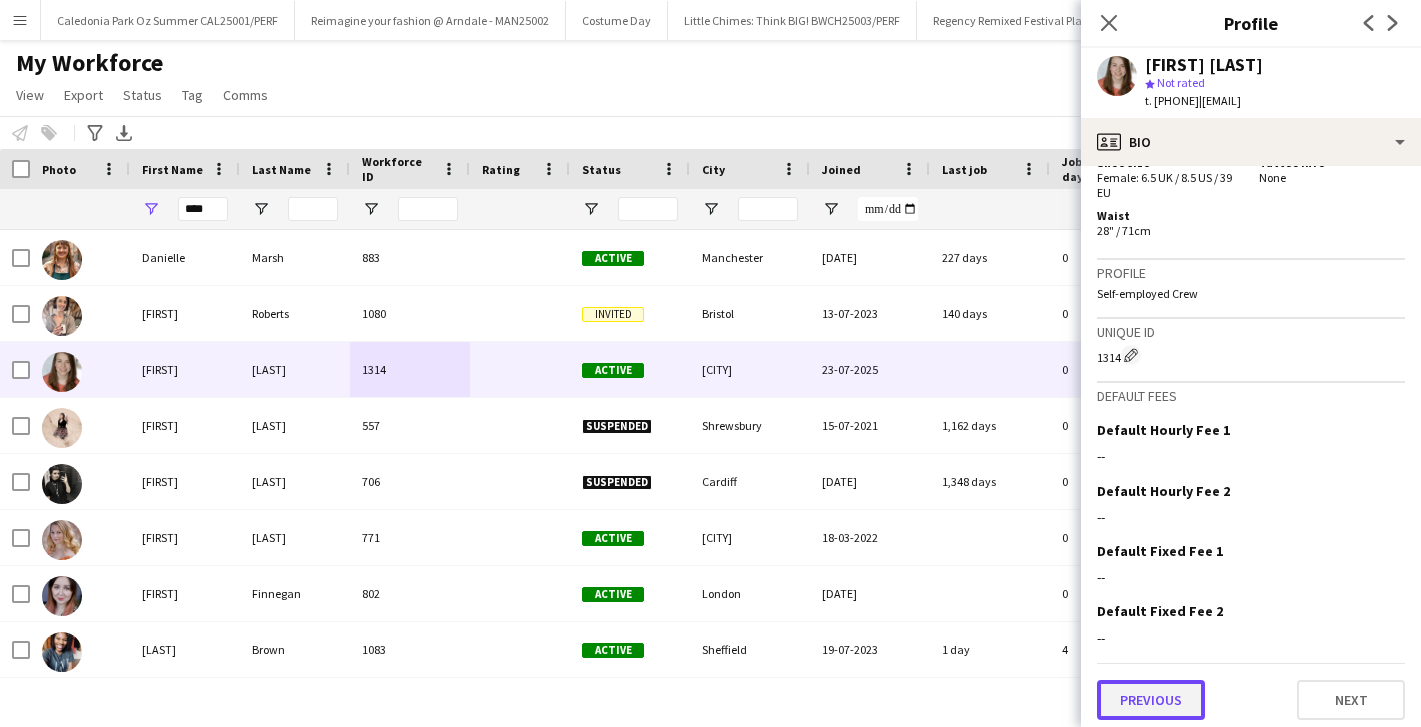 click on "Previous" 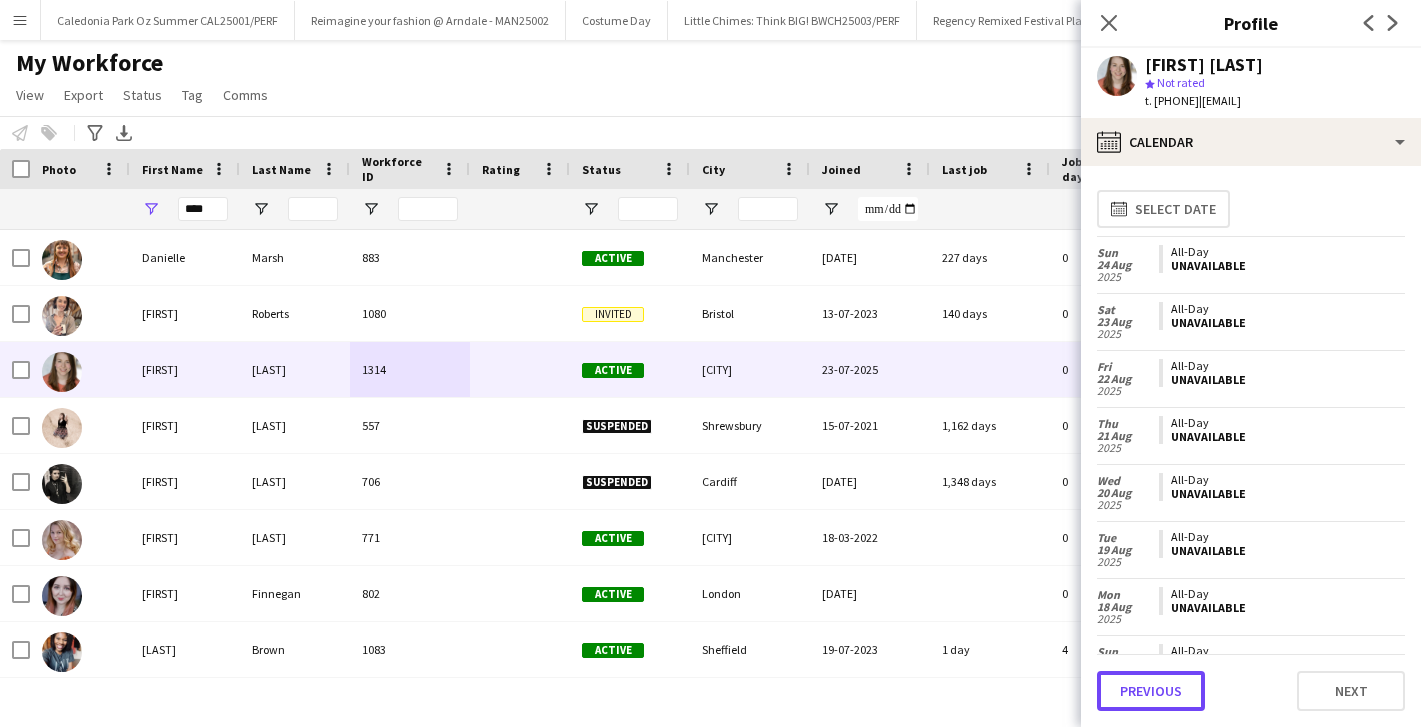 click on "Previous" 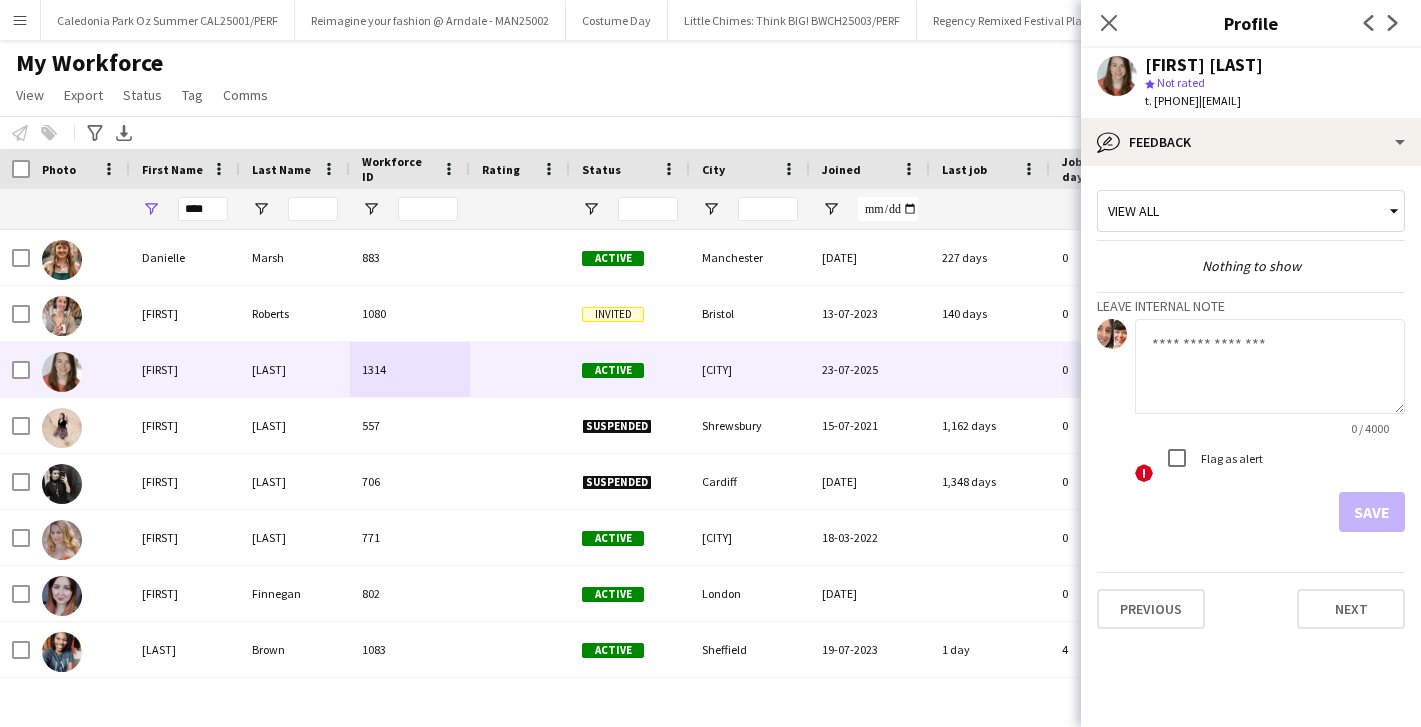 click 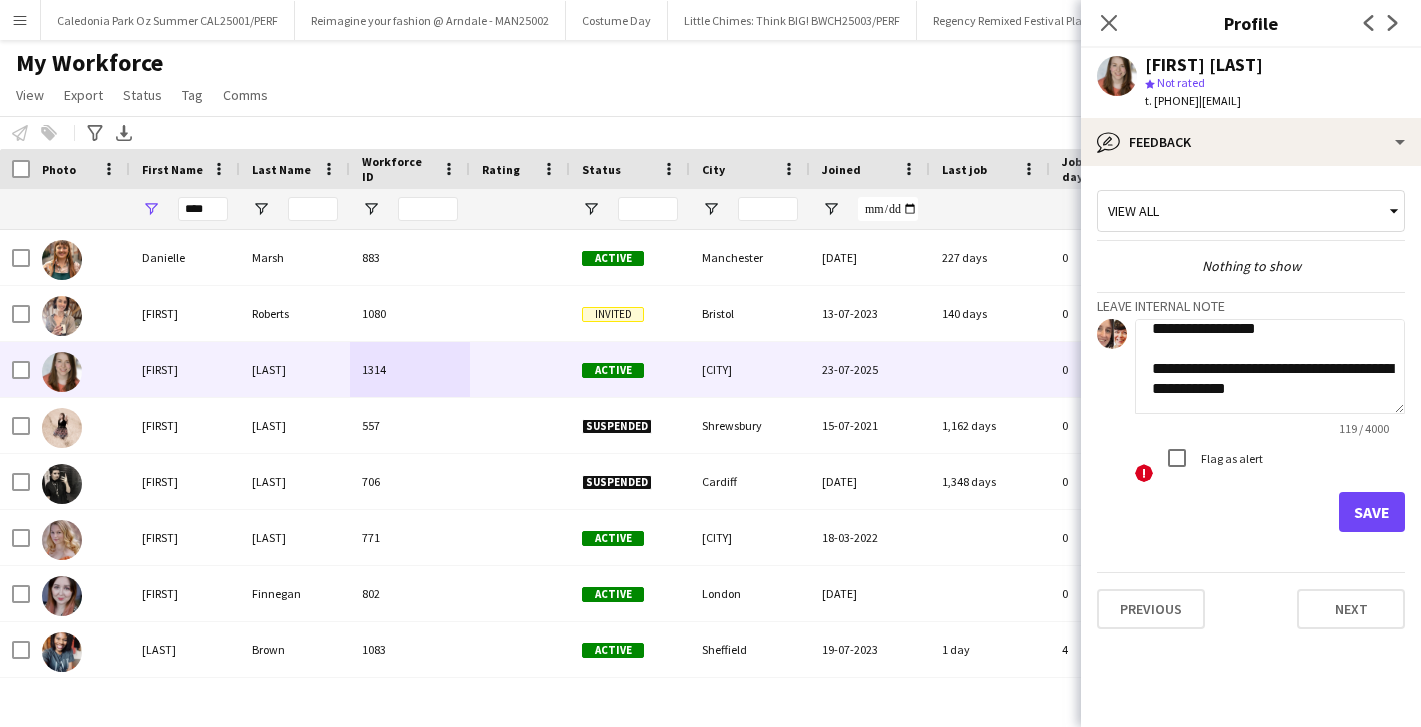 scroll, scrollTop: 0, scrollLeft: 0, axis: both 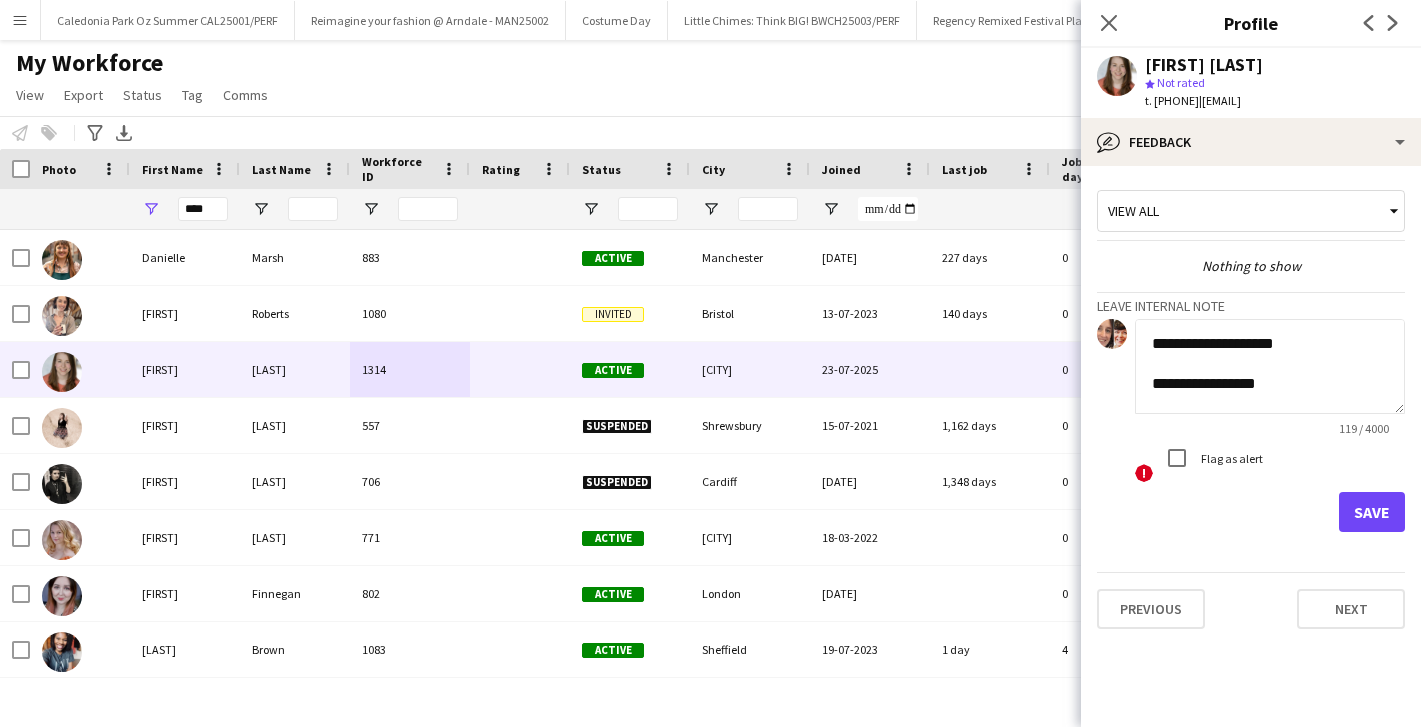 click on "**********" 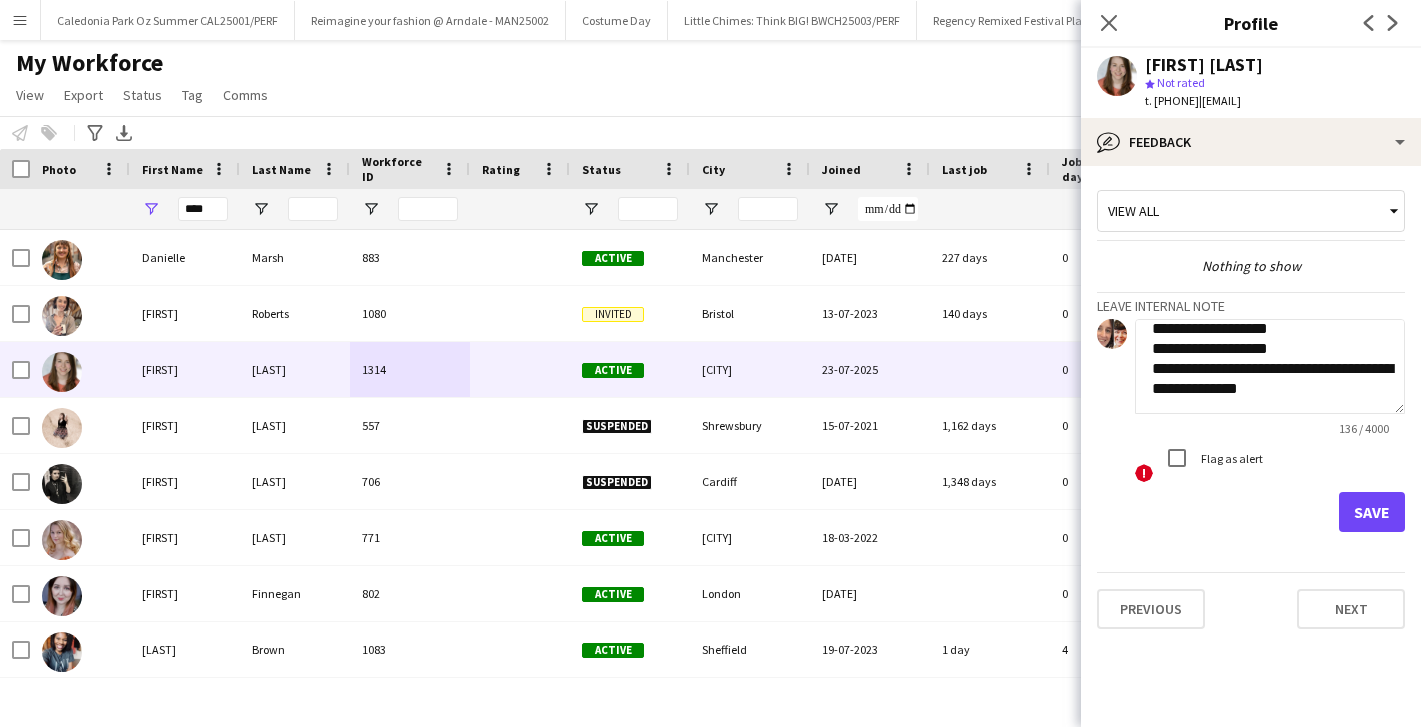 scroll, scrollTop: 0, scrollLeft: 0, axis: both 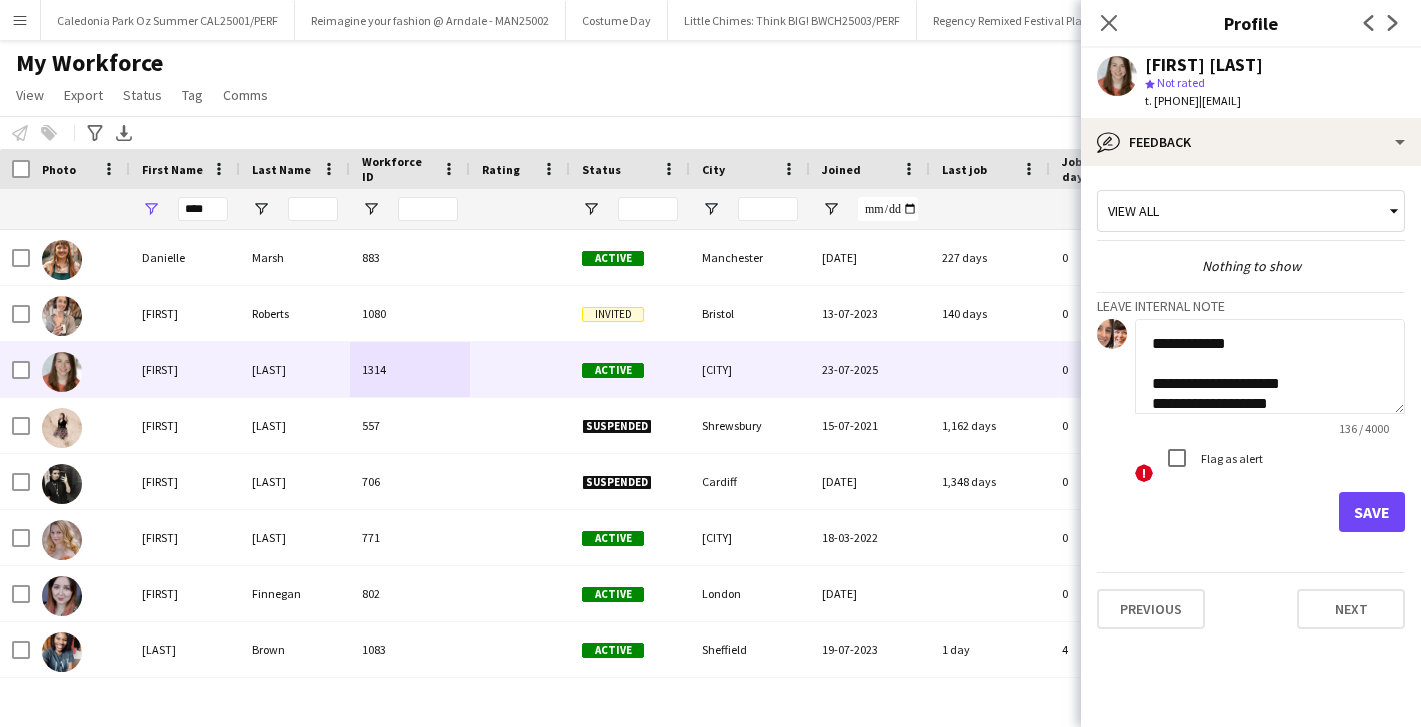 type on "**********" 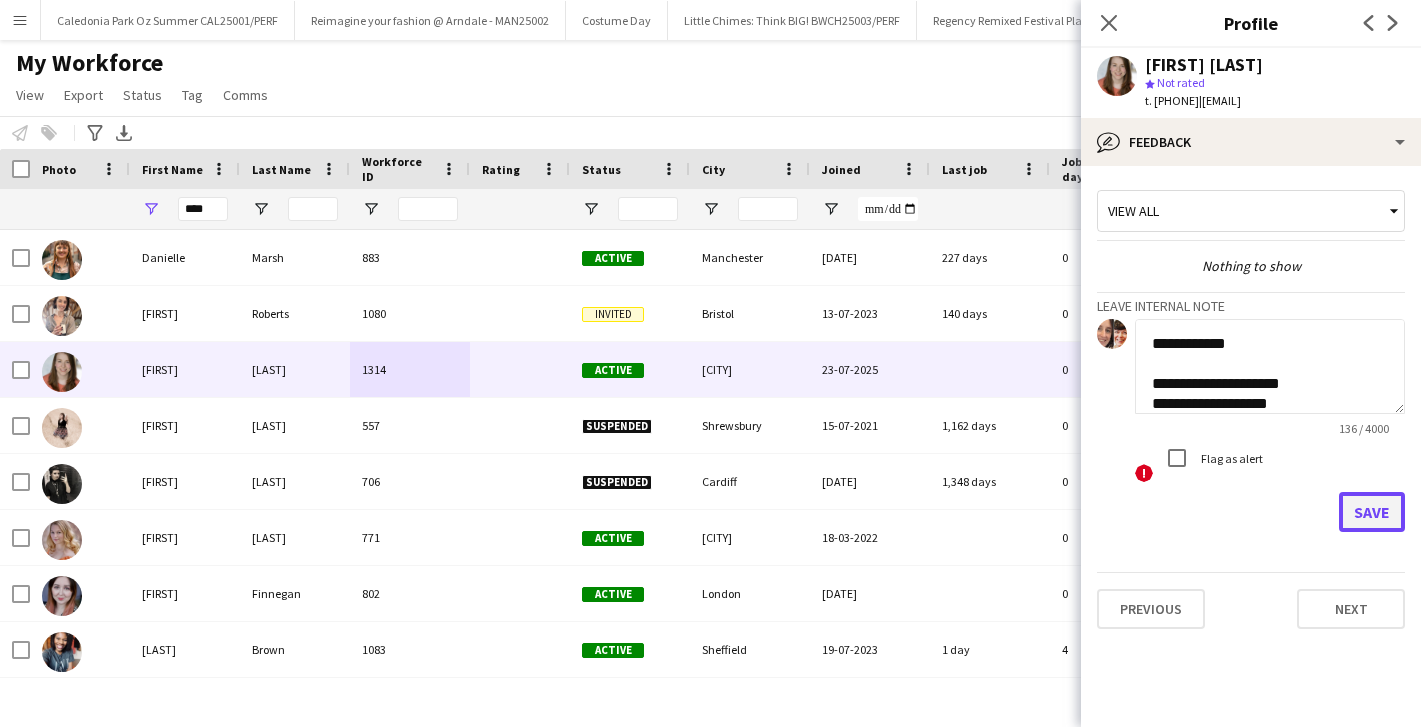 click on "Save" 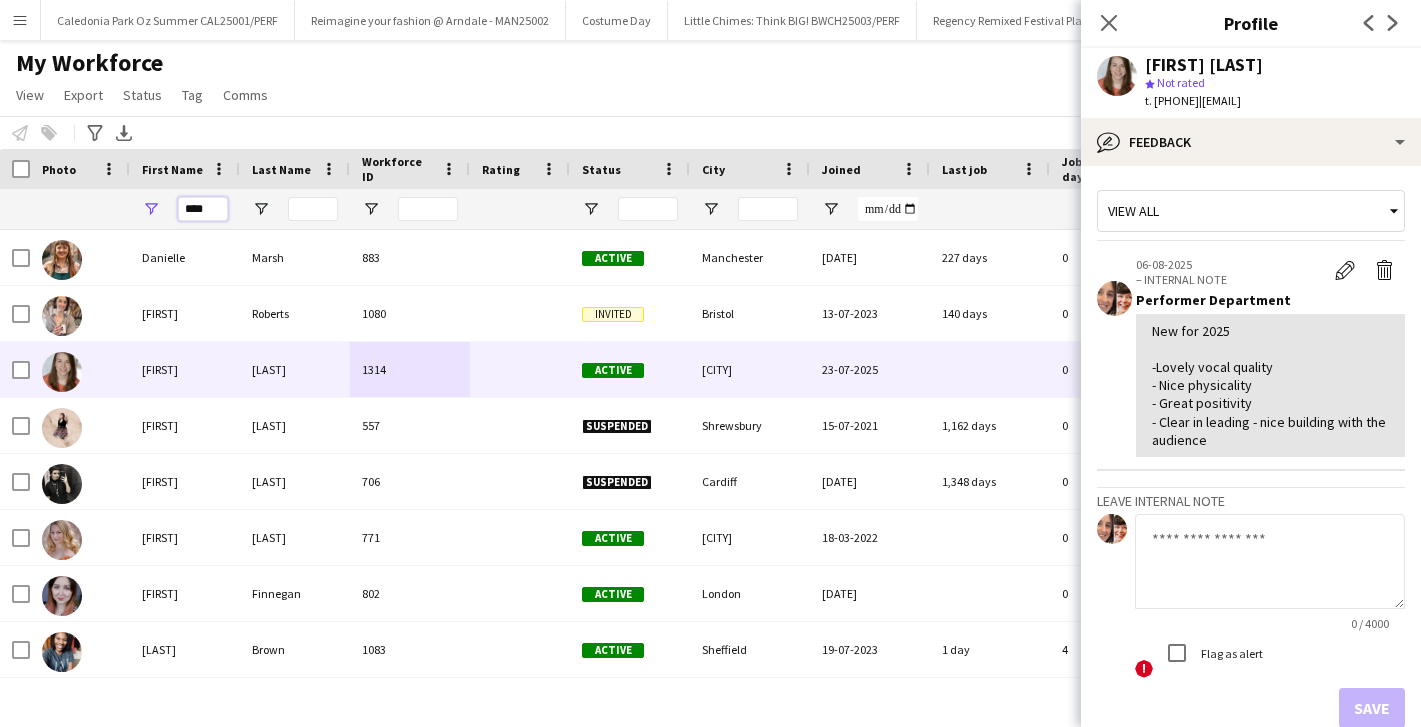 click on "****" at bounding box center [203, 209] 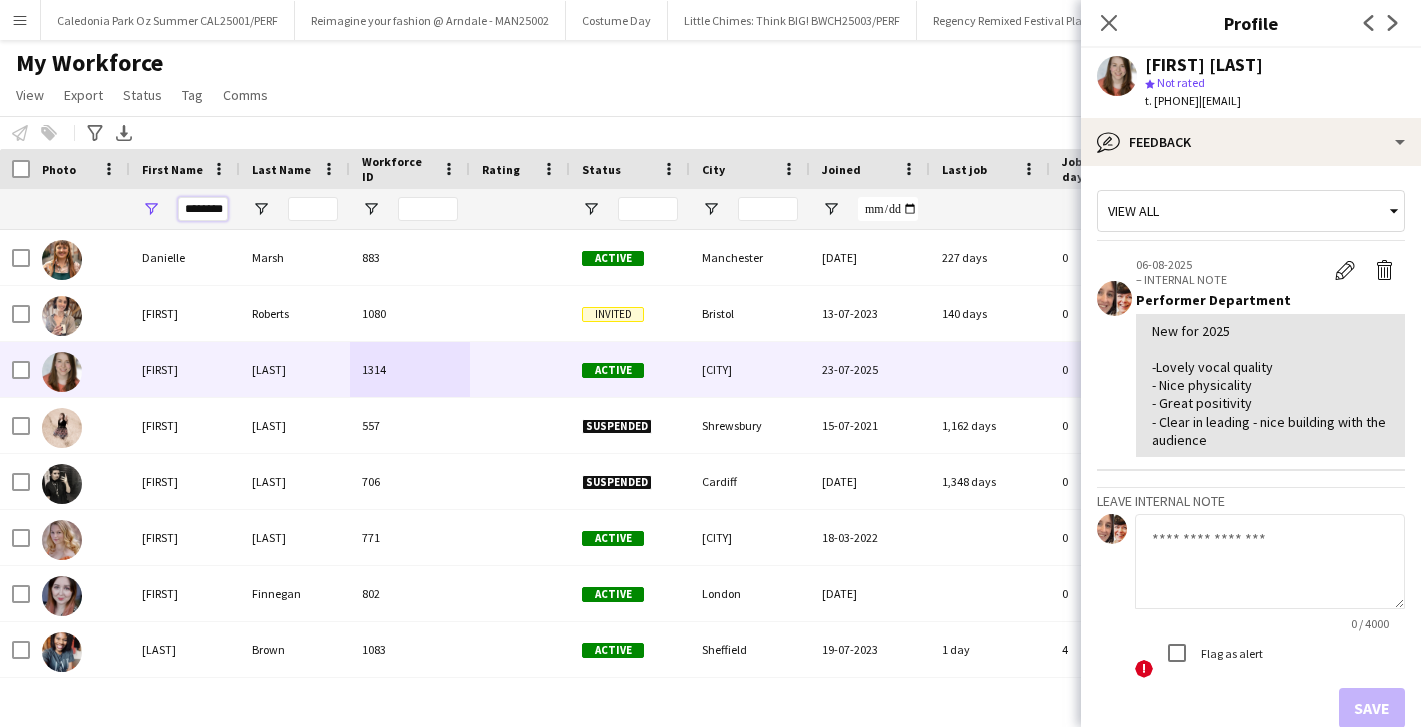 scroll, scrollTop: 0, scrollLeft: 5, axis: horizontal 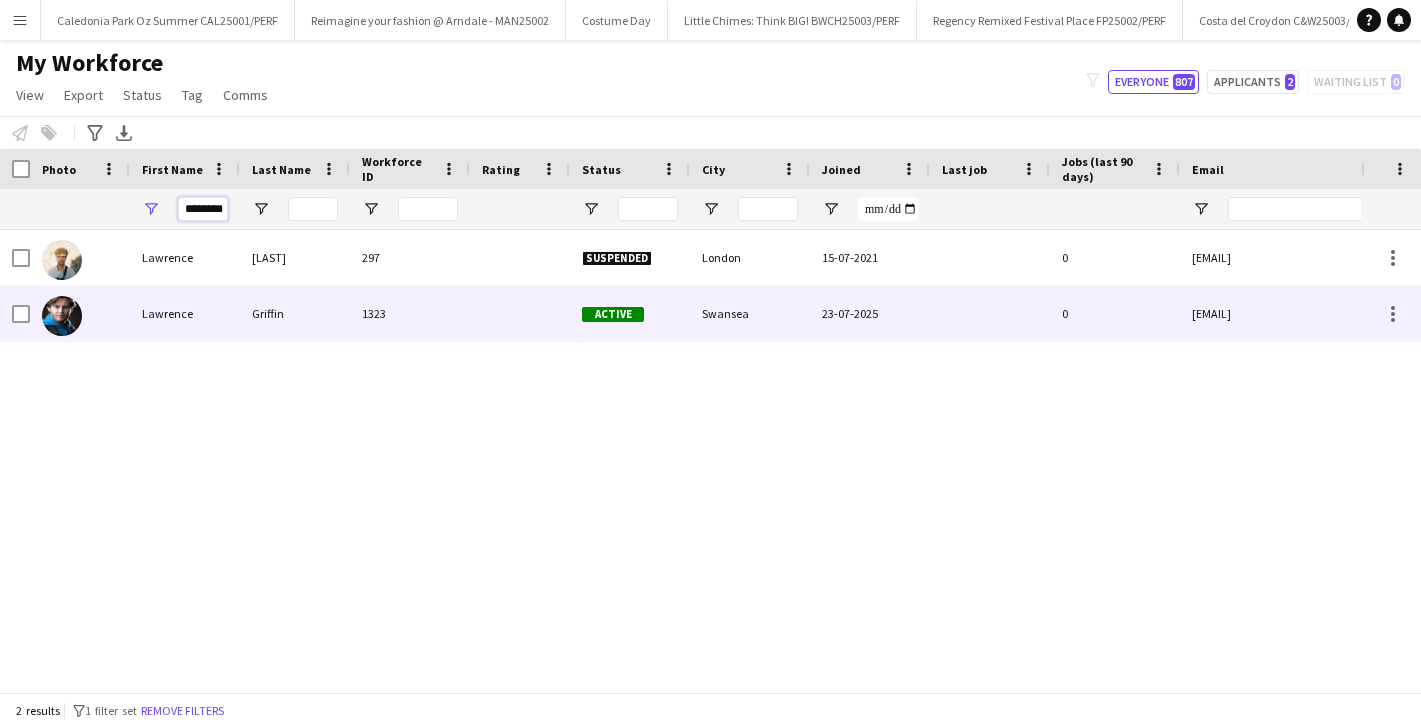 type on "********" 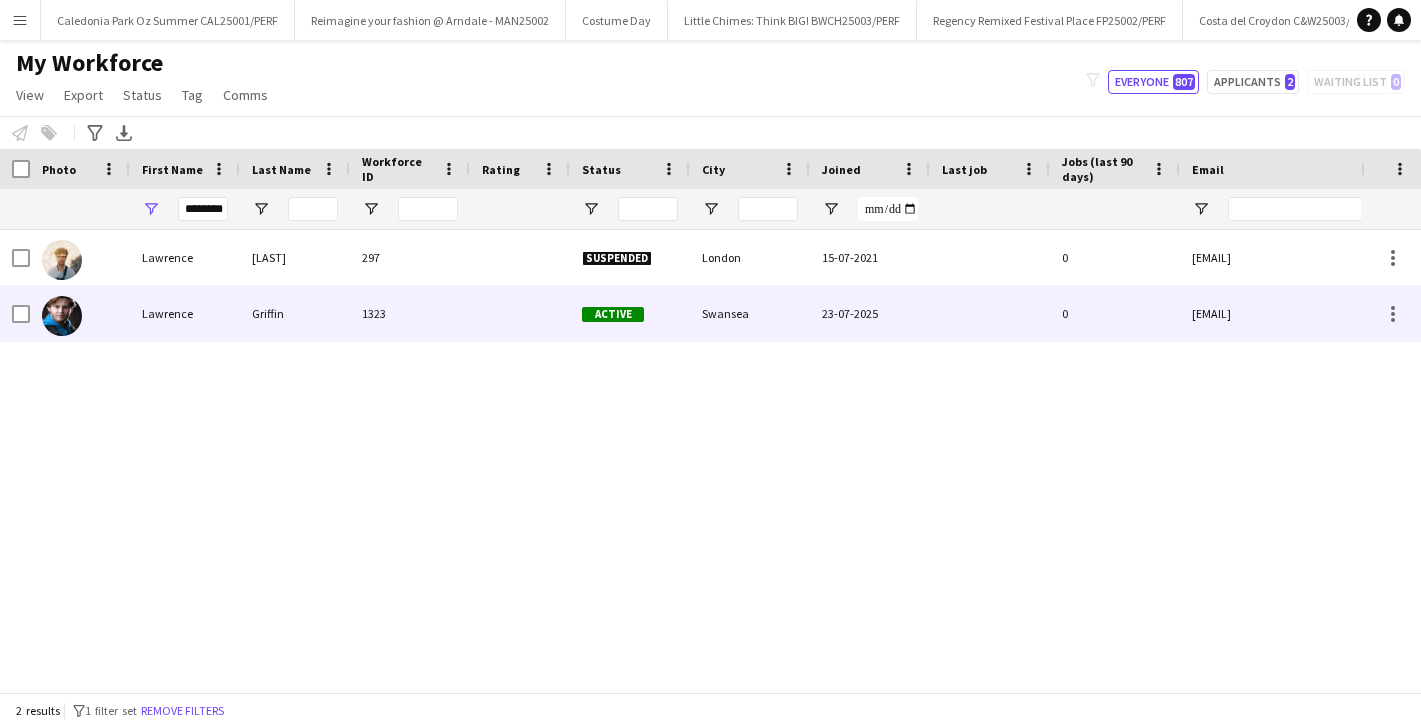 click on "Griffin" at bounding box center [295, 313] 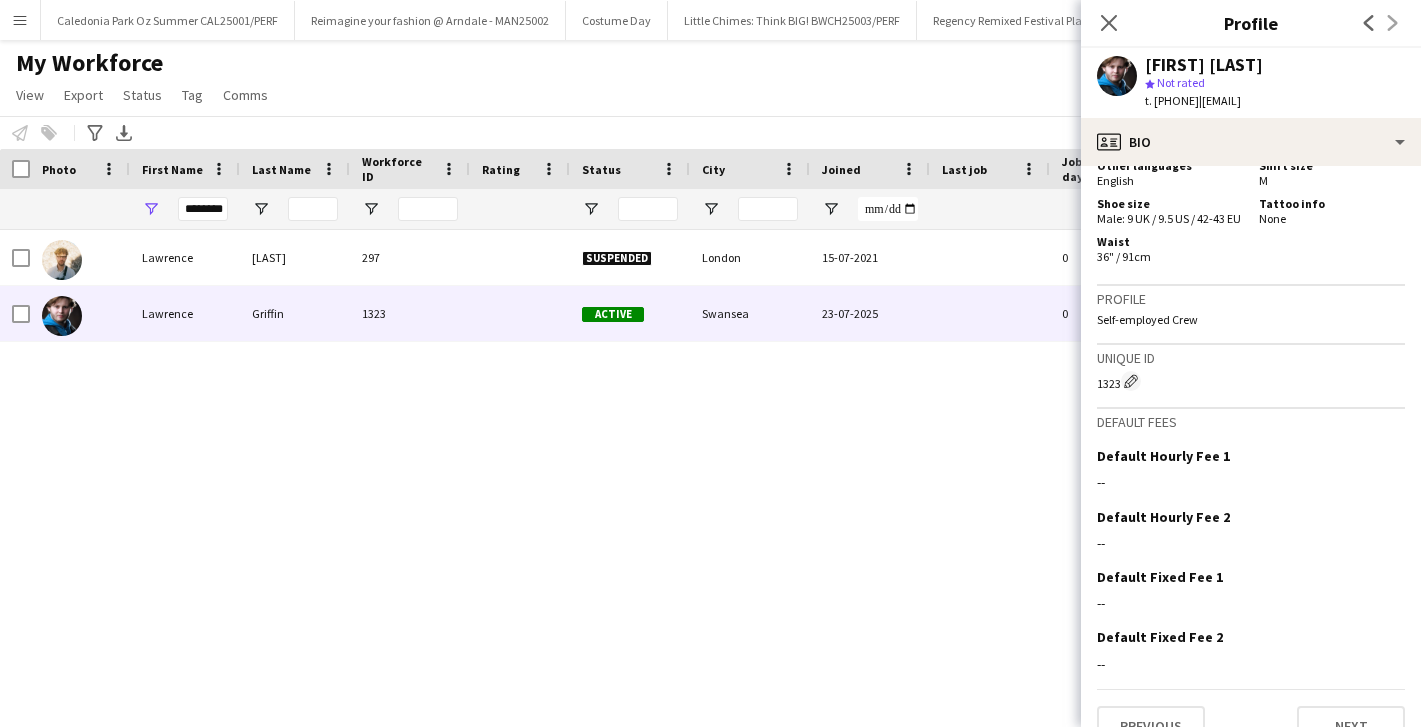 scroll, scrollTop: 1566, scrollLeft: 0, axis: vertical 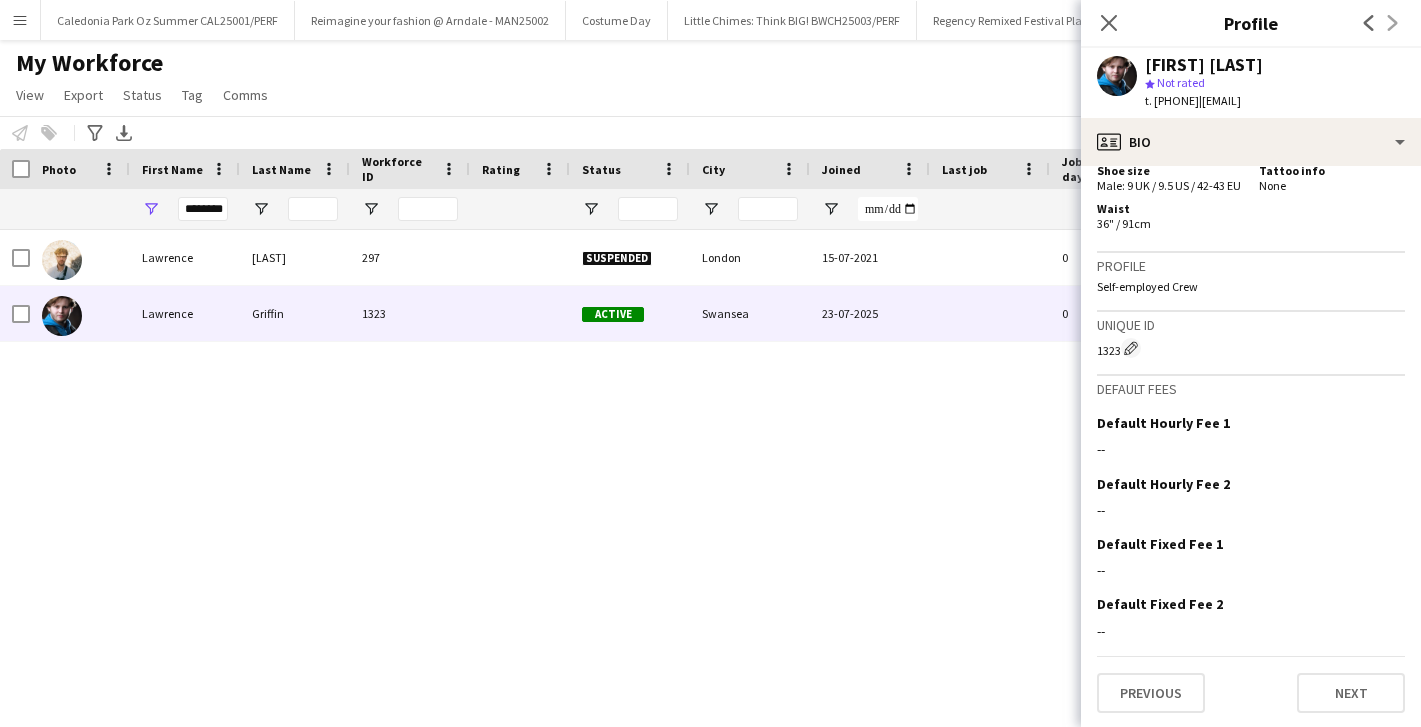 click on "Gender   [GENDER]   Birthday   [DATE]   ([AGE] years)   Location   [POSTCODE], [CITY], [POSTCODE]   Work history   Applications total count: 0   Cancelled jobs count: 0   Cancelled jobs total count: 0   Worked jobs count: 0   Worked jobs total count: 0   Roles
Edit crew company roles
Skills
Edit crew company skills
ok-circled2
background
Layer 1
cross-circle-red
background
Layer 1
Crew (General) - Clean driver's licence?
Freelancer has uploaded a photo validation of skill. Click to see
ok-circled2
background
Layer 1
cross-circle-red
background
Layer 1" 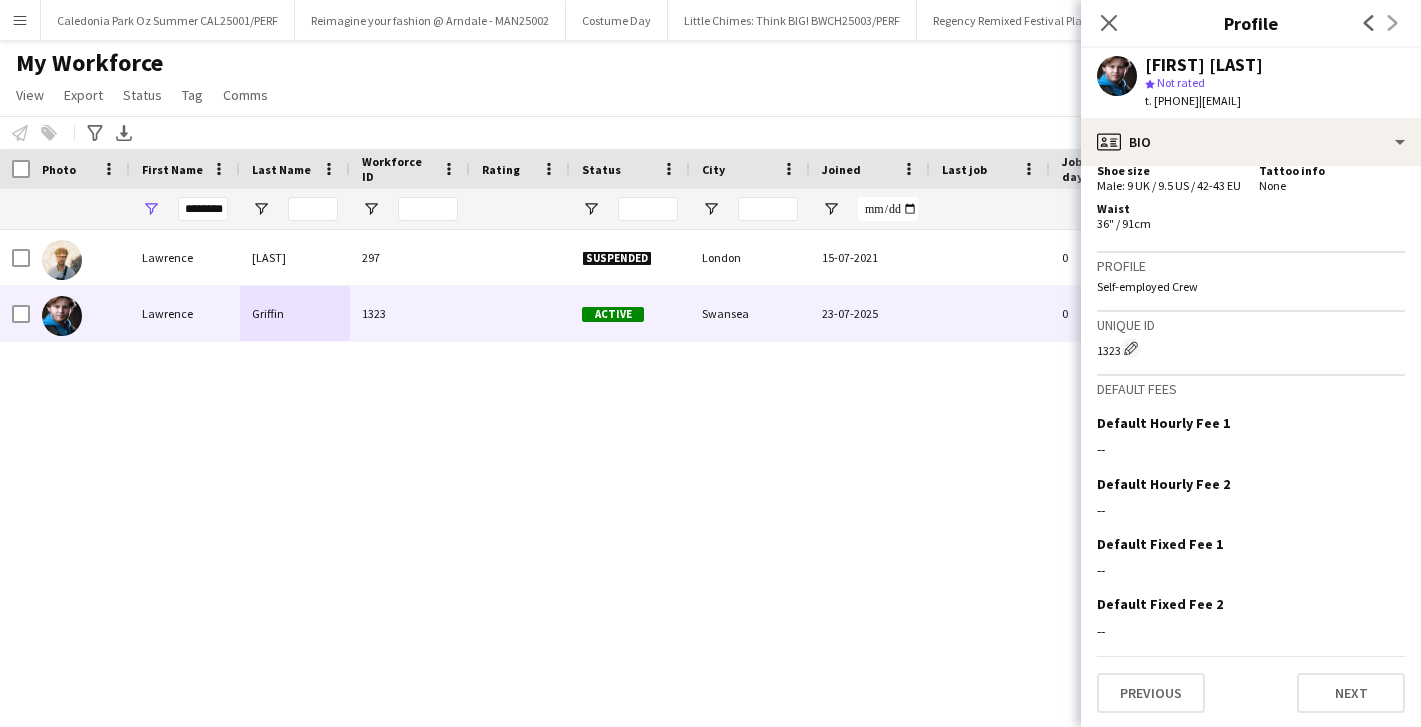 click on "Gender   [GENDER]   Birthday   [DATE]   ([AGE] years)   Location   [POSTCODE], [CITY], [POSTCODE]   Work history   Applications total count: 0   Cancelled jobs count: 0   Cancelled jobs total count: 0   Worked jobs count: 0   Worked jobs total count: 0   Roles
Edit crew company roles
Skills
Edit crew company skills
ok-circled2
background
Layer 1
cross-circle-red
background
Layer 1
Crew (General) - Clean driver's licence?
Freelancer has uploaded a photo validation of skill. Click to see
ok-circled2
background
Layer 1
cross-circle-red
background
Layer 1" 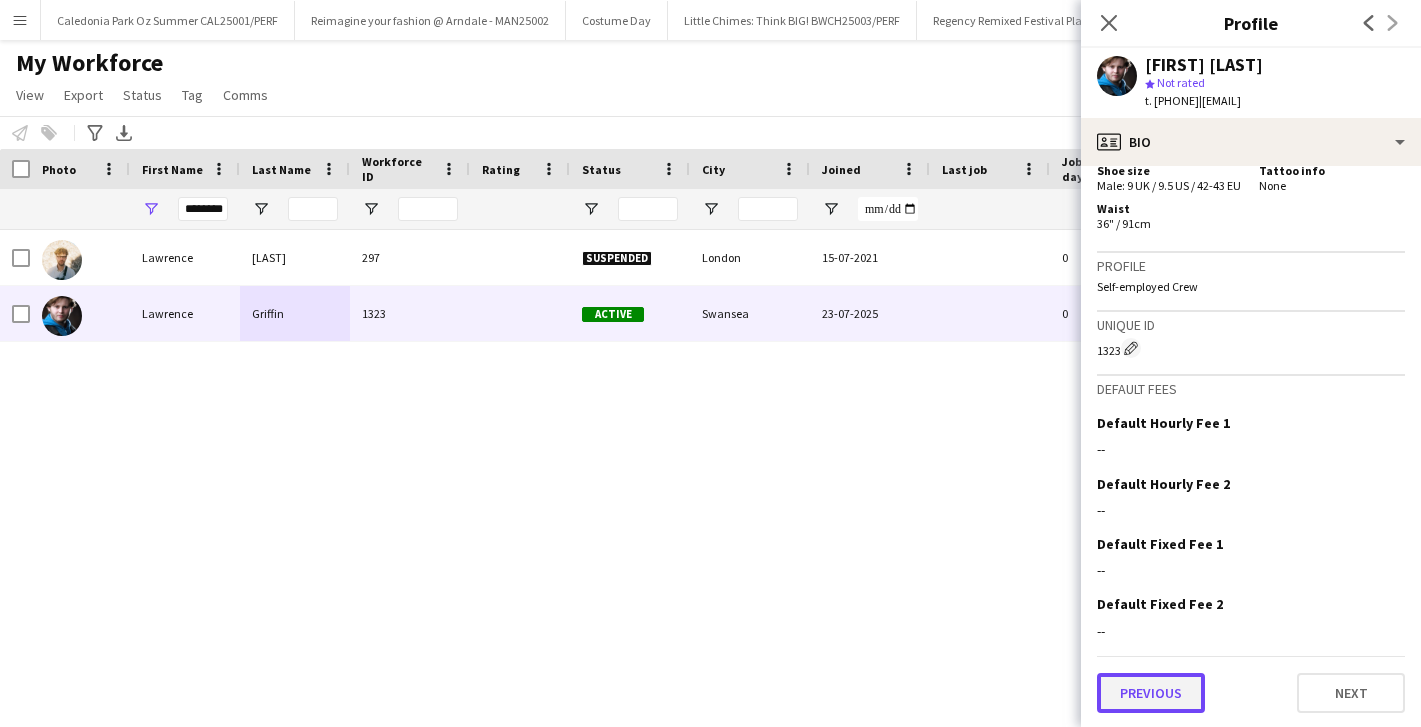 click on "Previous" 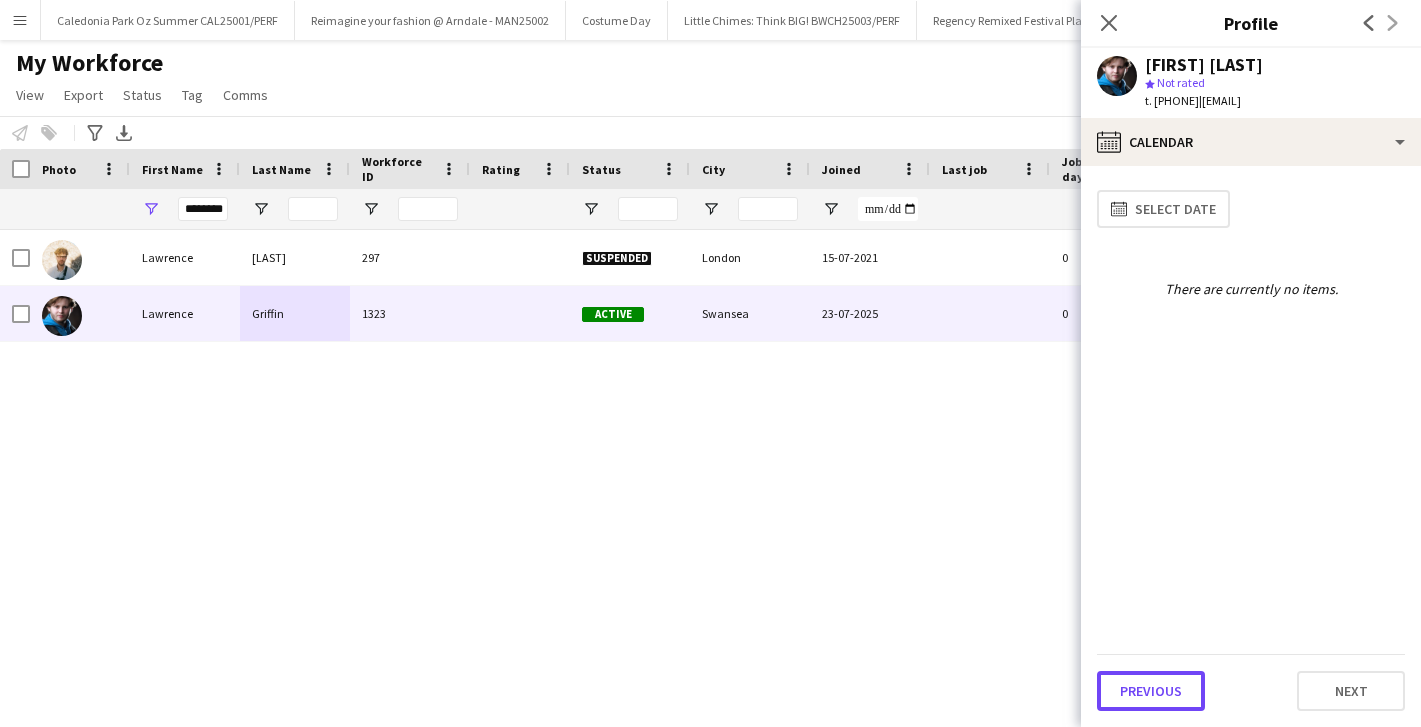 click on "Previous" 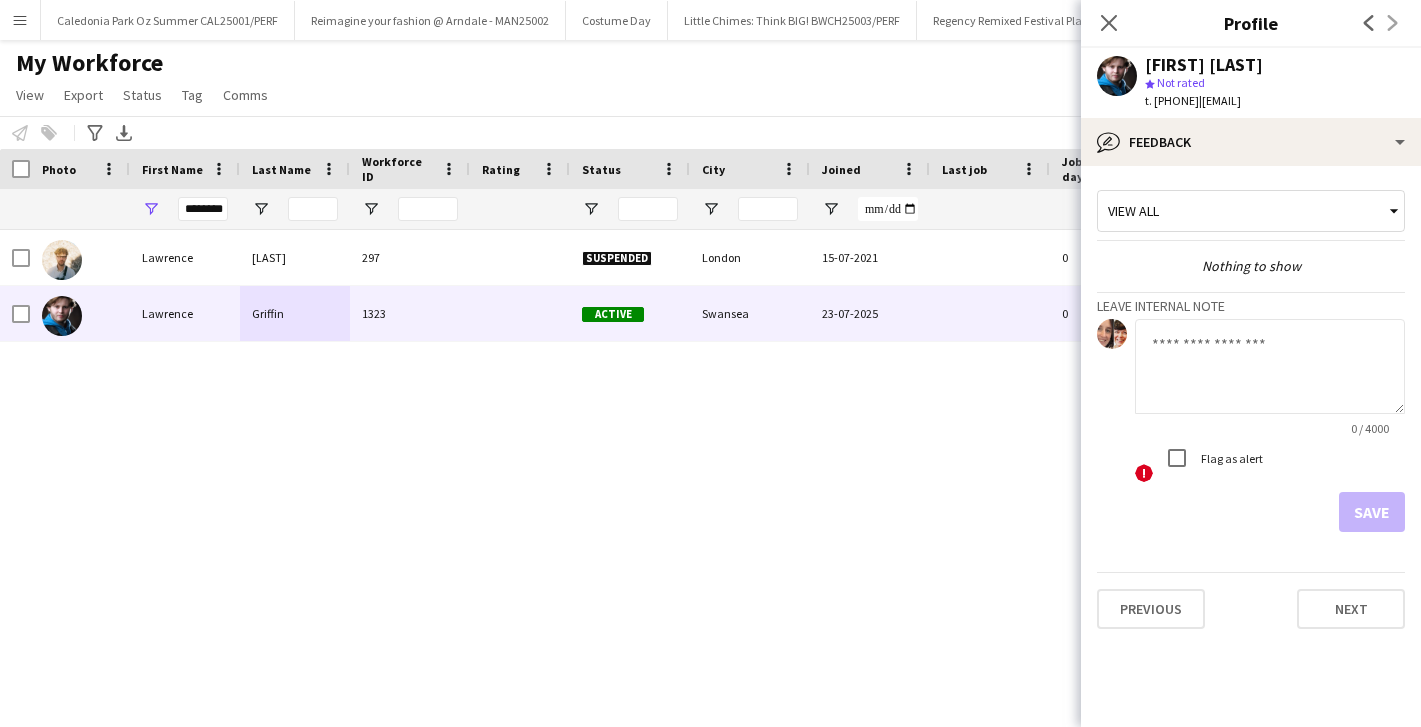 click 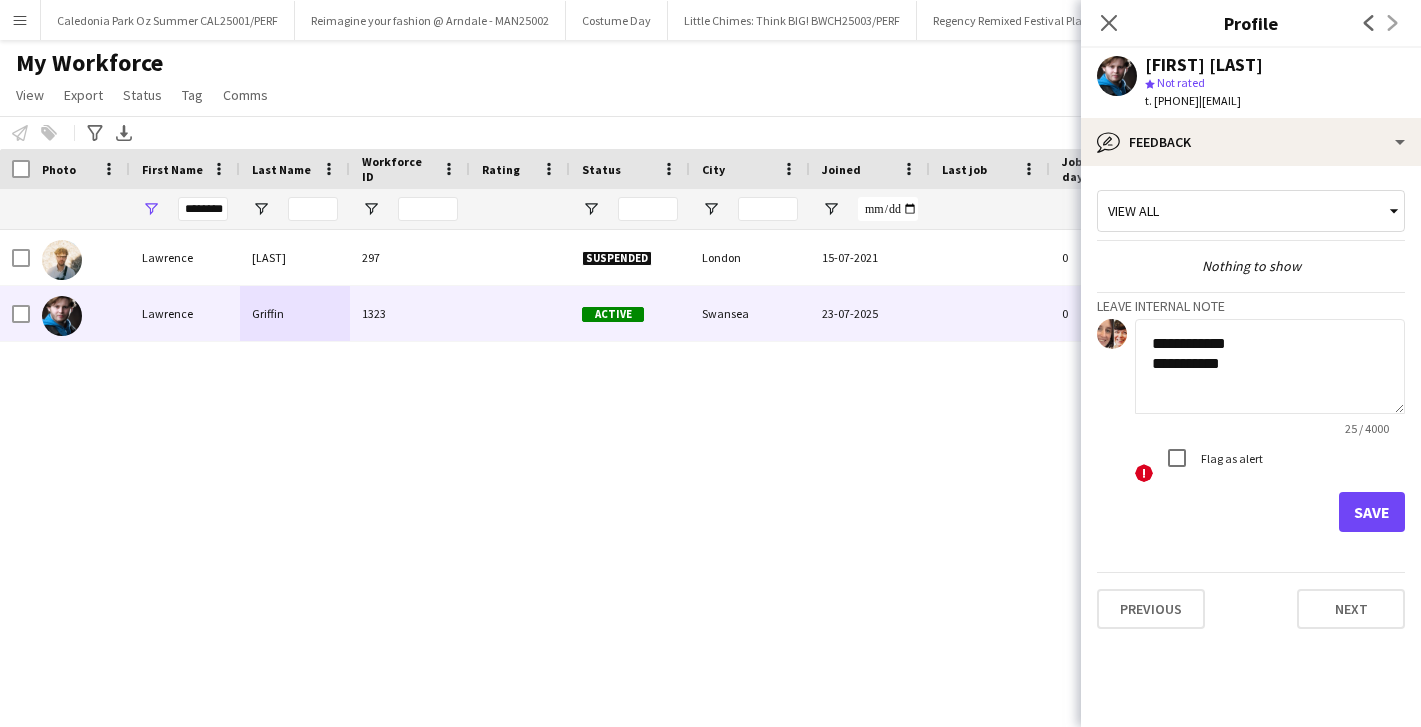 type on "**********" 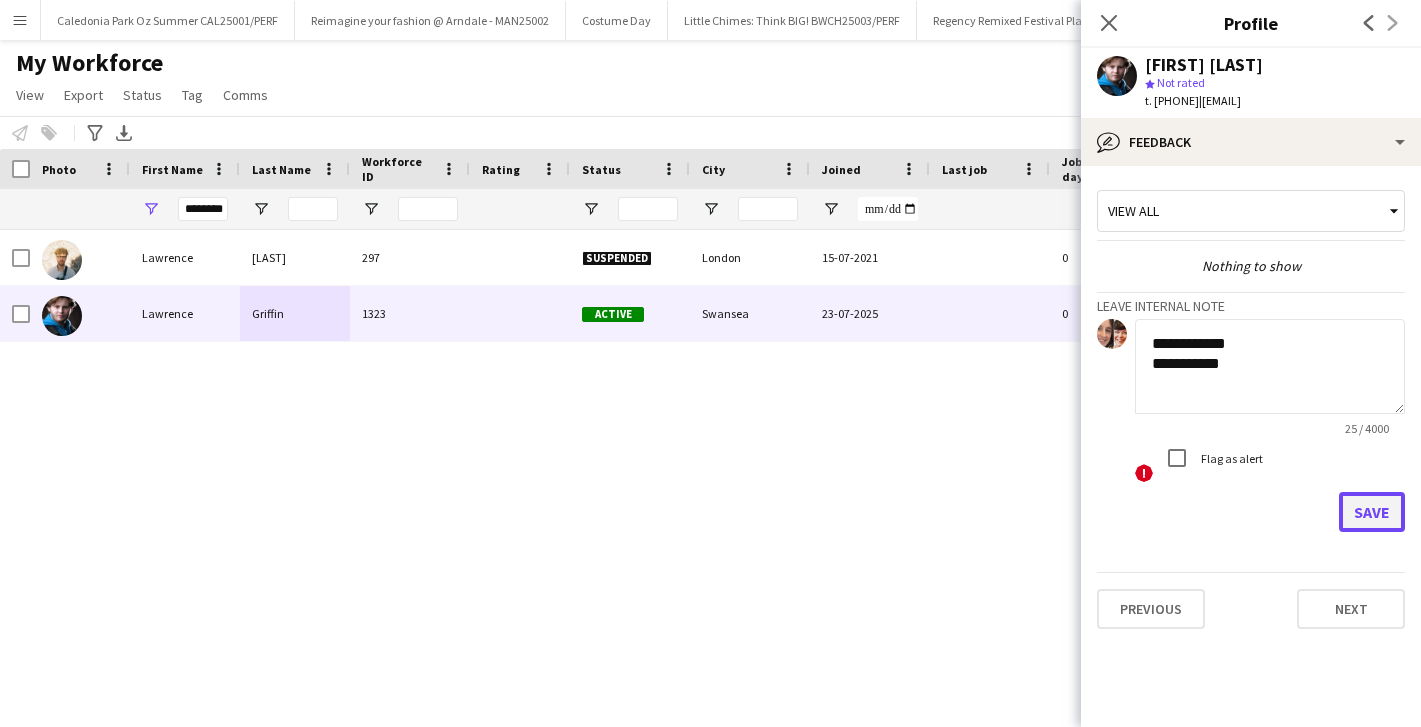 click on "Save" 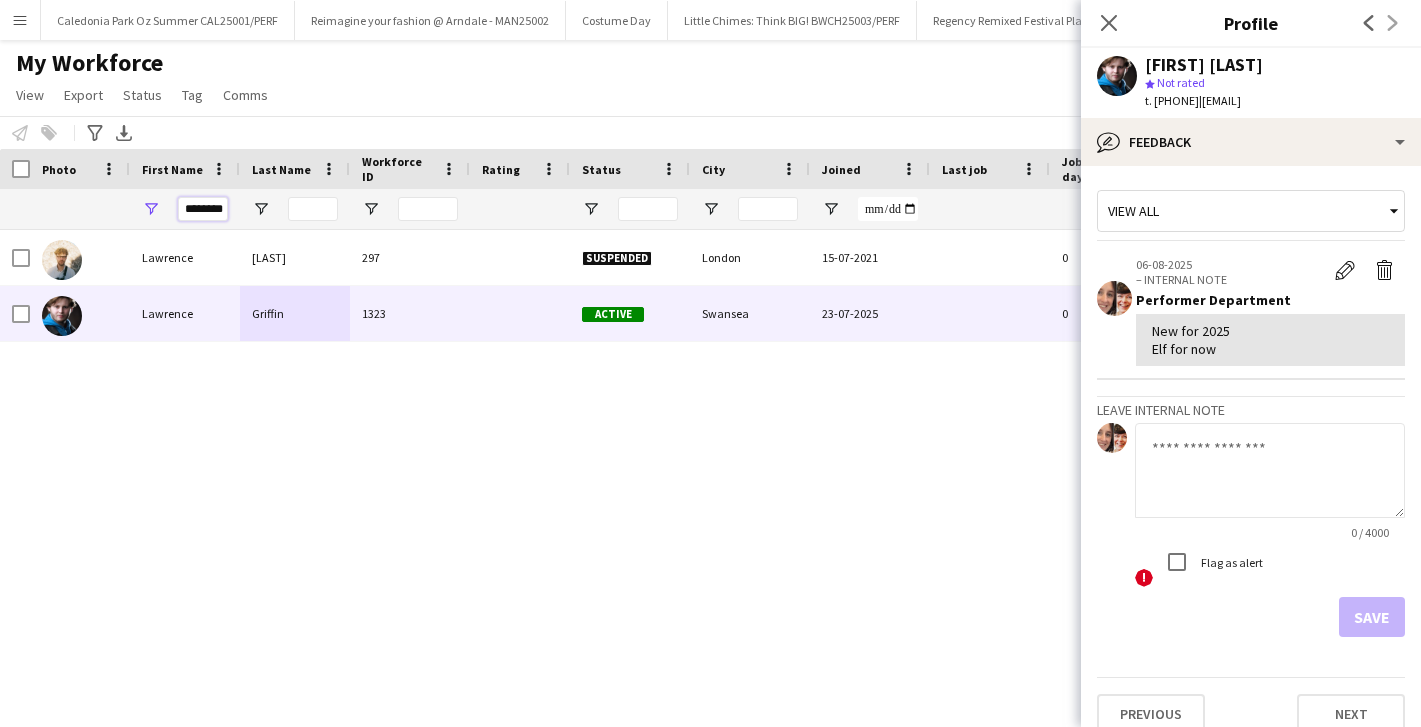 click on "********" at bounding box center [203, 209] 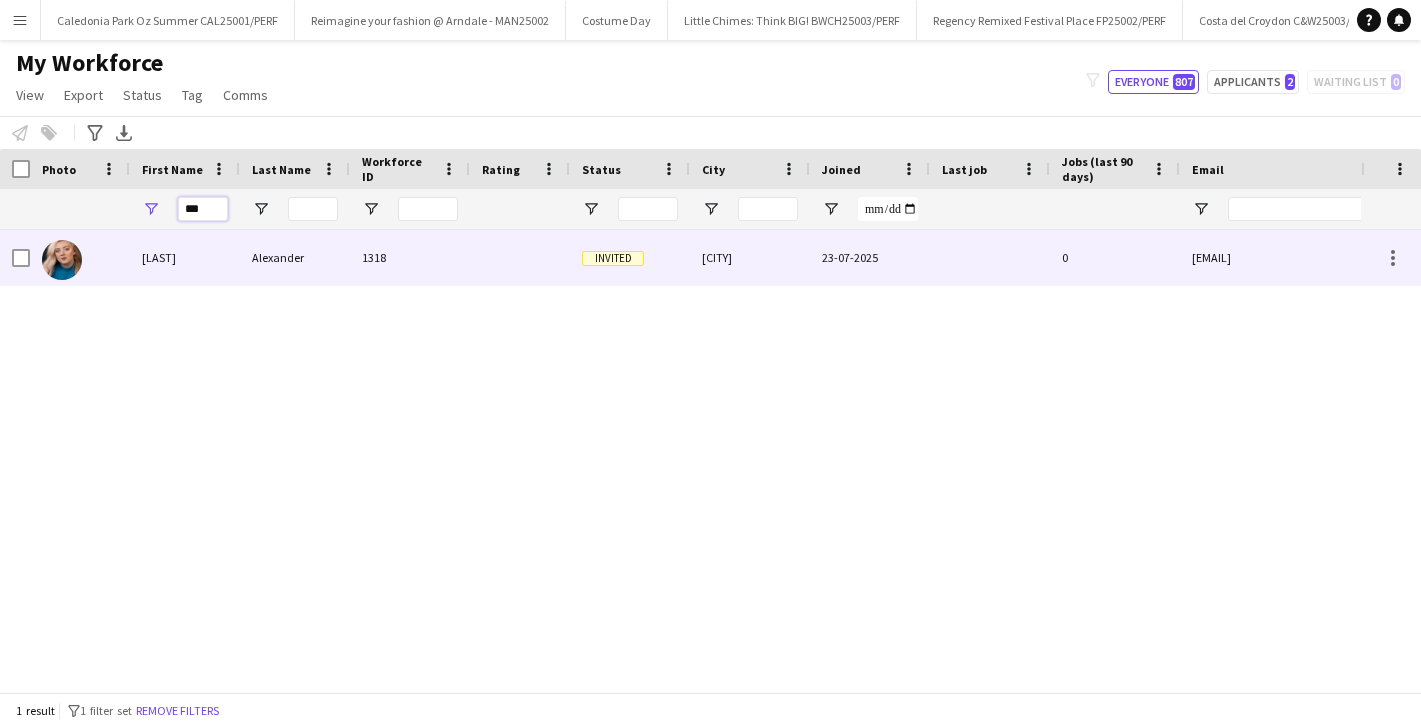 type on "***" 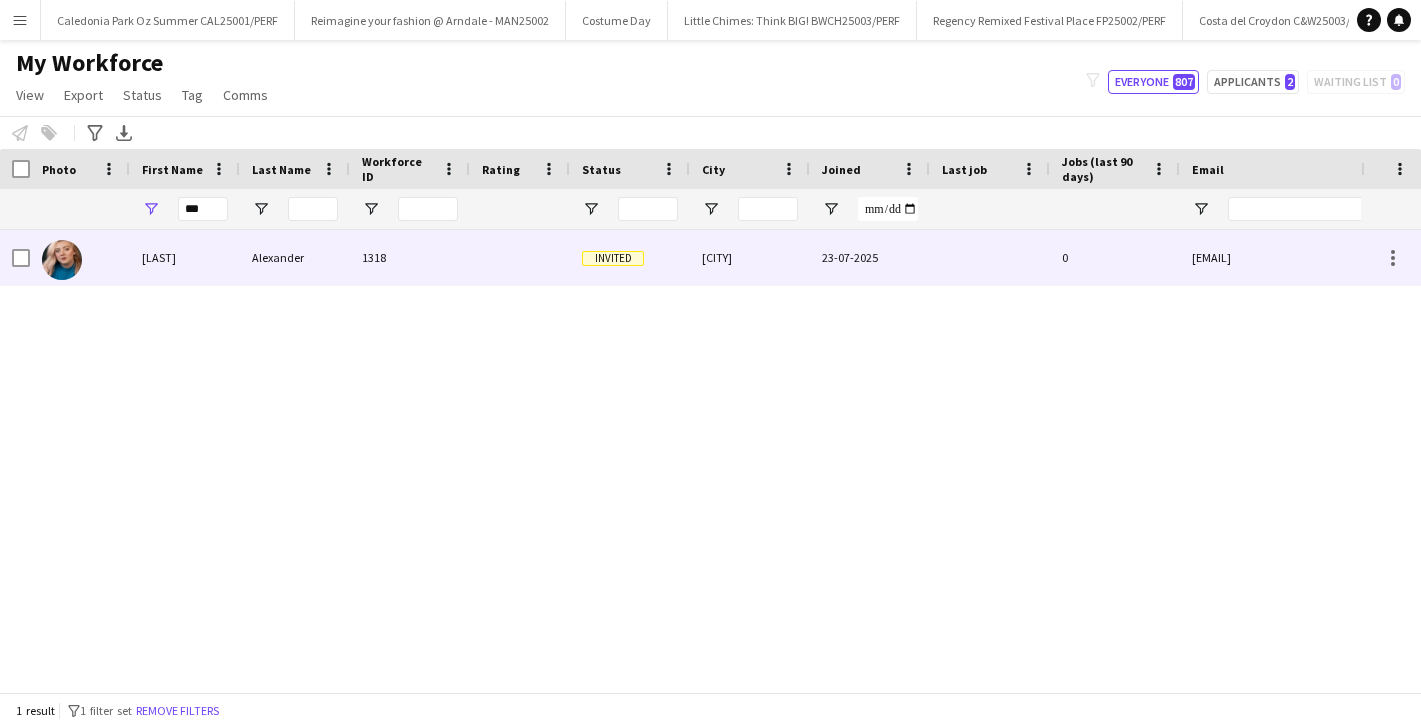 click on "Alexander" at bounding box center (295, 257) 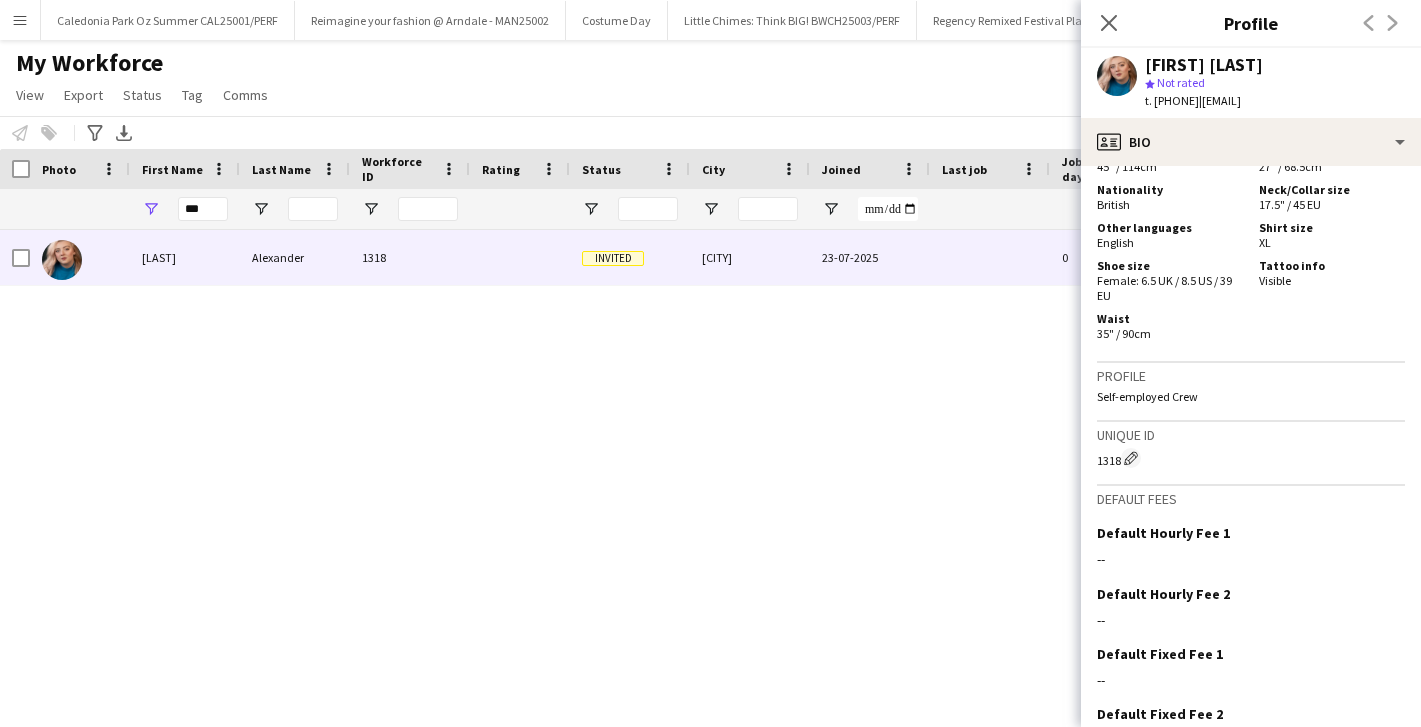 scroll, scrollTop: 1581, scrollLeft: 0, axis: vertical 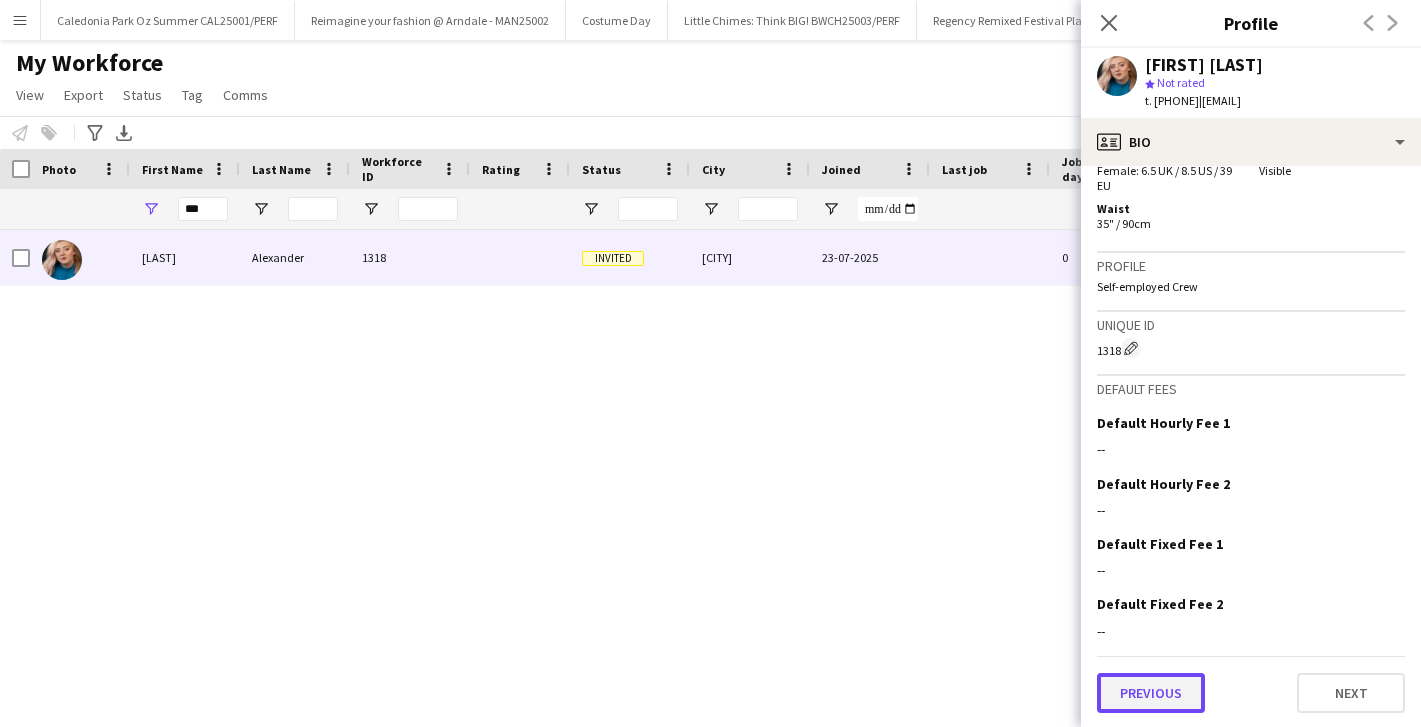 click on "Previous" 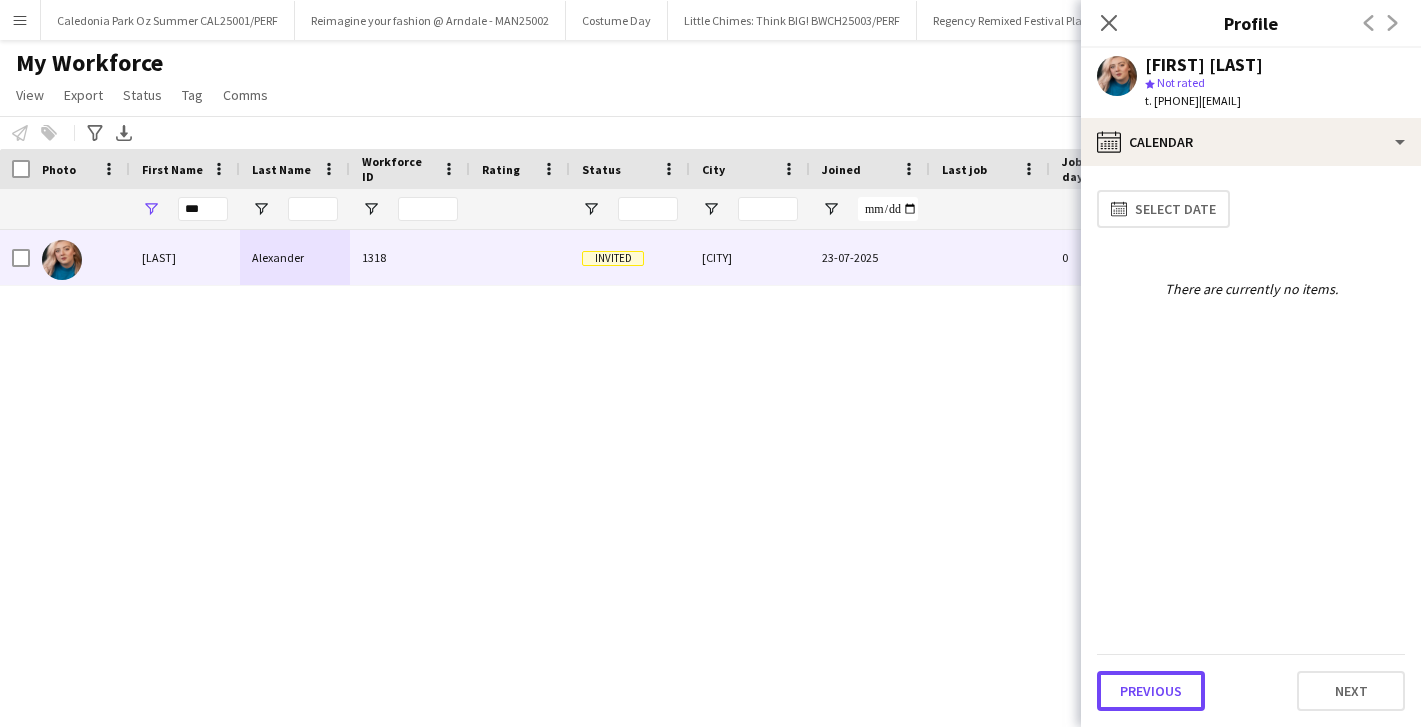 click on "Previous" 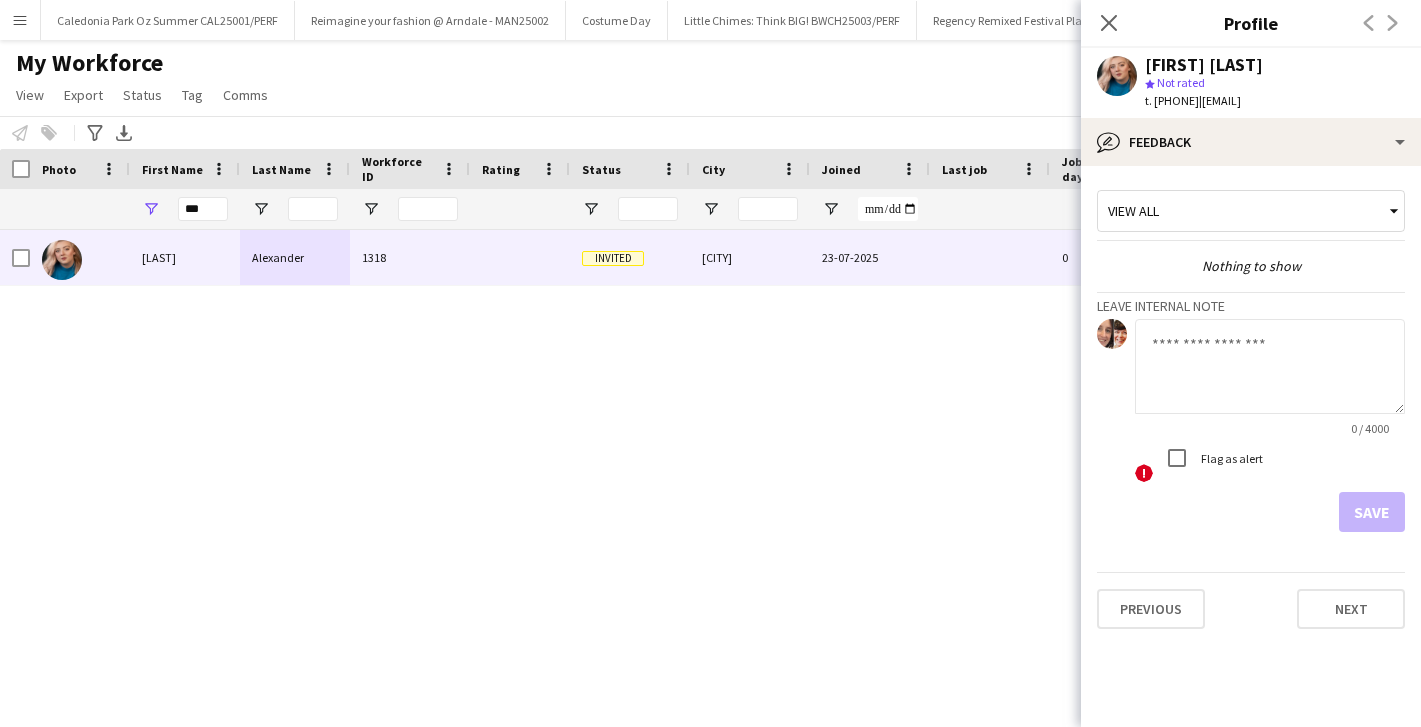 click 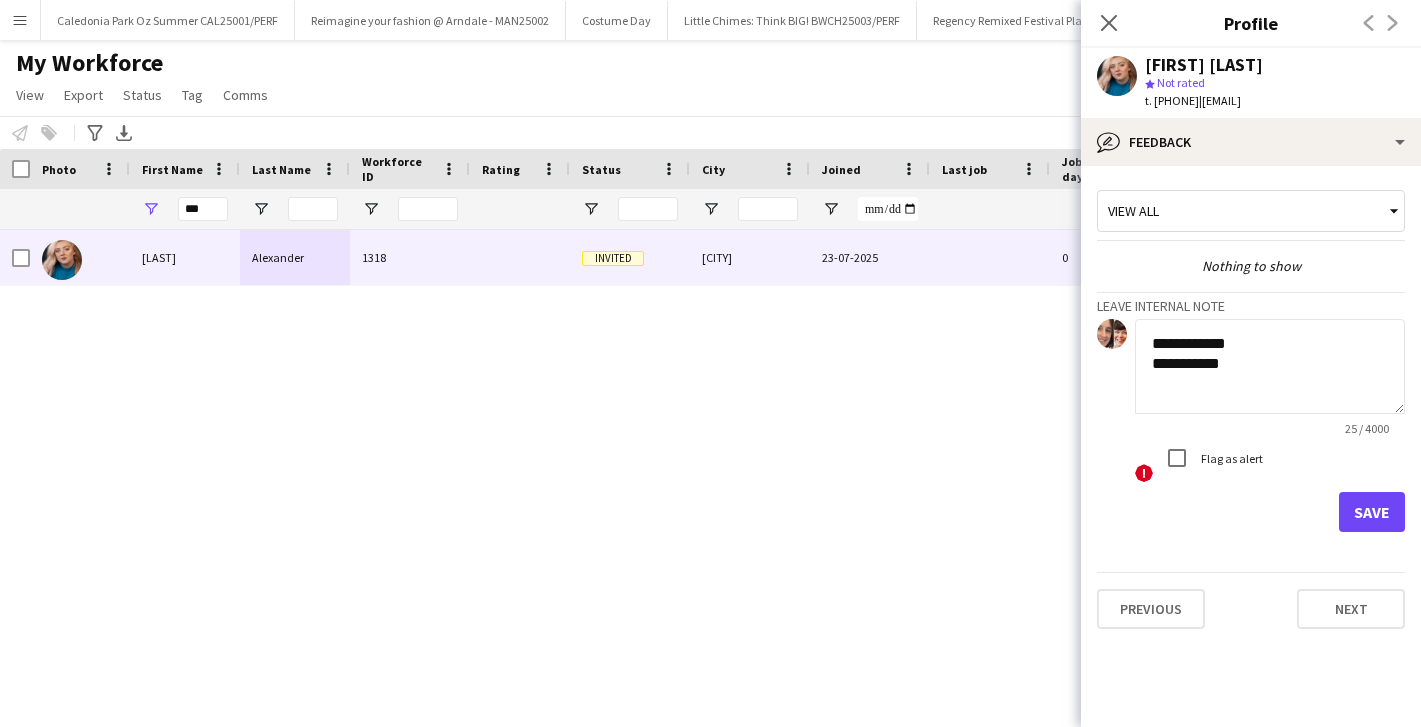 click on "**********" 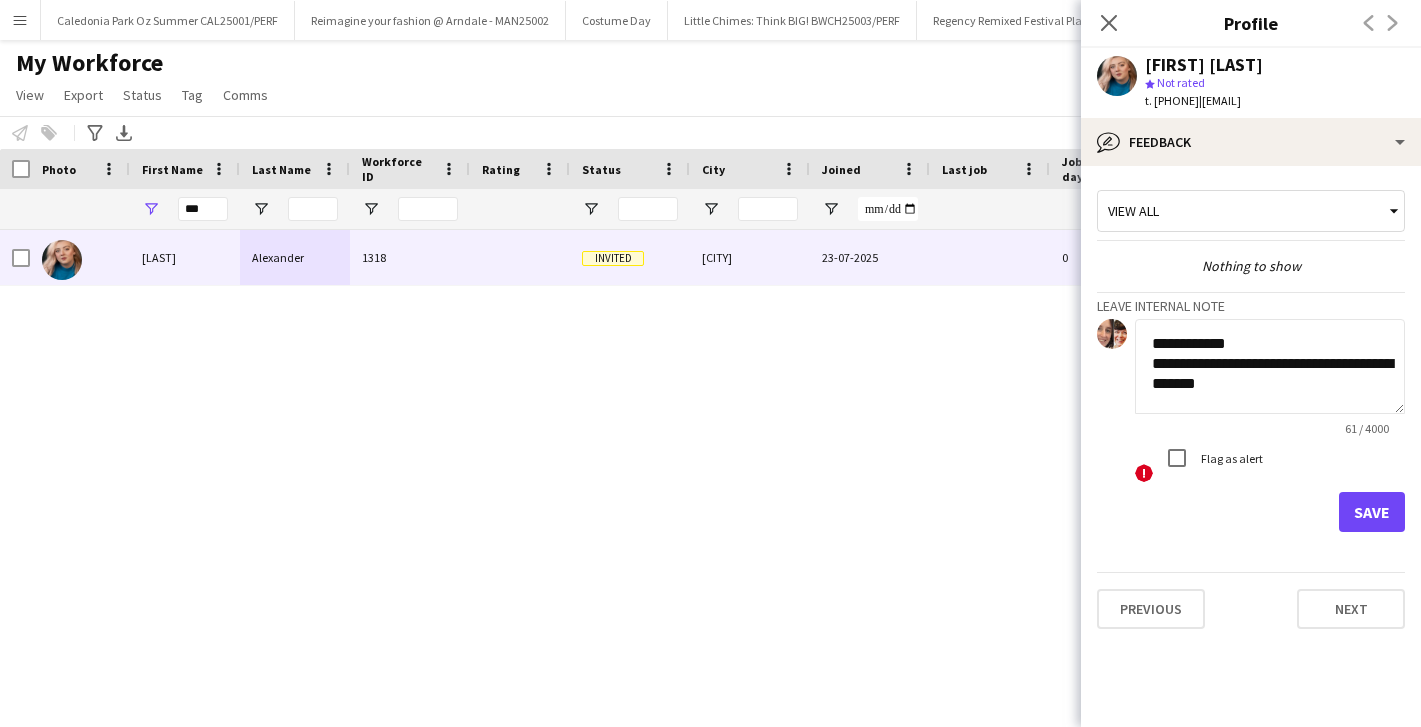 type on "**********" 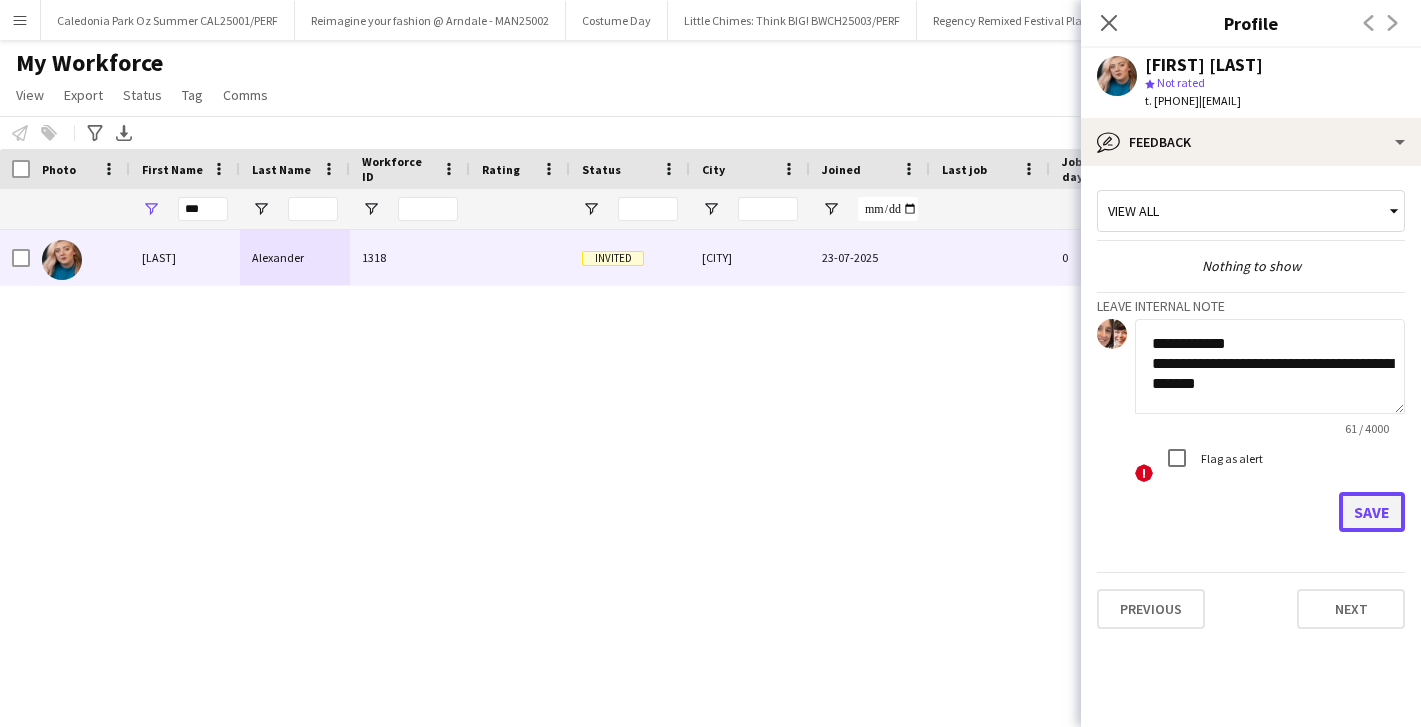 click on "Save" 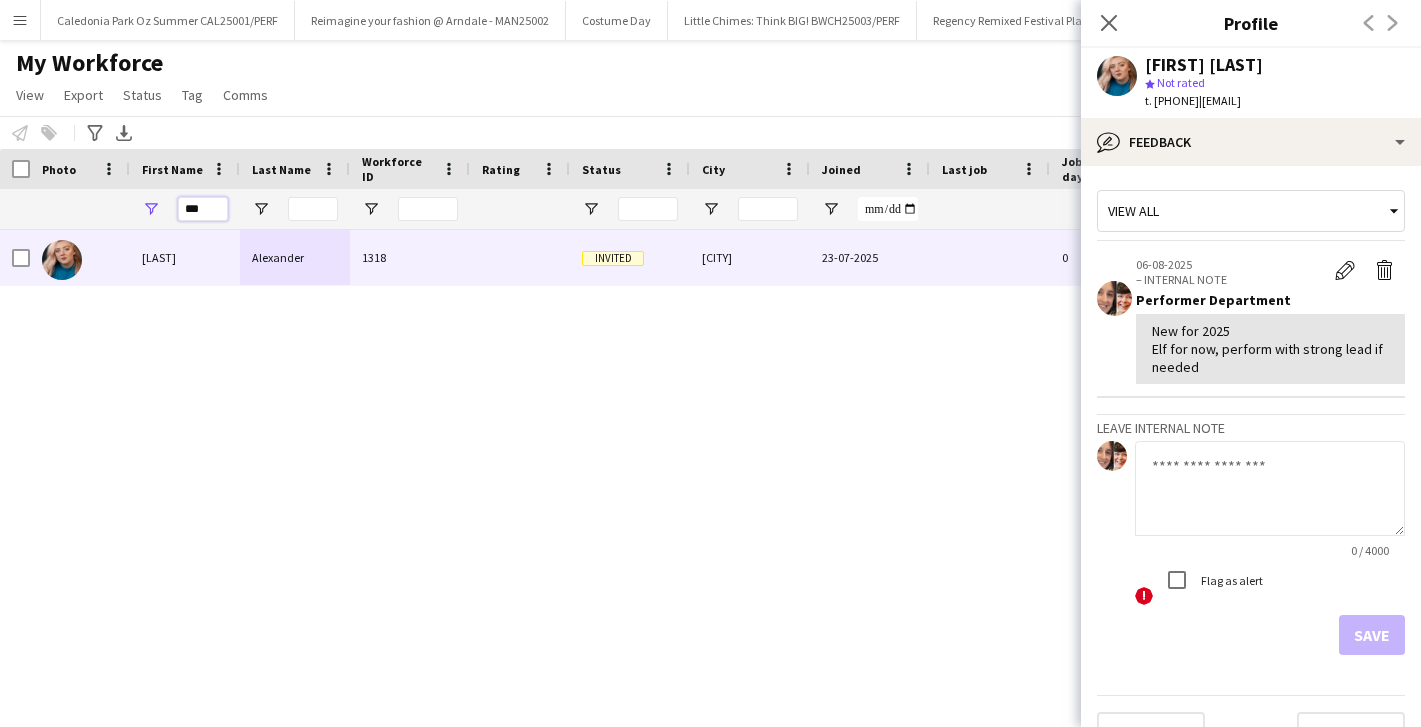 click on "***" at bounding box center [203, 209] 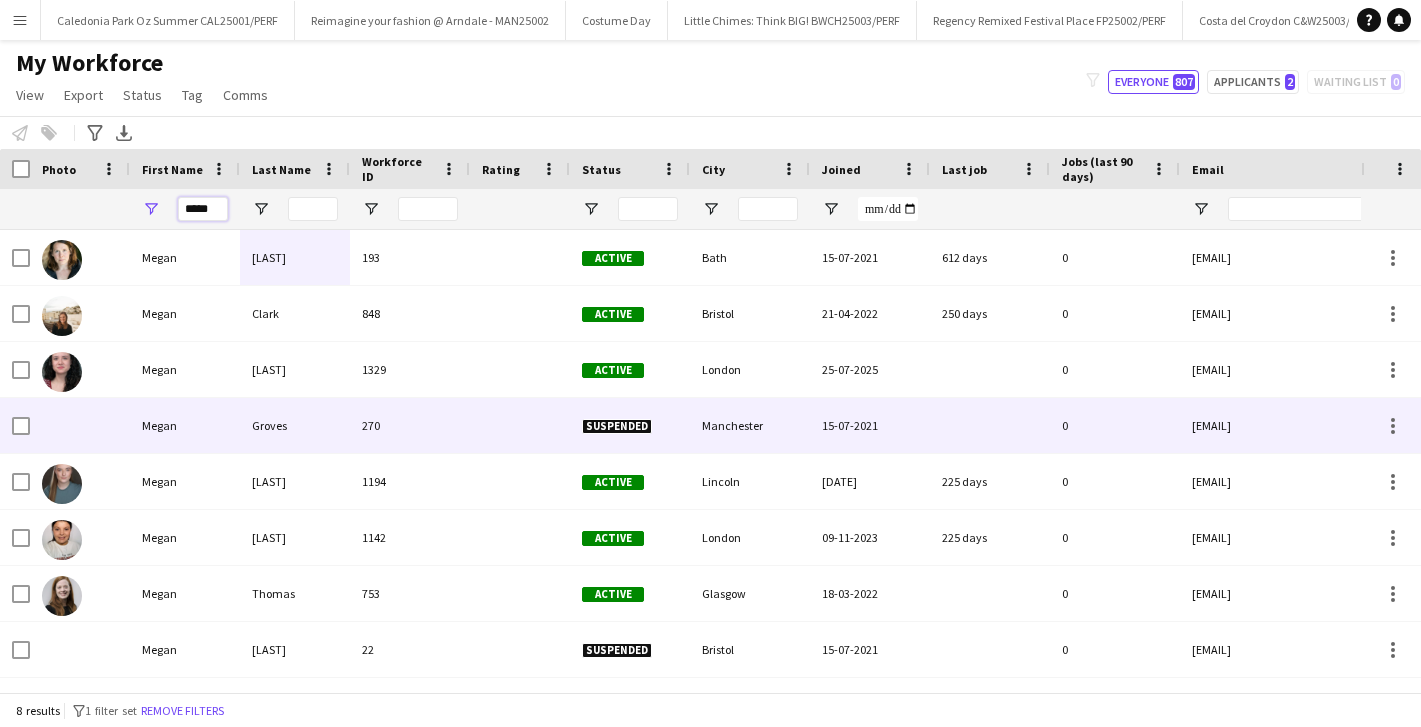 type on "*****" 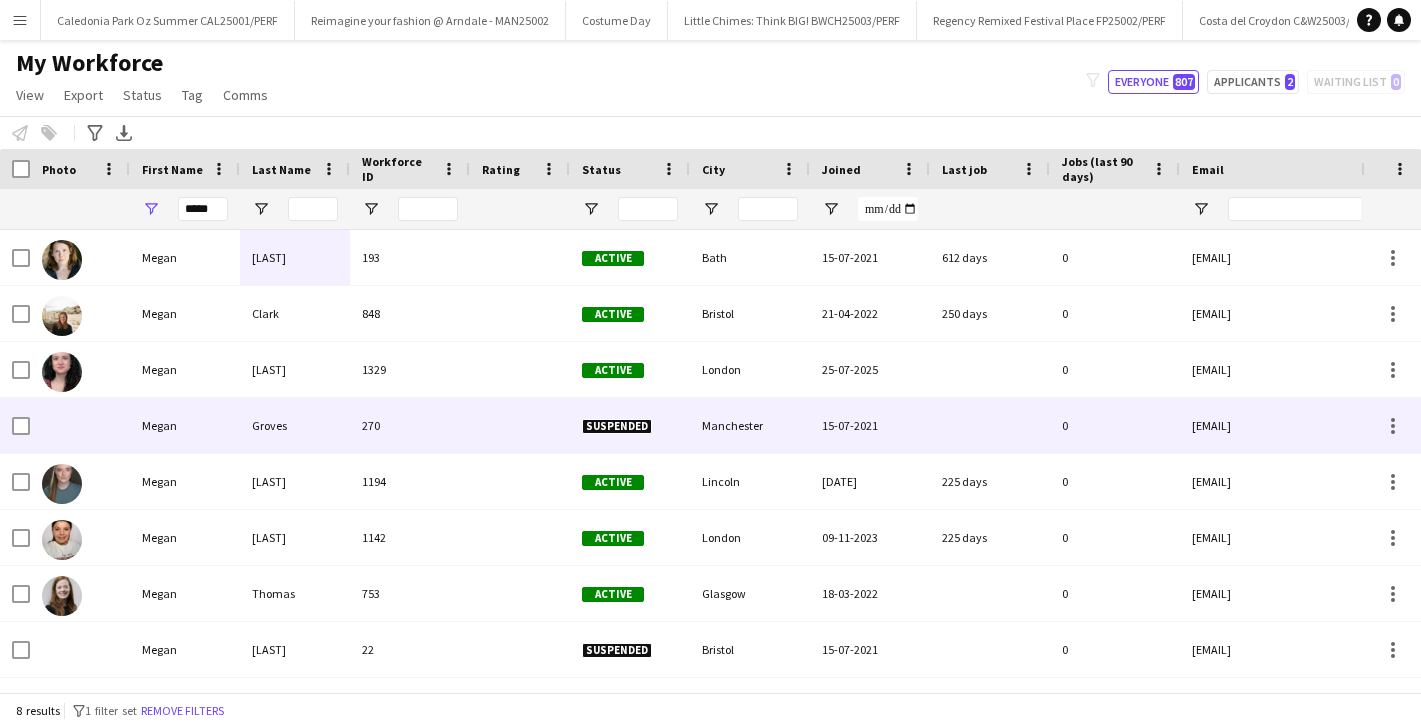 click on "[LAST]" at bounding box center [295, 369] 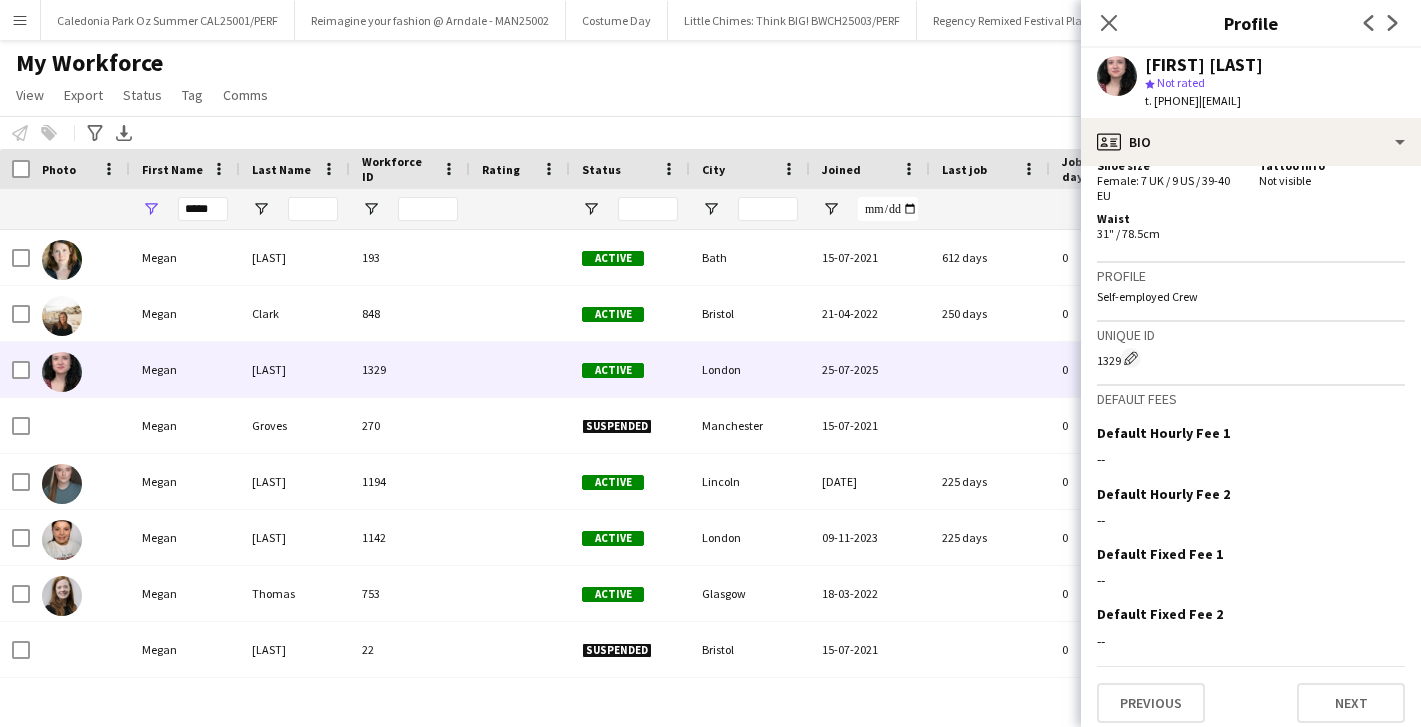 scroll, scrollTop: 1361, scrollLeft: 0, axis: vertical 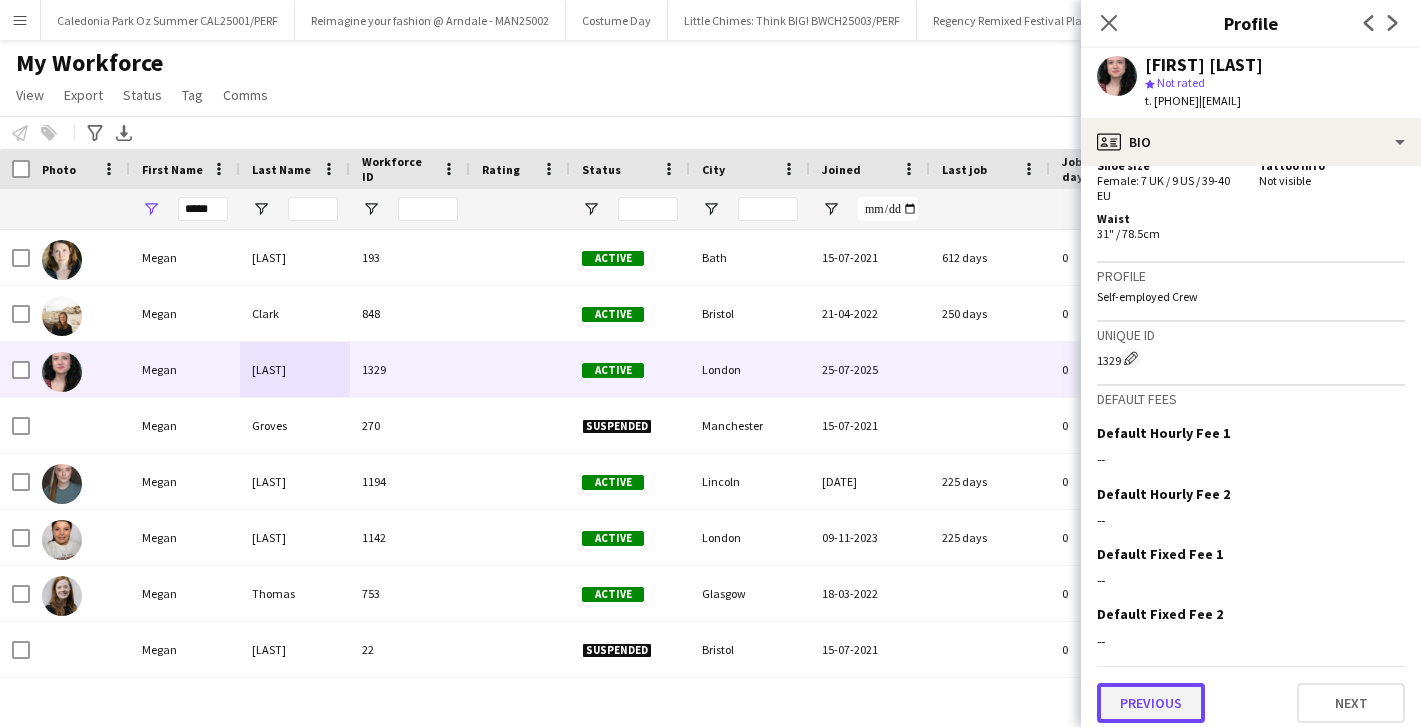 click on "Previous" 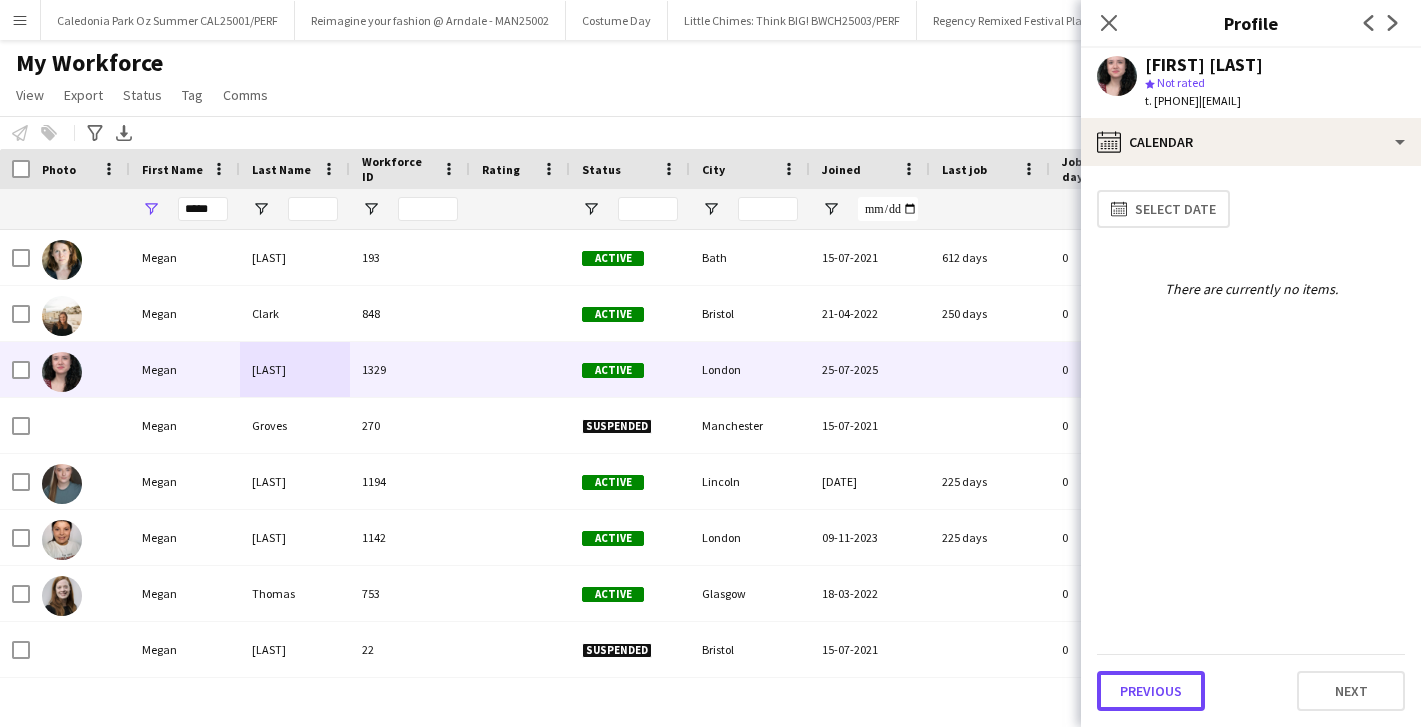 click on "Previous" 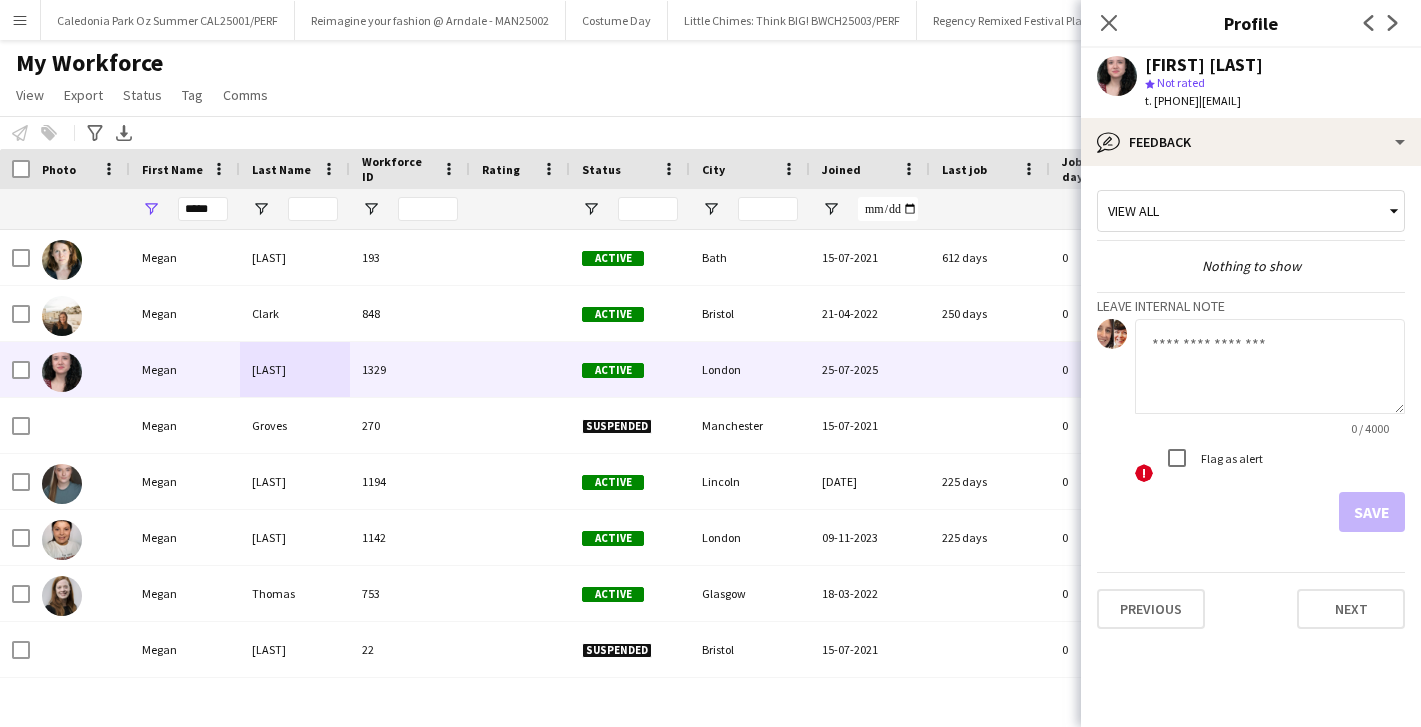 click 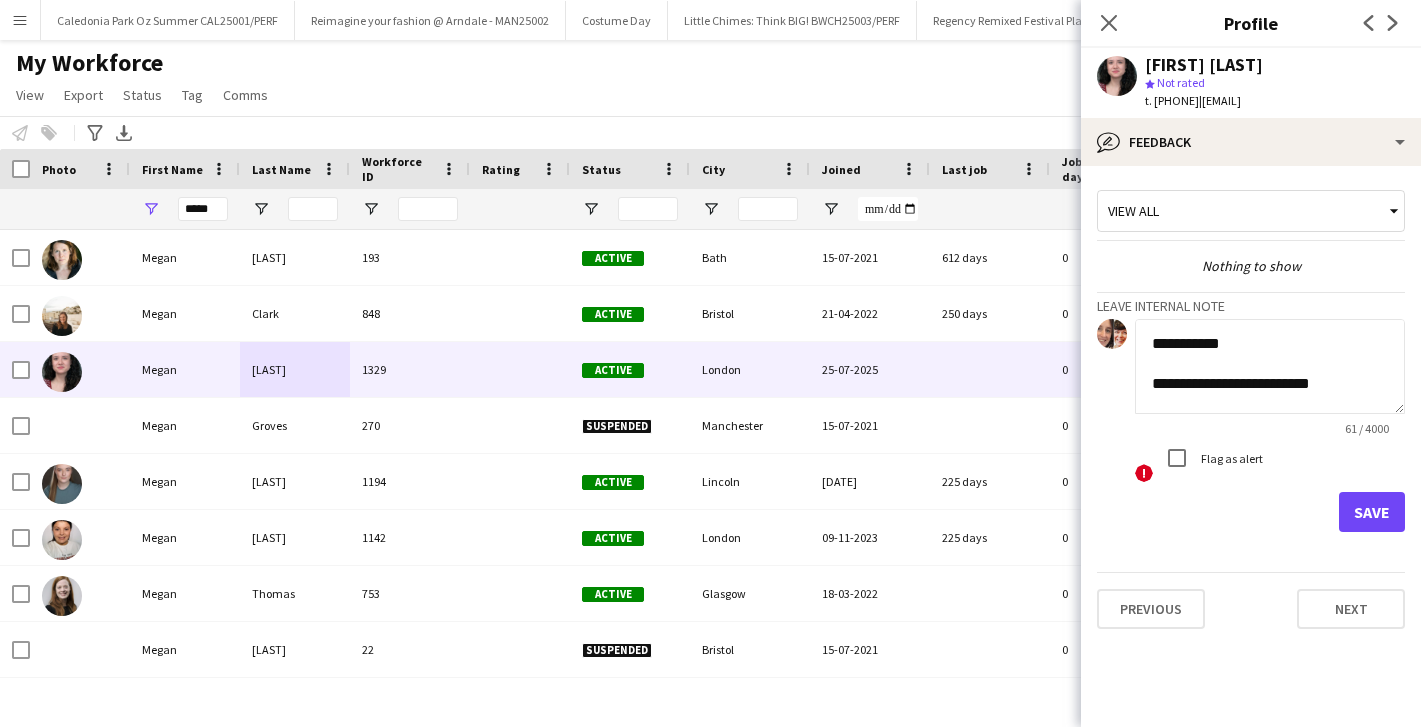 scroll, scrollTop: 41, scrollLeft: 0, axis: vertical 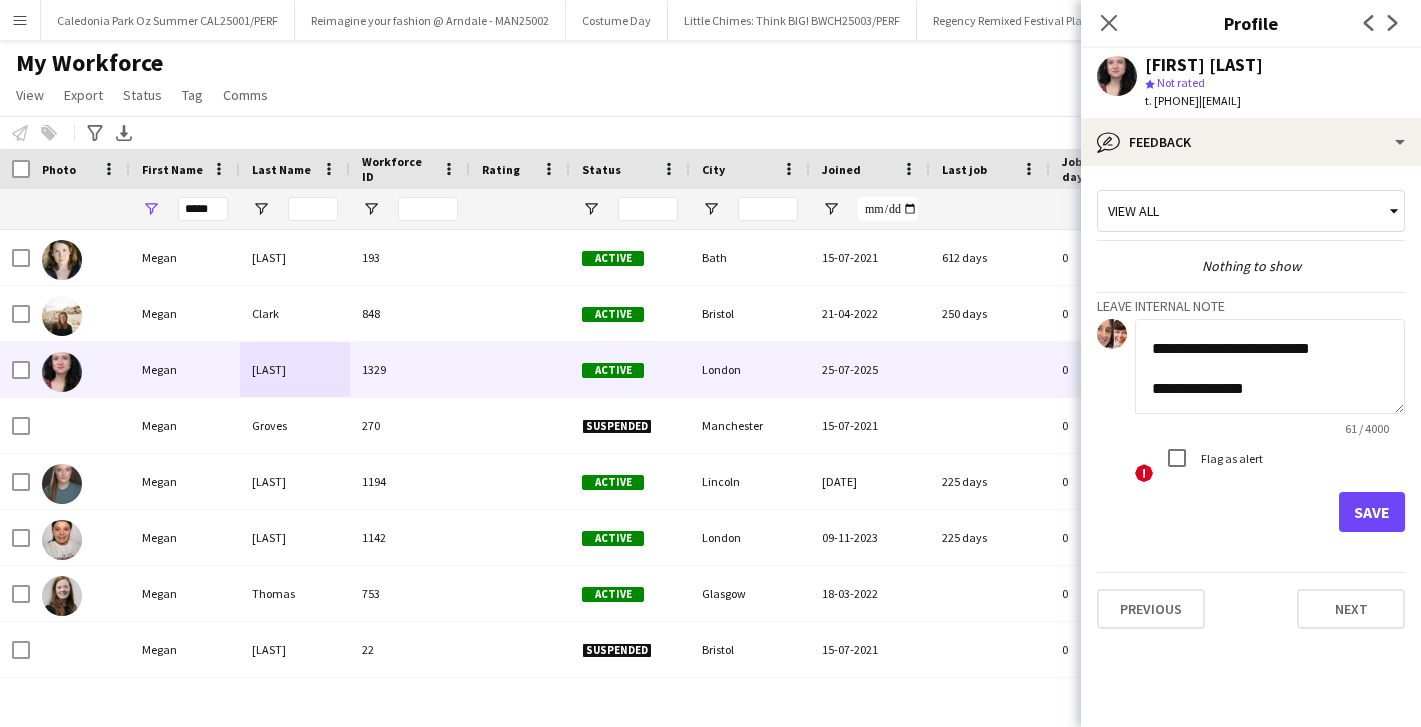 click on "**********" 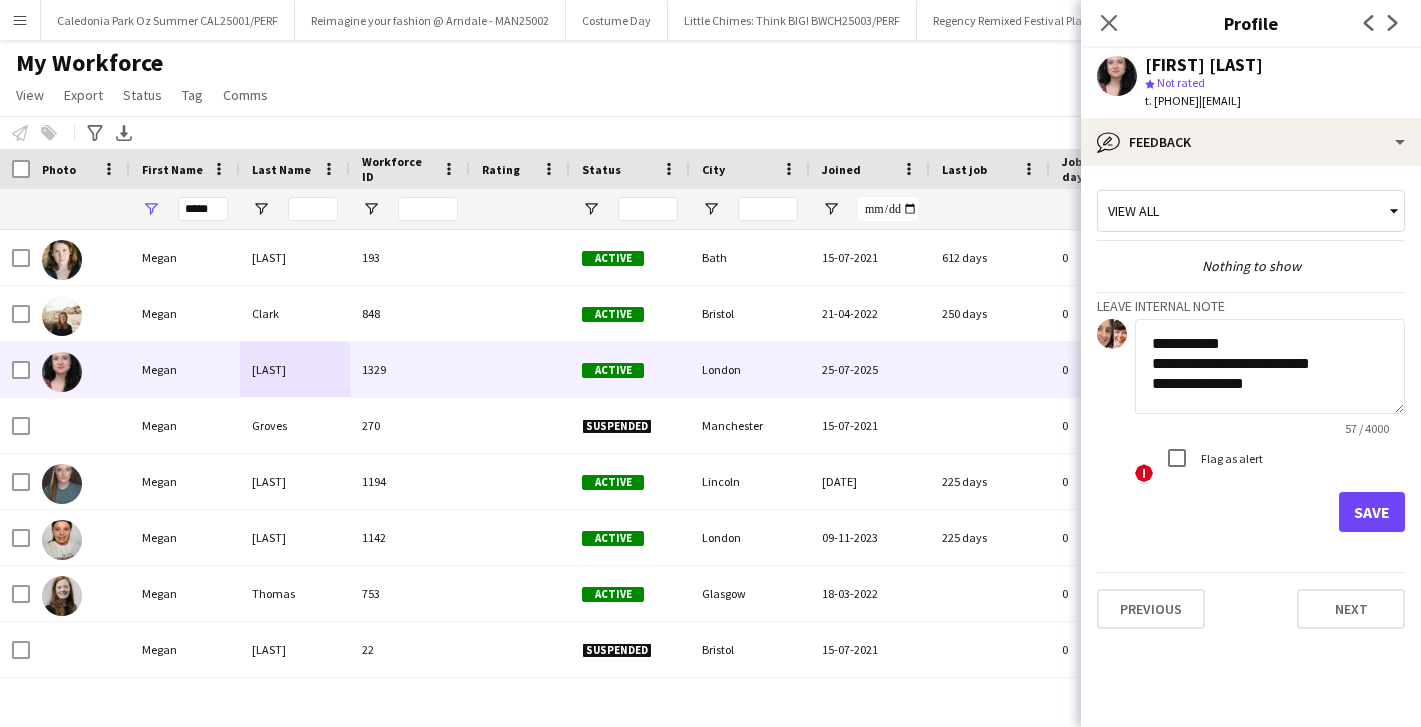 scroll, scrollTop: 0, scrollLeft: 0, axis: both 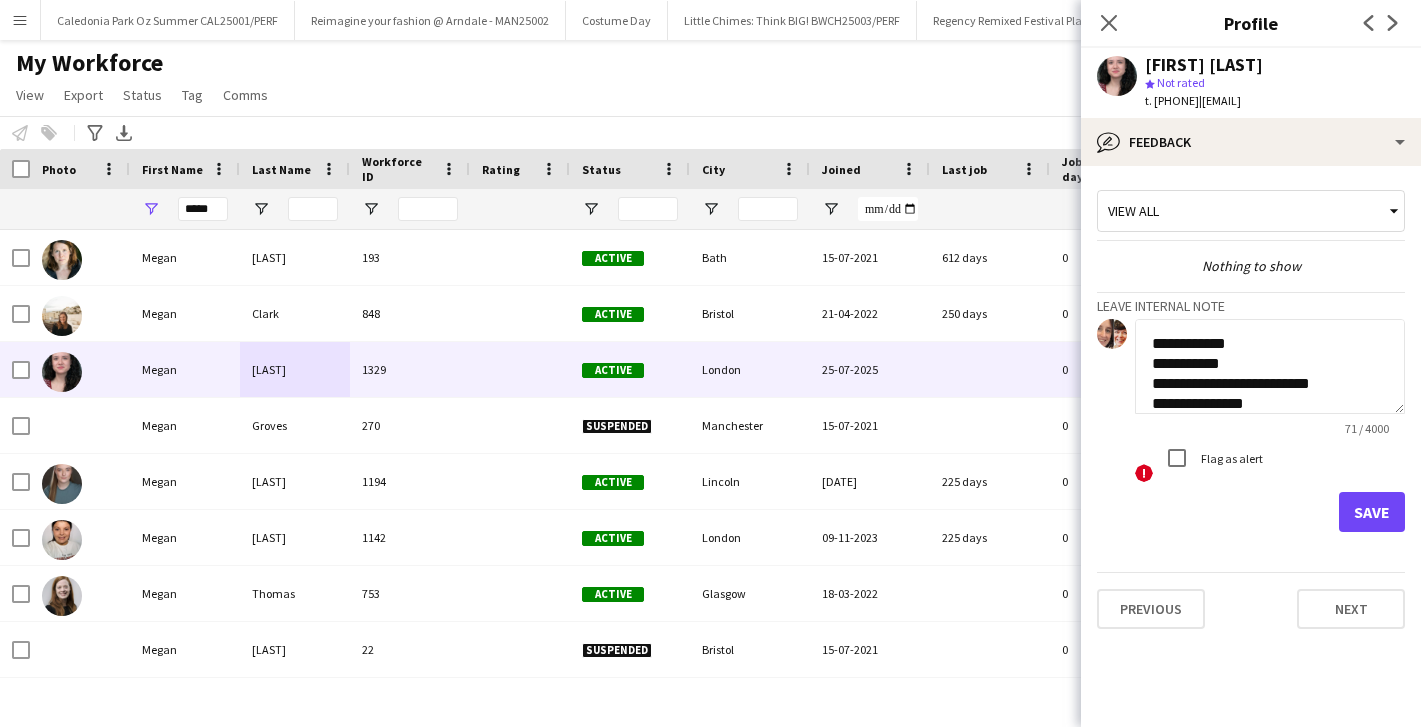 drag, startPoint x: 1230, startPoint y: 370, endPoint x: 1154, endPoint y: 369, distance: 76.00658 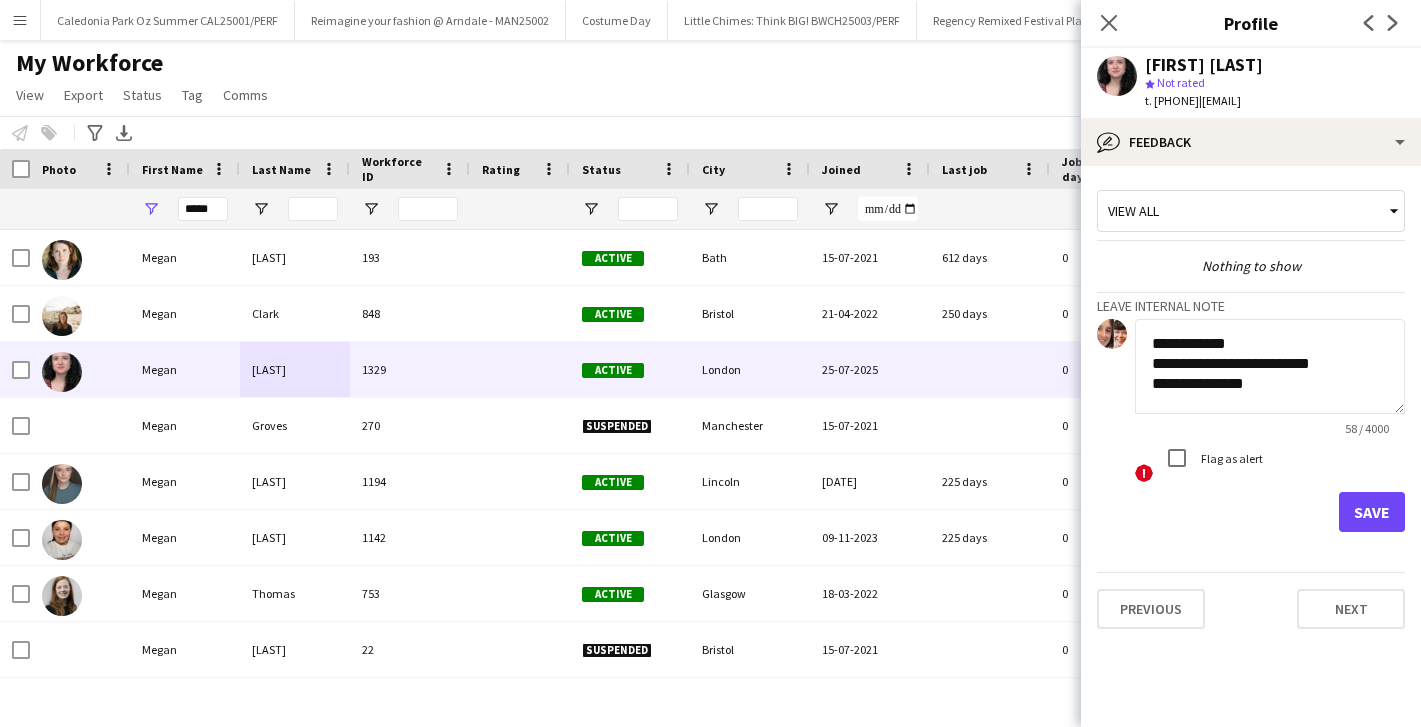 click on "**********" 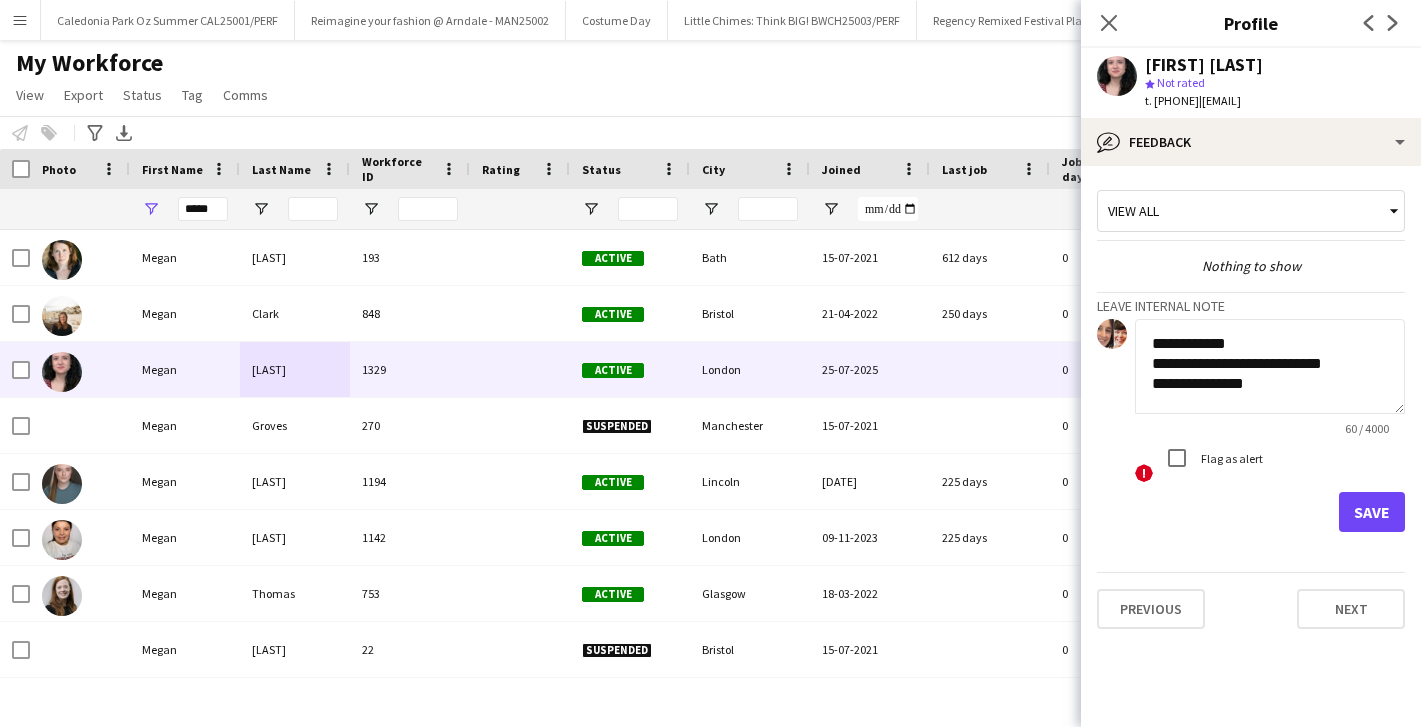 click on "**********" 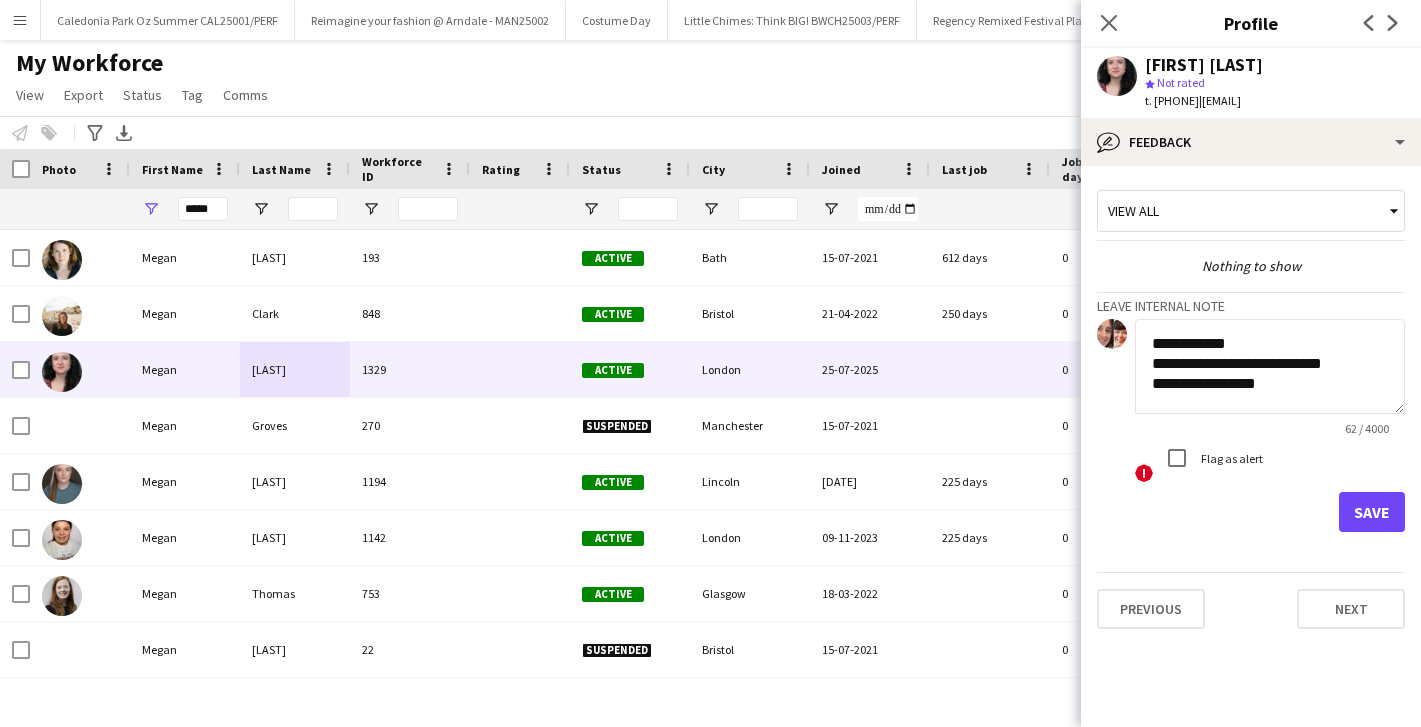type on "**********" 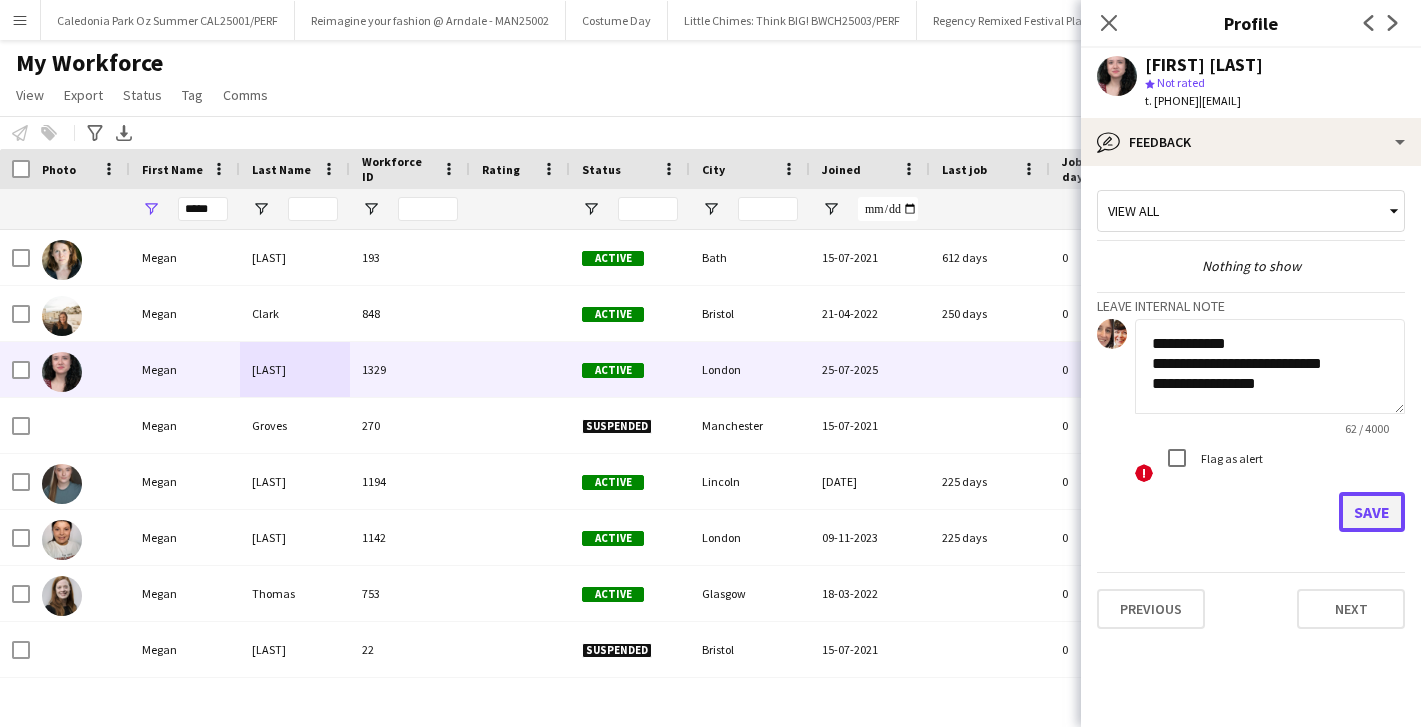 click on "Save" 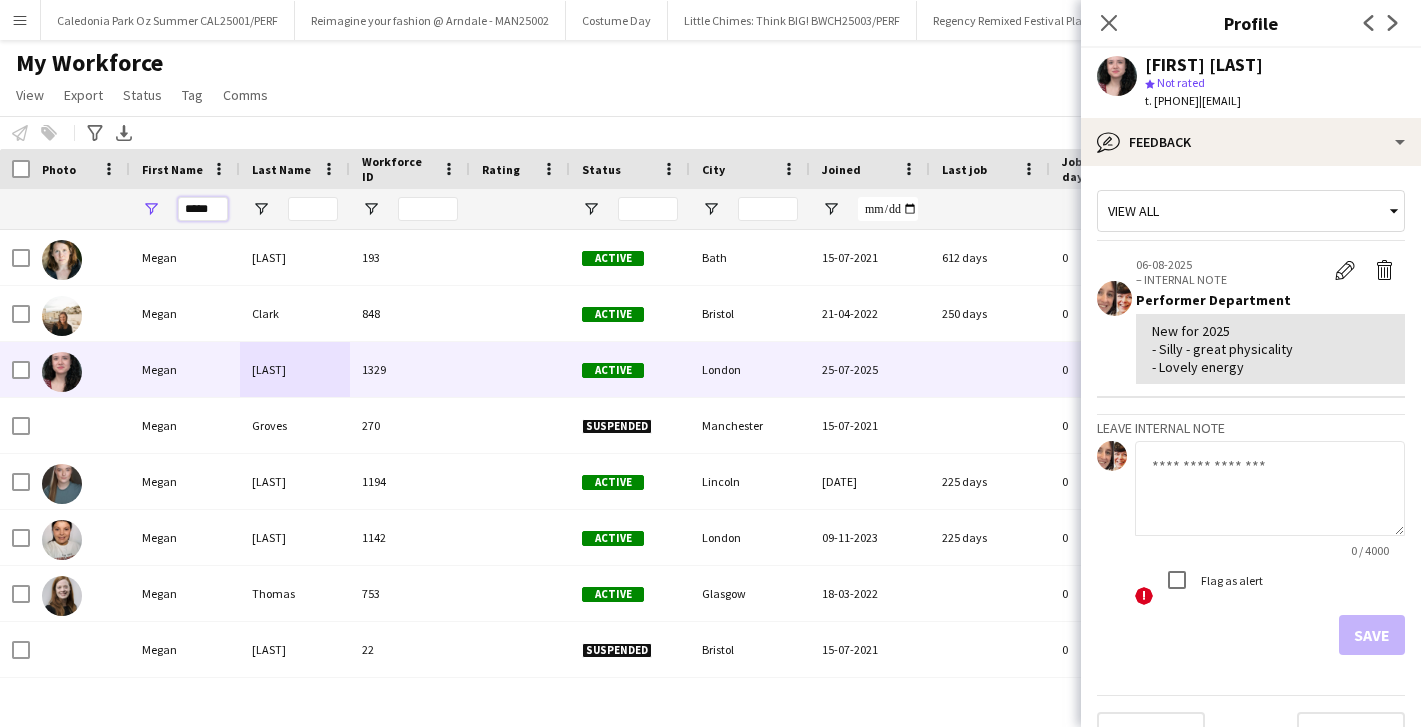 click on "*****" at bounding box center [203, 209] 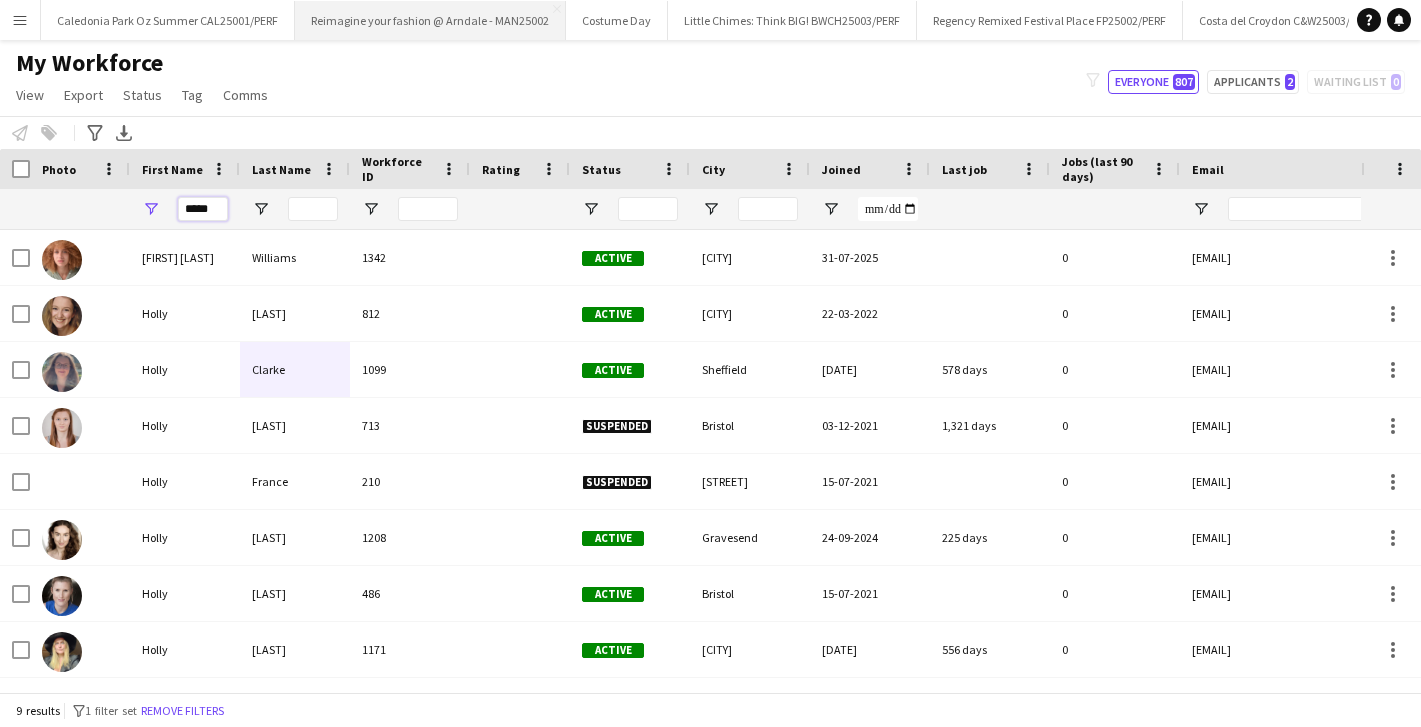 type on "*****" 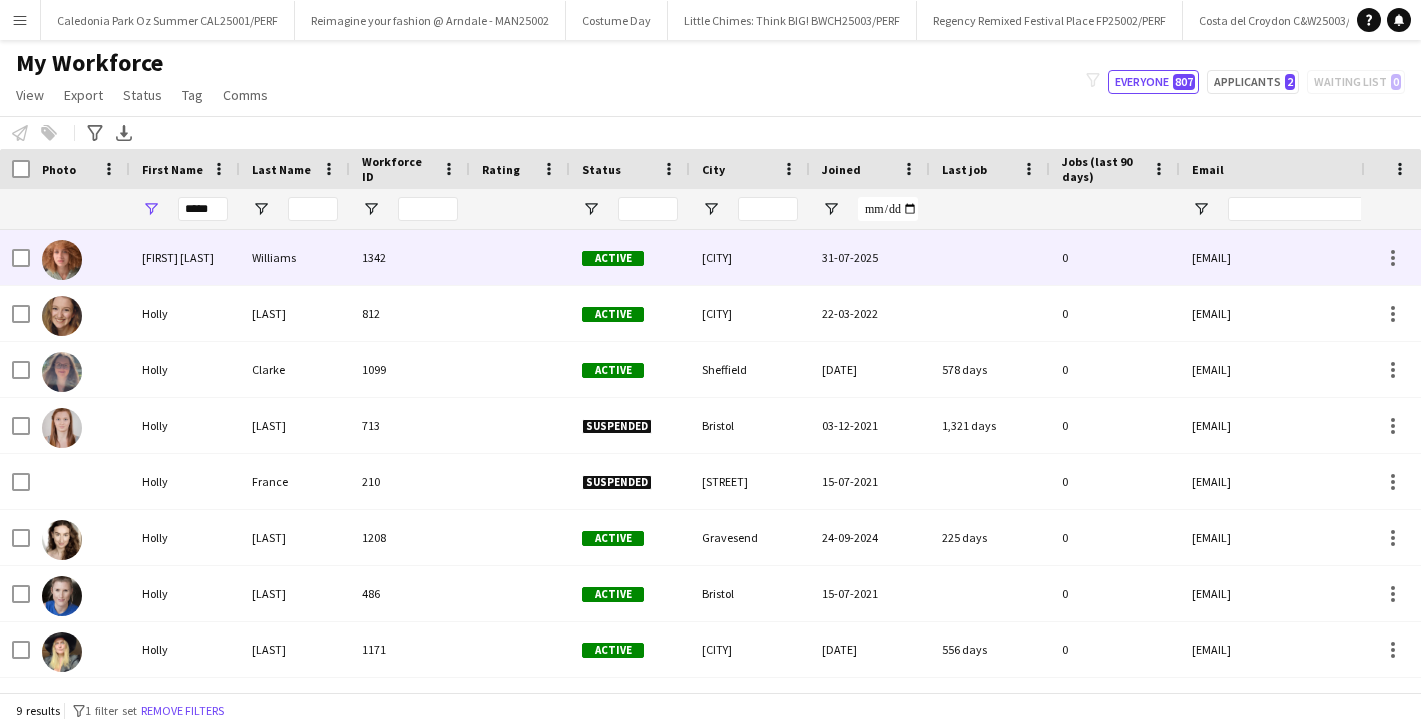 click on "1342" at bounding box center (410, 257) 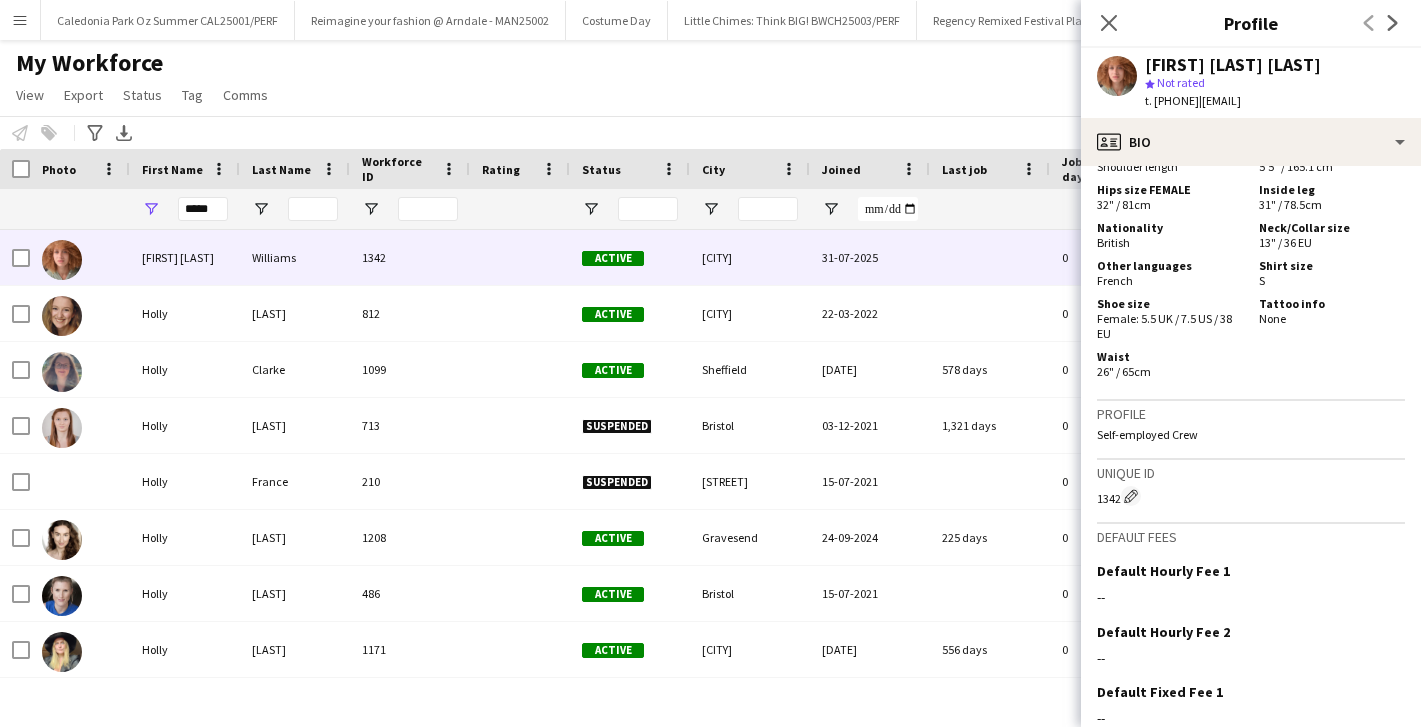 scroll, scrollTop: 1437, scrollLeft: 0, axis: vertical 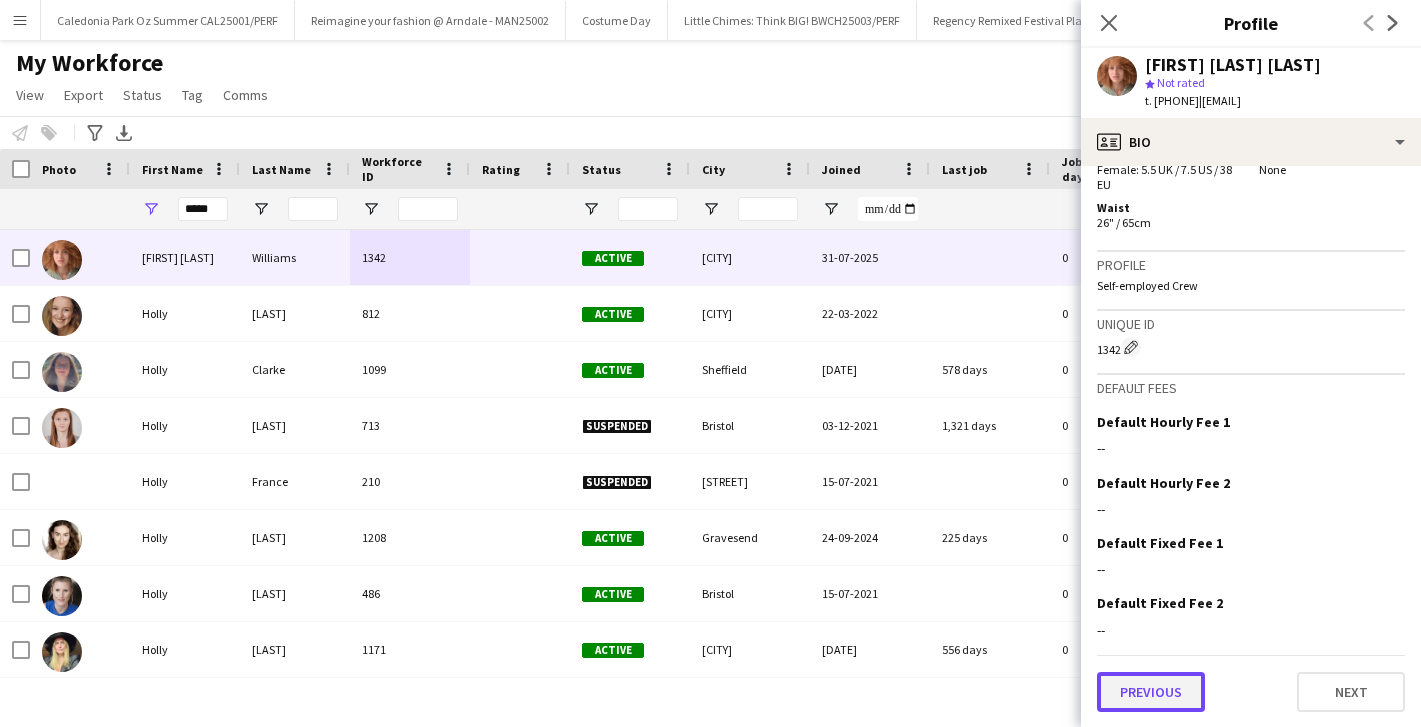 click on "Previous" 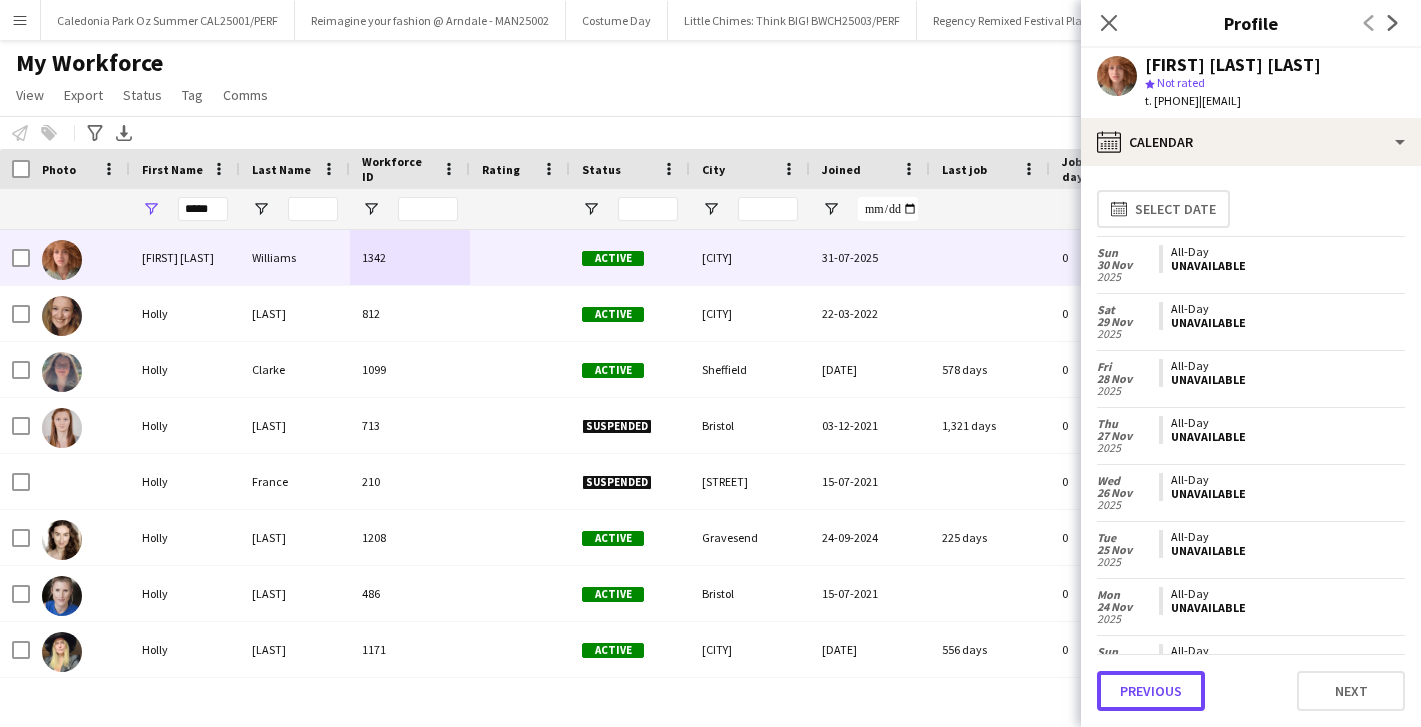 click on "Previous" 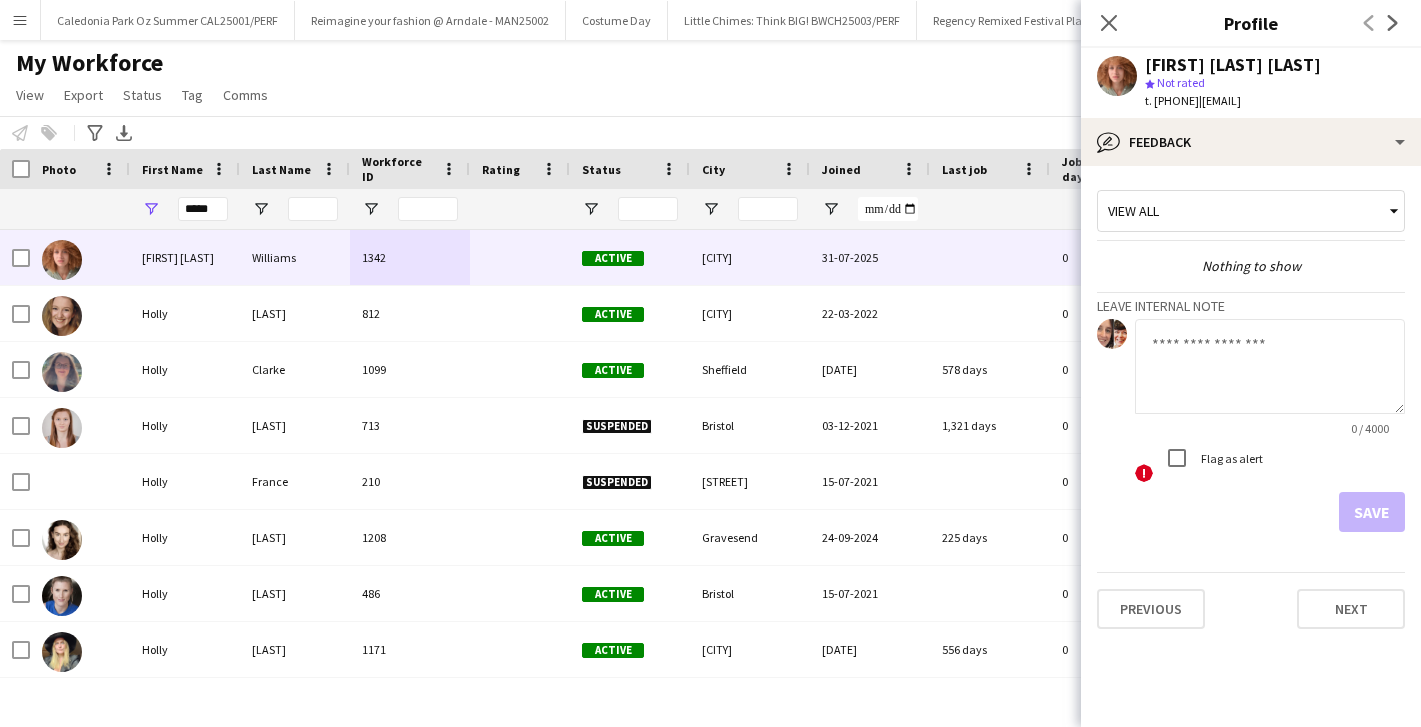 click 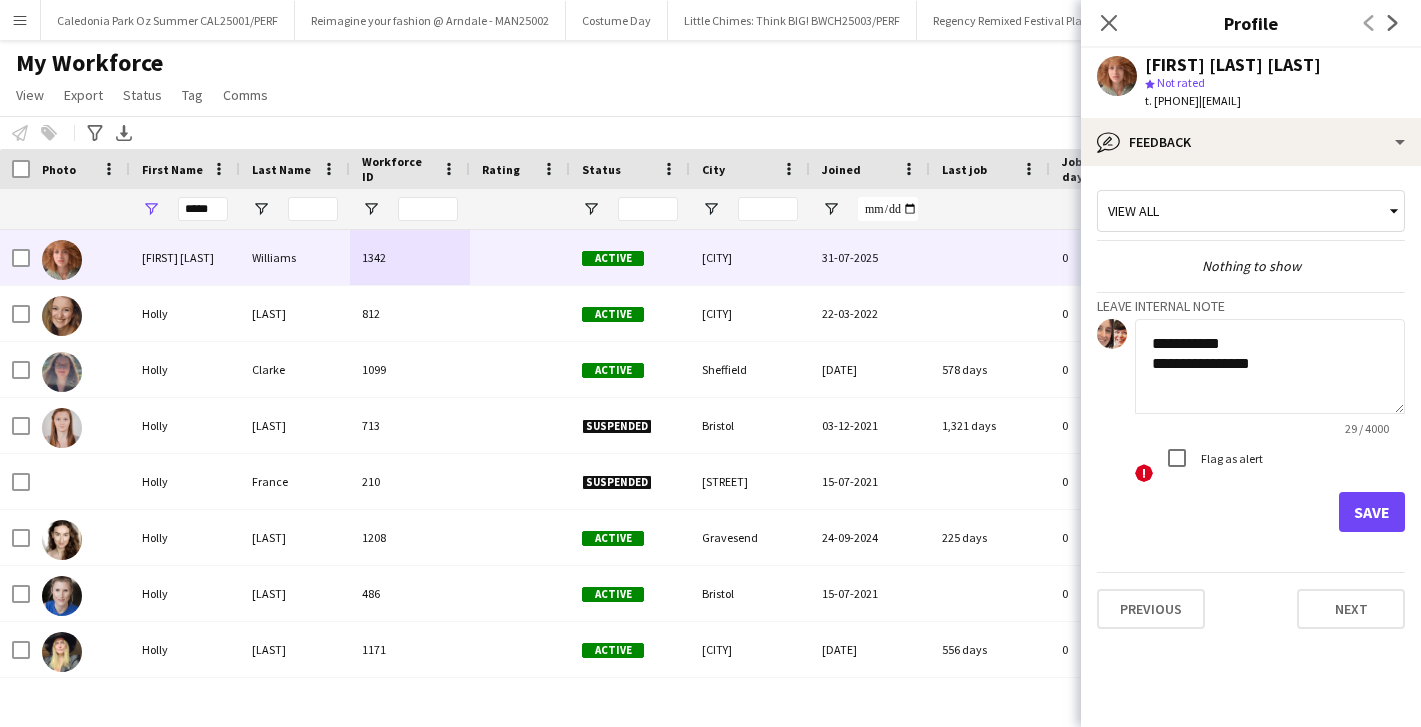 click on "**********" 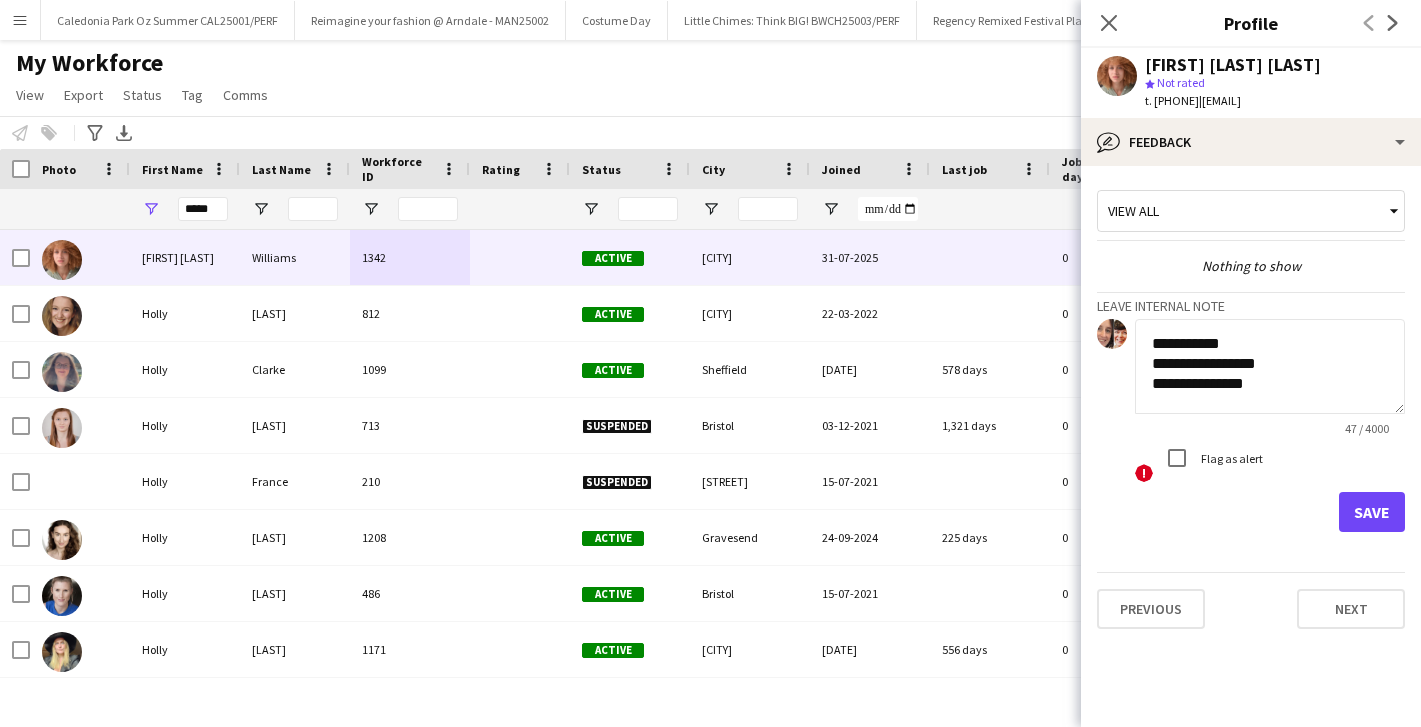 click on "**********" 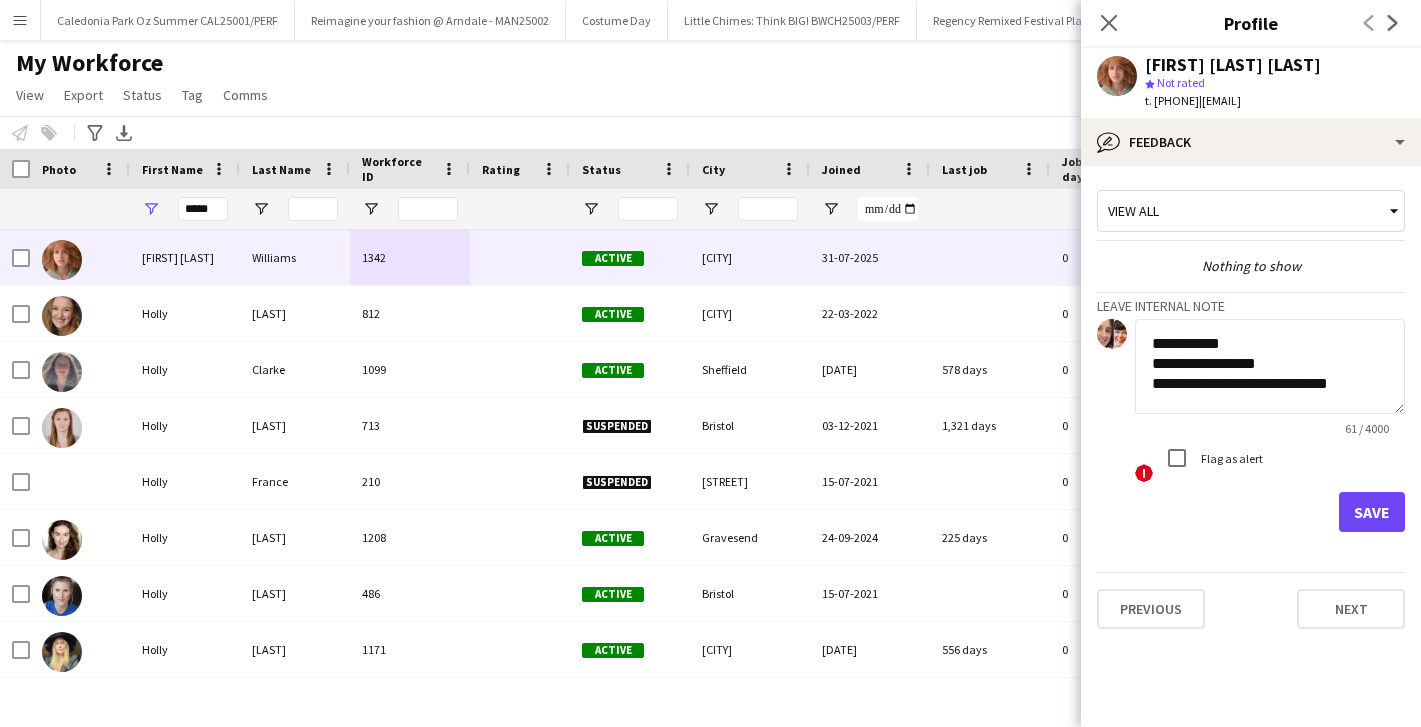 type on "**********" 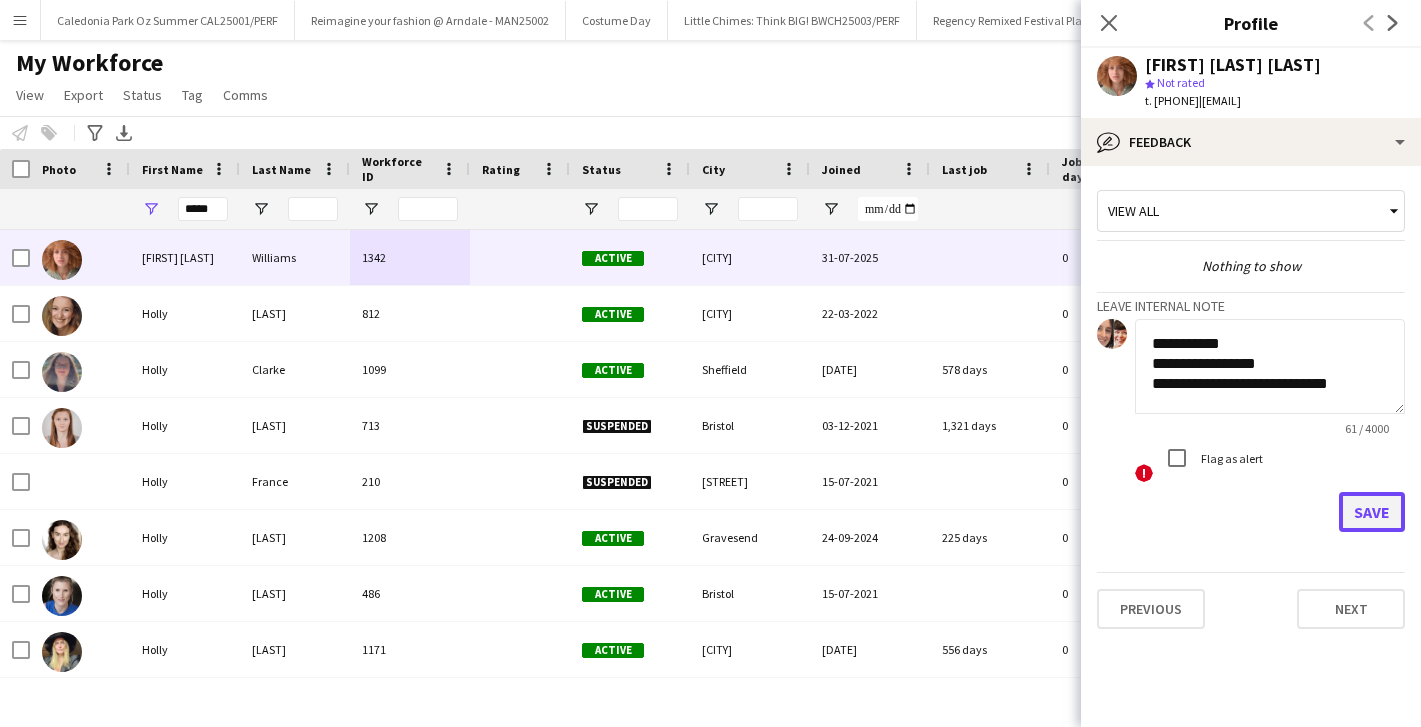 click on "Save" 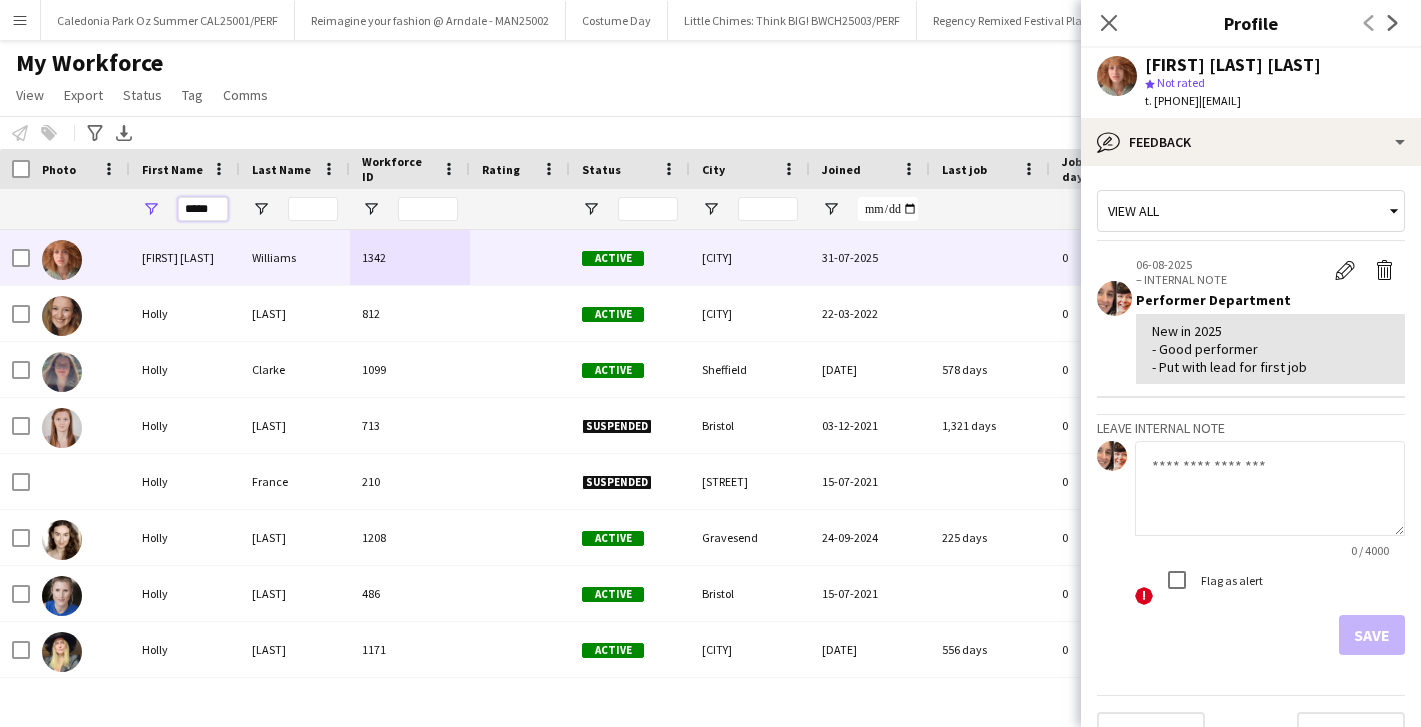 click on "*****" at bounding box center [203, 209] 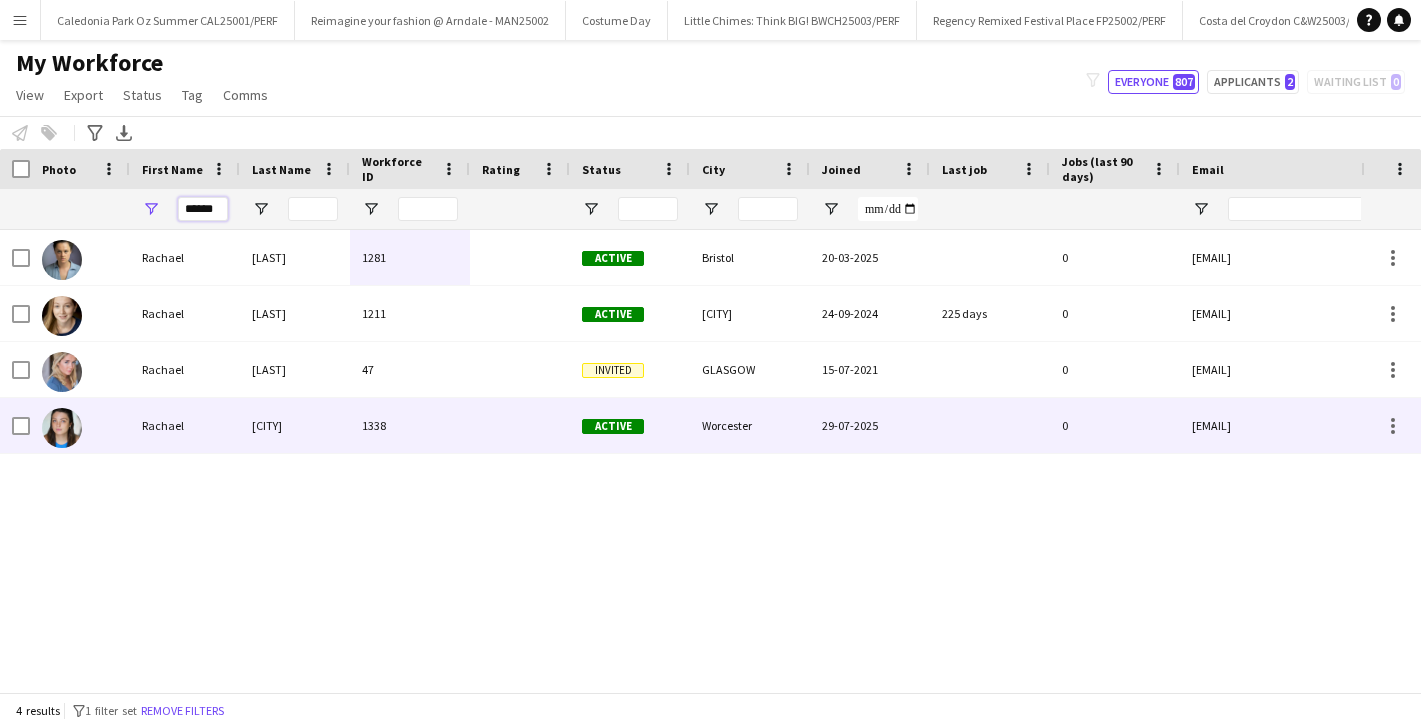 type on "******" 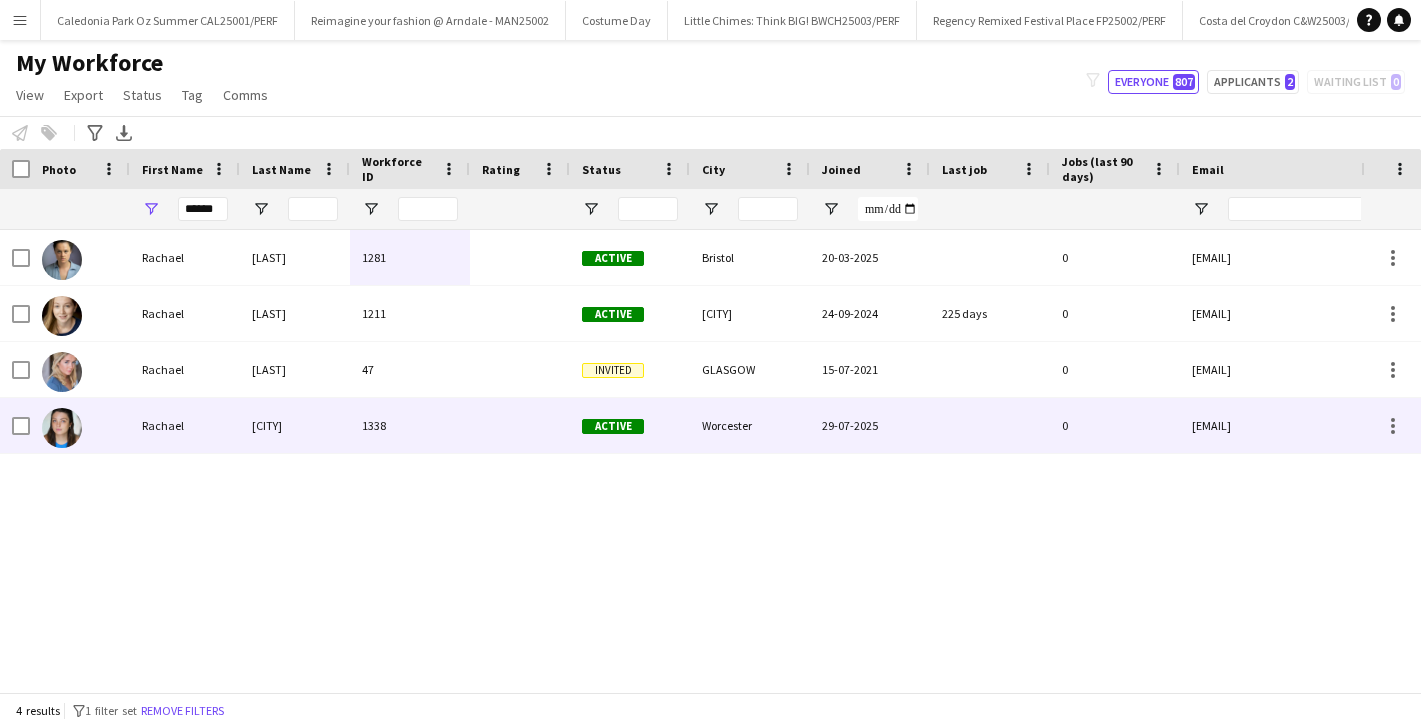click on "[CITY]" at bounding box center [295, 425] 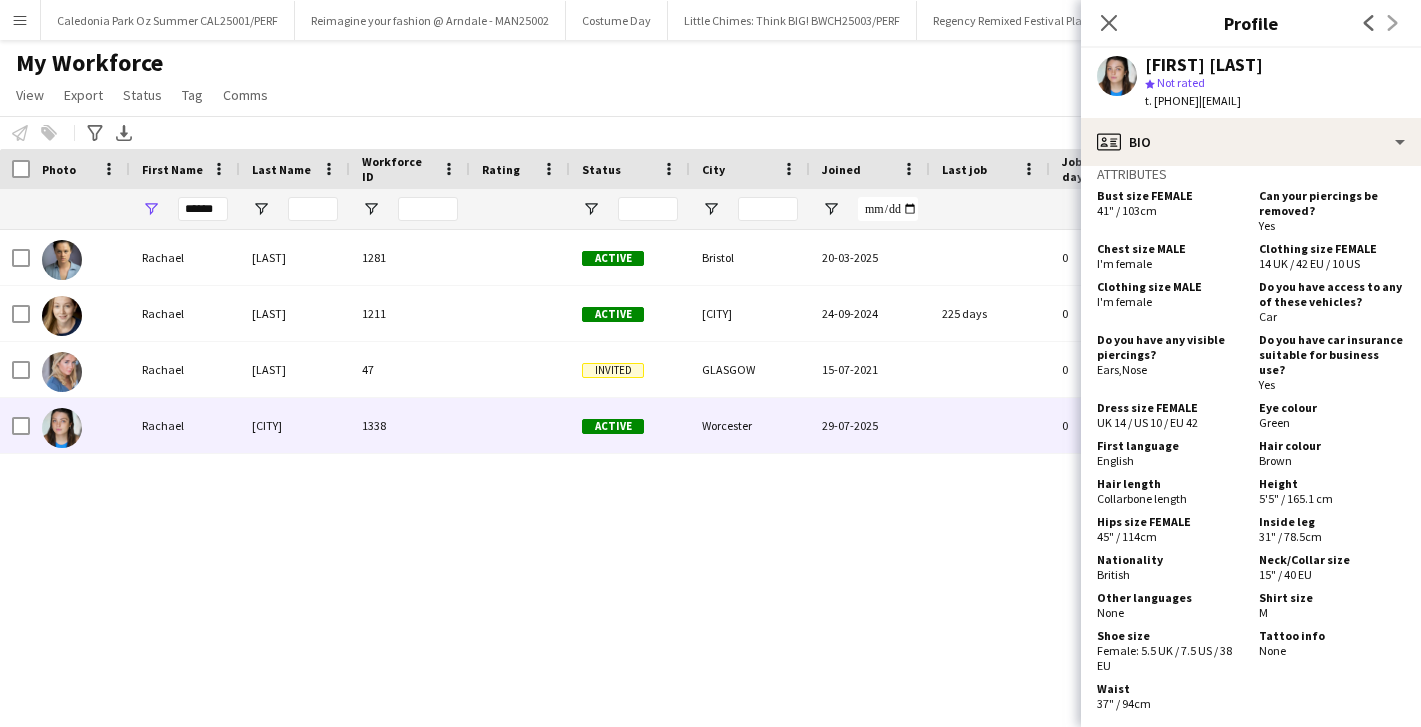scroll, scrollTop: 1507, scrollLeft: 0, axis: vertical 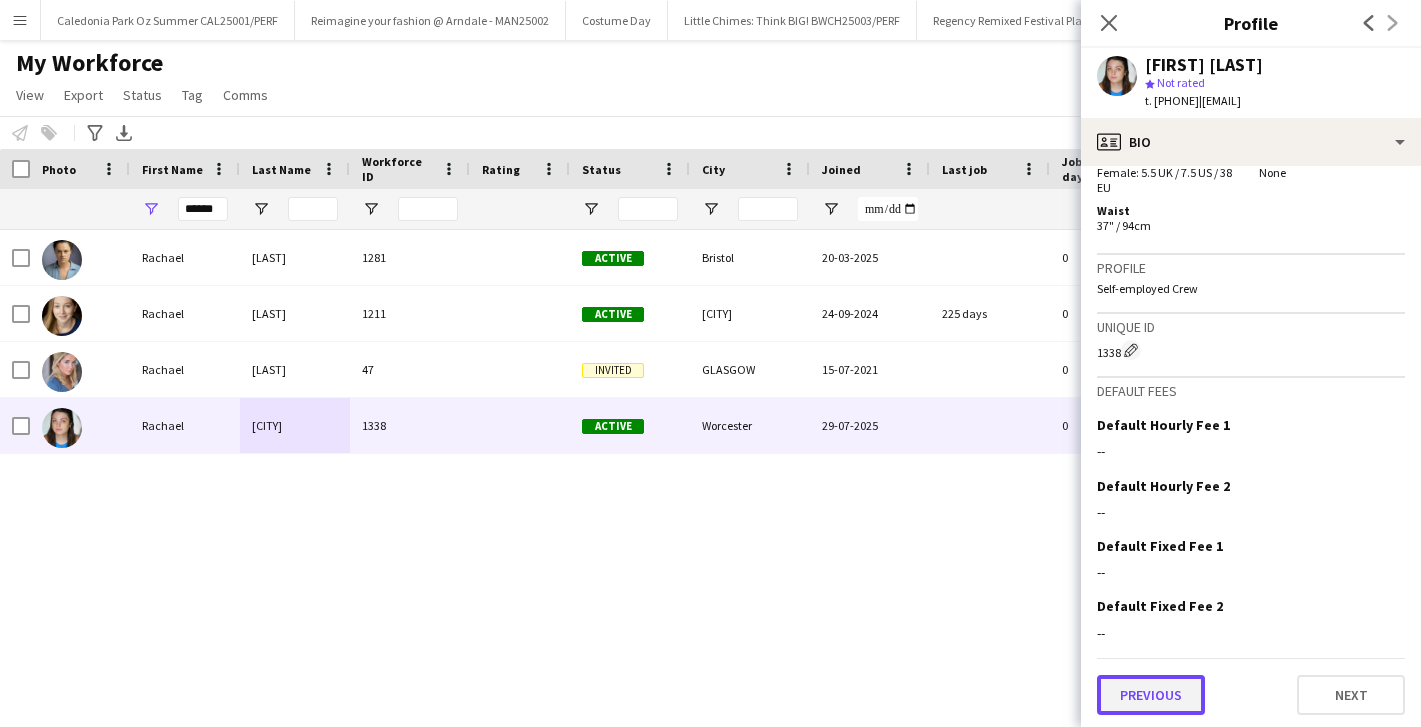 click on "Previous" 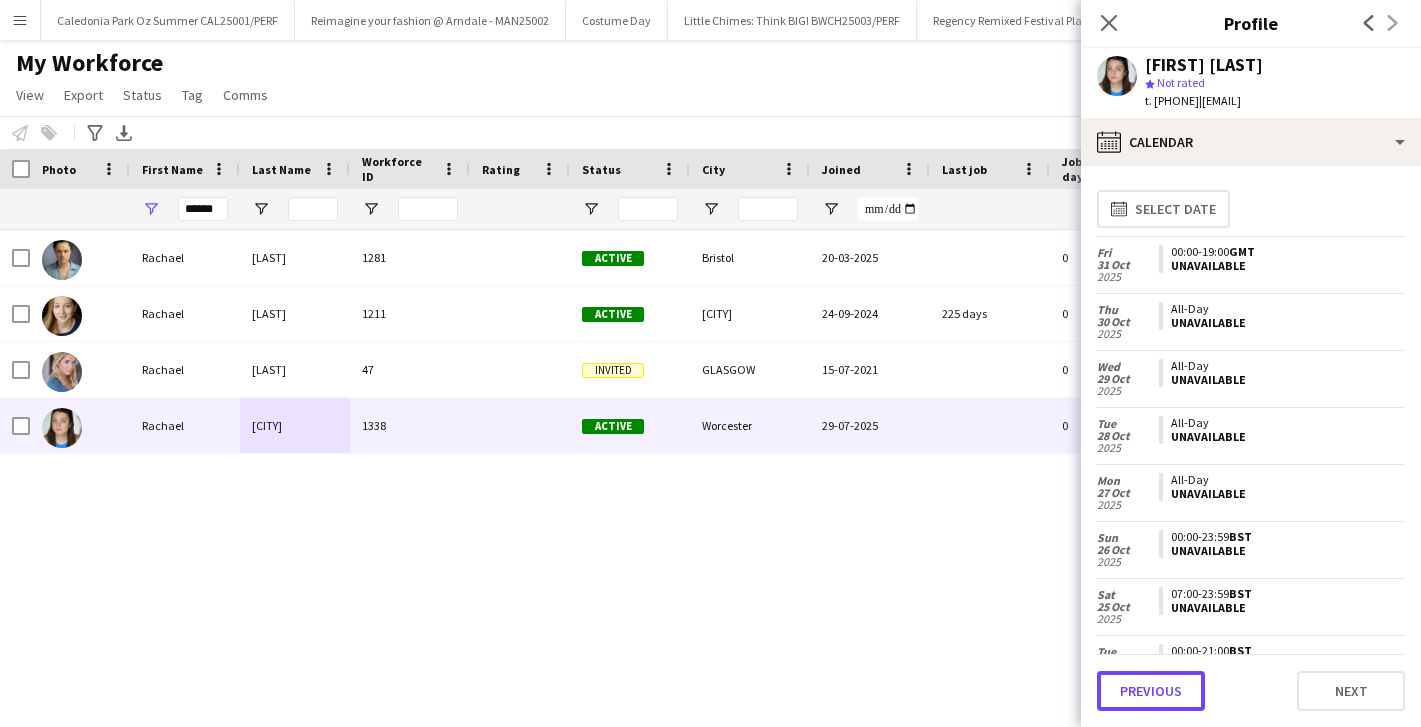 click on "Previous" 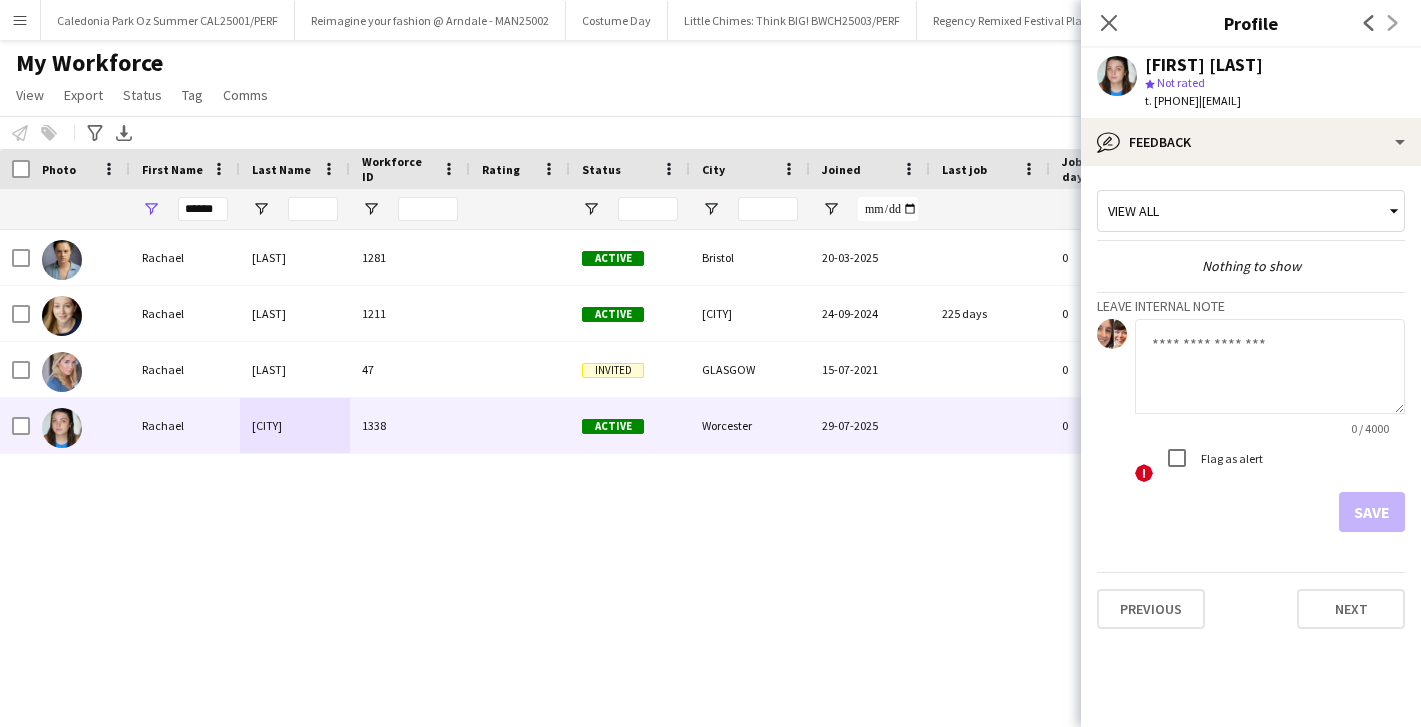 click 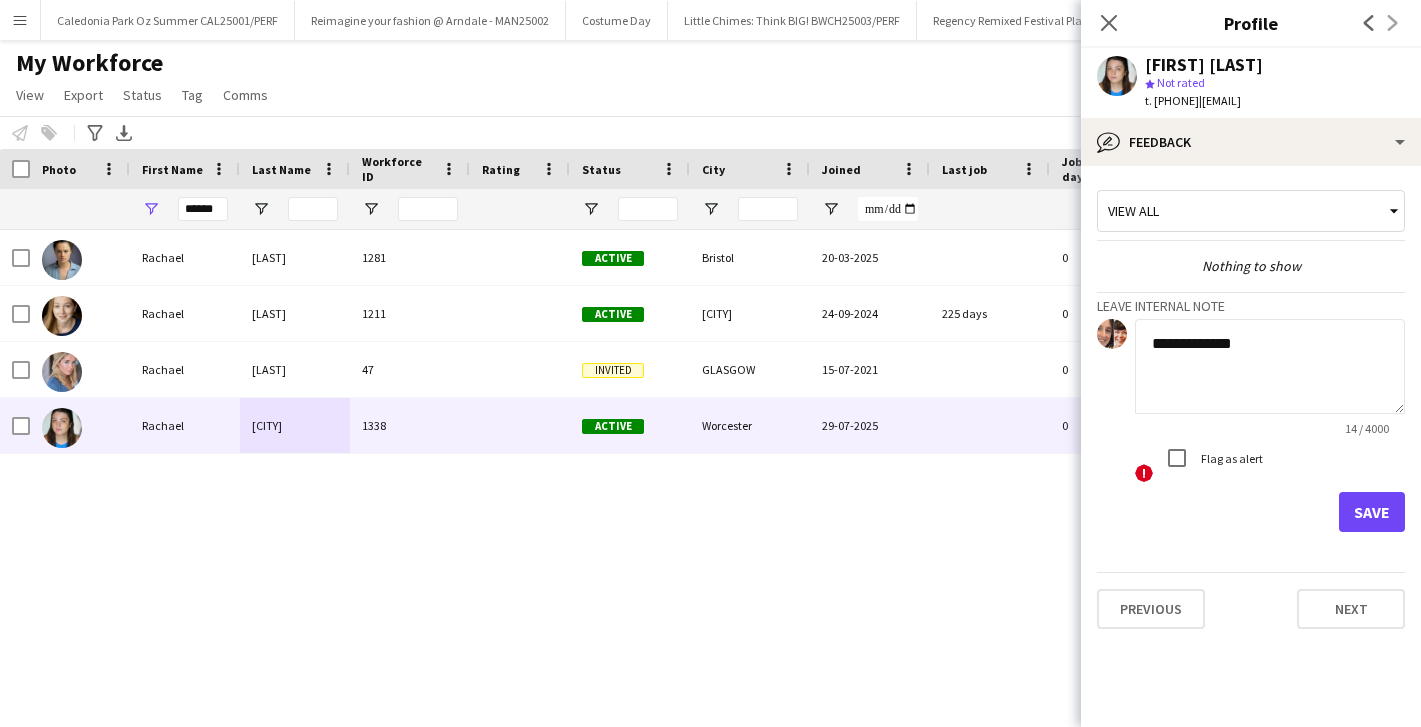 type on "**********" 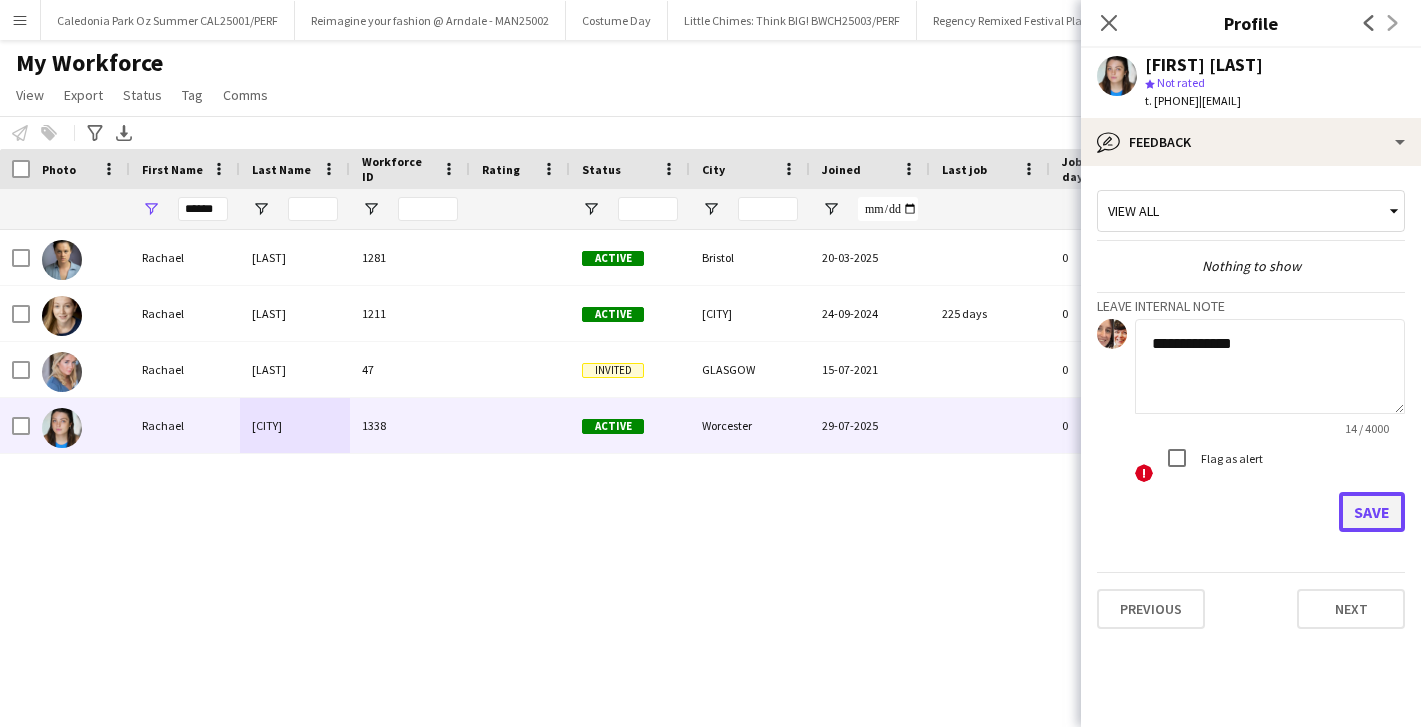 click on "Save" 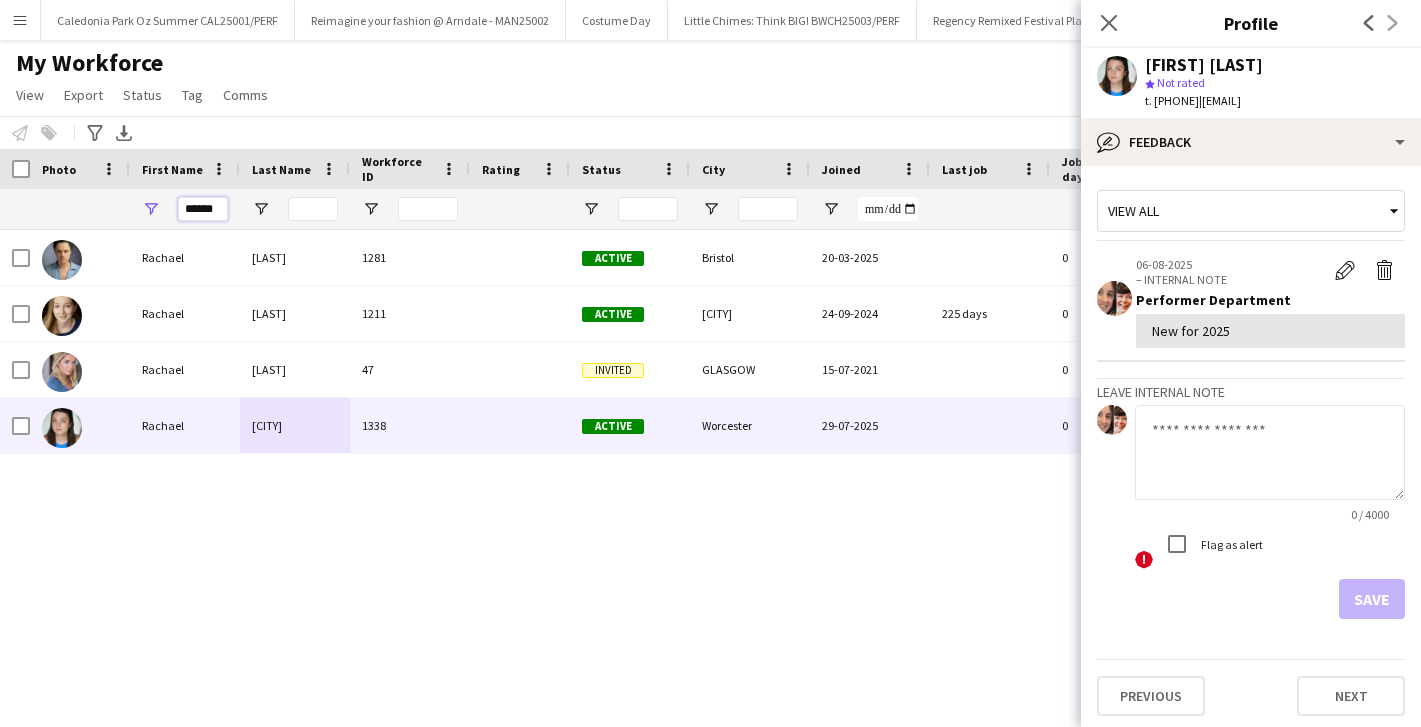 click on "******" at bounding box center [203, 209] 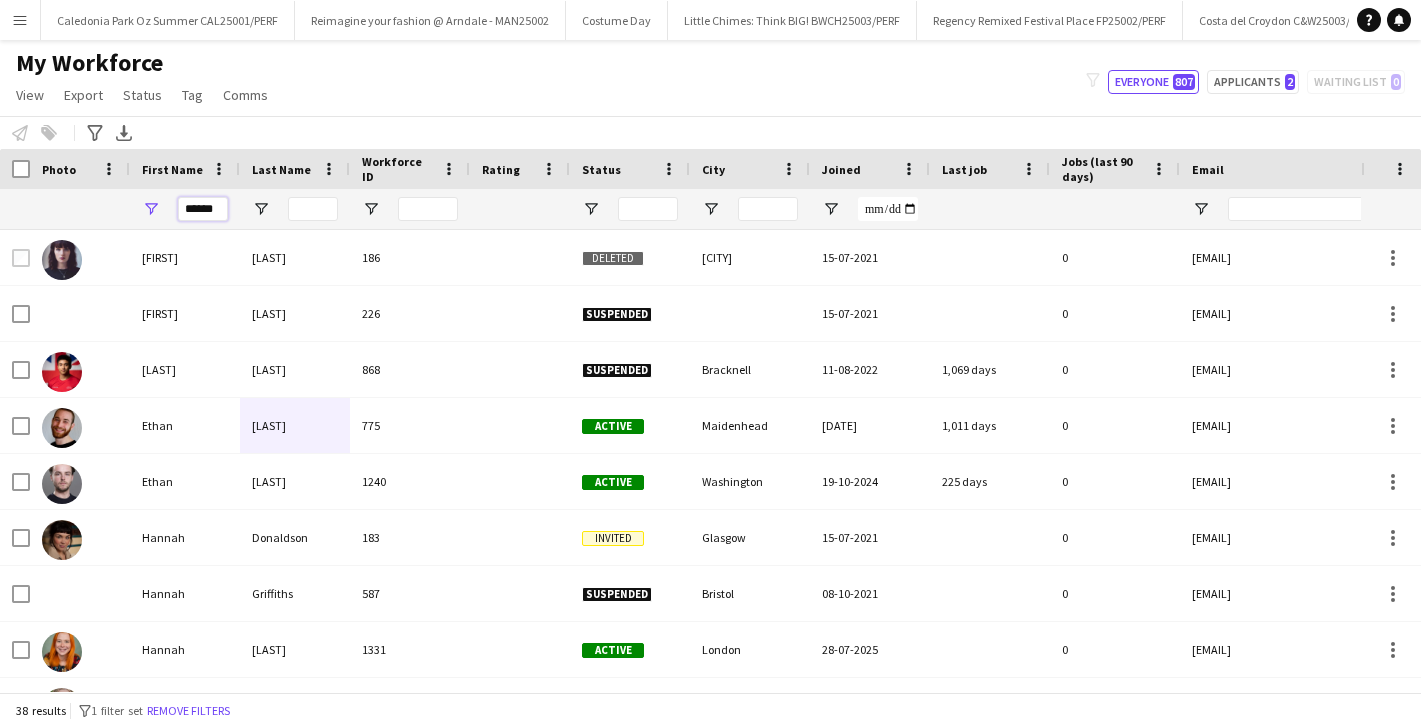 scroll, scrollTop: 0, scrollLeft: 0, axis: both 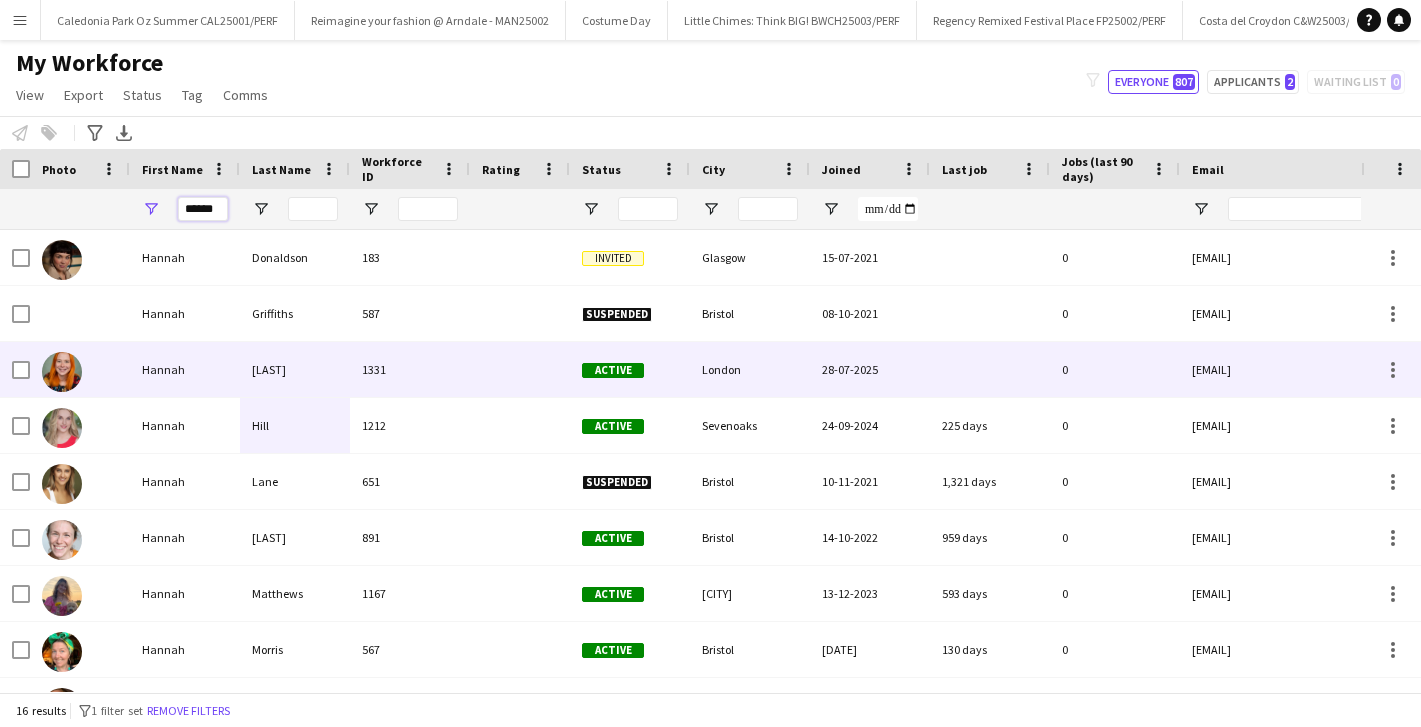 type on "******" 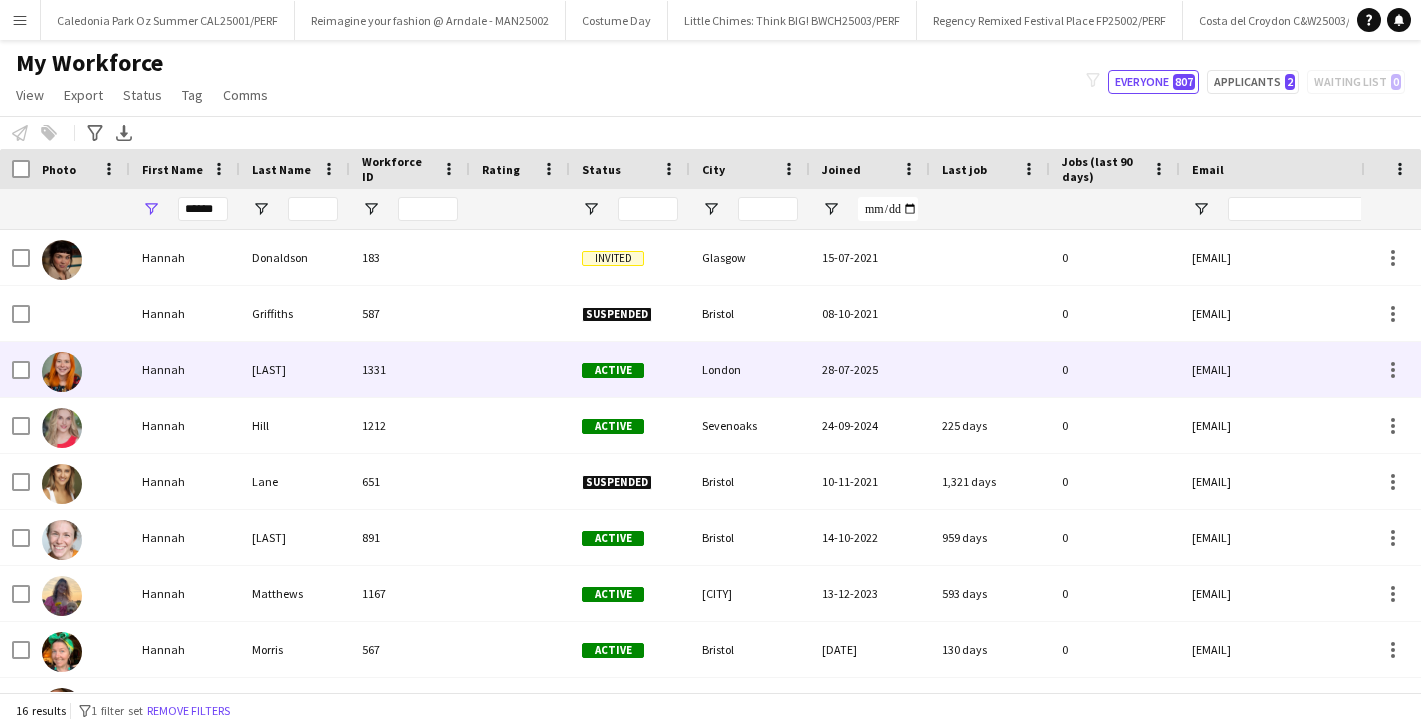 click on "[LAST]" at bounding box center [295, 369] 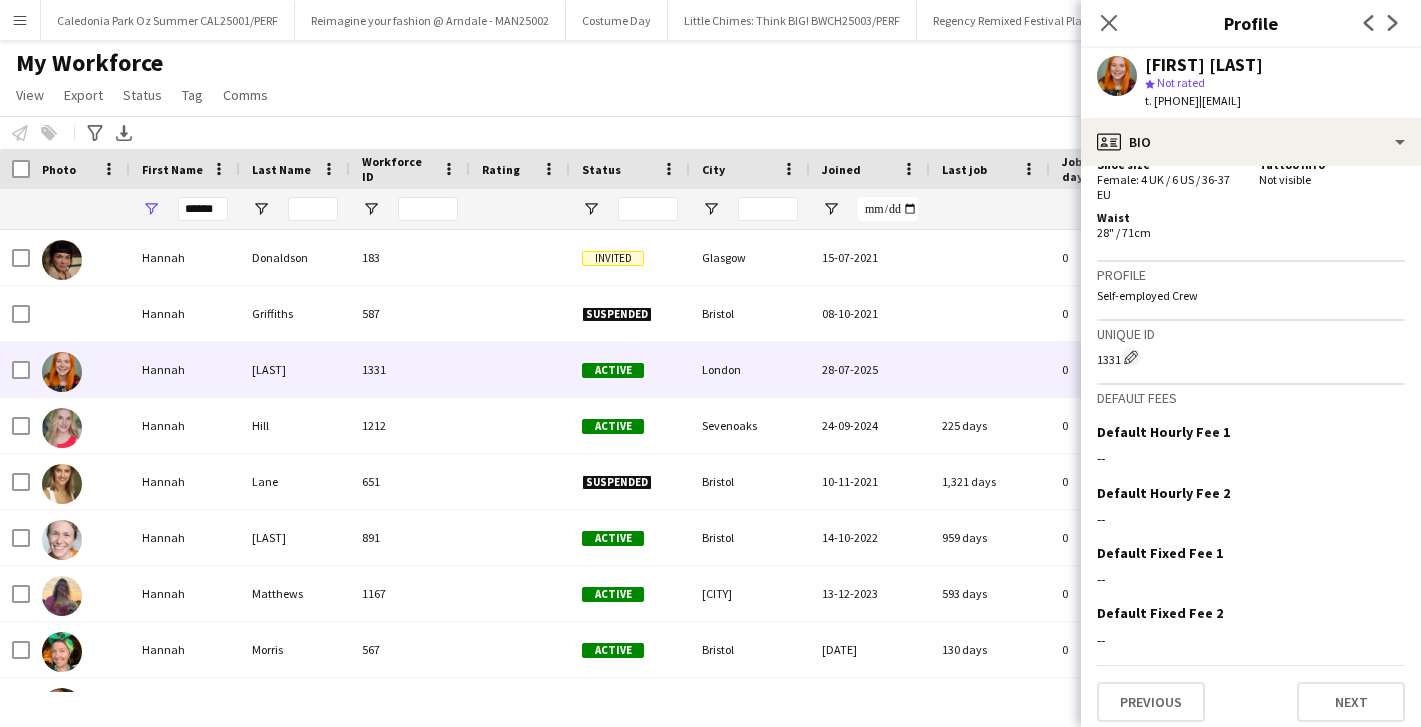 scroll, scrollTop: 1855, scrollLeft: 0, axis: vertical 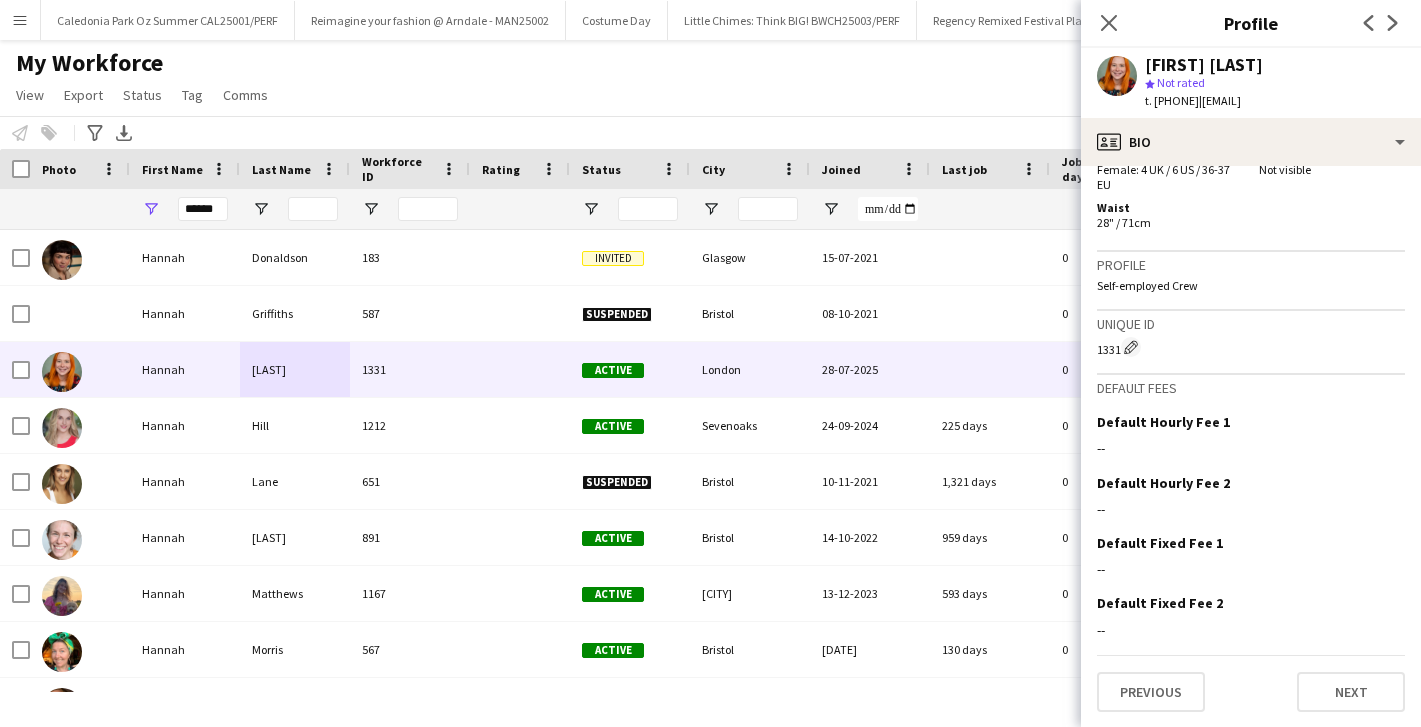click on "Gender   [GENDER]   Birthday   [DATE]   ([AGE] years)   Location   [NUMBER] [STREET], [CITY], [POSTCODE]   Work history   Applications total count: 0   Cancelled jobs count: 0   Cancelled jobs total count: 0   Worked jobs count: 0   Worked jobs total count: 0   Roles
Edit crew company roles
Skills
Edit crew company skills
ok-circled2
background
Layer 1
cross-circle-red
background
Layer 1
Crew (Dressing) - Table décor
Freelancer has uploaded a photo validation of skill. Click to see
ok-circled2
background
Layer 1
cross-circle-red
background
Layer 1" 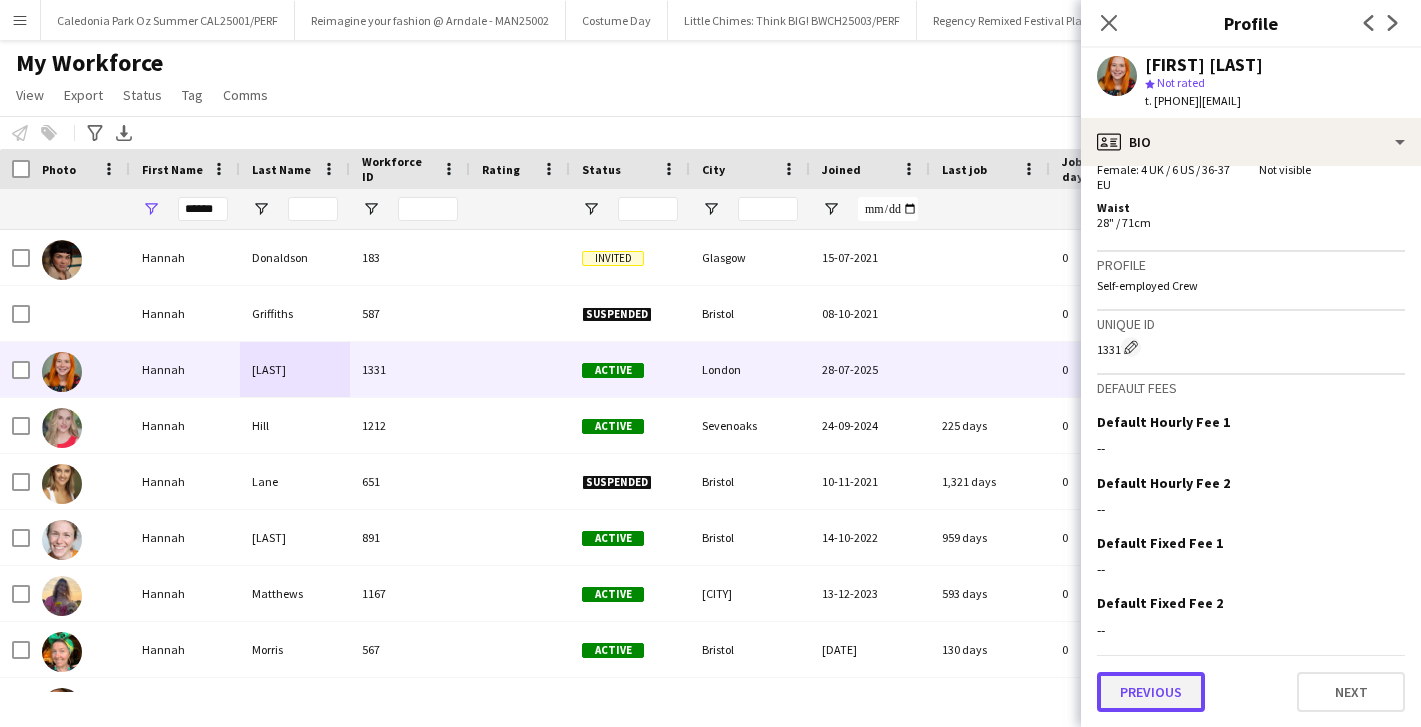 click on "Previous" 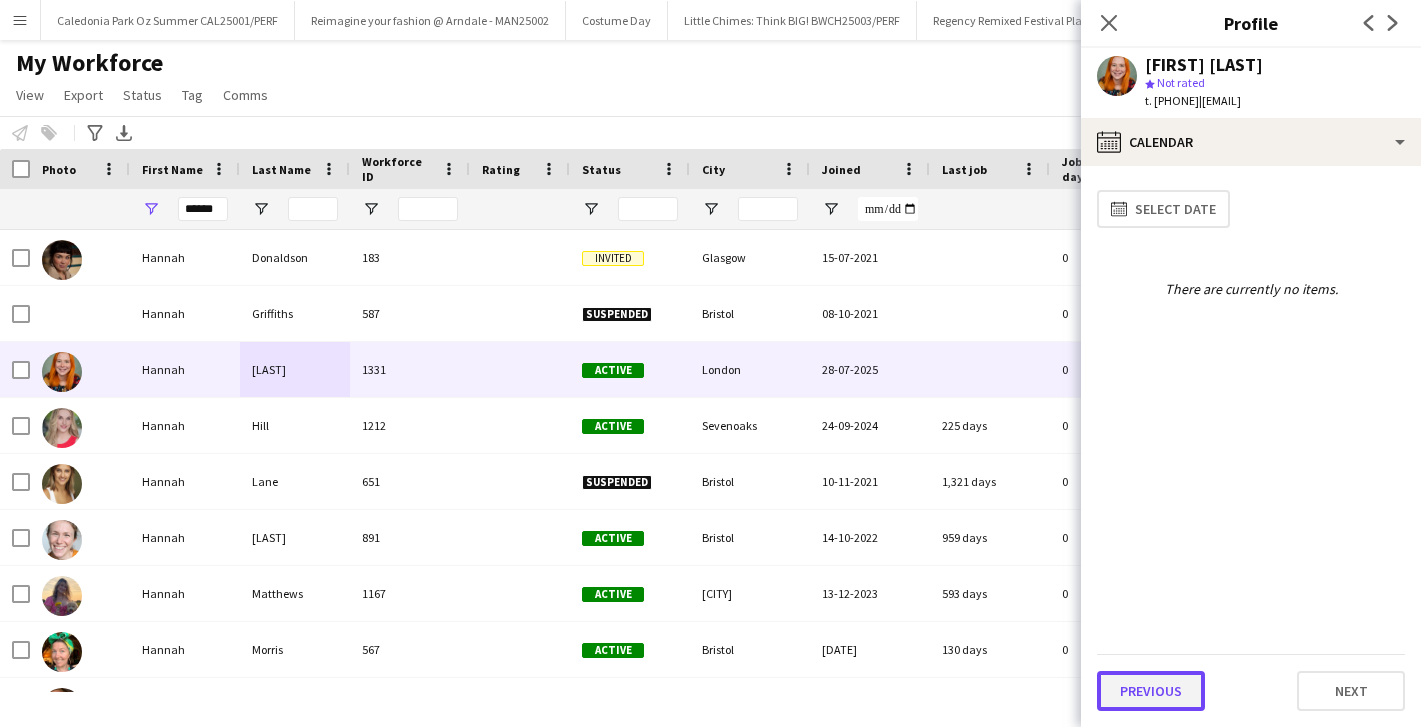 click on "Previous" 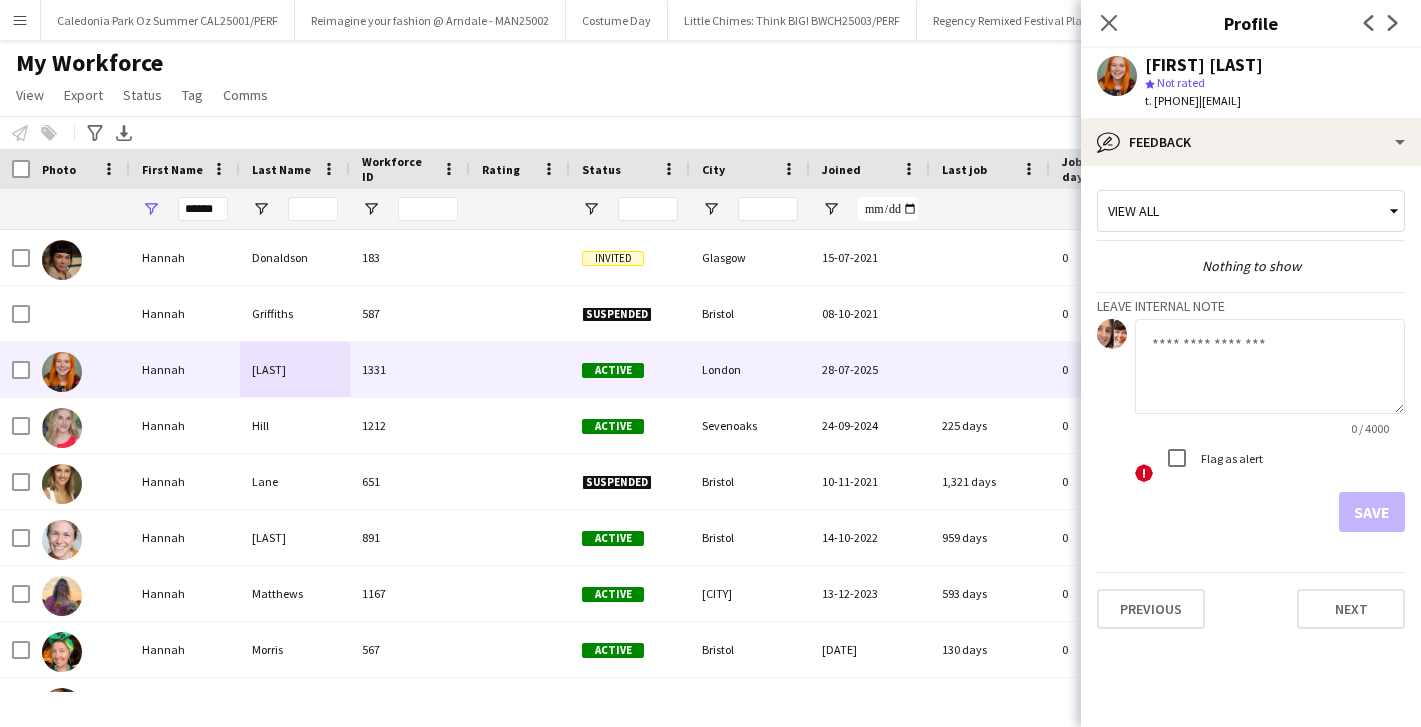 click 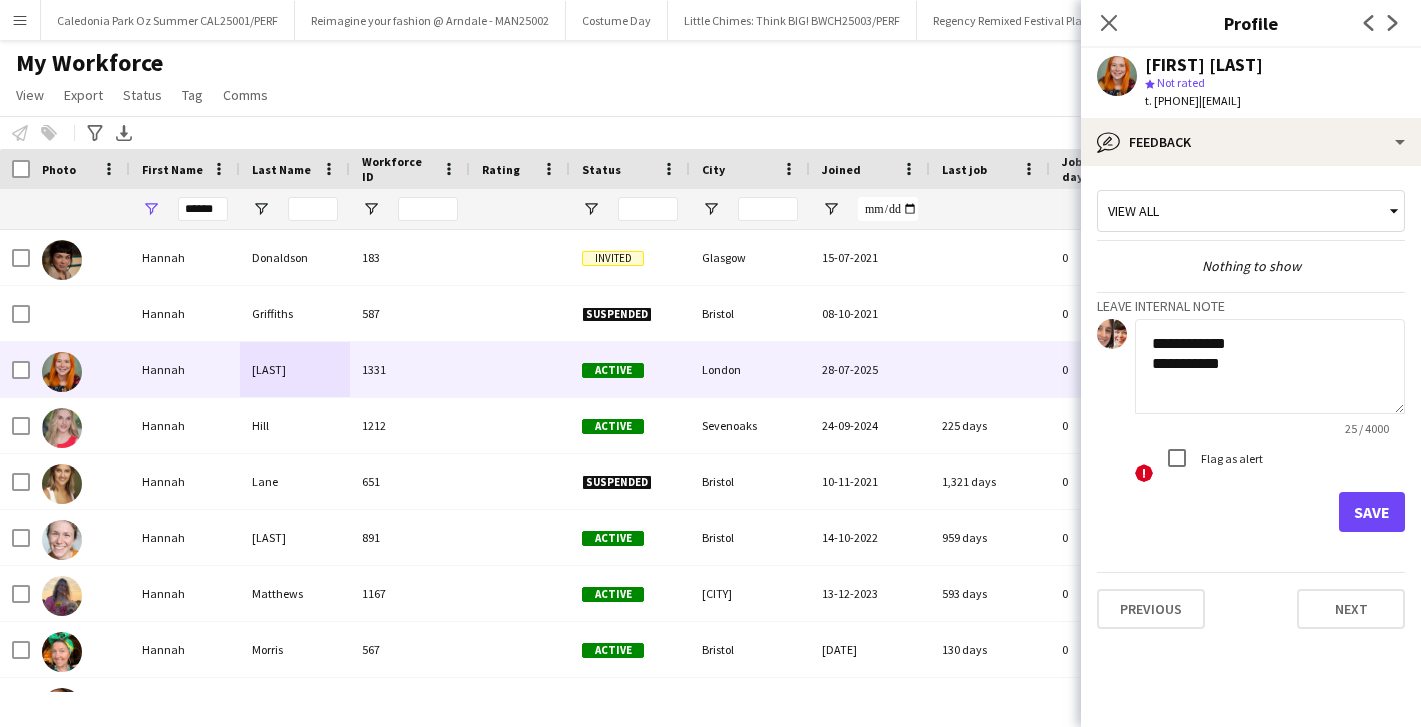 type on "**********" 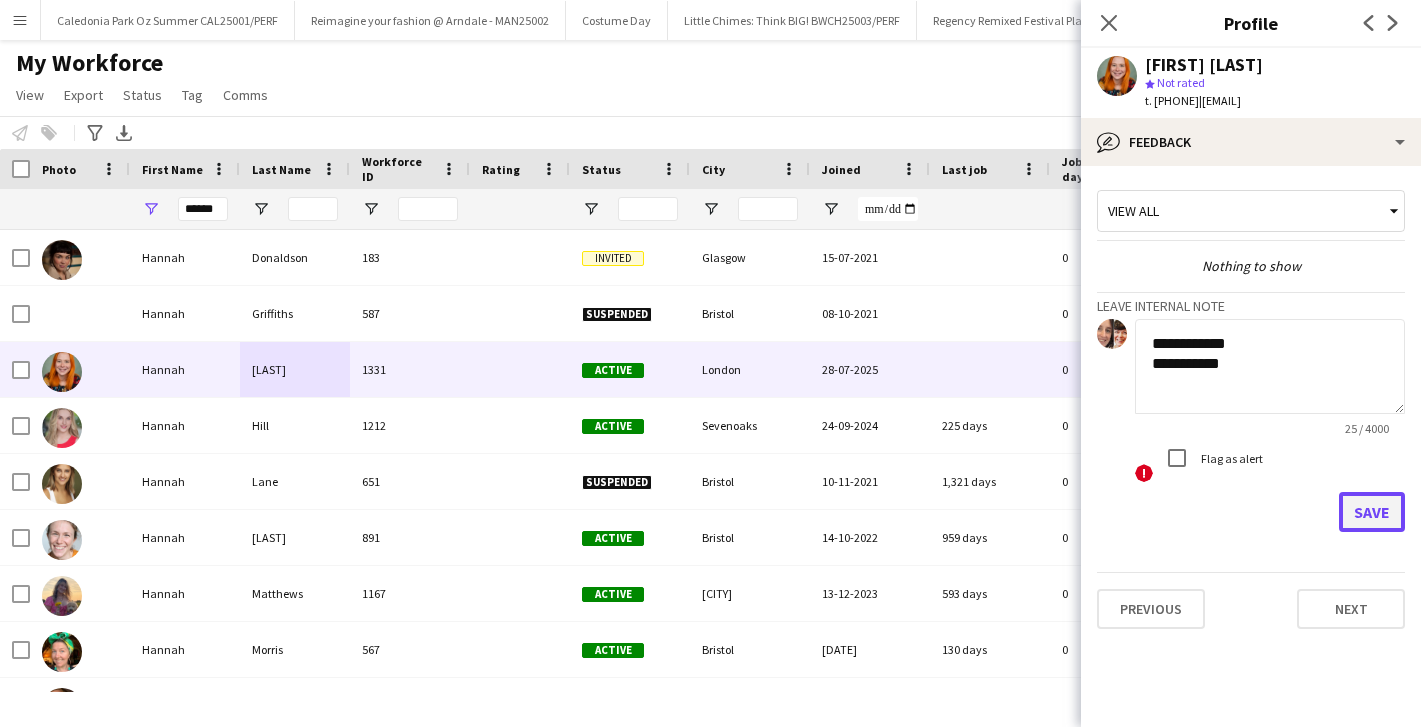 click on "Save" 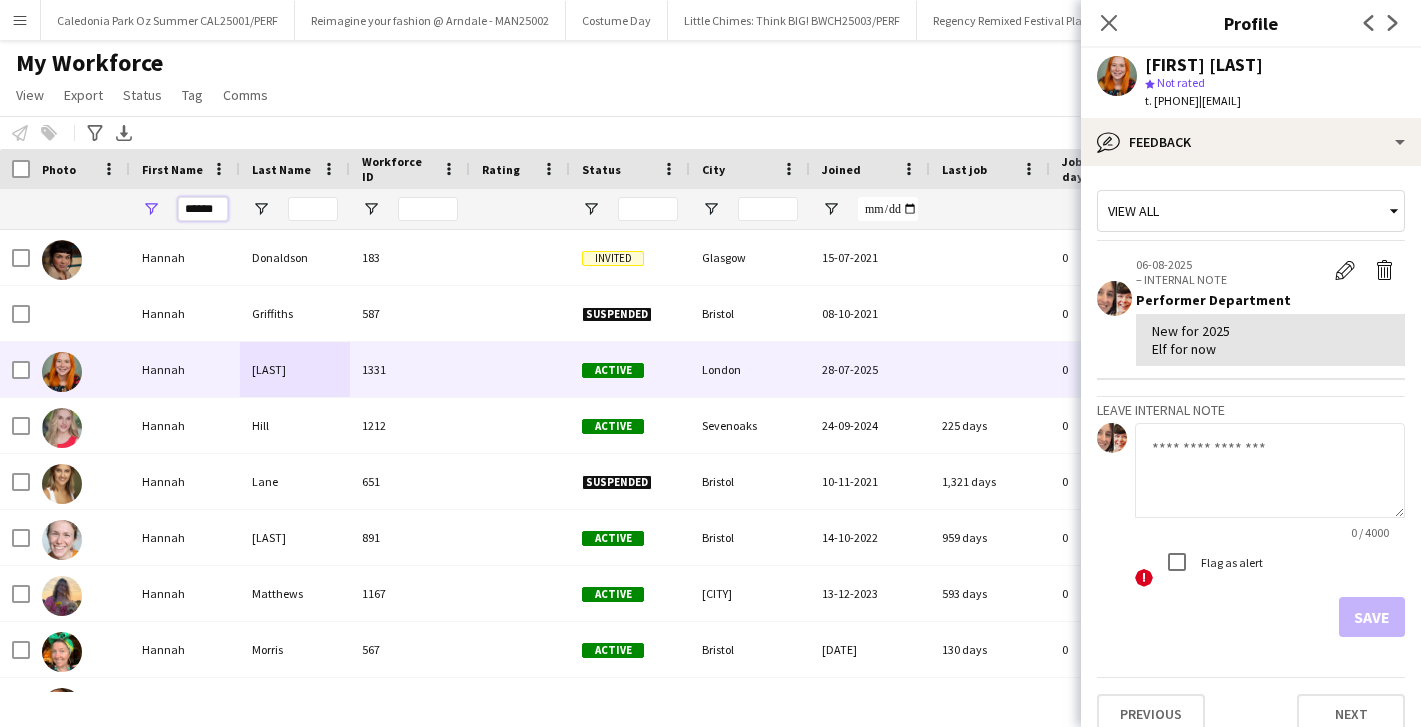 click on "******" at bounding box center (203, 209) 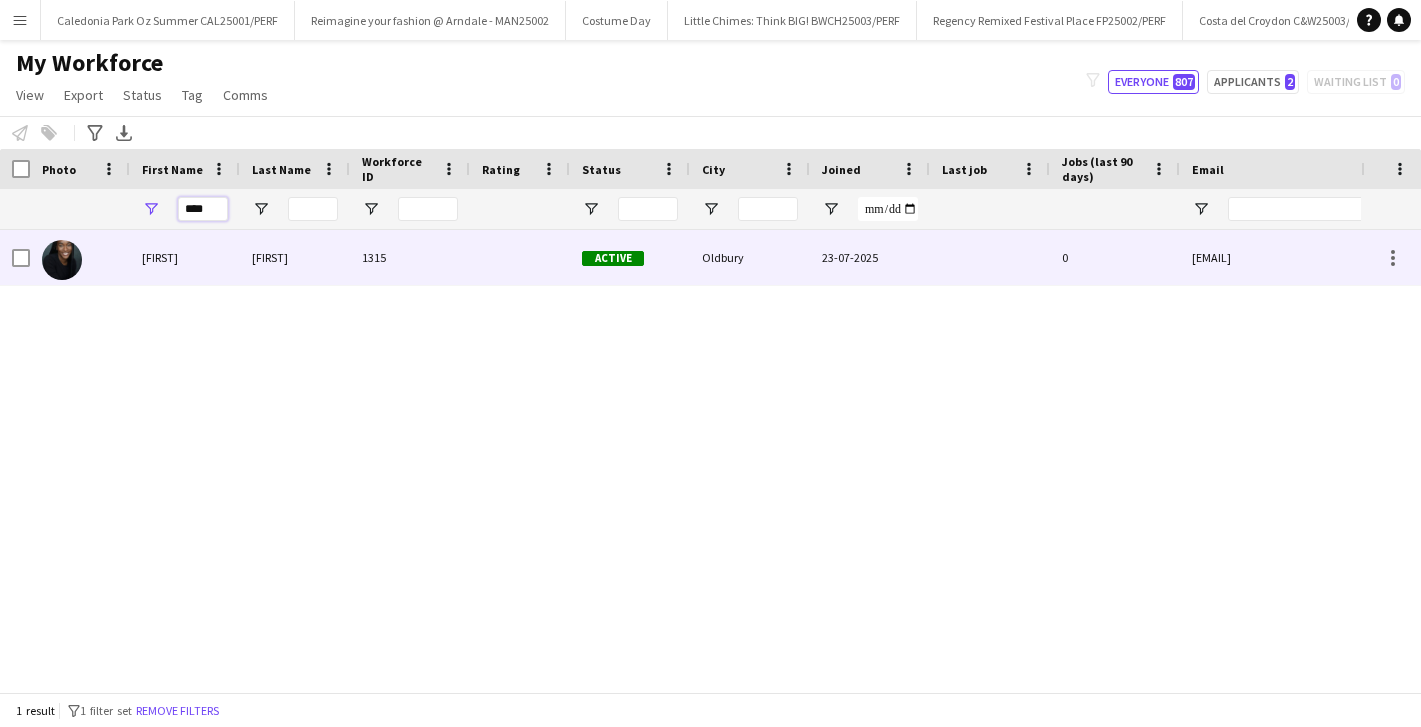 type on "****" 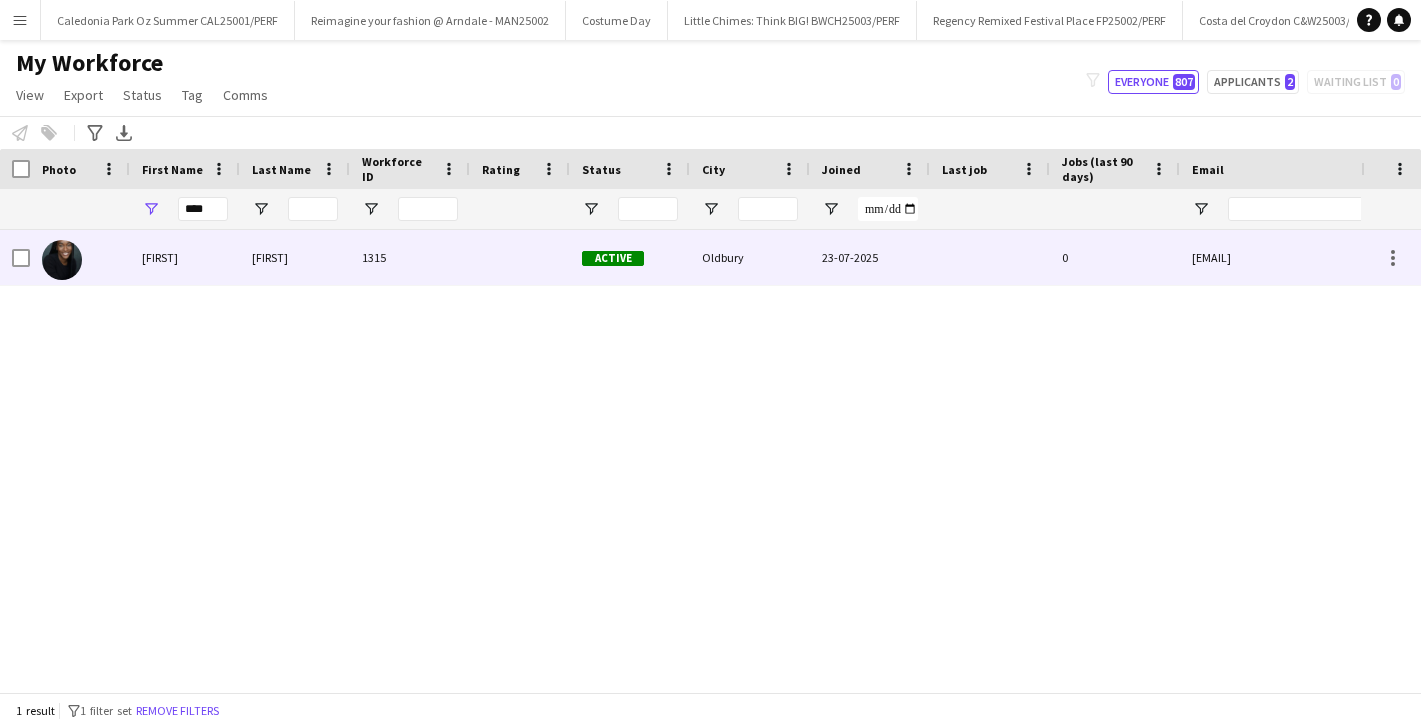 click on "[FIRST]" at bounding box center (185, 257) 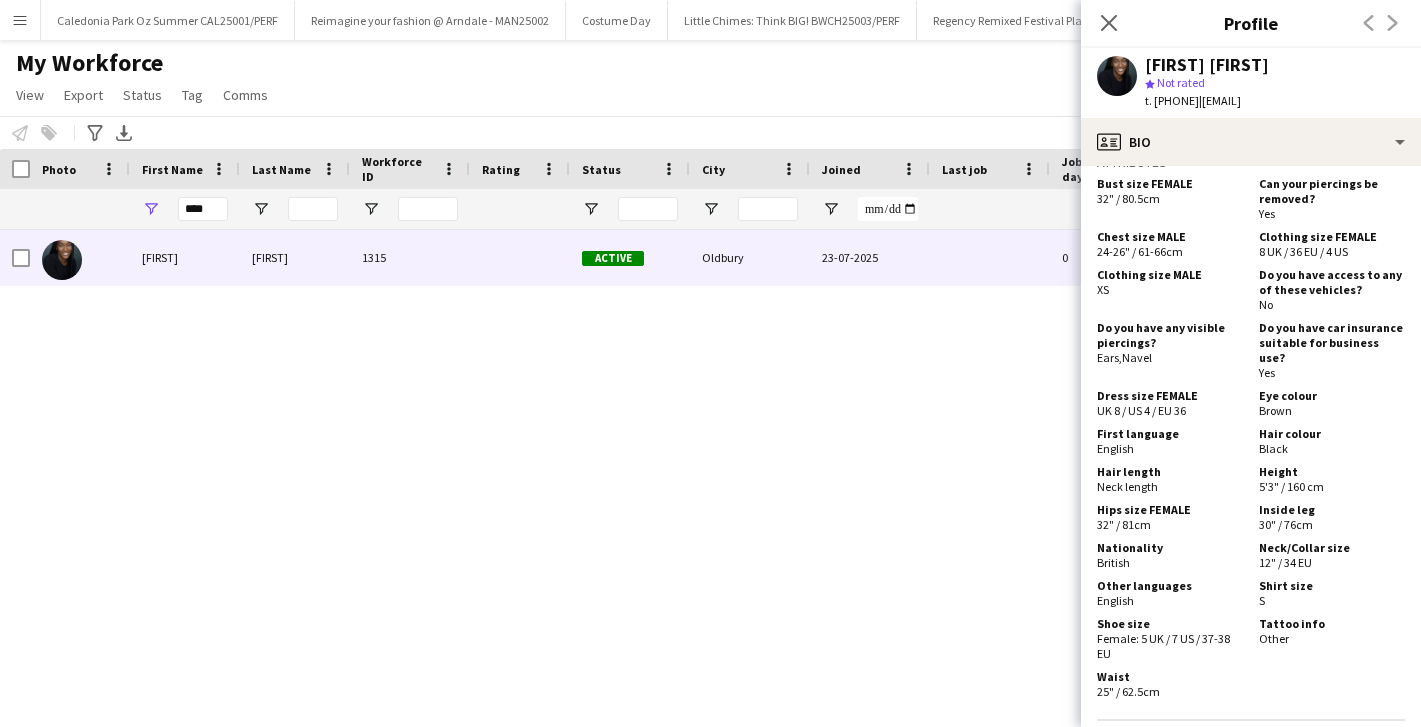 scroll, scrollTop: 1487, scrollLeft: 0, axis: vertical 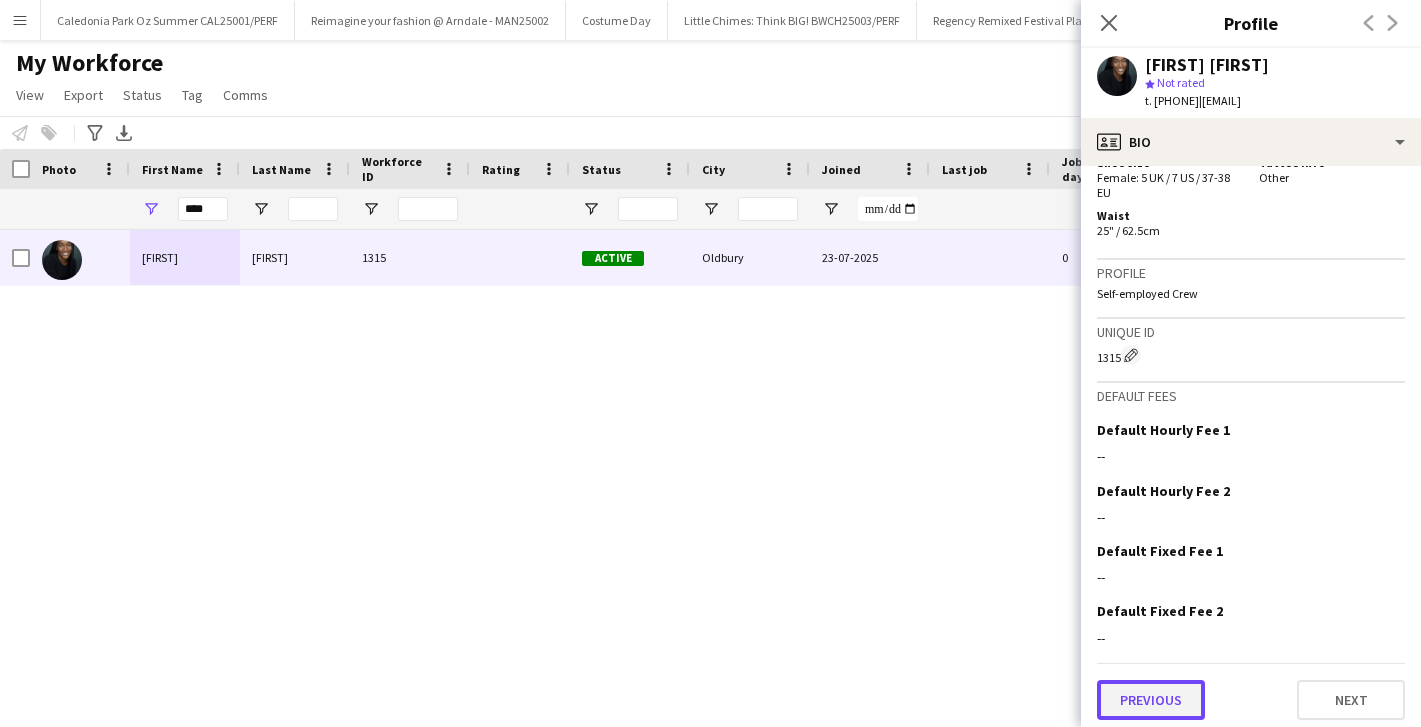 click on "Previous" 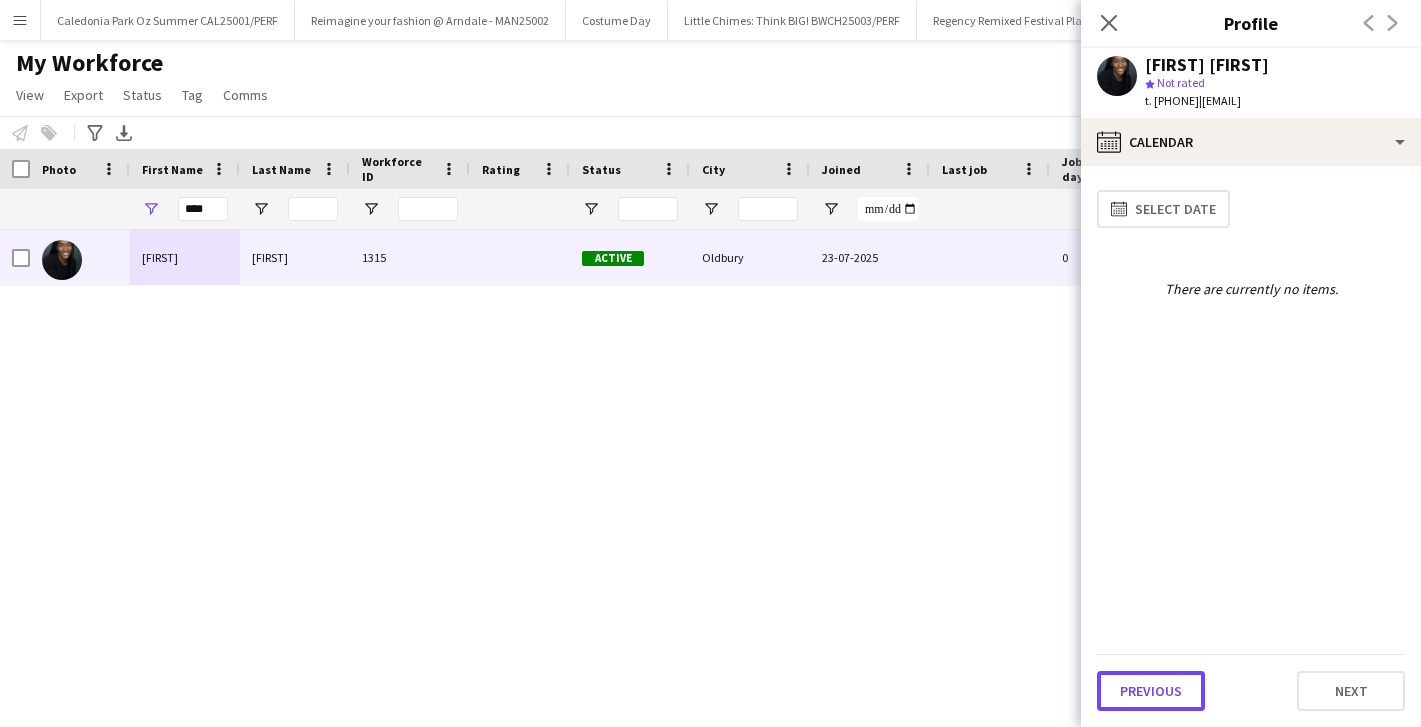 click on "Previous" 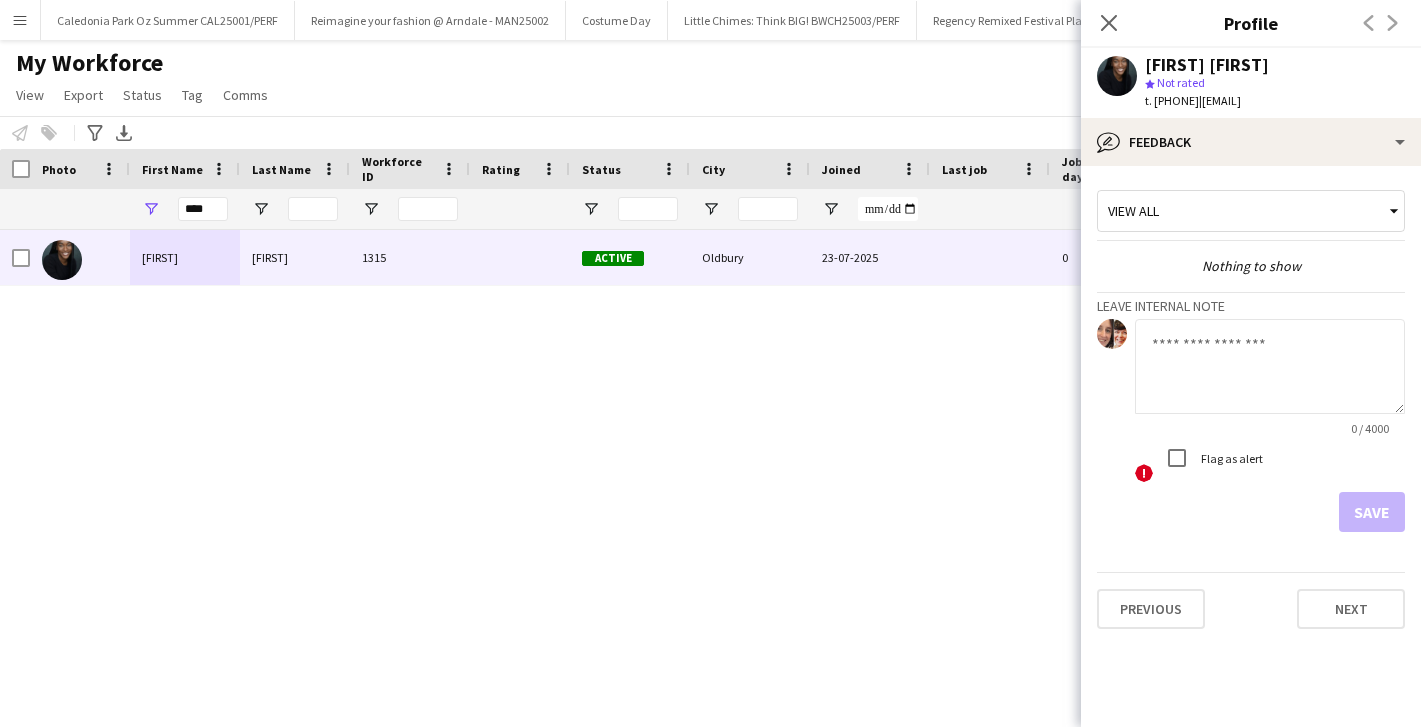 click 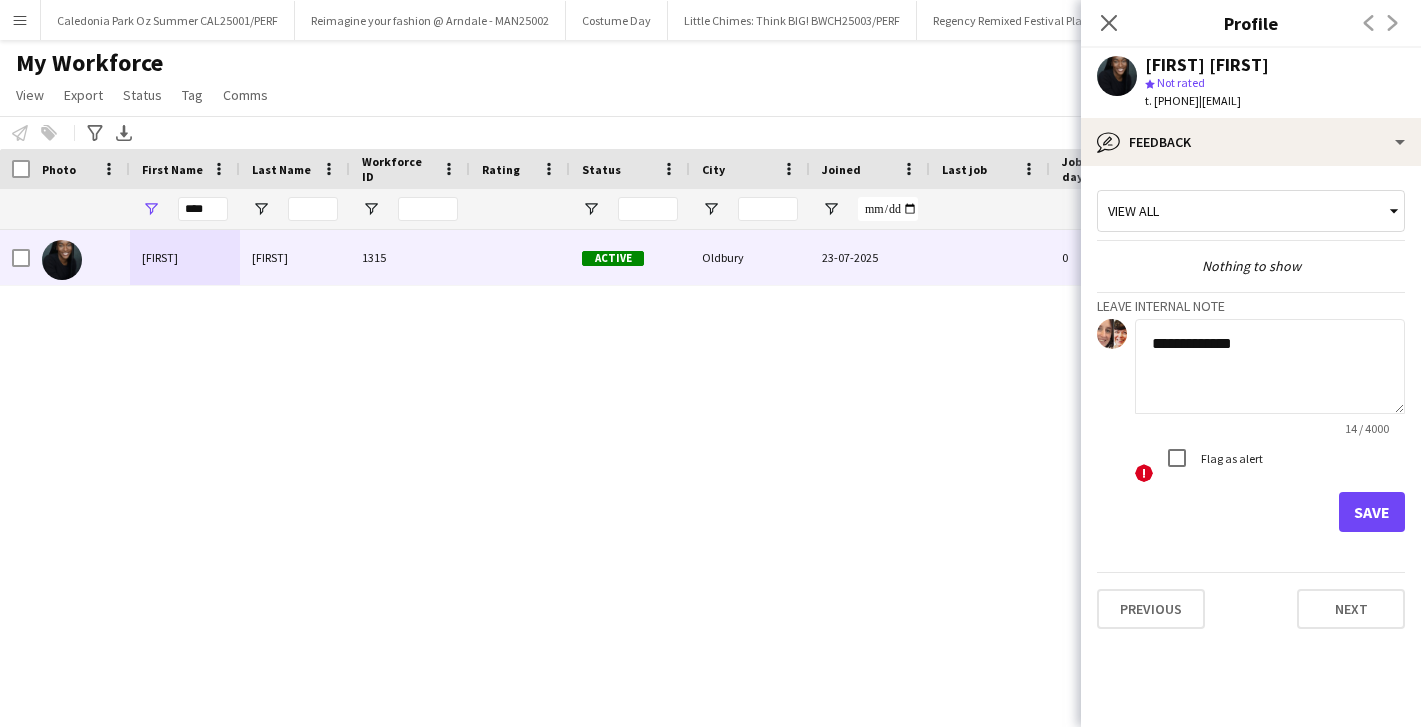 paste on "**********" 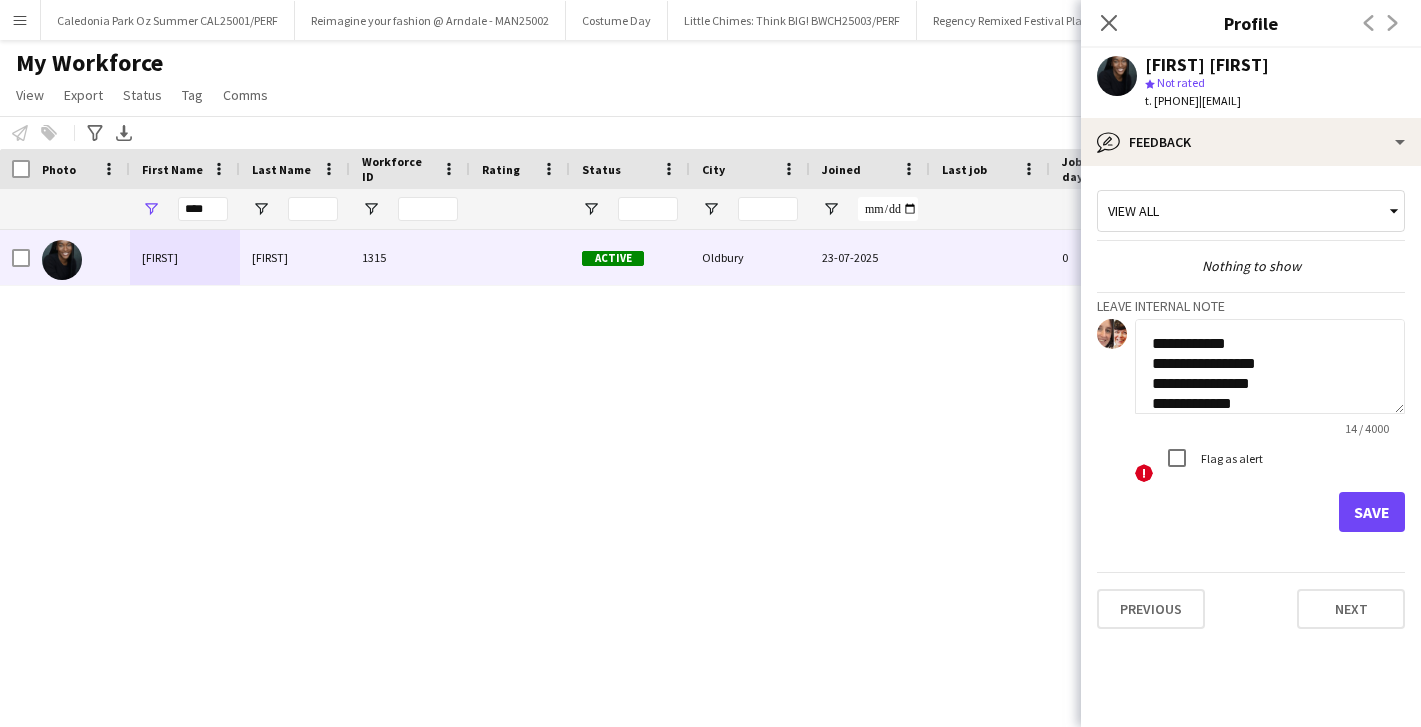 scroll, scrollTop: 61, scrollLeft: 0, axis: vertical 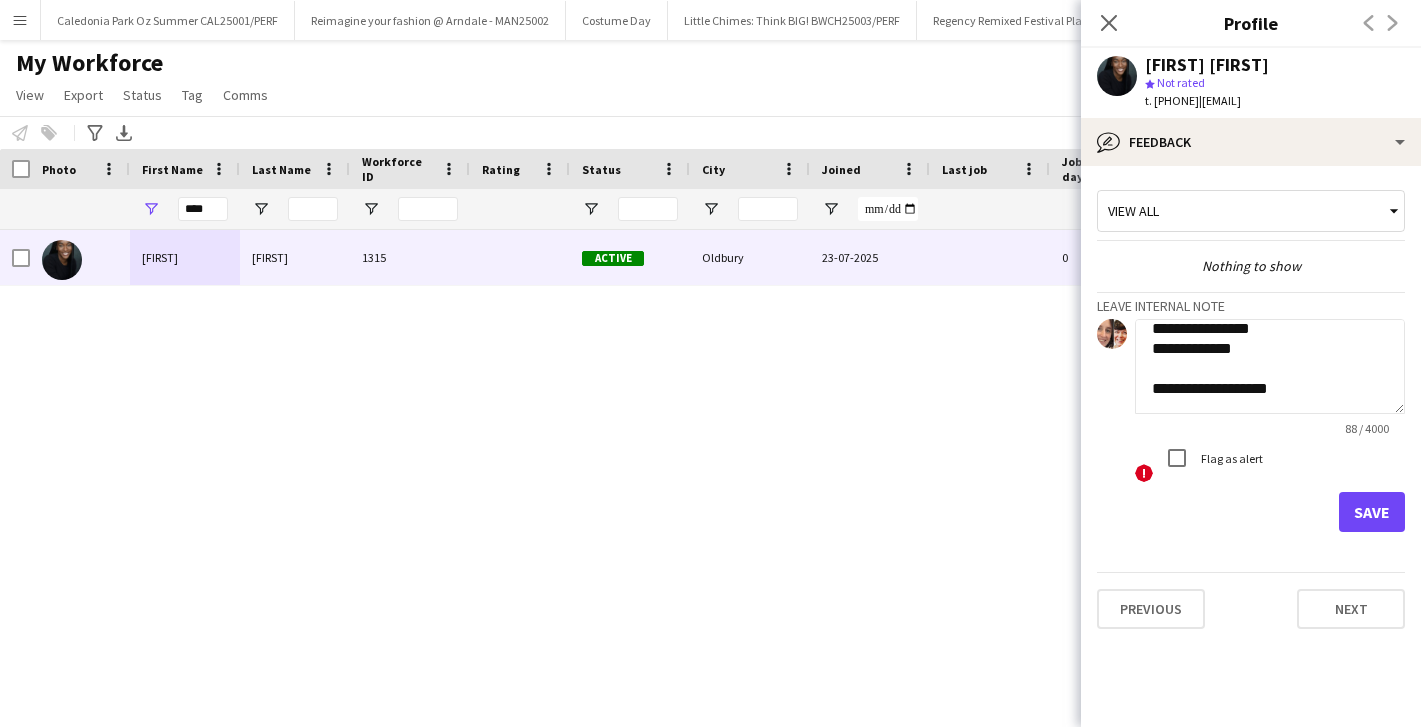 click on "**********" 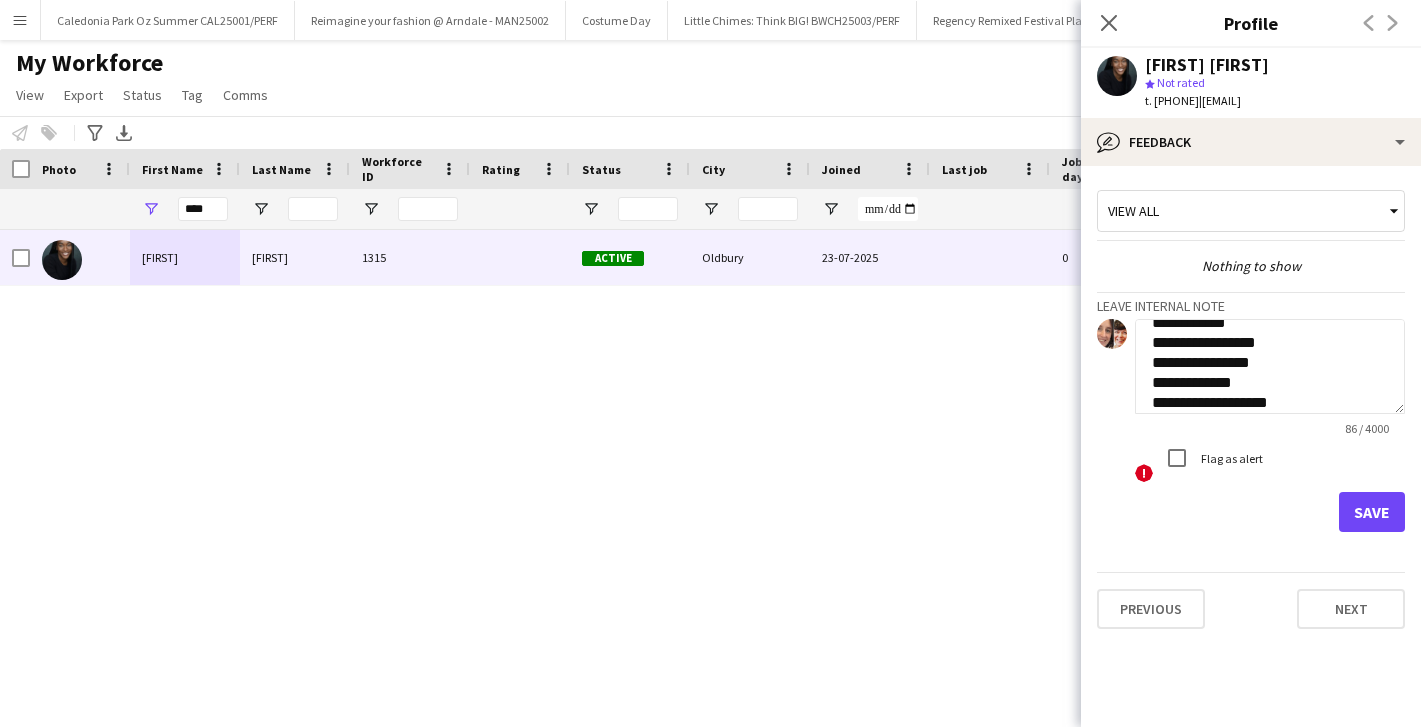 scroll, scrollTop: 0, scrollLeft: 0, axis: both 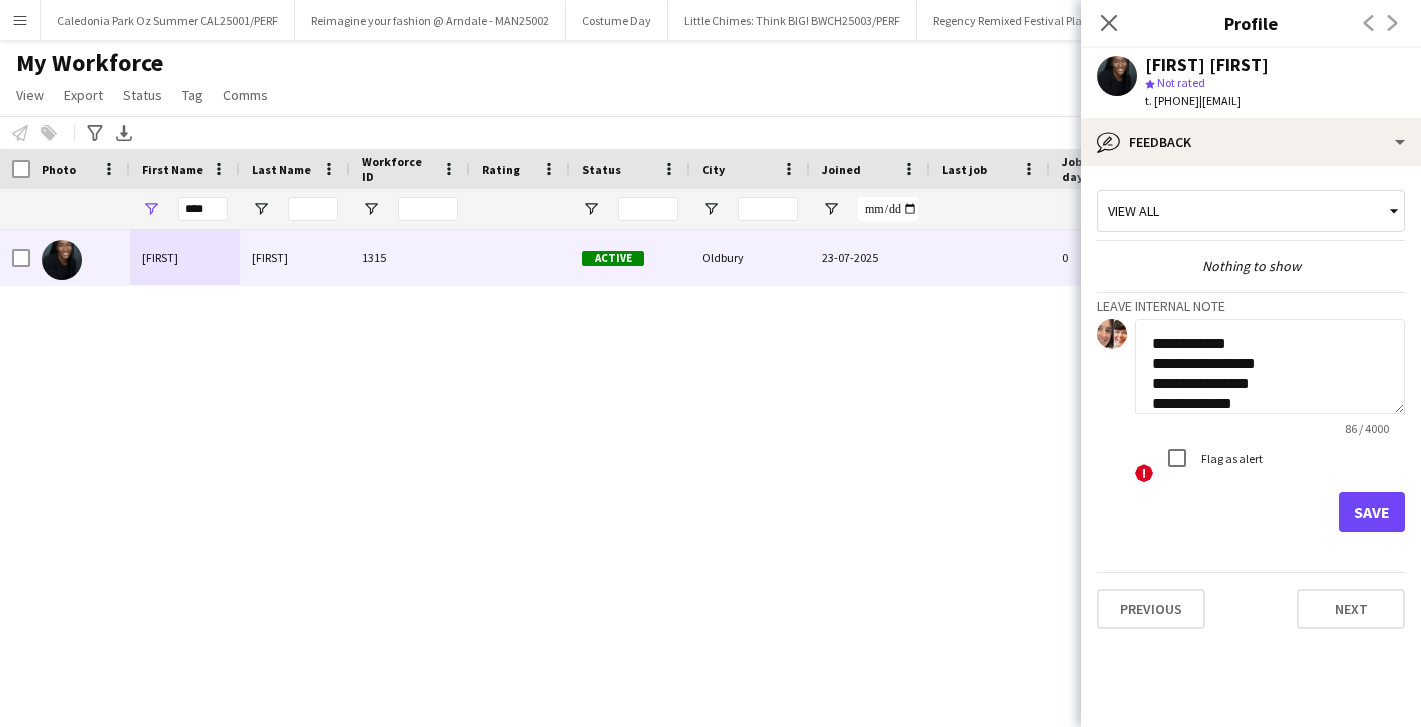 click on "**********" 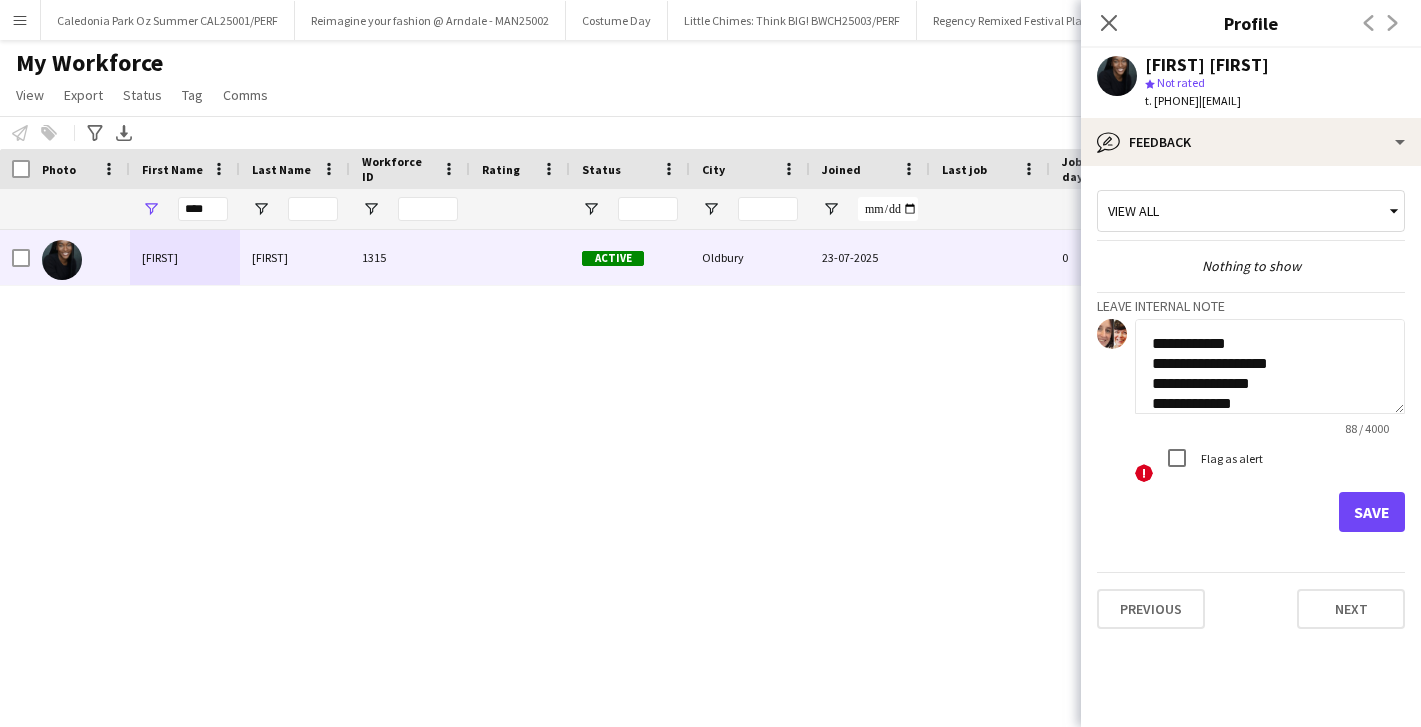 click on "**********" 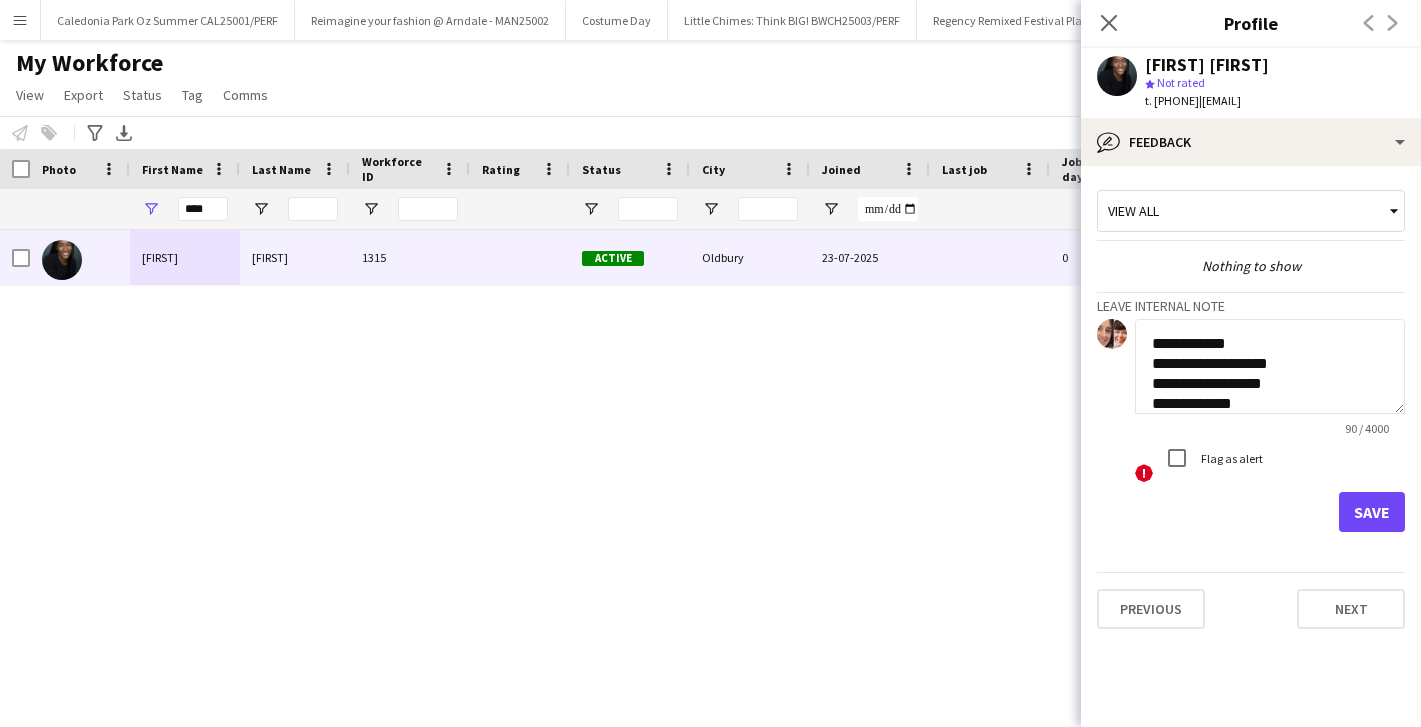 click on "**********" 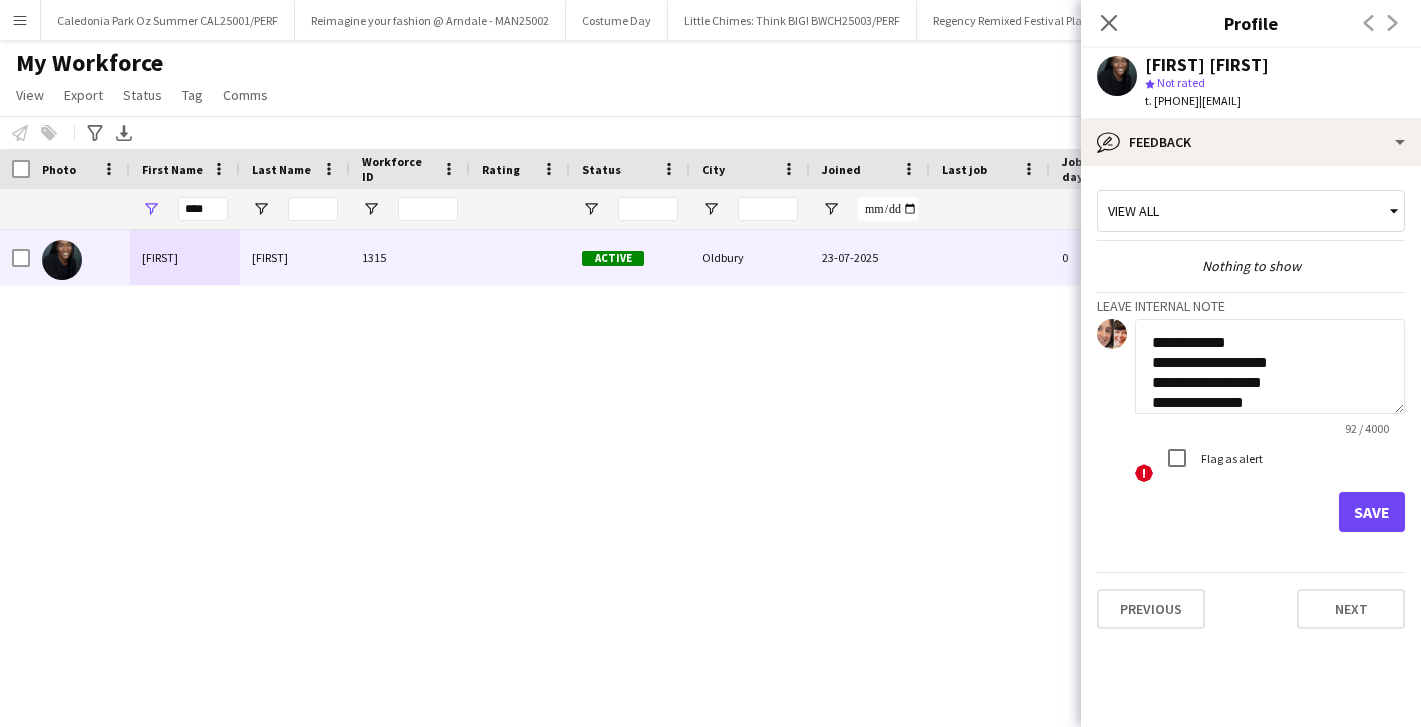 scroll, scrollTop: 35, scrollLeft: 0, axis: vertical 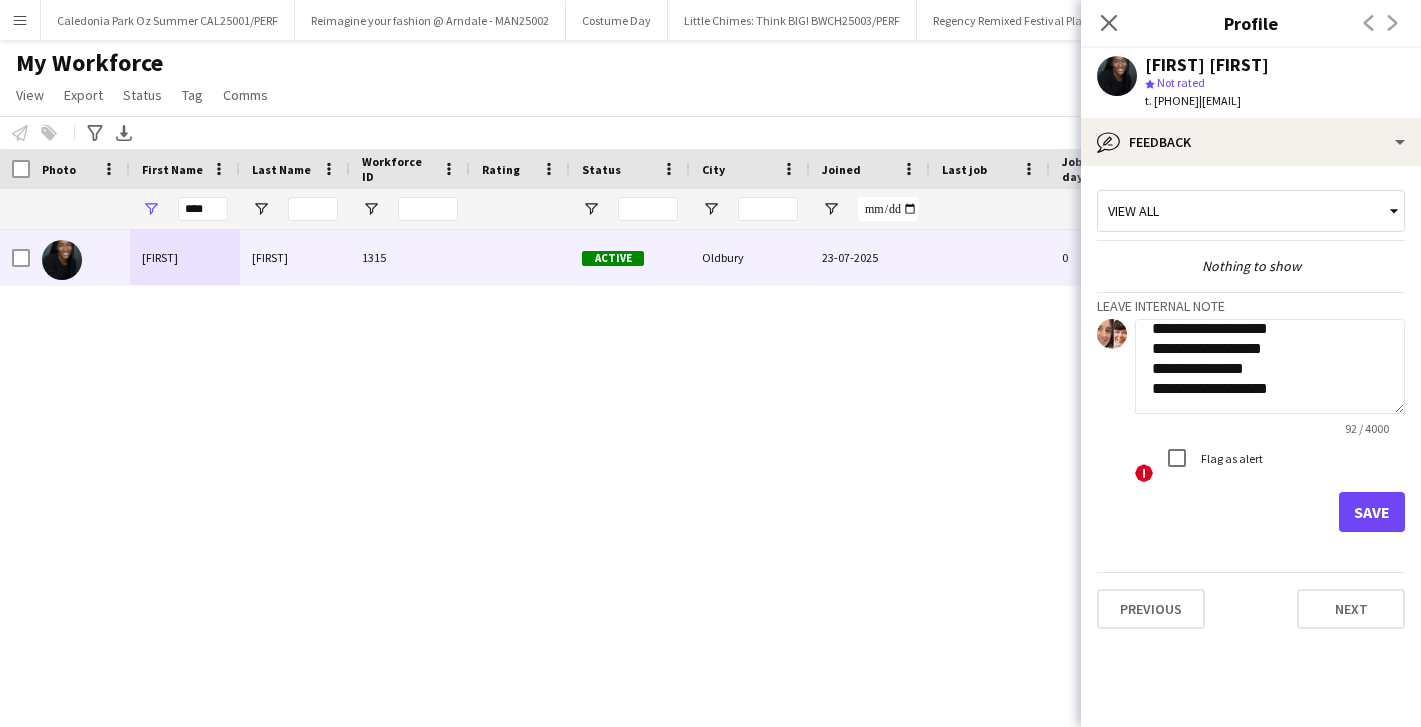 click on "**********" 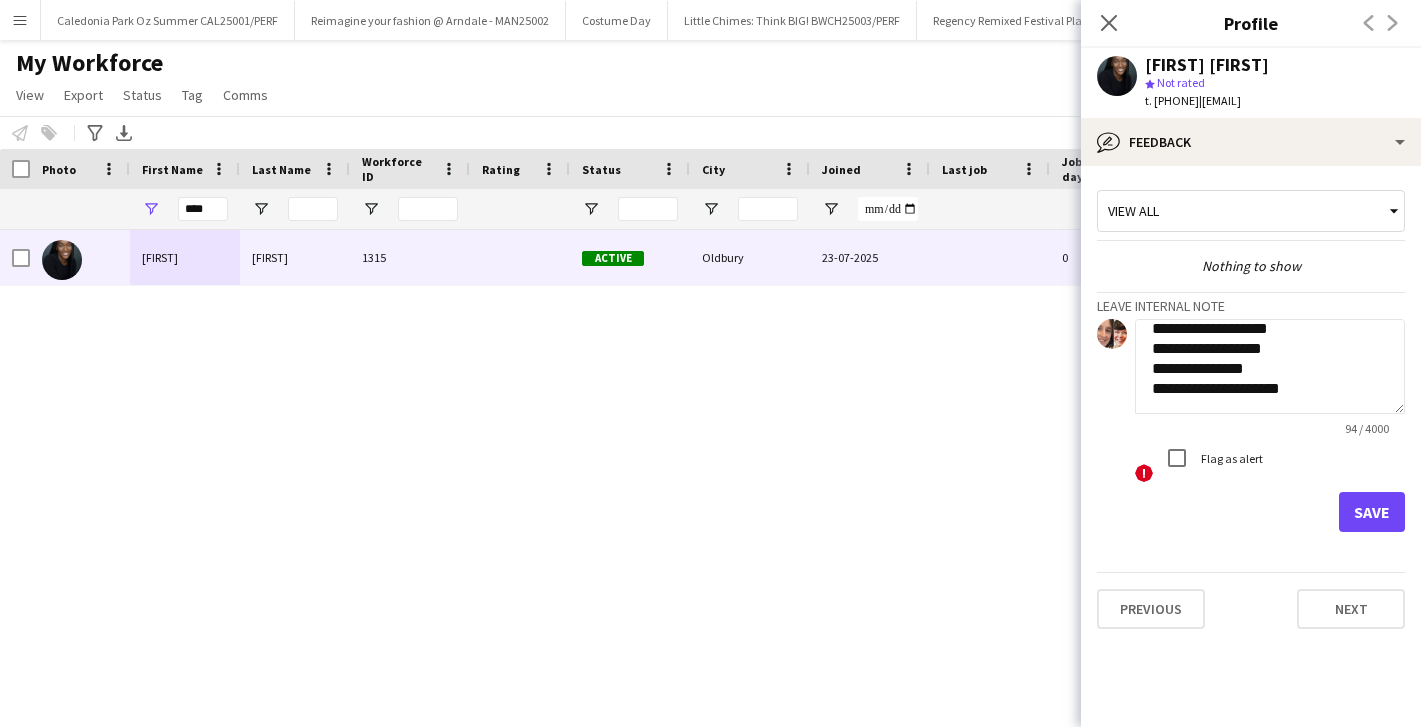 drag, startPoint x: 1287, startPoint y: 397, endPoint x: 1150, endPoint y: 397, distance: 137 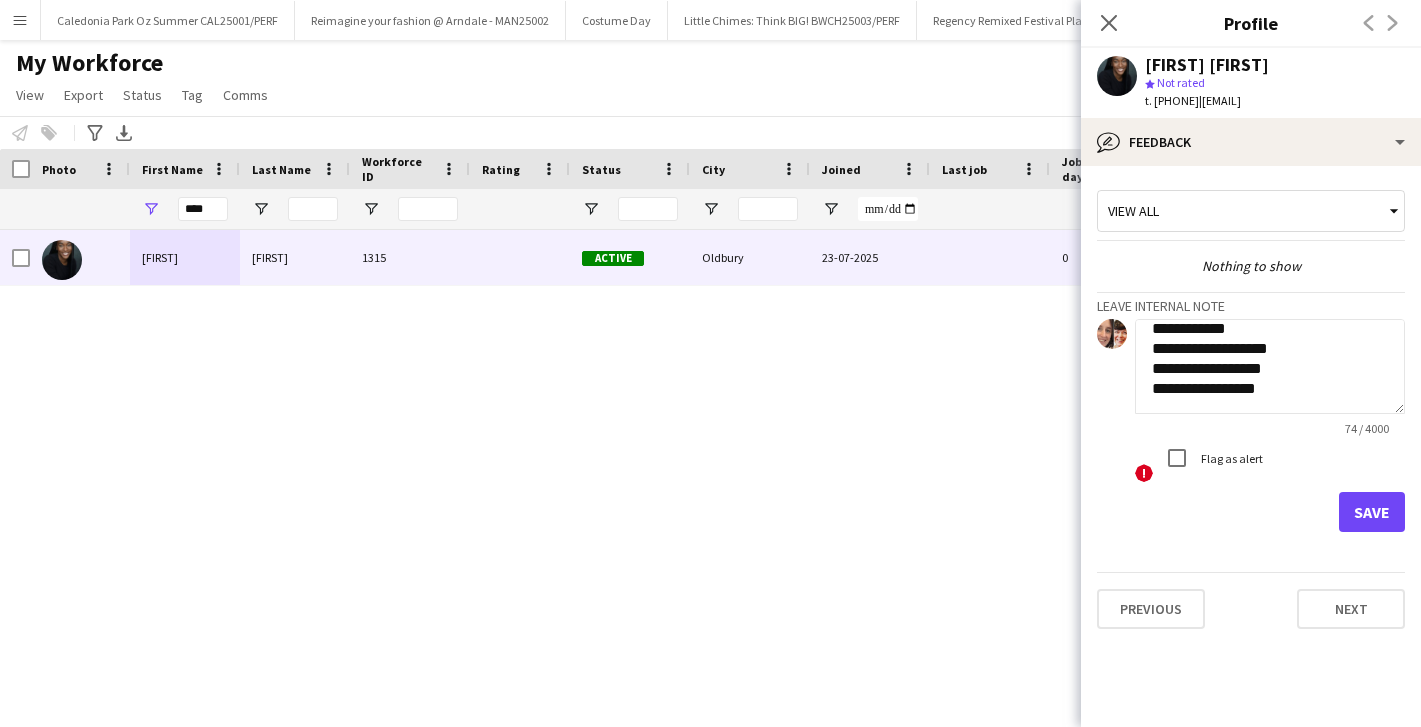 scroll, scrollTop: 0, scrollLeft: 0, axis: both 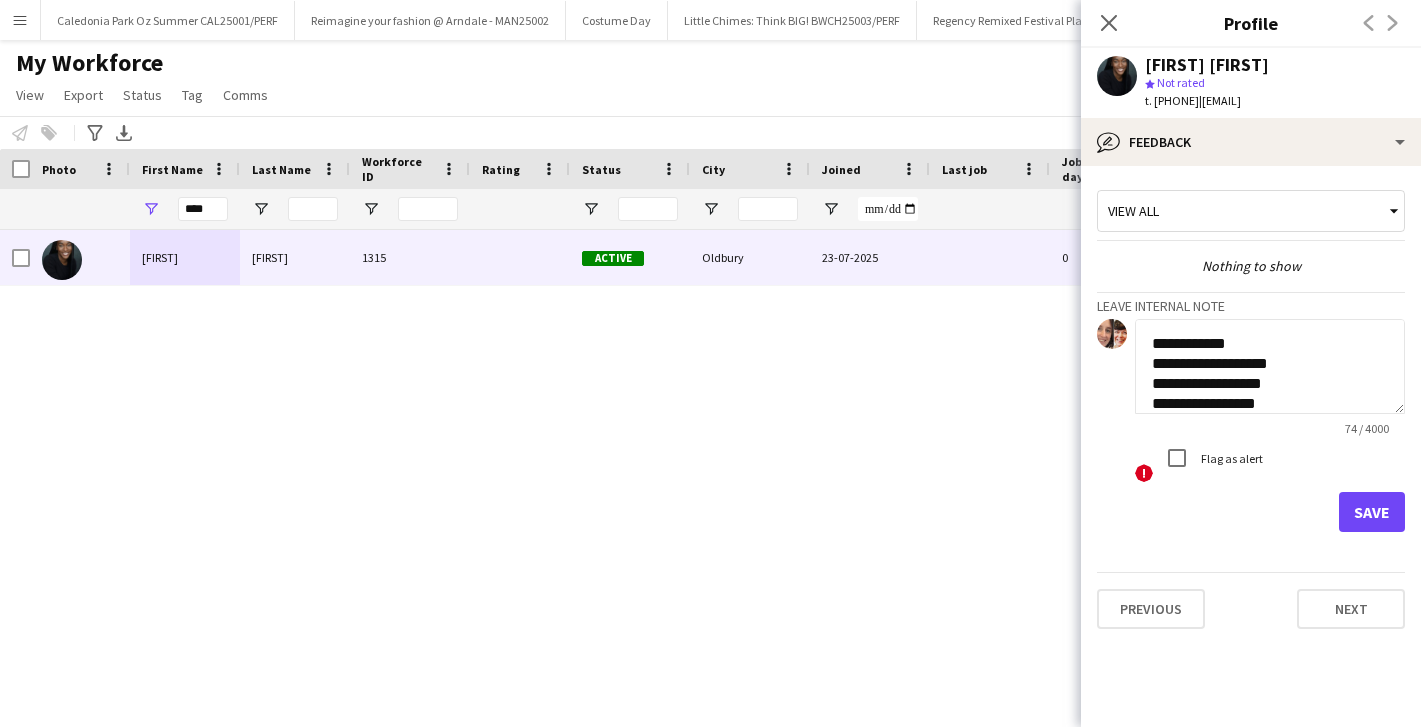 type on "**********" 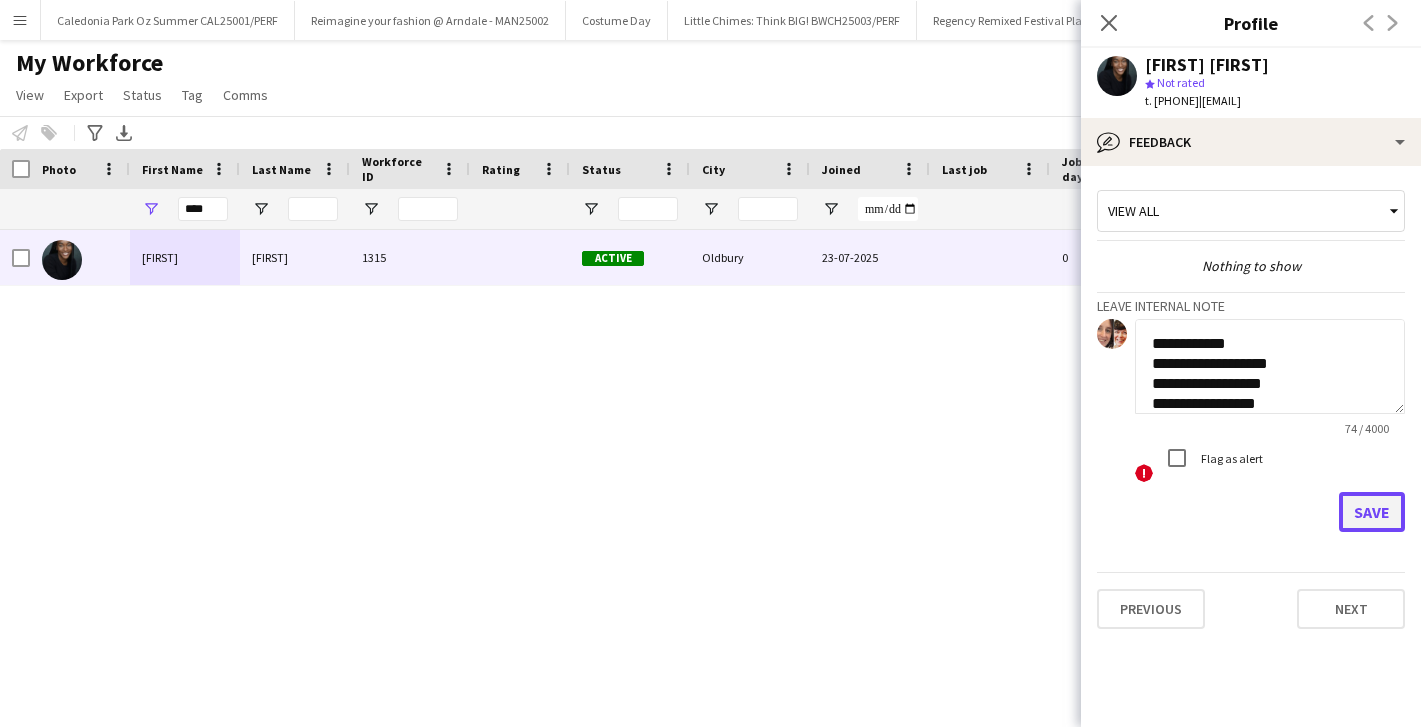 click on "Save" 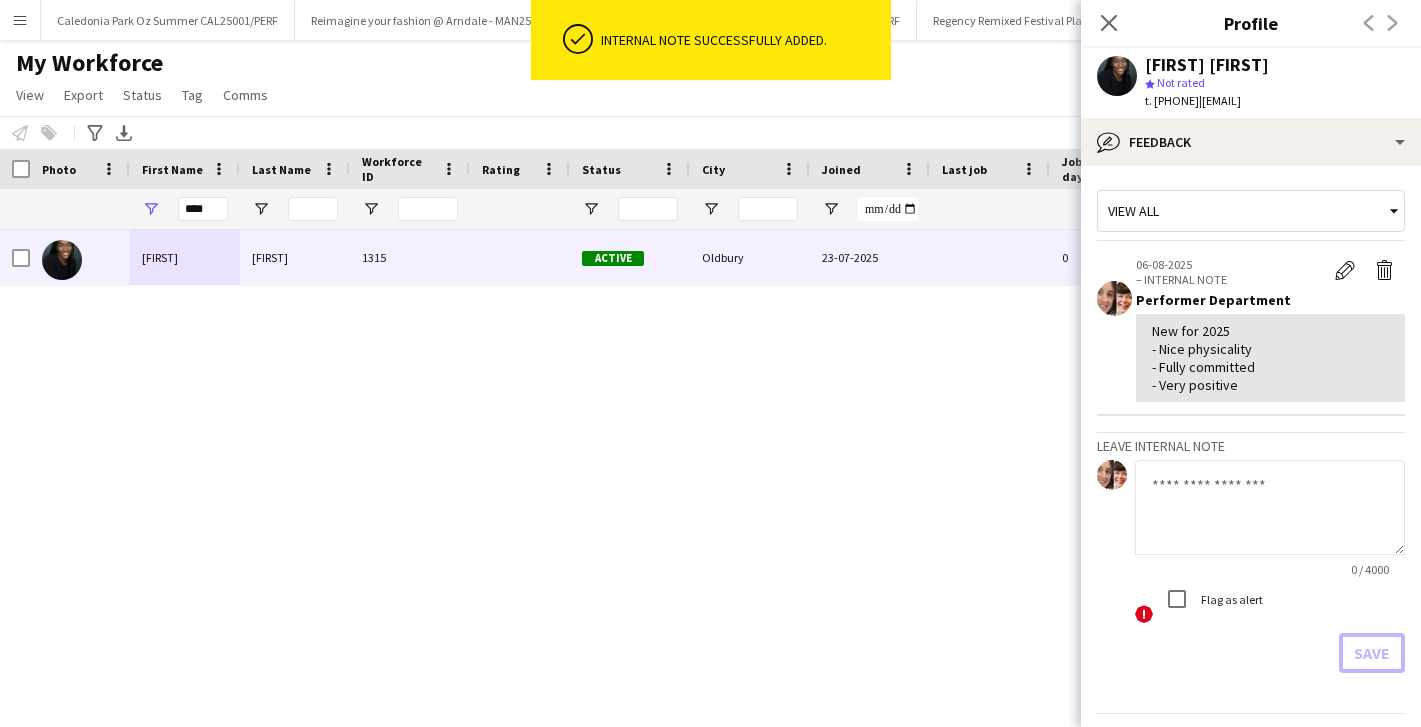 scroll, scrollTop: 78, scrollLeft: 0, axis: vertical 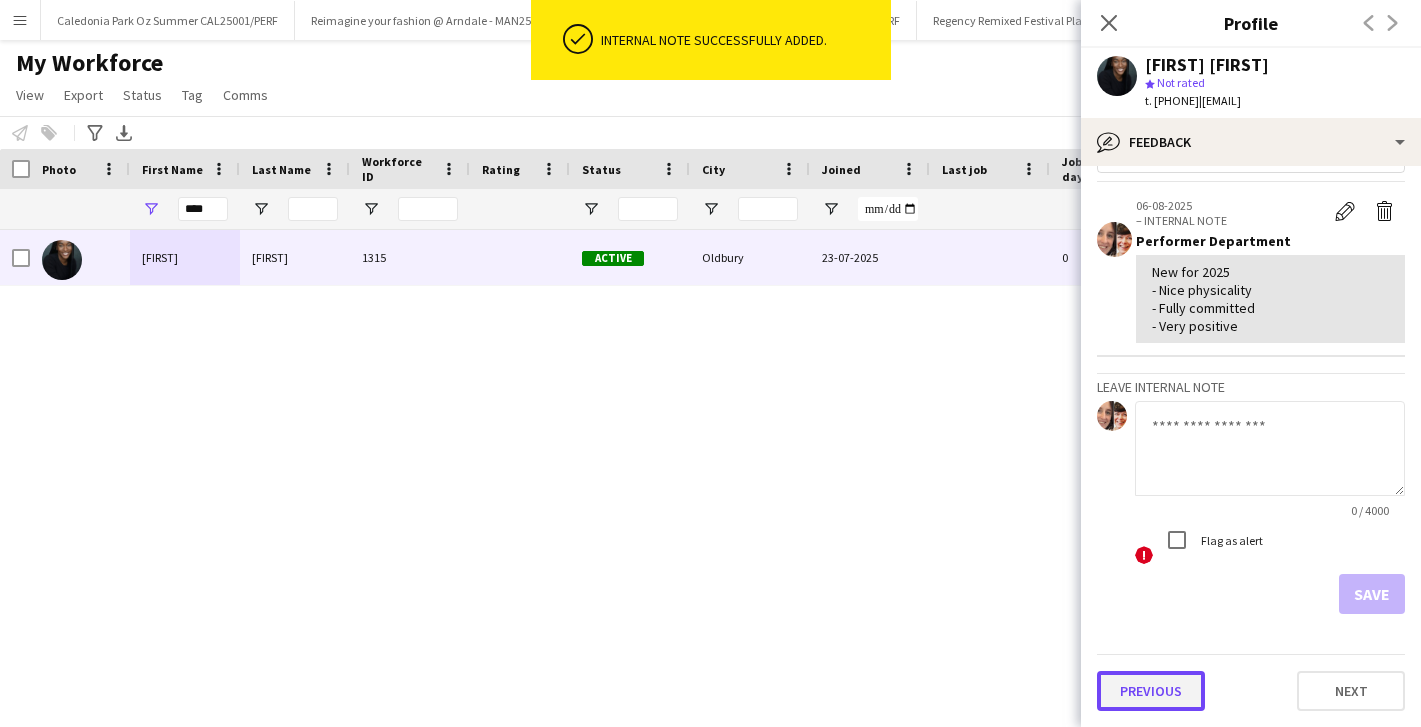 click on "Previous" 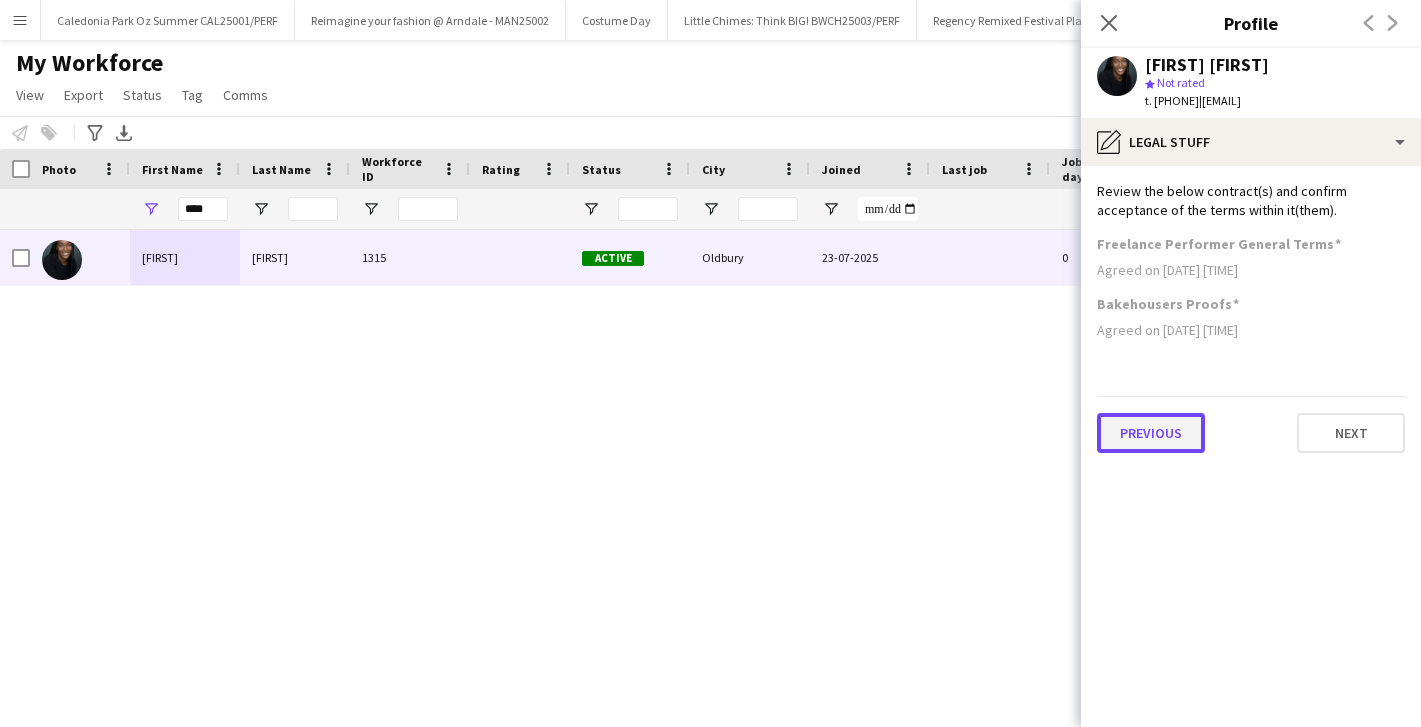 click on "Previous" 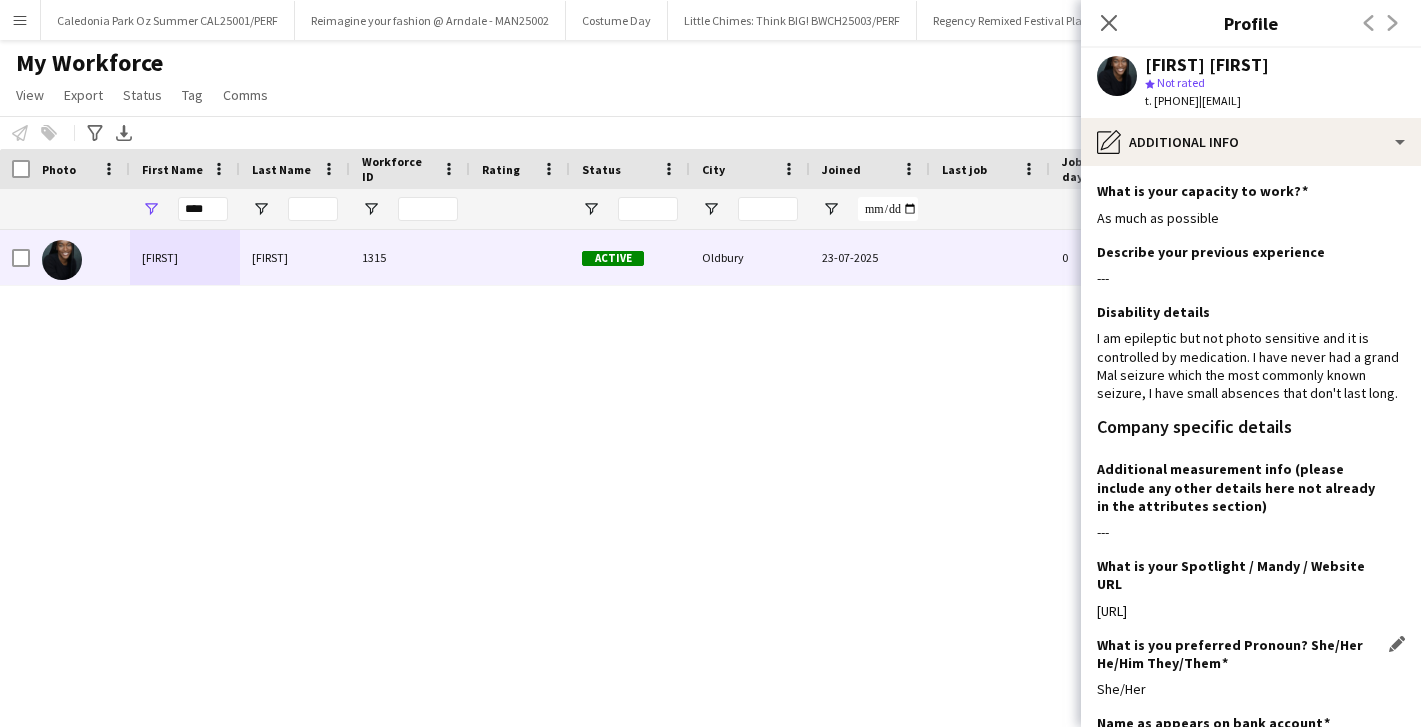 scroll, scrollTop: 142, scrollLeft: 0, axis: vertical 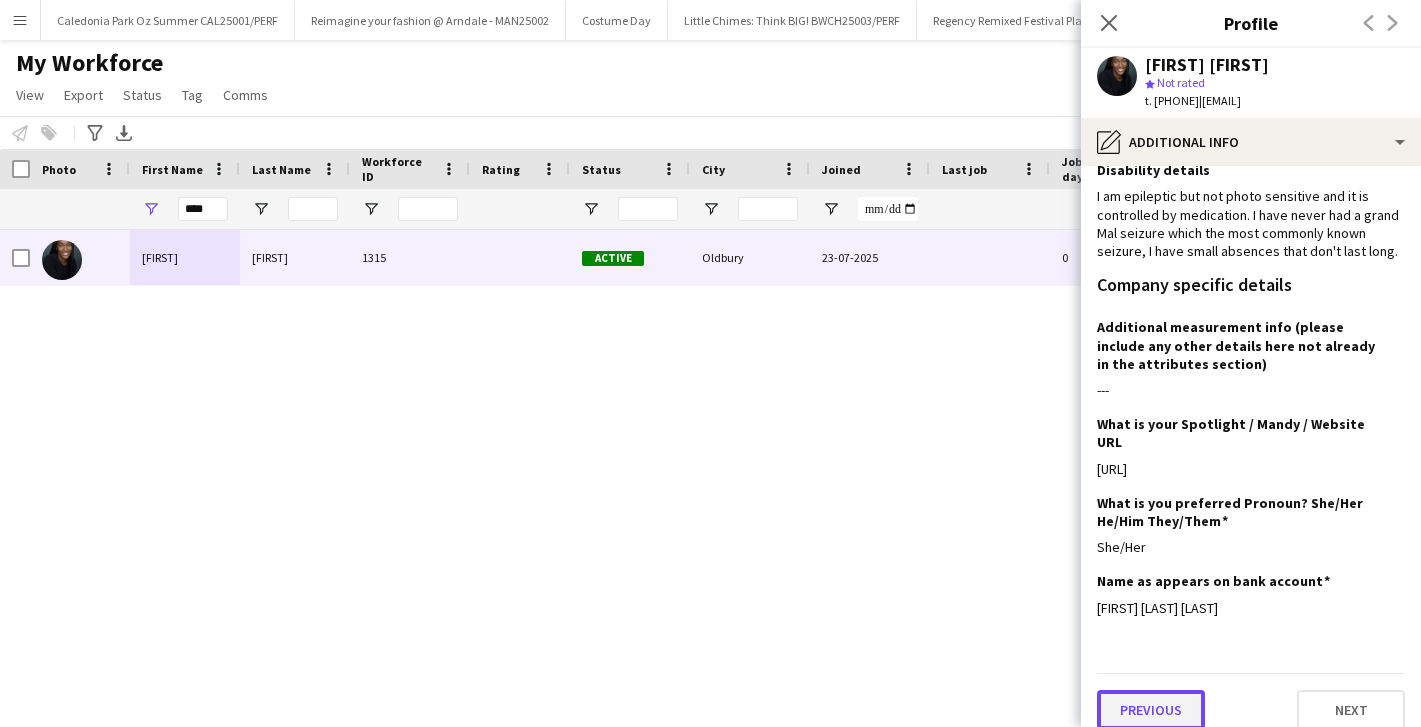 click on "Previous" 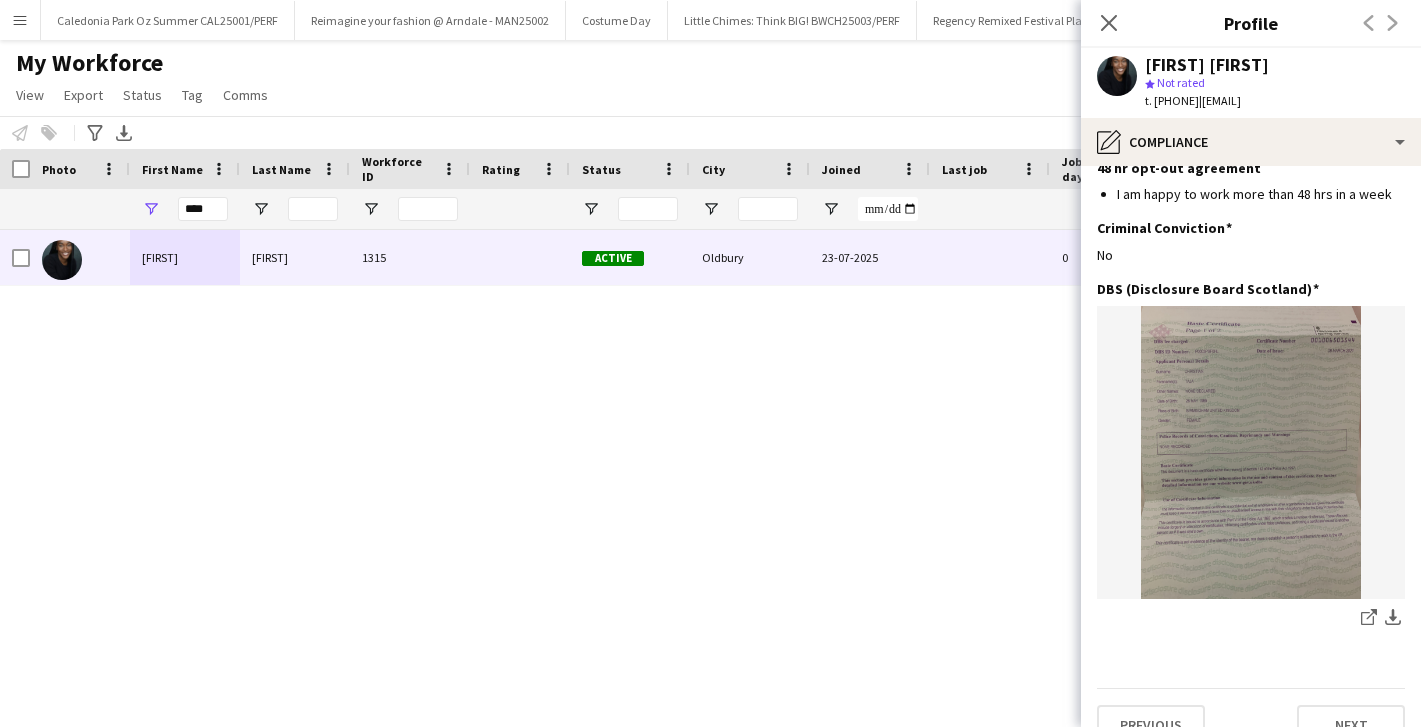 scroll, scrollTop: 684, scrollLeft: 0, axis: vertical 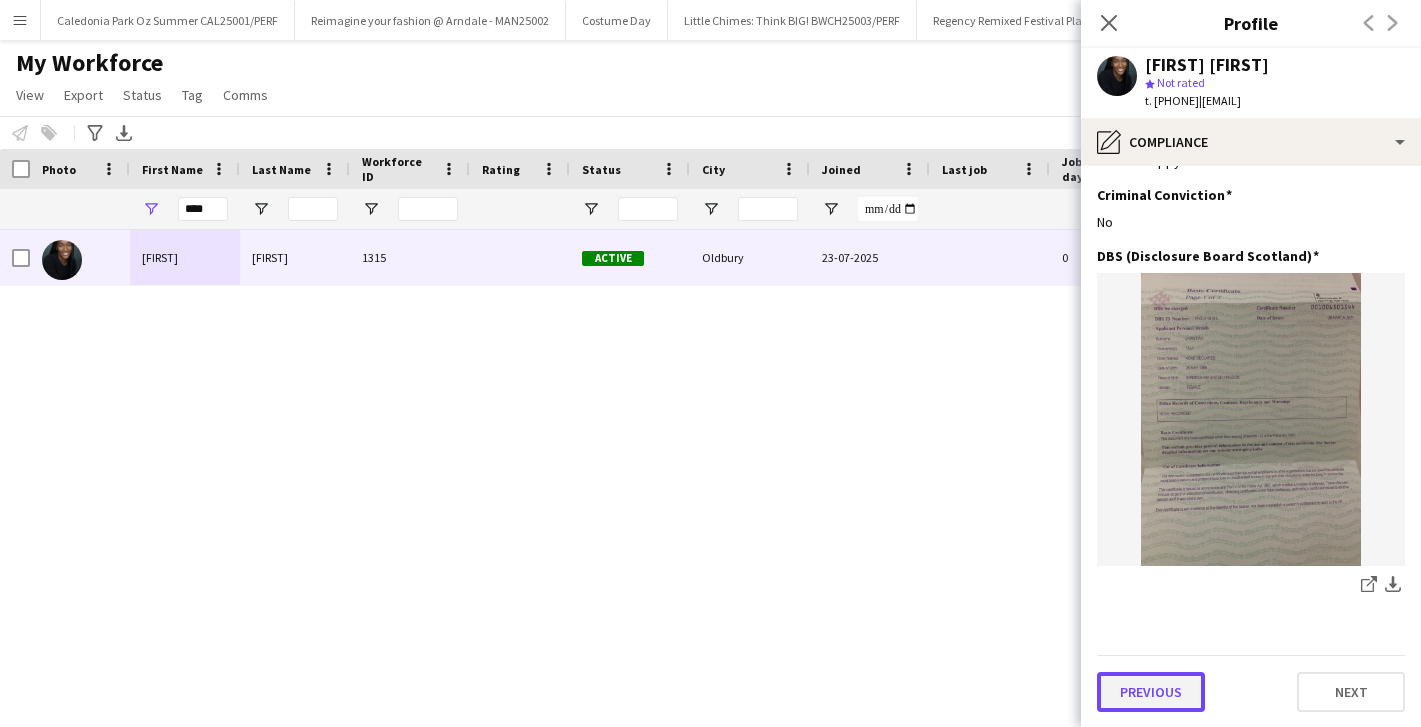 click on "Previous" 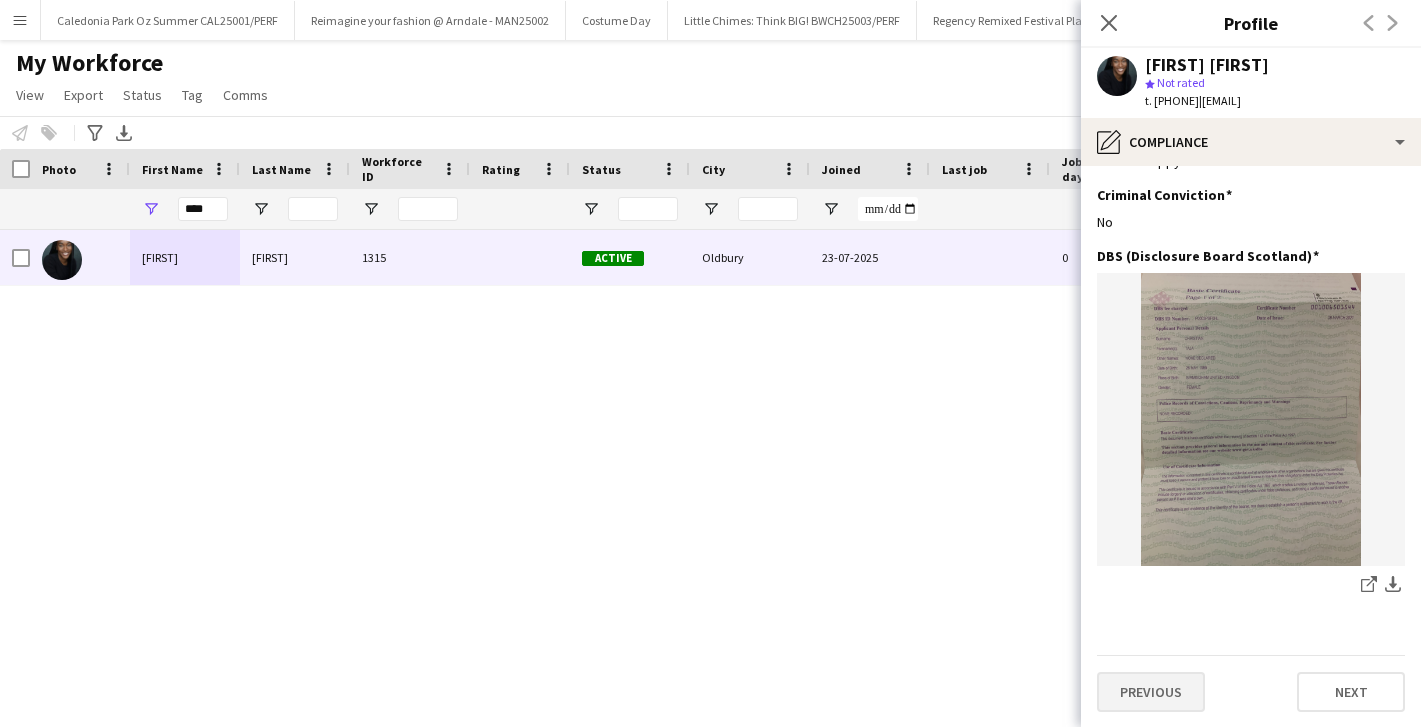 scroll, scrollTop: 0, scrollLeft: 0, axis: both 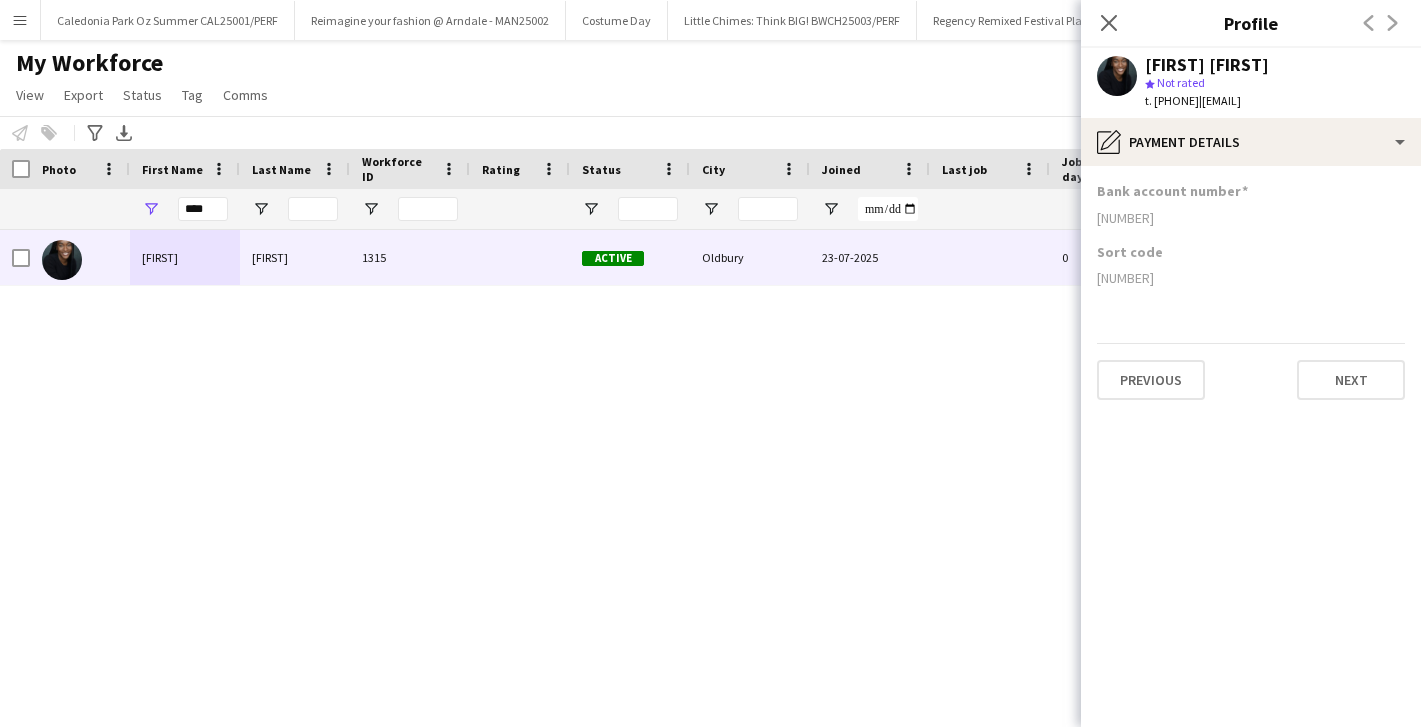 click on "Previous   Next" 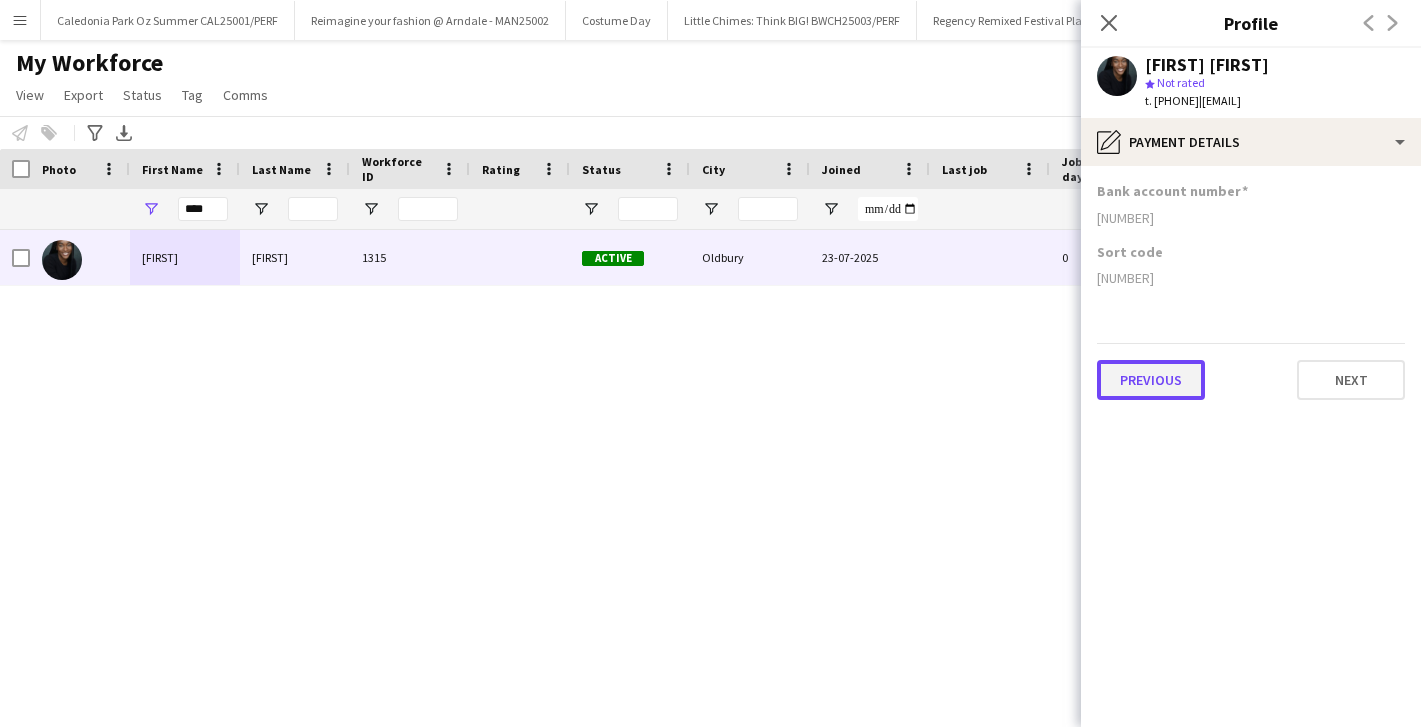 click on "Previous" 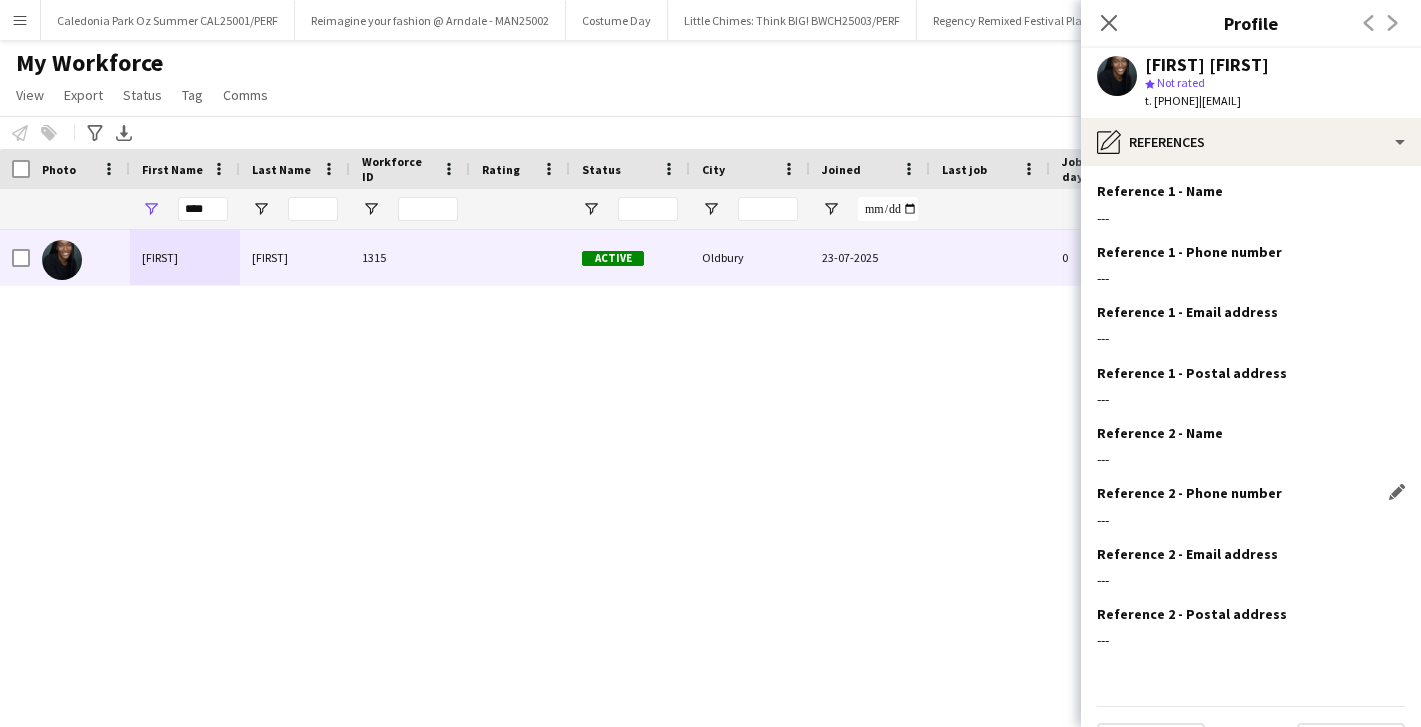 scroll, scrollTop: 51, scrollLeft: 0, axis: vertical 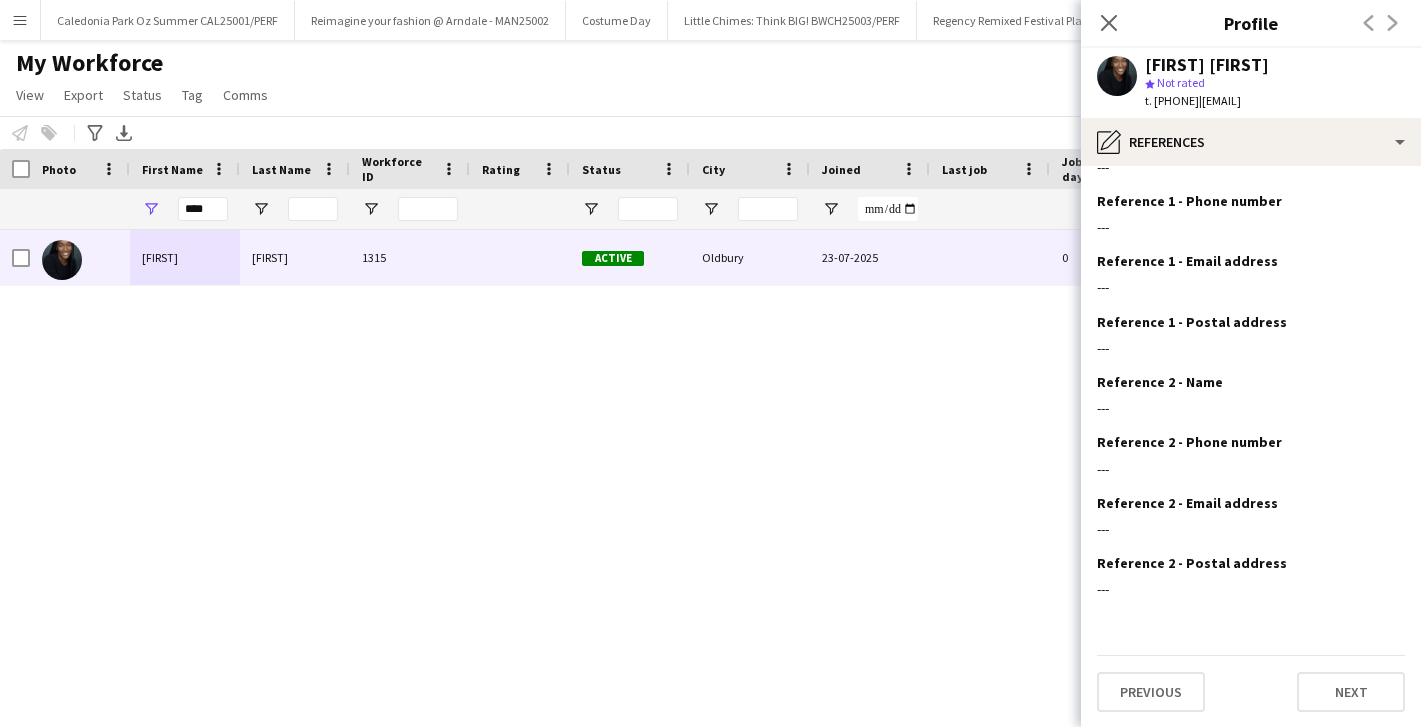 click on "Previous   Next" 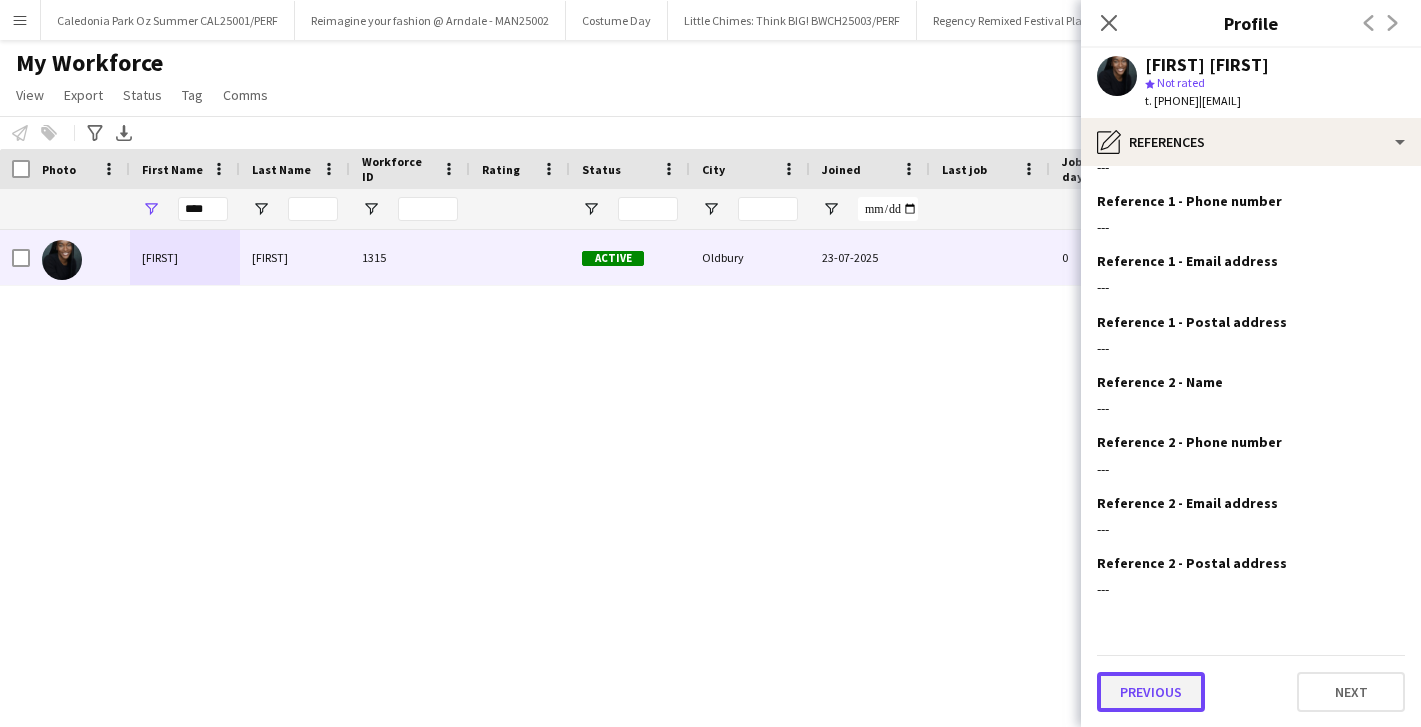 click on "Previous" 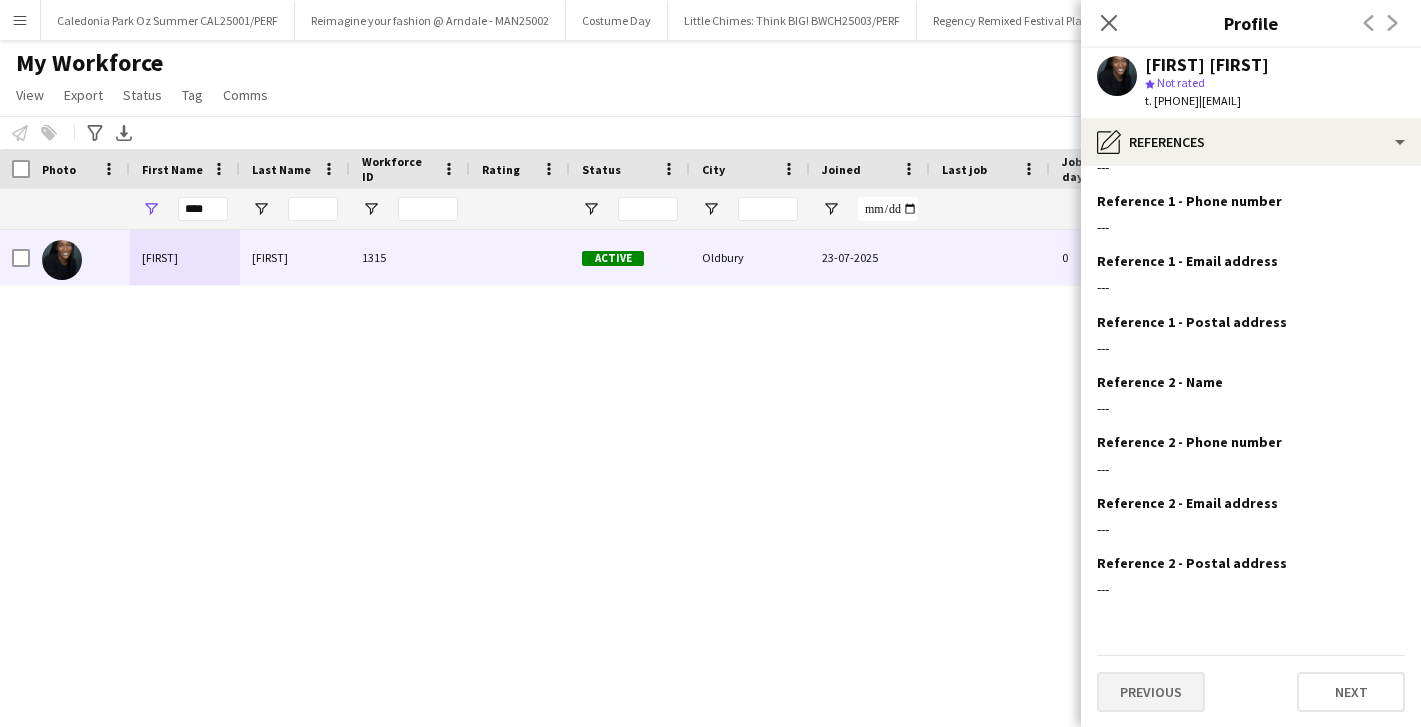 scroll, scrollTop: 0, scrollLeft: 0, axis: both 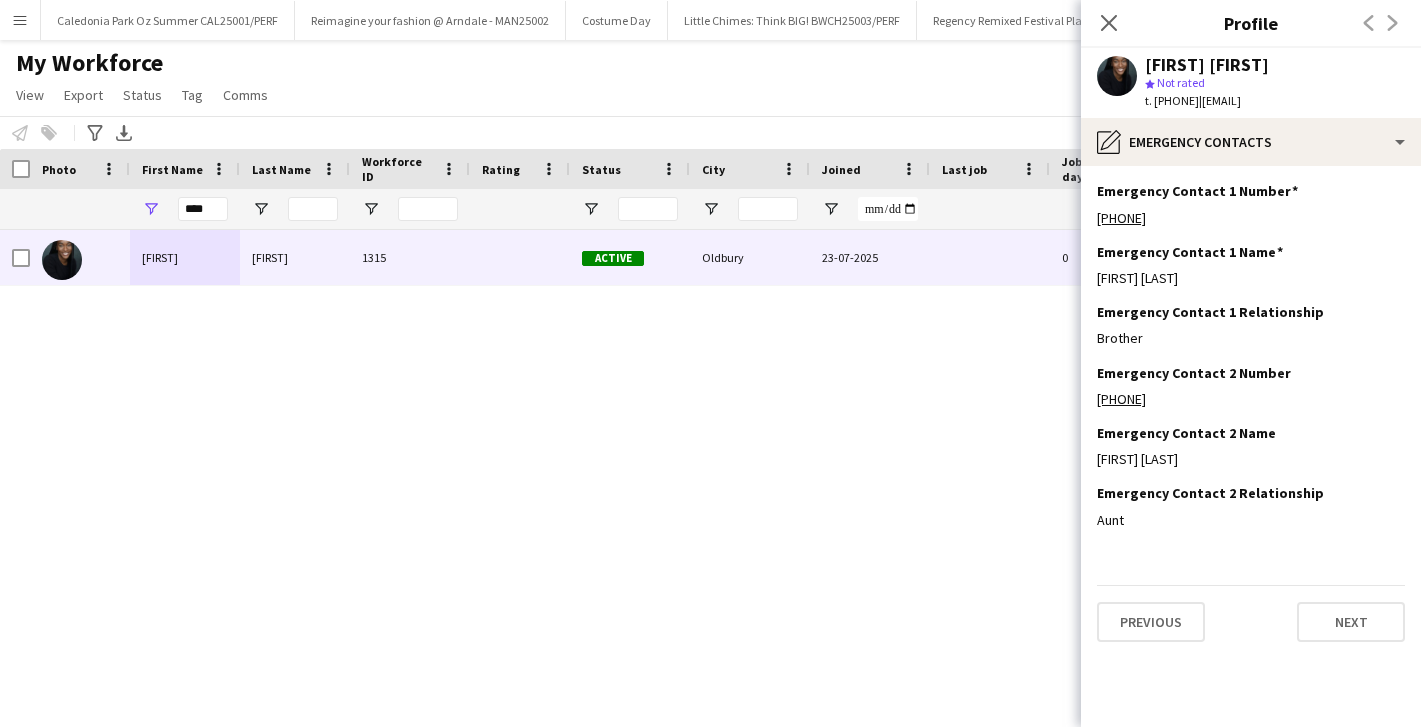 click on "Emergency Contact 1 Number
Edit this field
[PHONE]  Emergency Contact 1 Name
Edit this field
[FIRST] [LAST]  Emergency Contact 1 Relationship
Edit this field
[RELATIONSHIP]  Emergency Contact 2 Number
Edit this field
[PHONE]  Emergency Contact 2 Name
Edit this field
[FIRST] [LAST]  Emergency Contact 2 Relationship
Edit this field
[RELATIONSHIP]   Previous   Next" 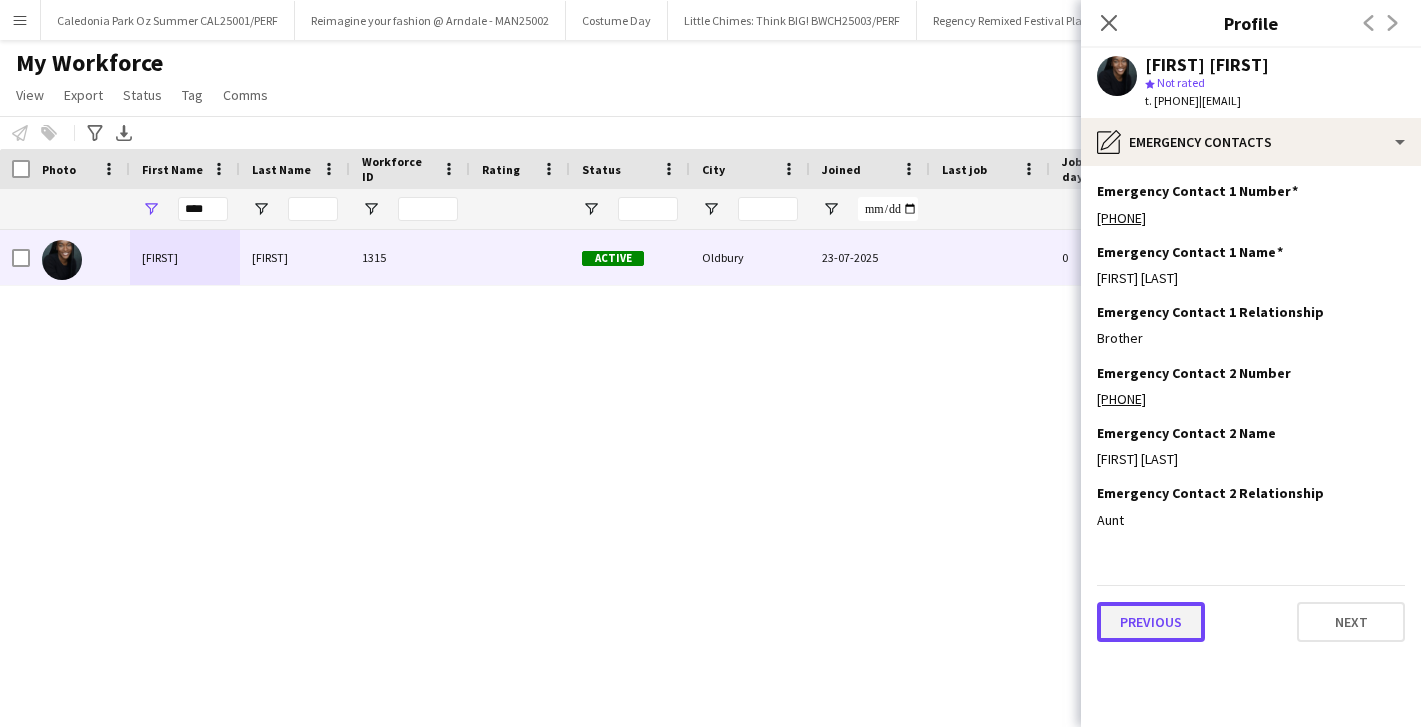 click on "Previous" 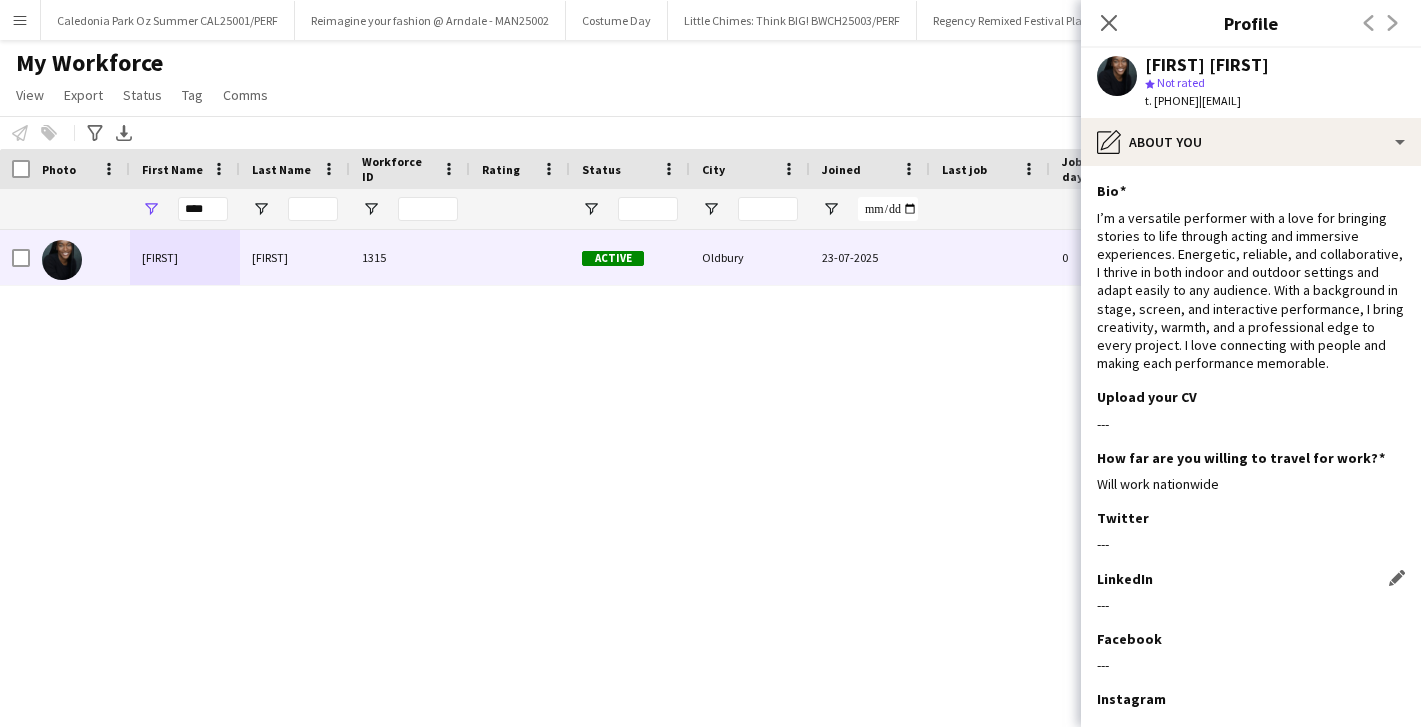 scroll, scrollTop: 137, scrollLeft: 0, axis: vertical 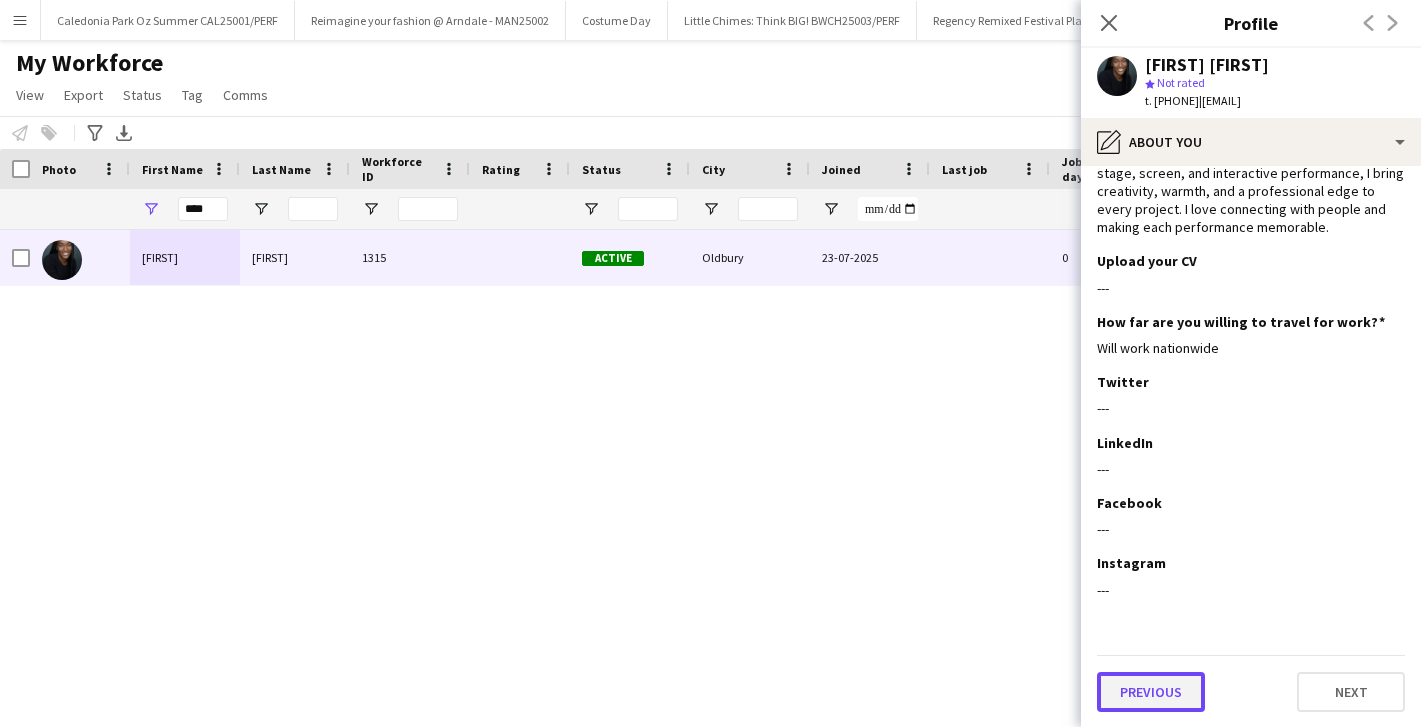 click on "Previous" 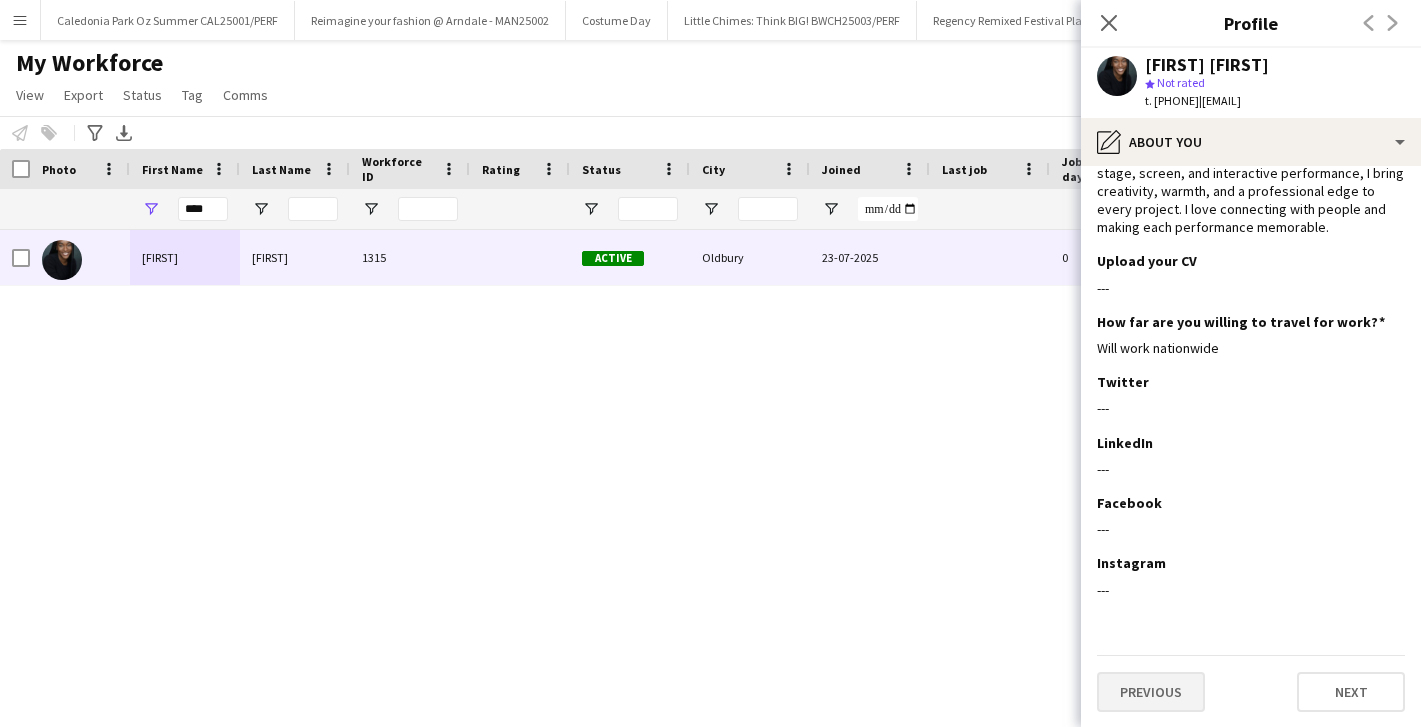 scroll, scrollTop: 0, scrollLeft: 0, axis: both 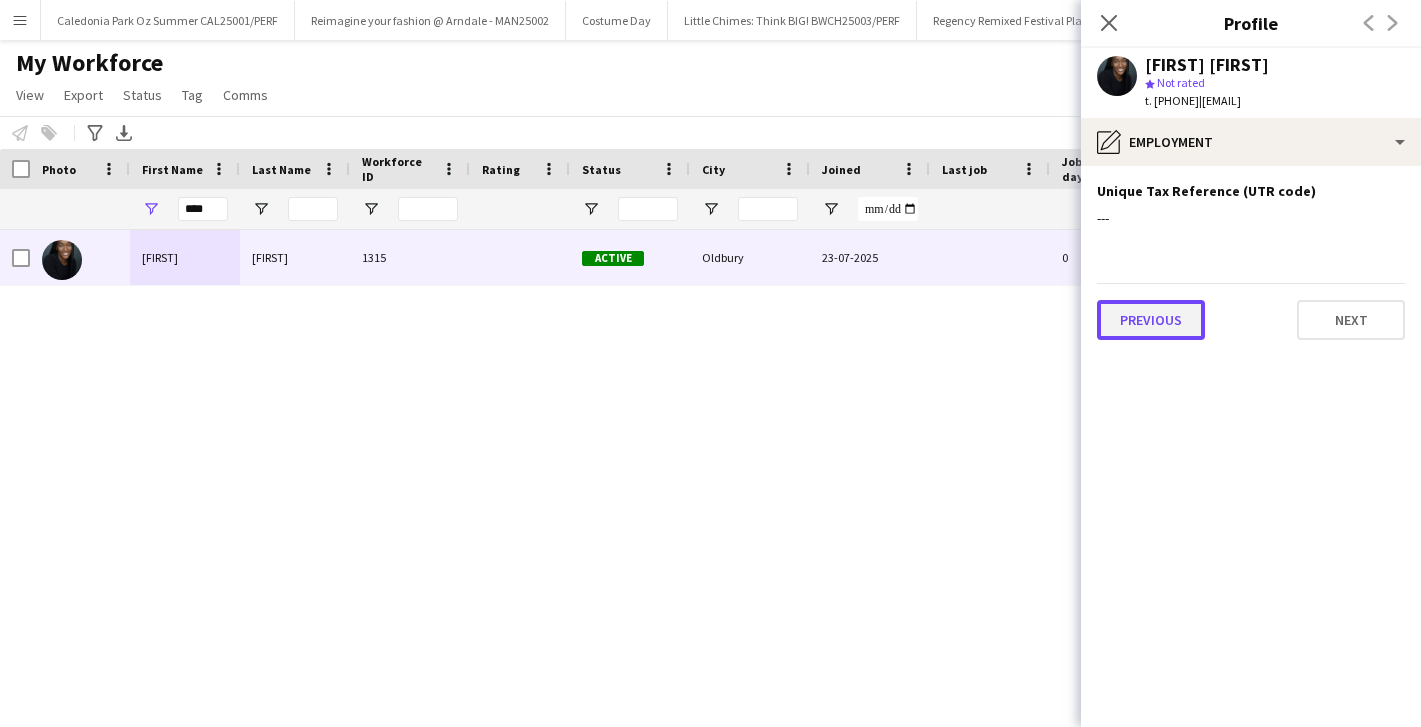 click on "Previous" 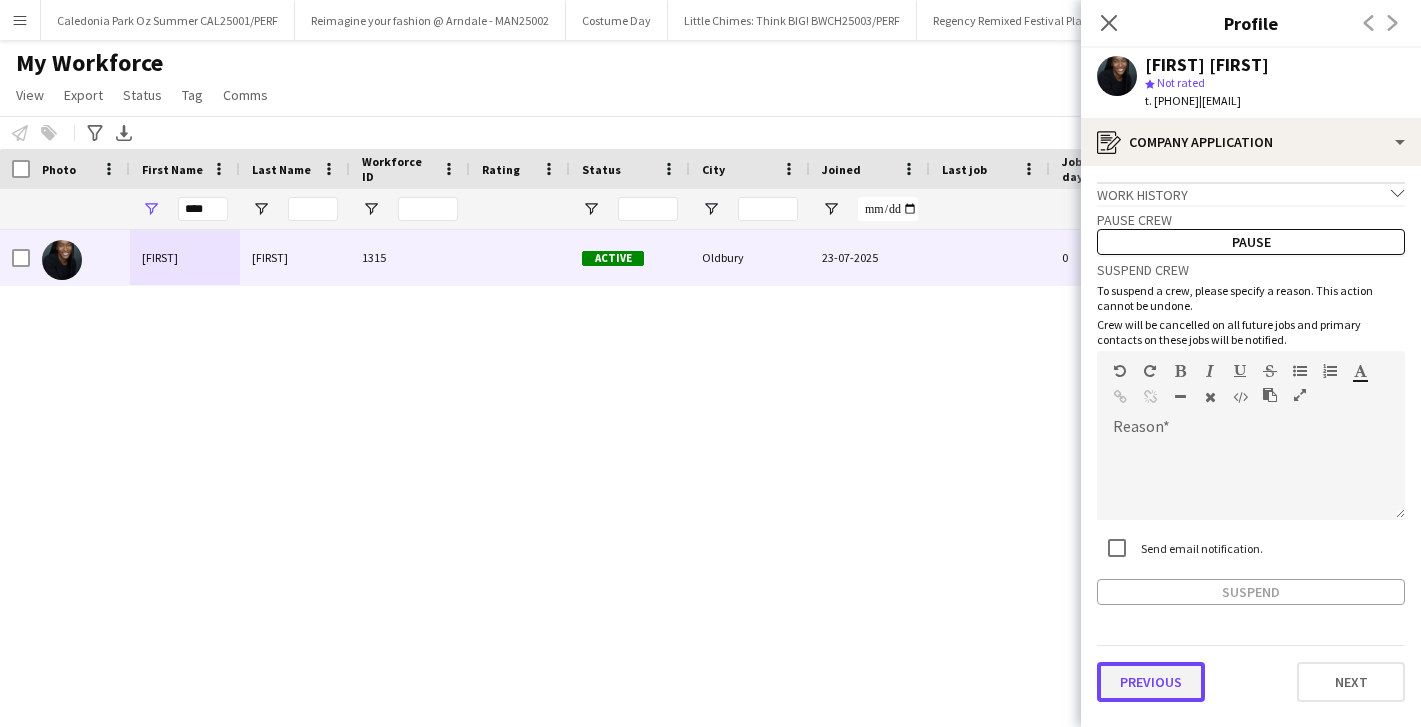 click on "Previous" 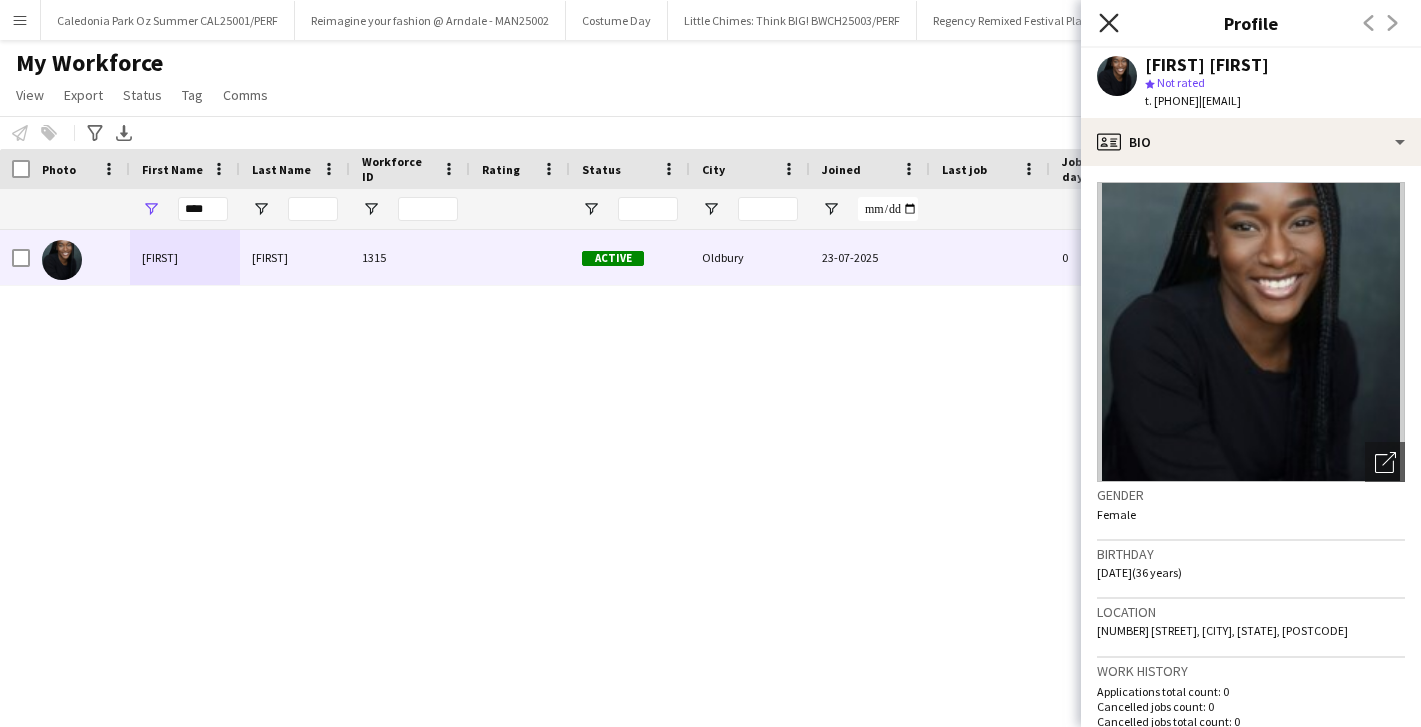 click 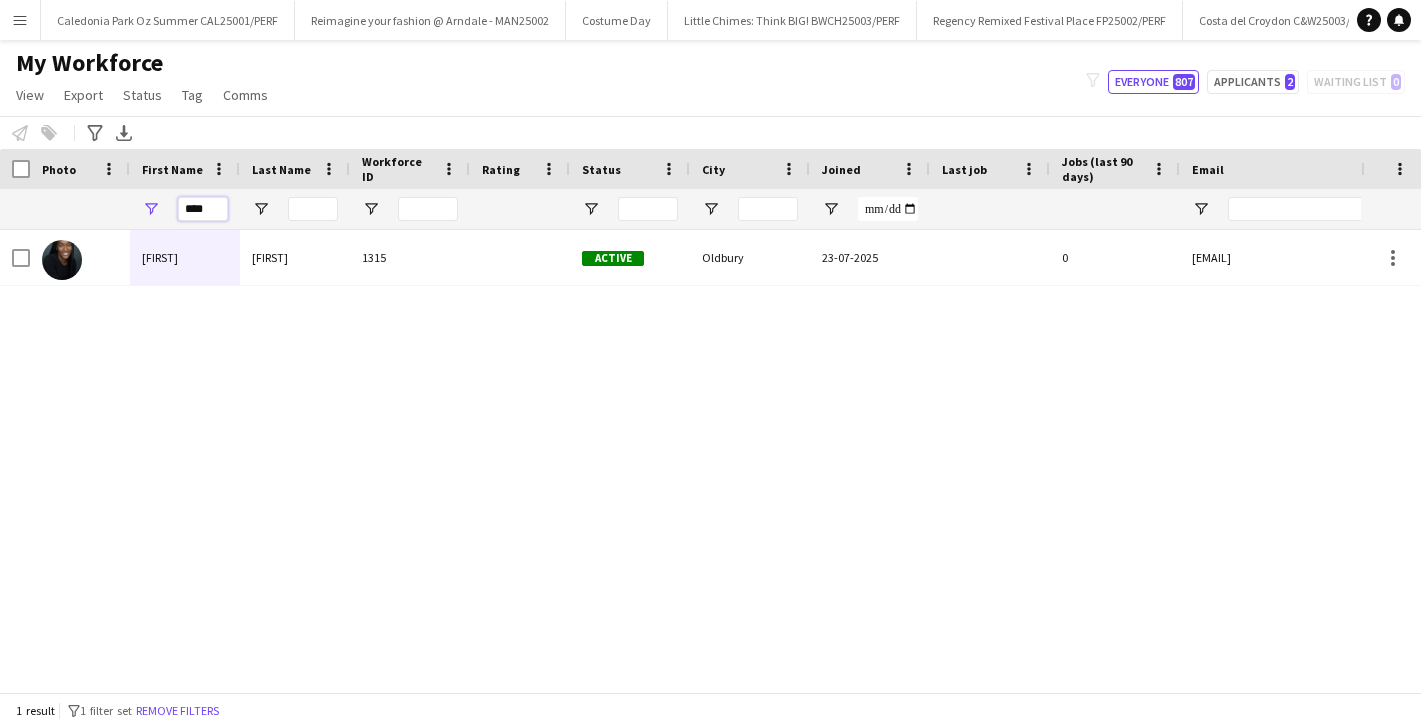 click on "****" at bounding box center (203, 209) 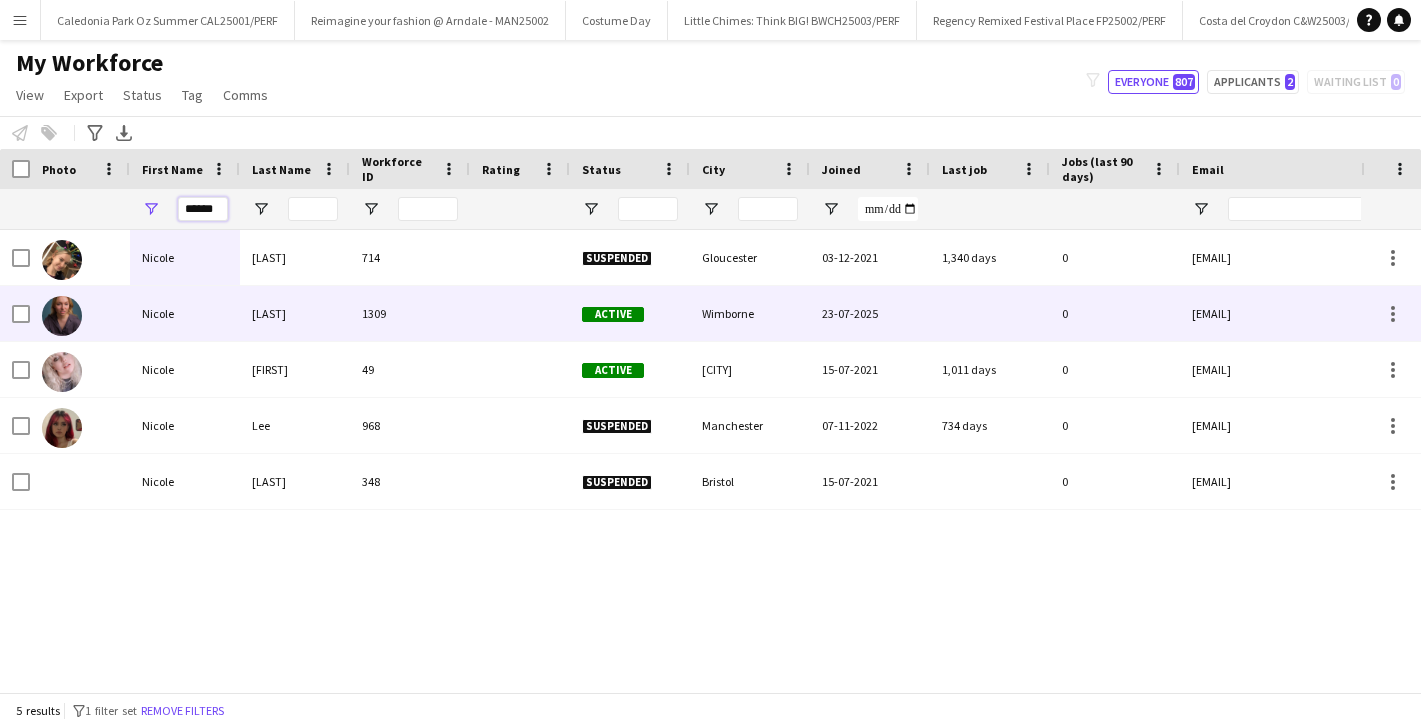 type on "******" 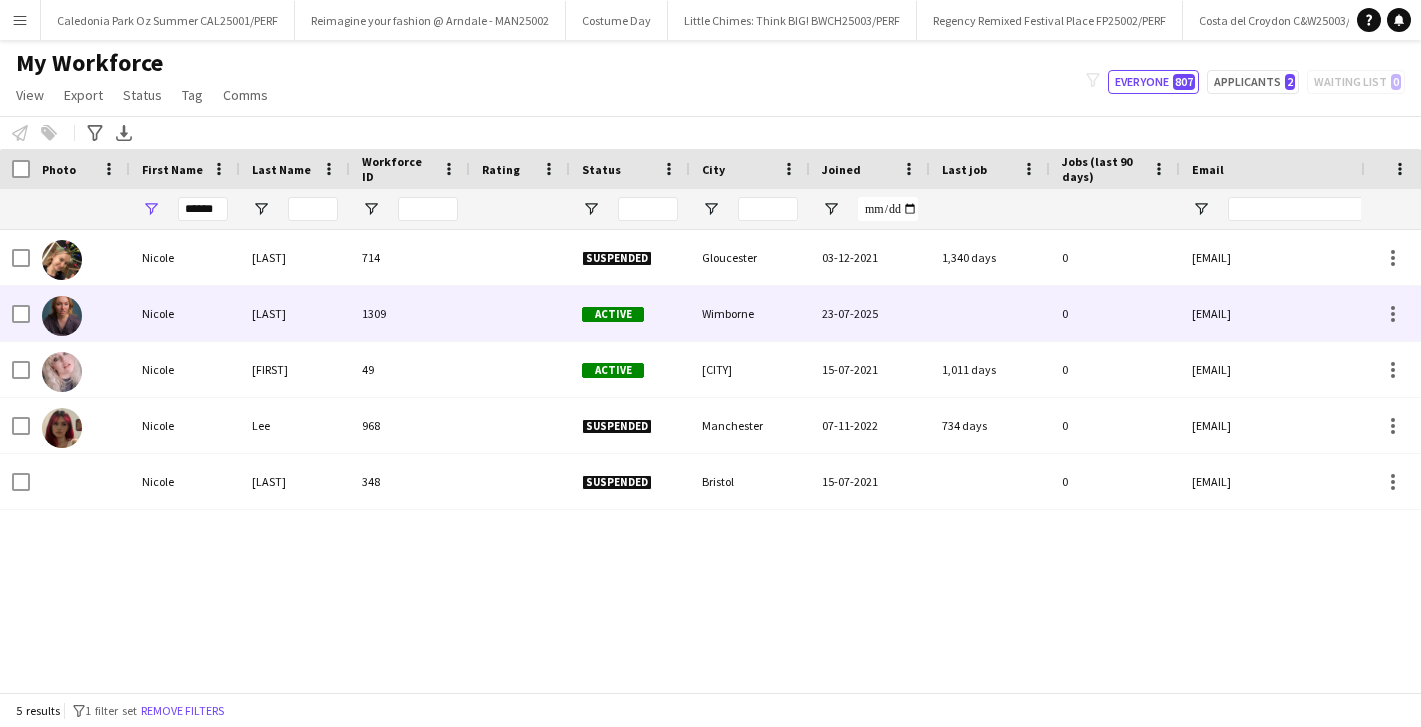 click on "[LAST]" at bounding box center (295, 313) 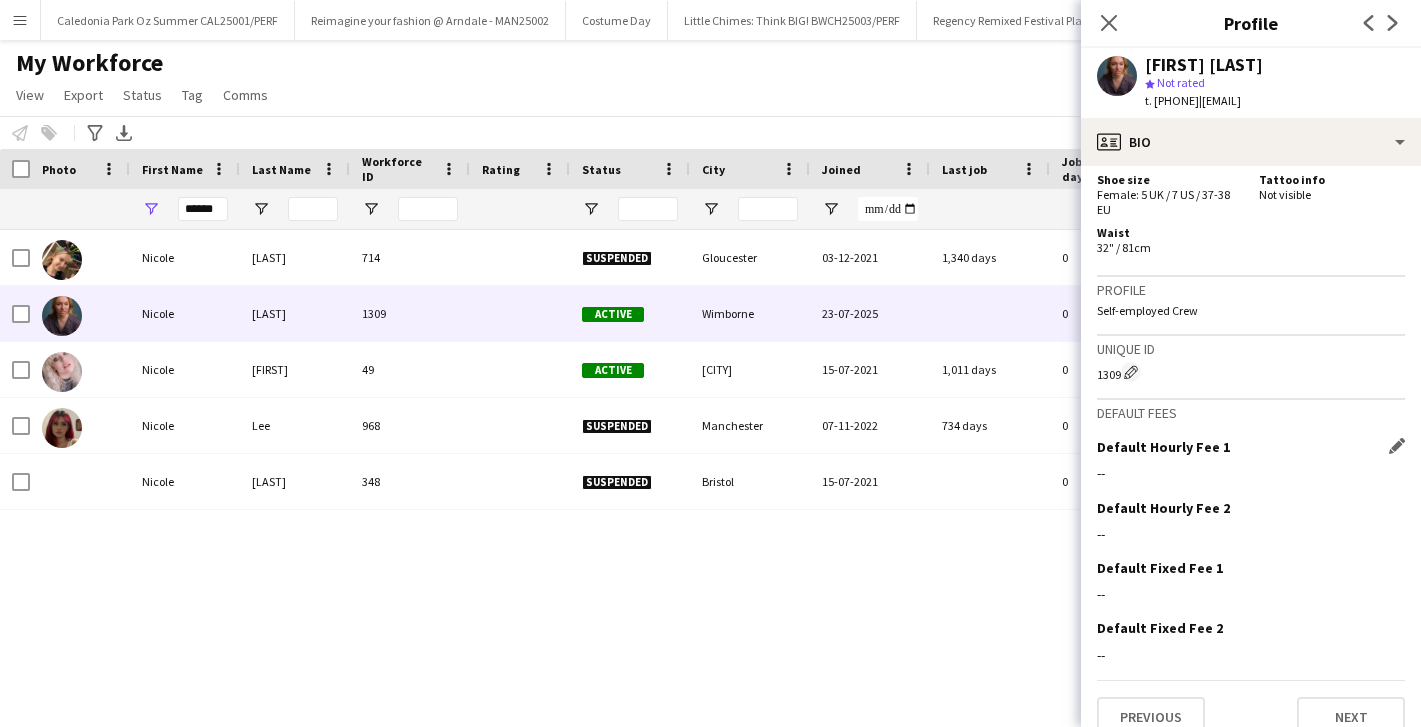 scroll, scrollTop: 1511, scrollLeft: 0, axis: vertical 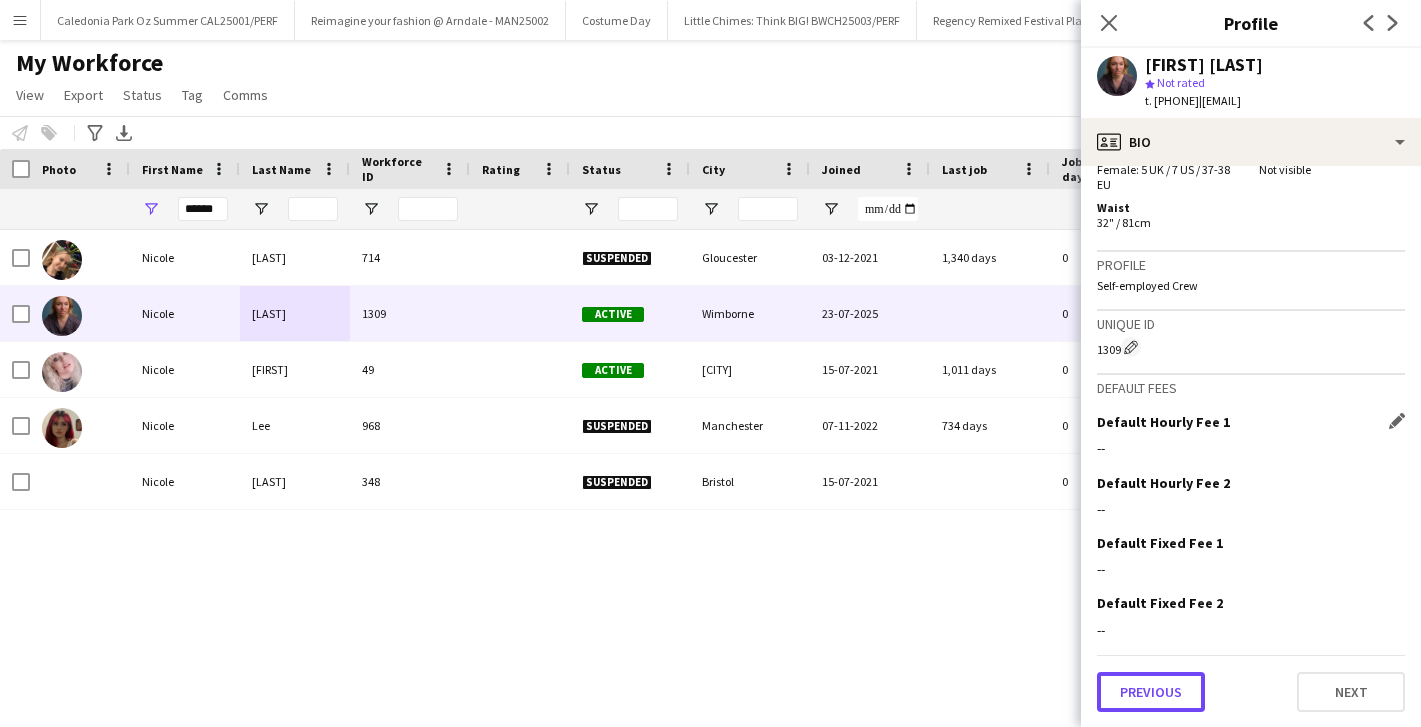click on "Previous" 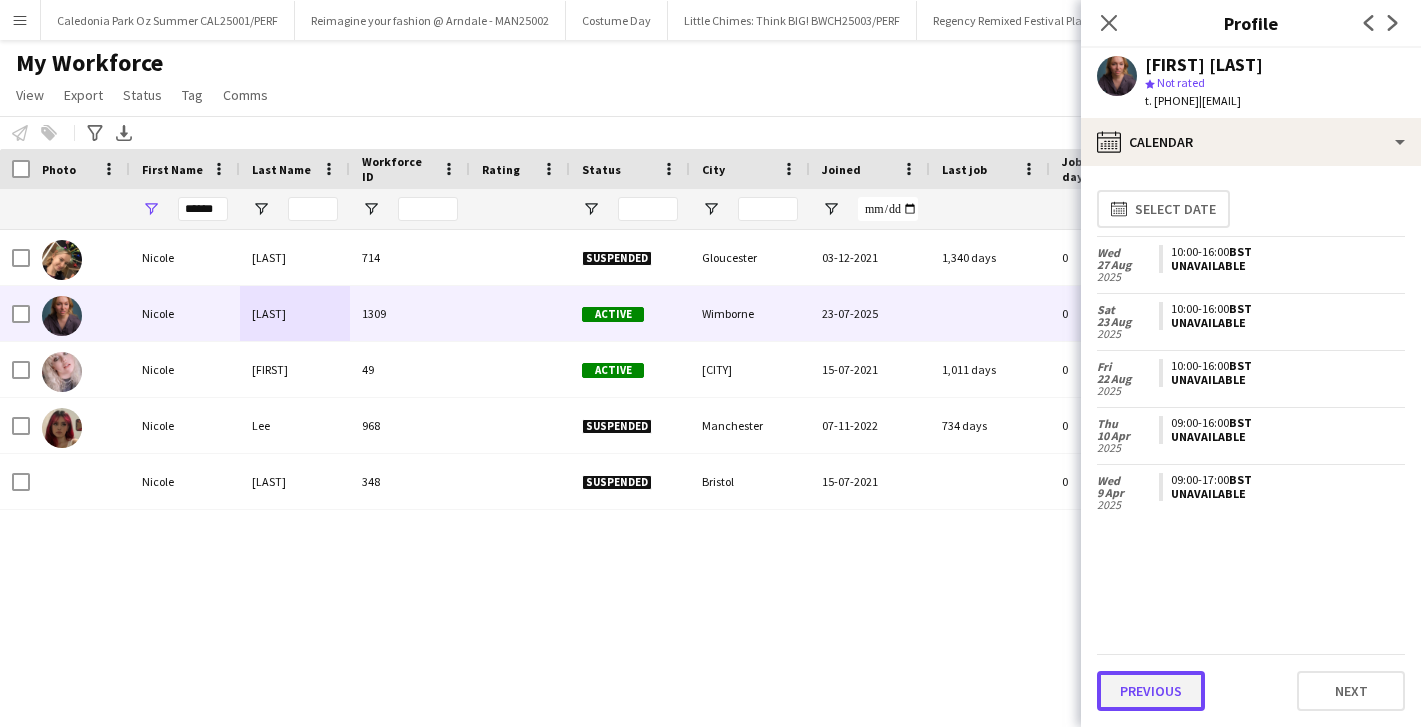 click on "Previous" 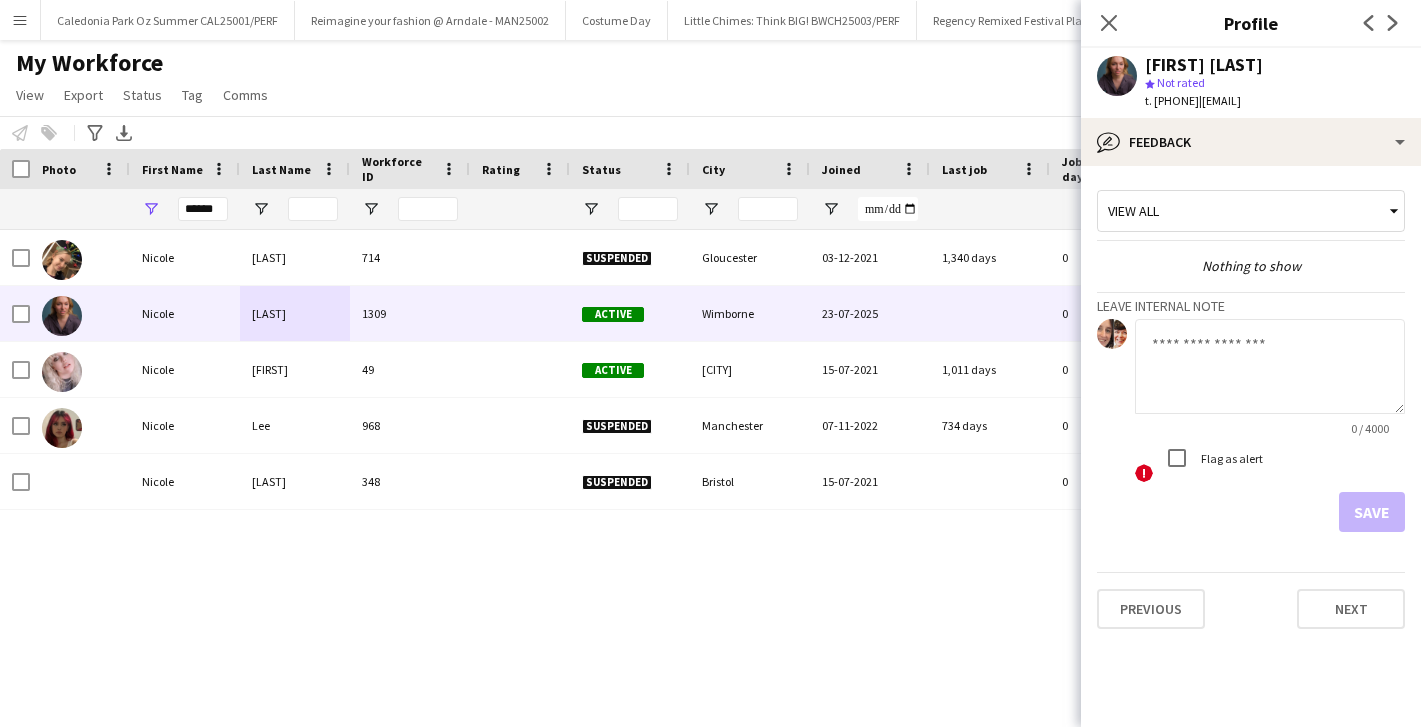 click 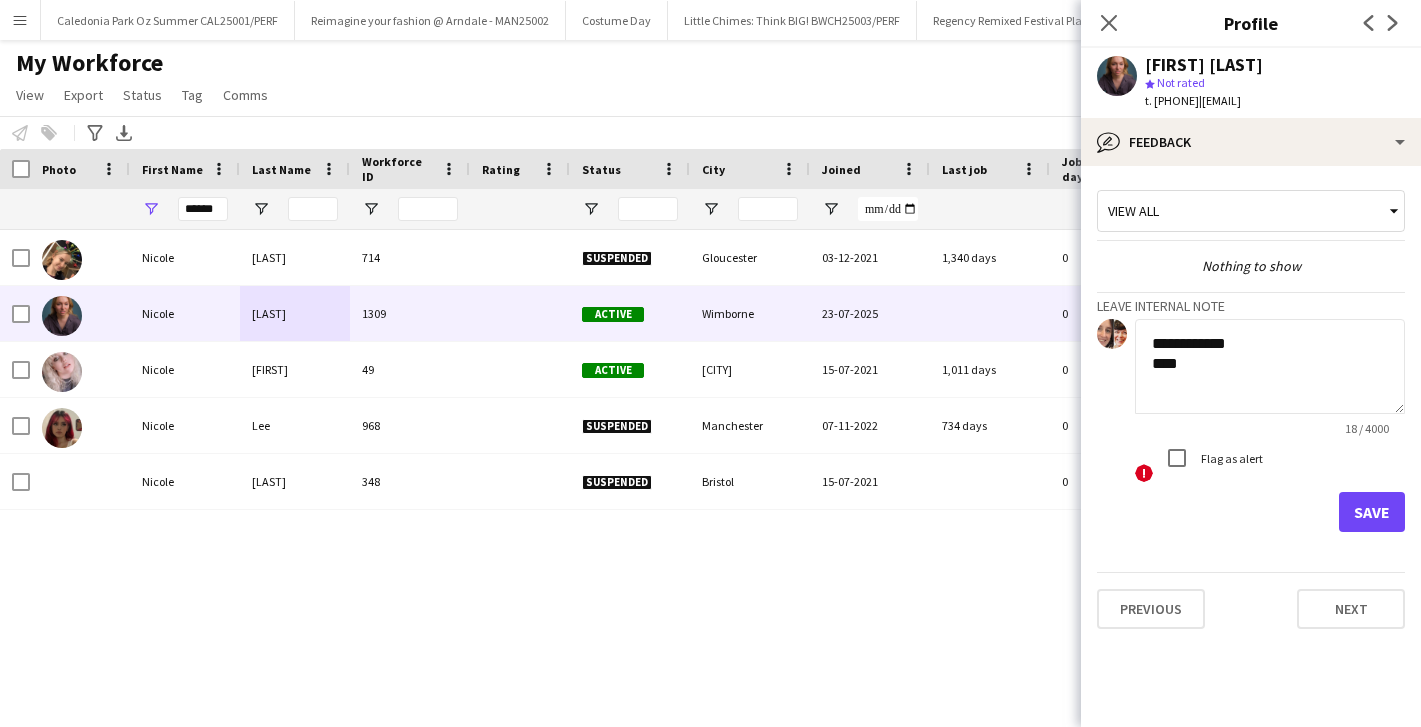 type on "**********" 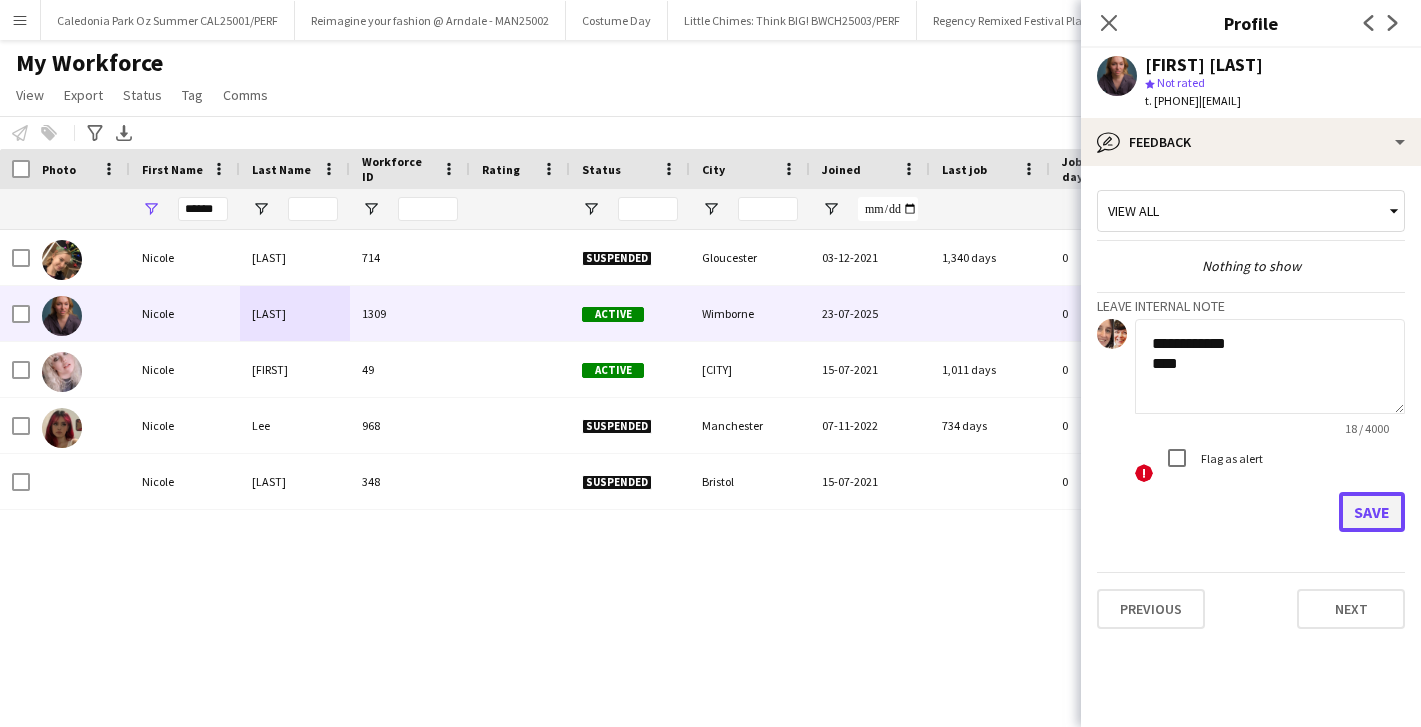 click on "Save" 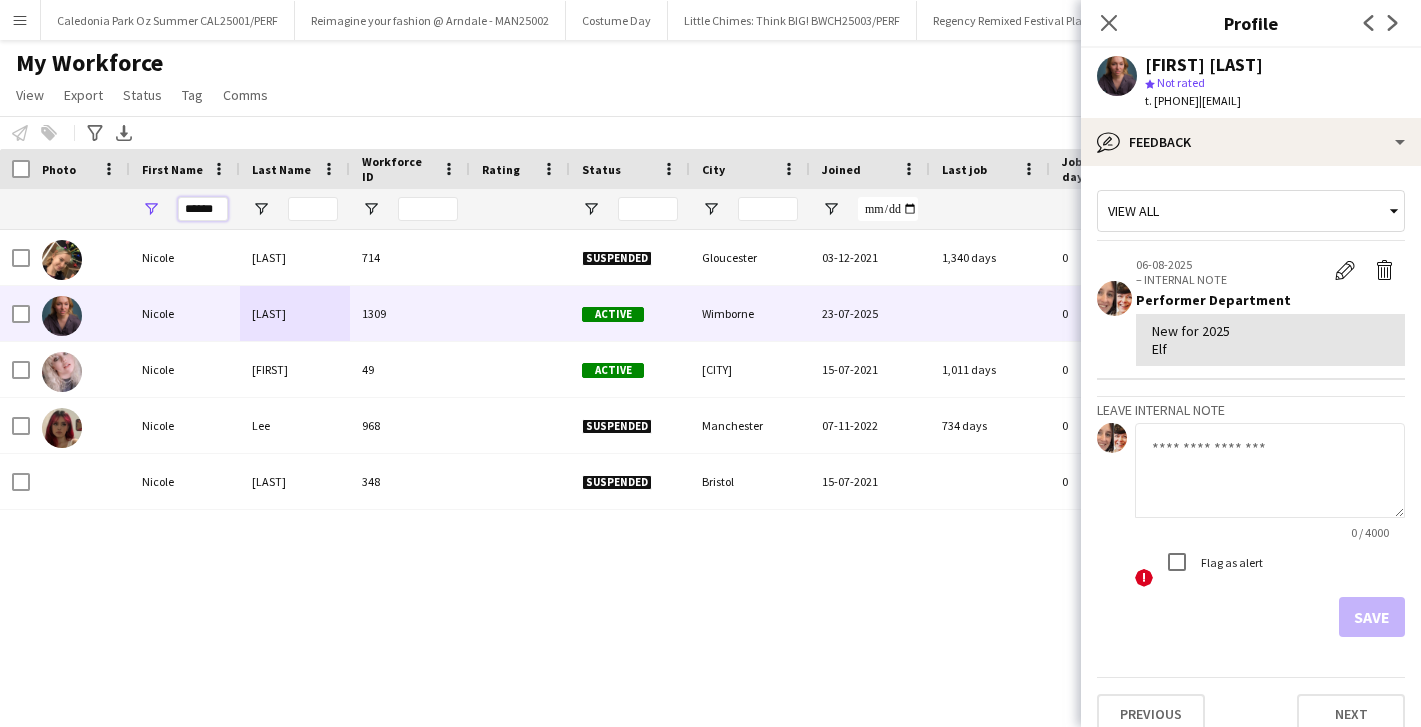 click on "******" at bounding box center [203, 209] 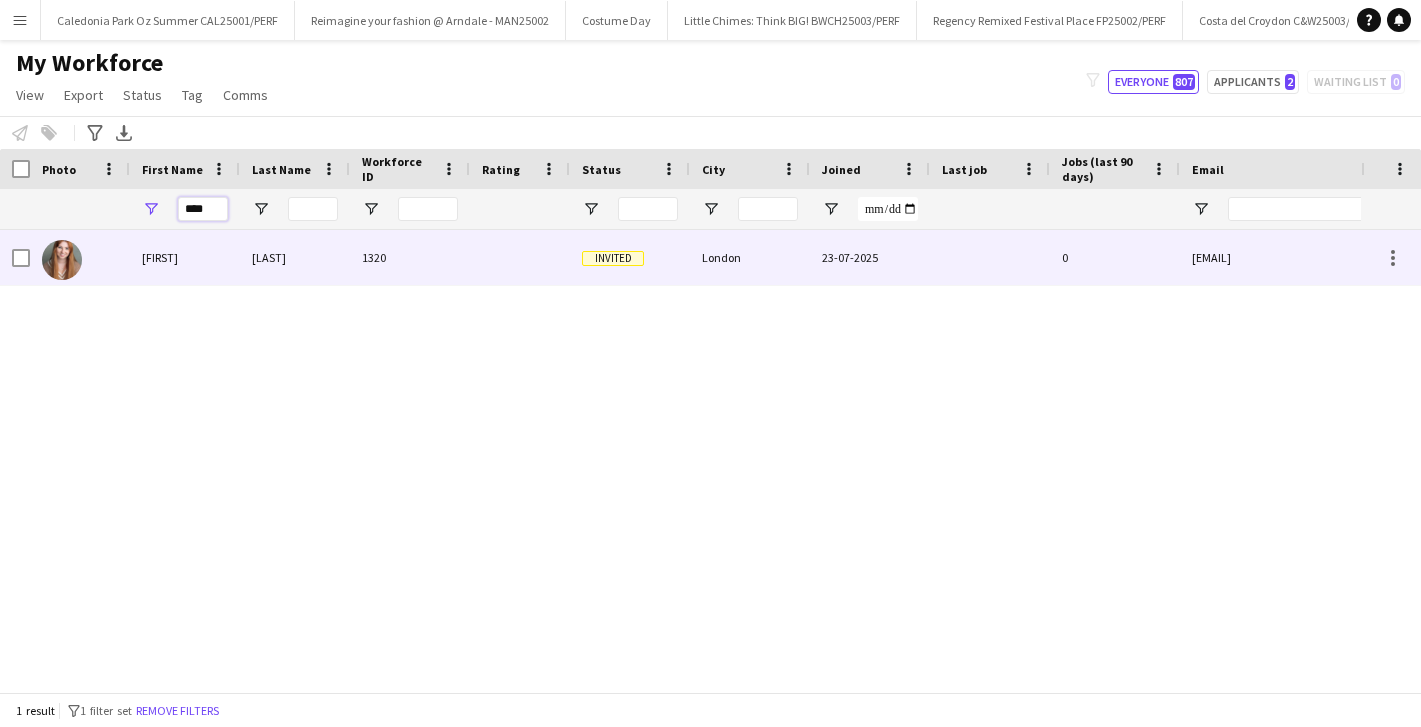 type on "****" 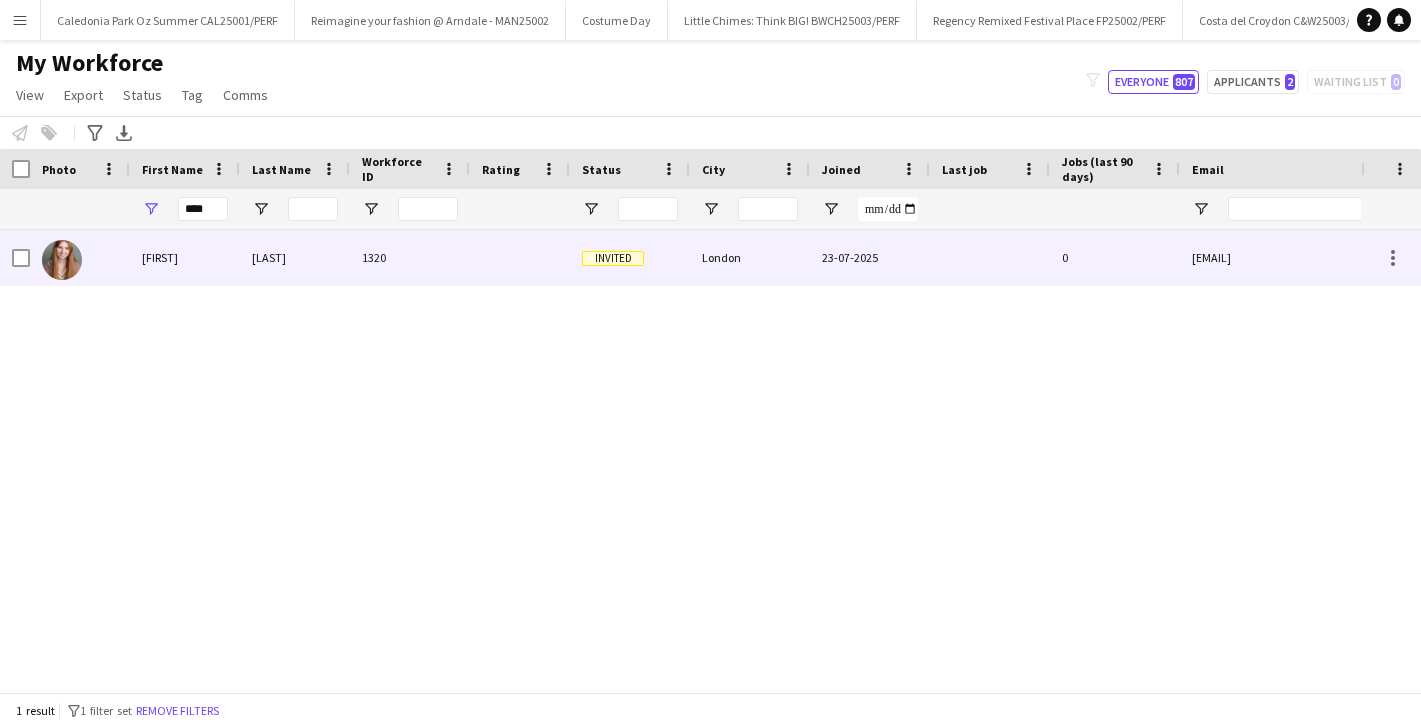 click on "[FIRST]" at bounding box center (185, 257) 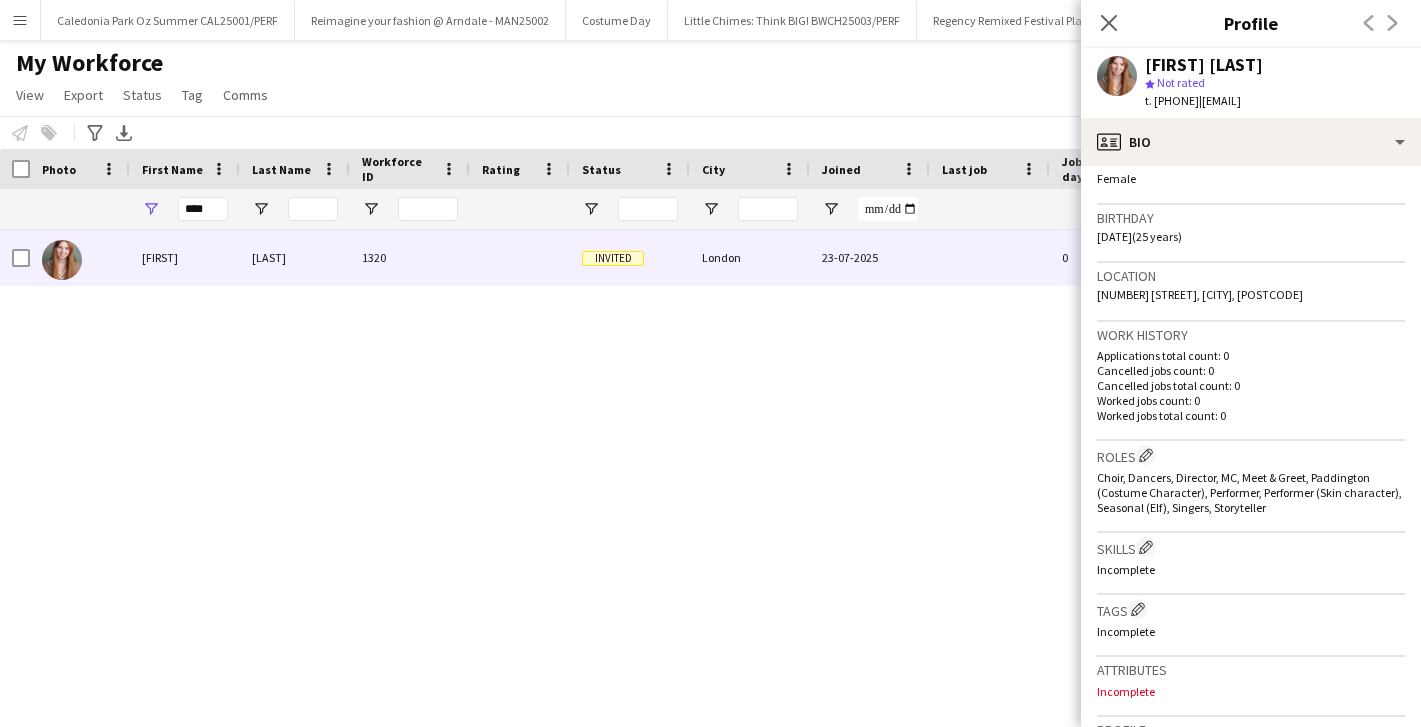 scroll, scrollTop: 802, scrollLeft: 0, axis: vertical 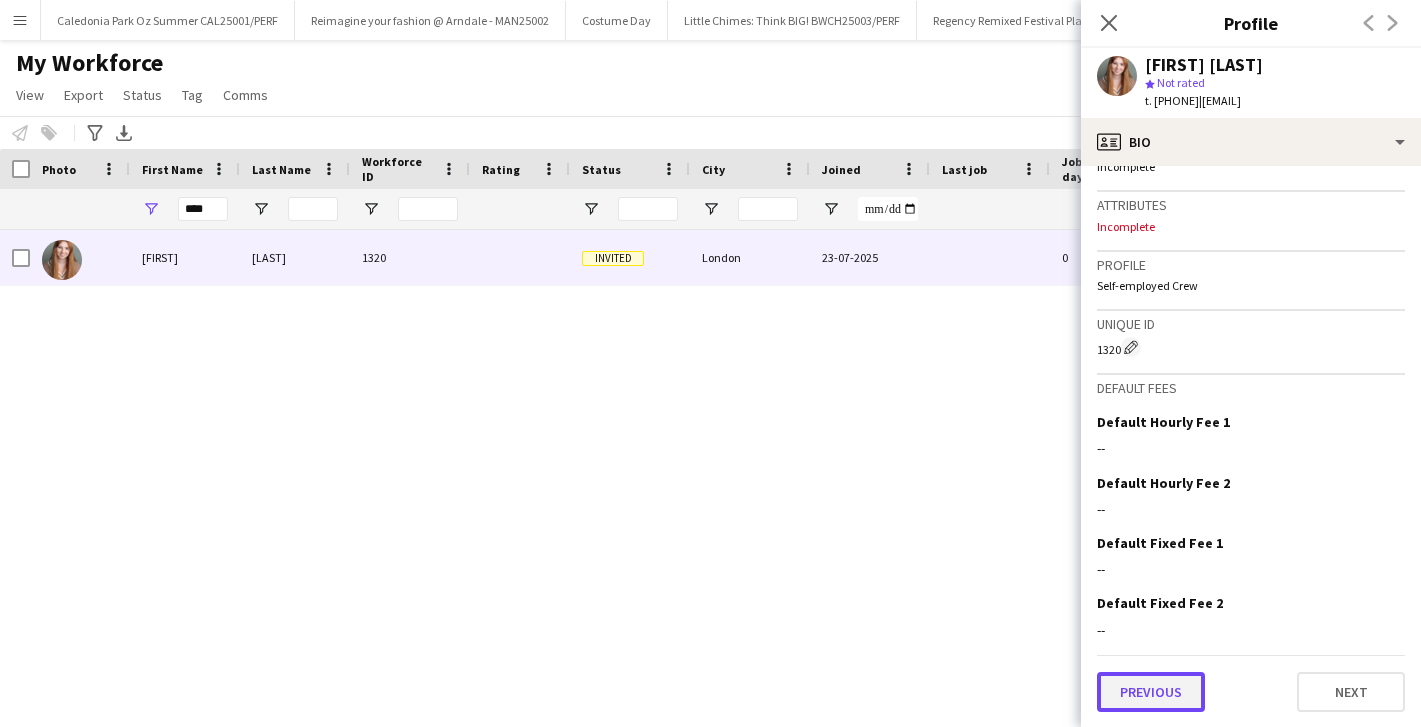 click on "Previous" 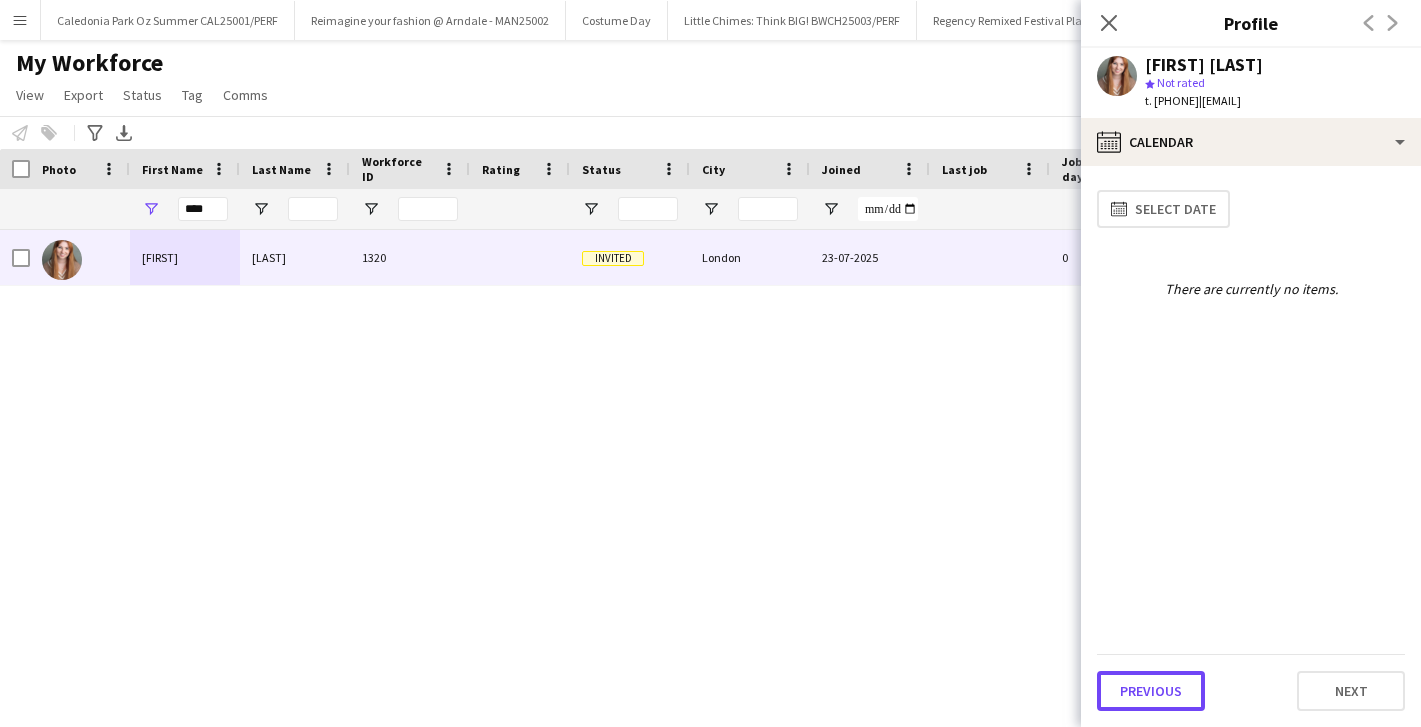 click on "Previous" 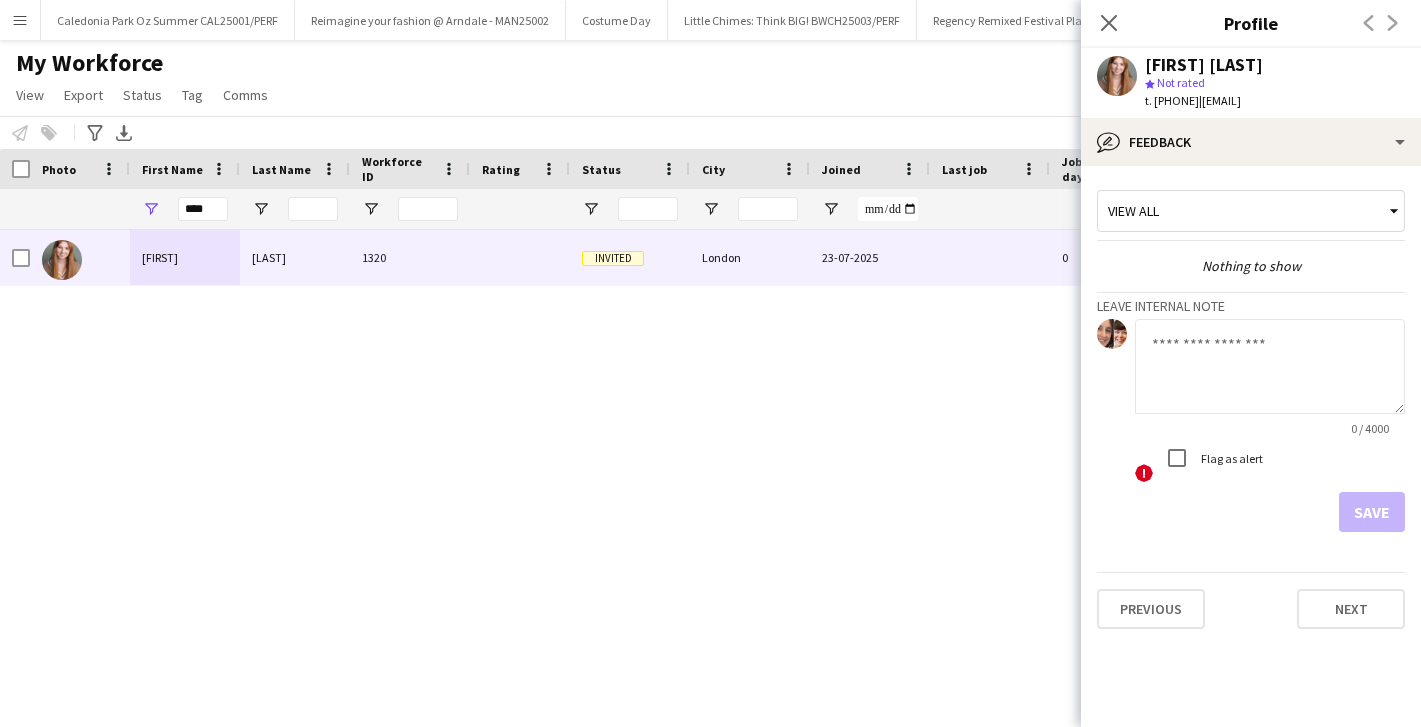 click 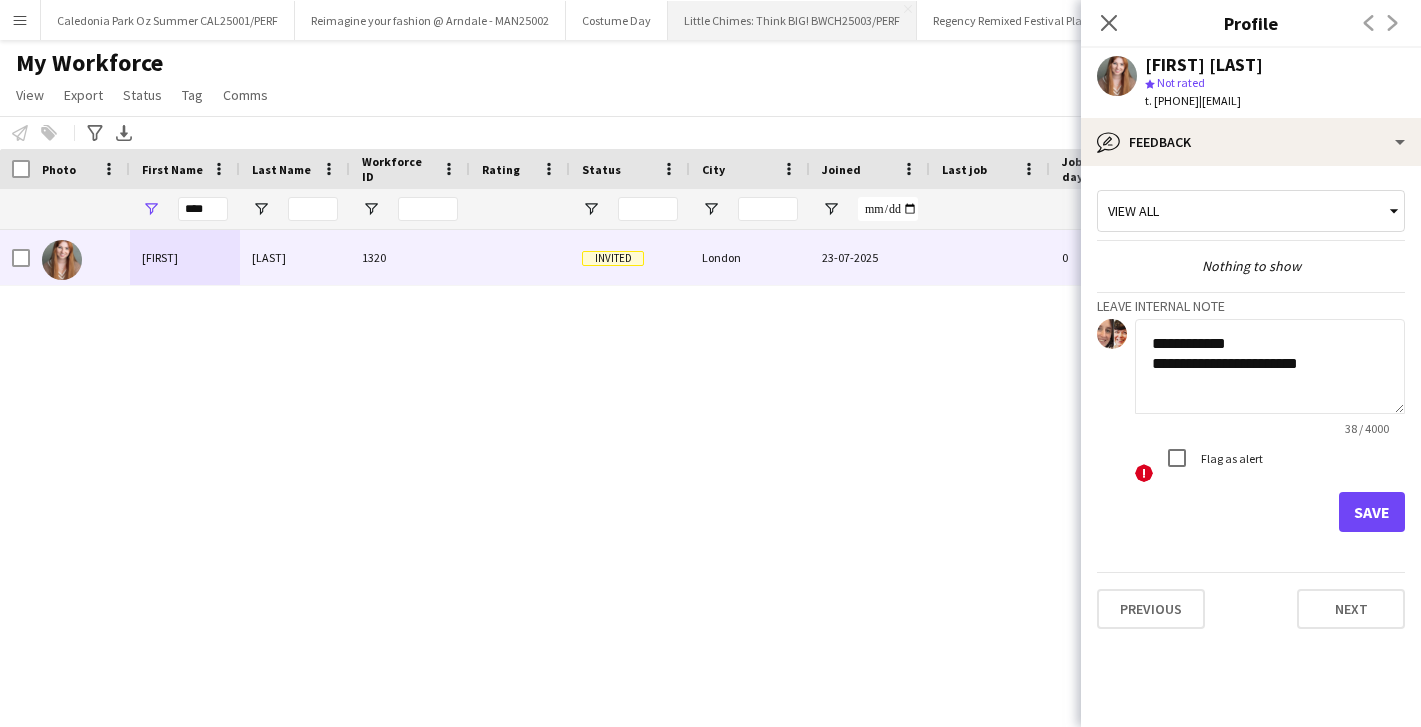 type on "**********" 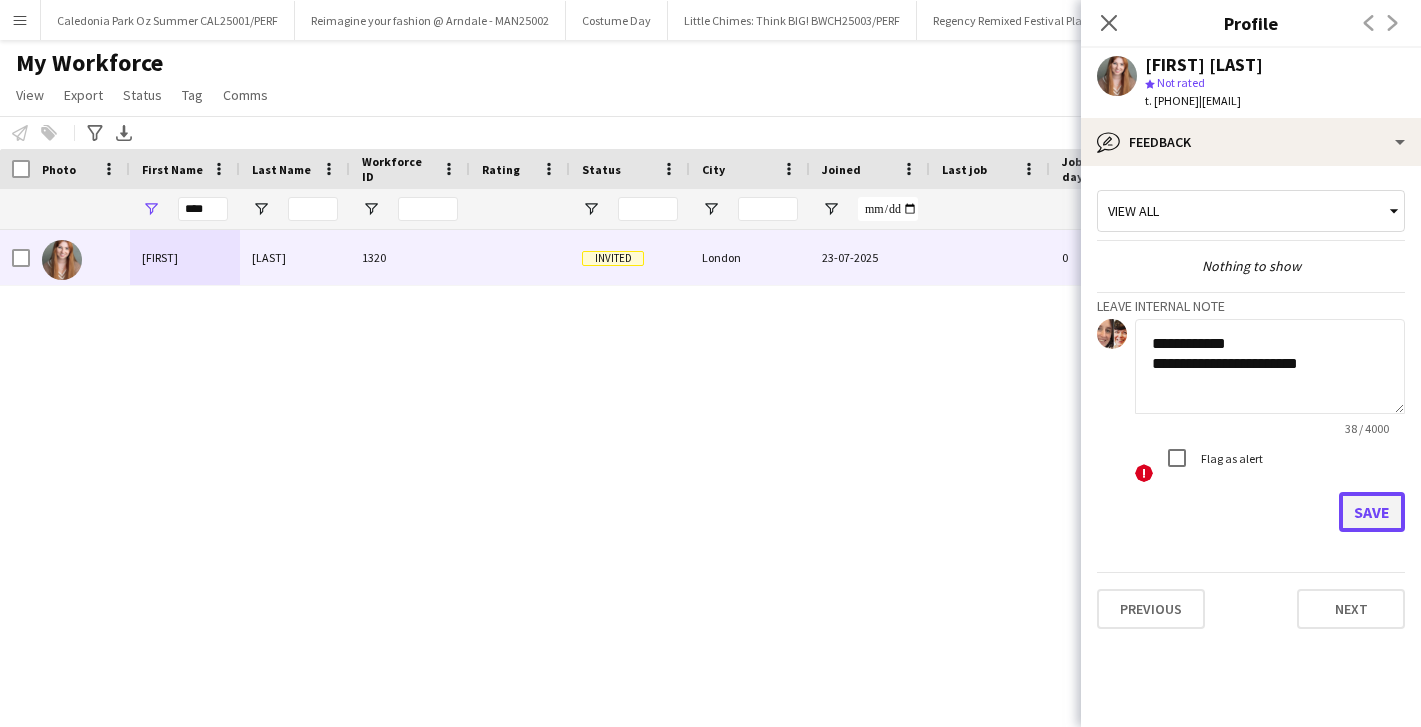click on "Save" 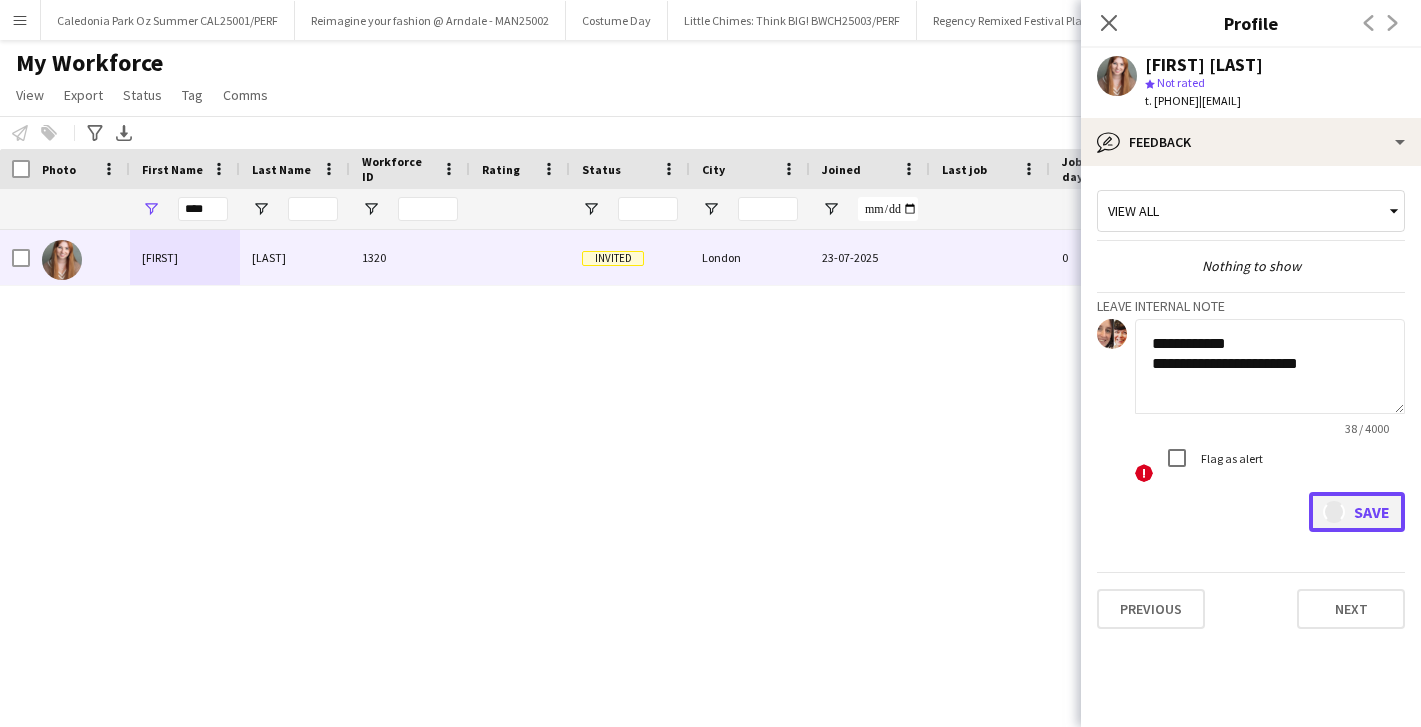 type 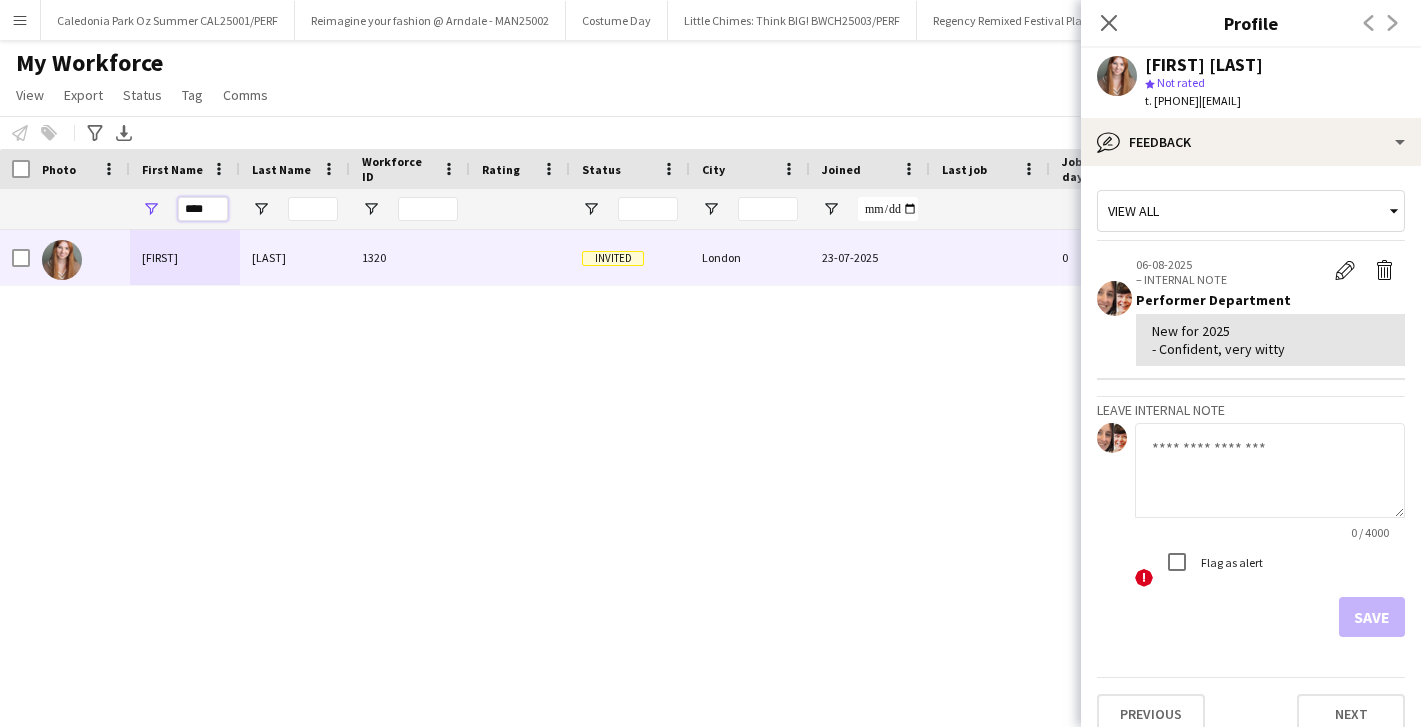 click on "****" at bounding box center (203, 209) 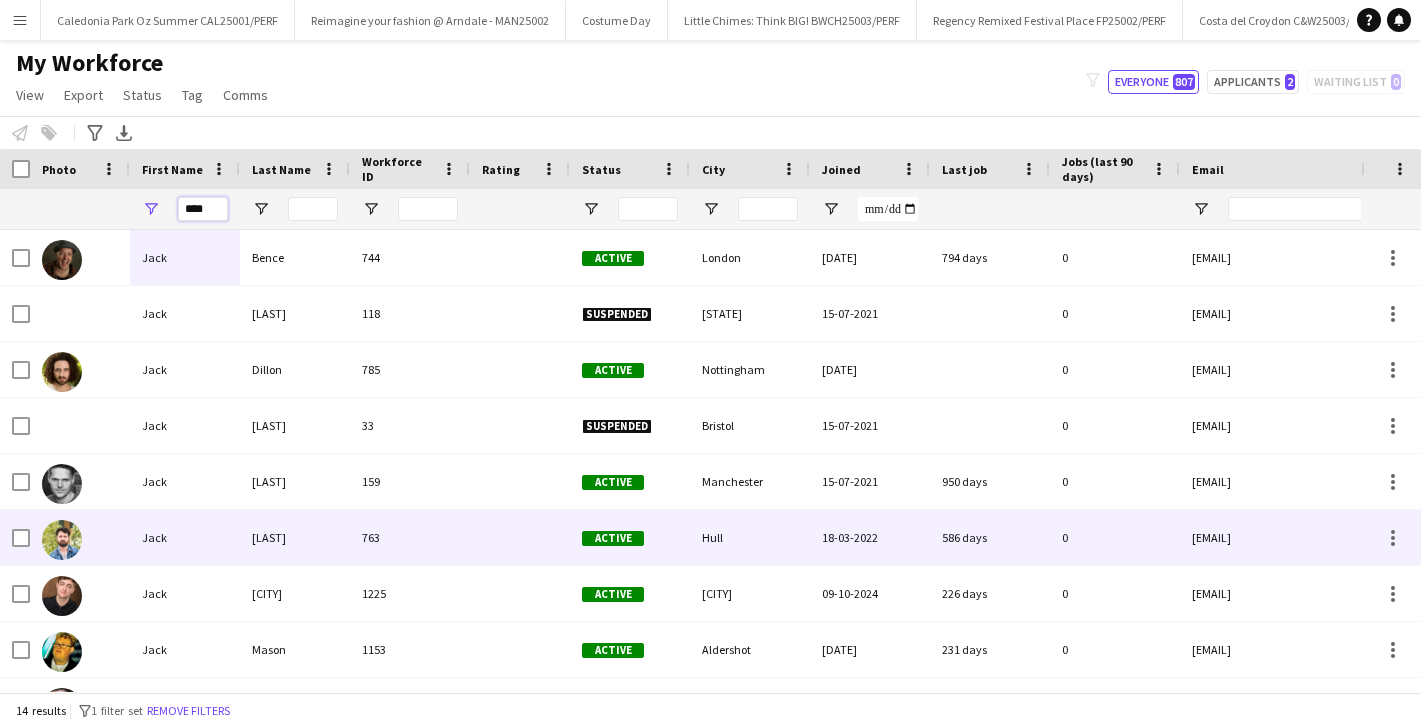 scroll, scrollTop: 57, scrollLeft: 0, axis: vertical 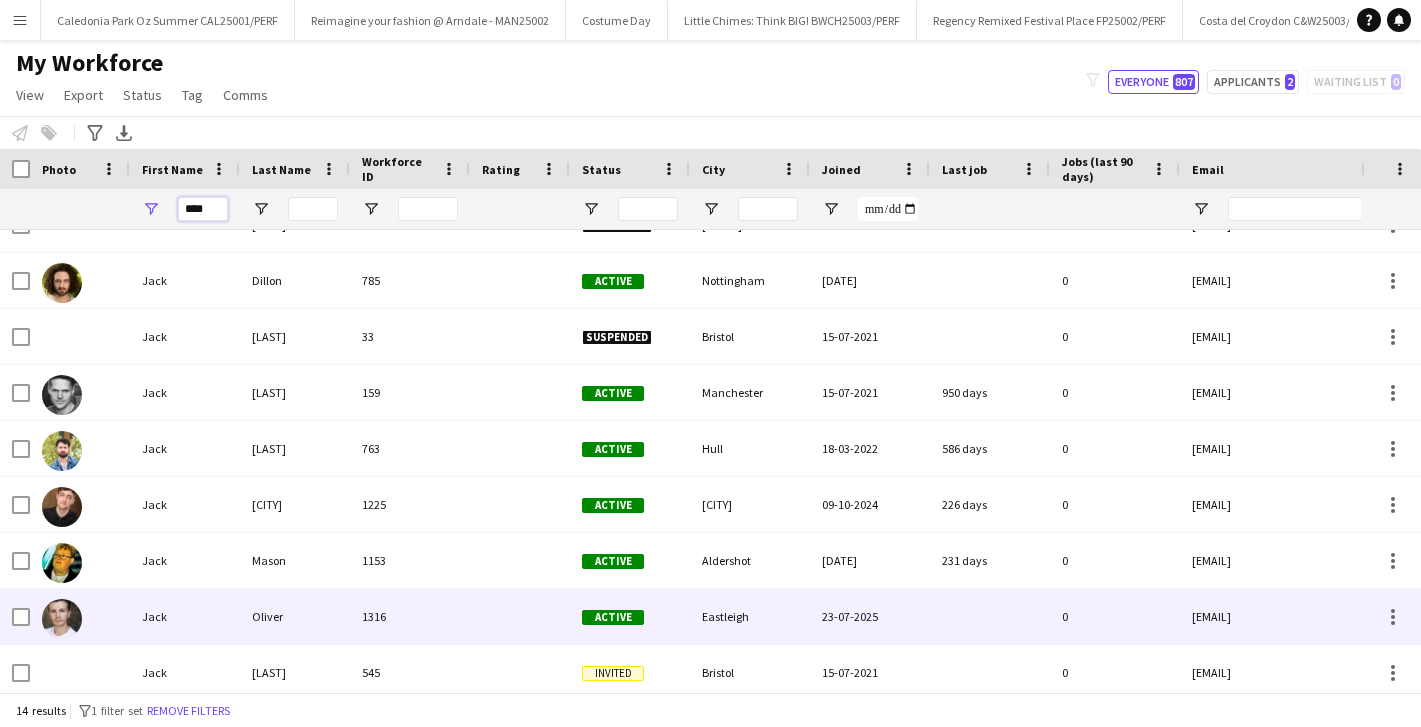 type on "****" 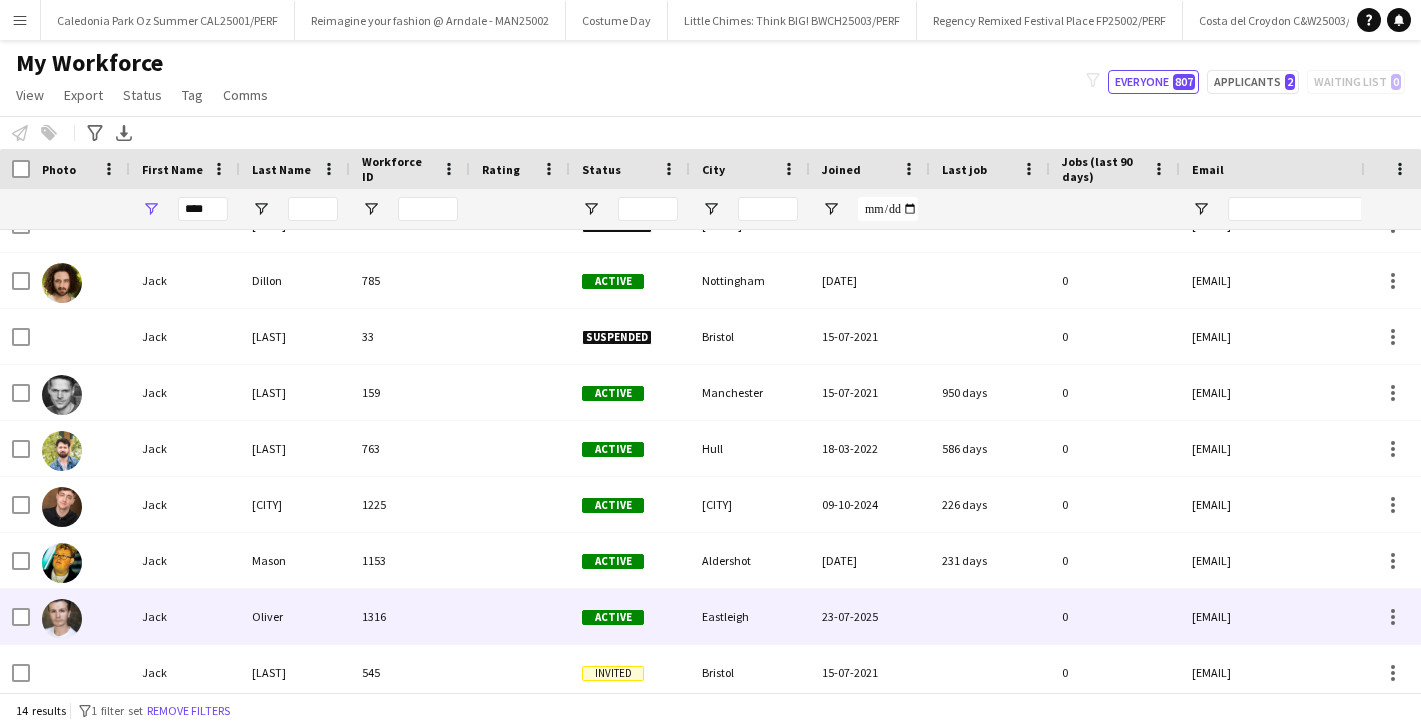 click on "Oliver" at bounding box center [295, 616] 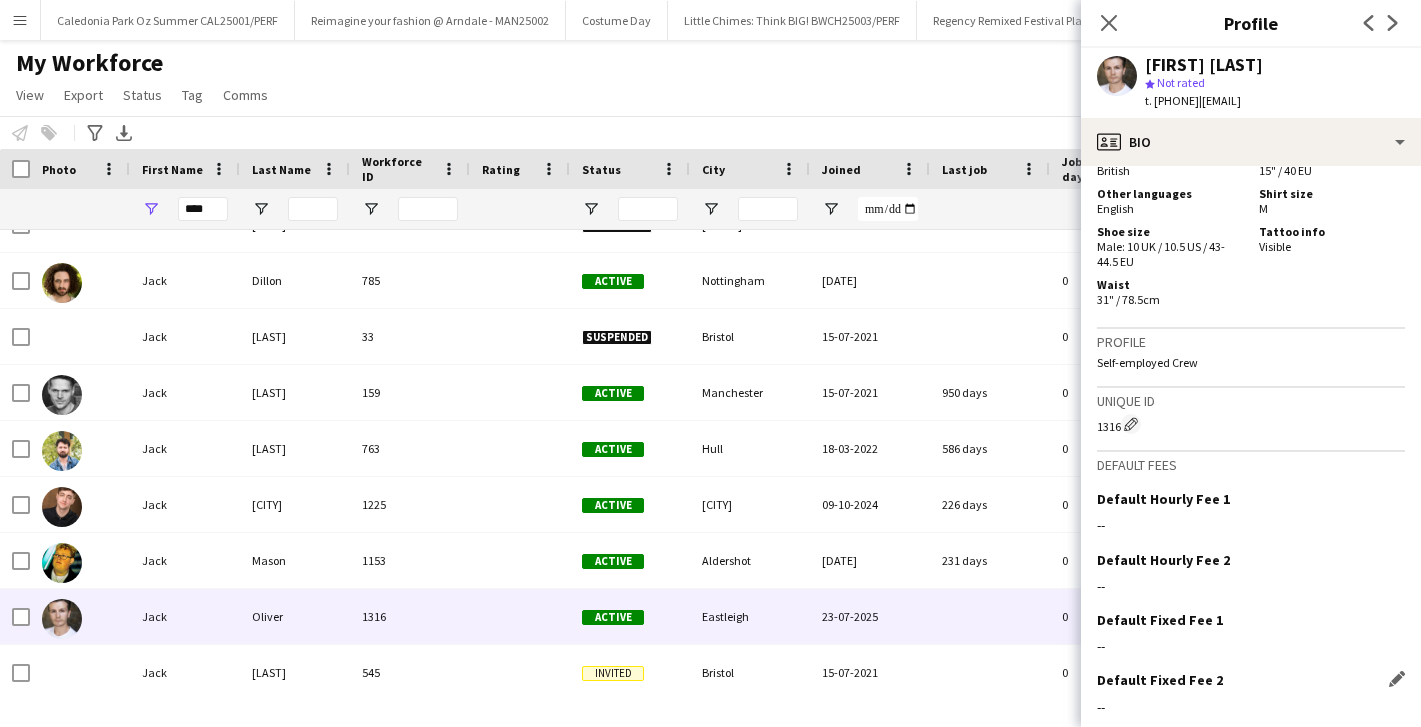 scroll, scrollTop: 1314, scrollLeft: 0, axis: vertical 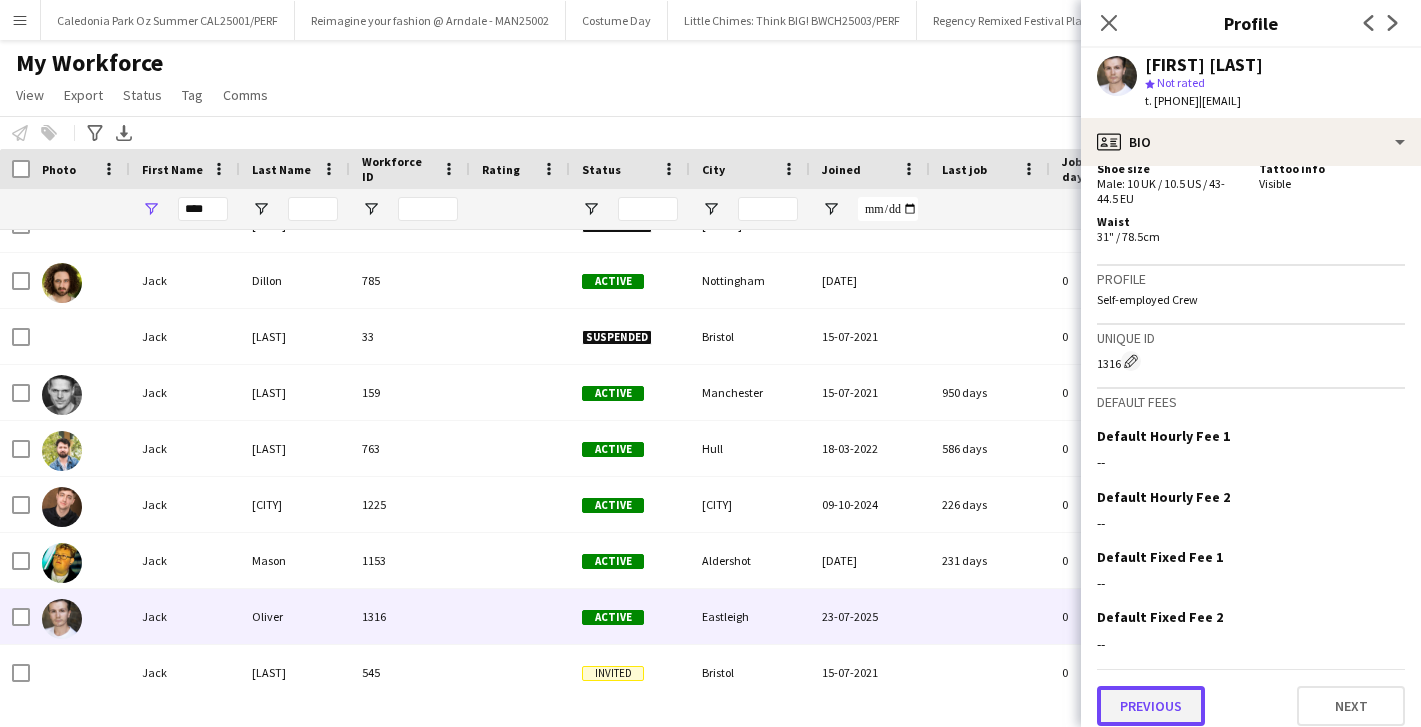 click on "Previous" 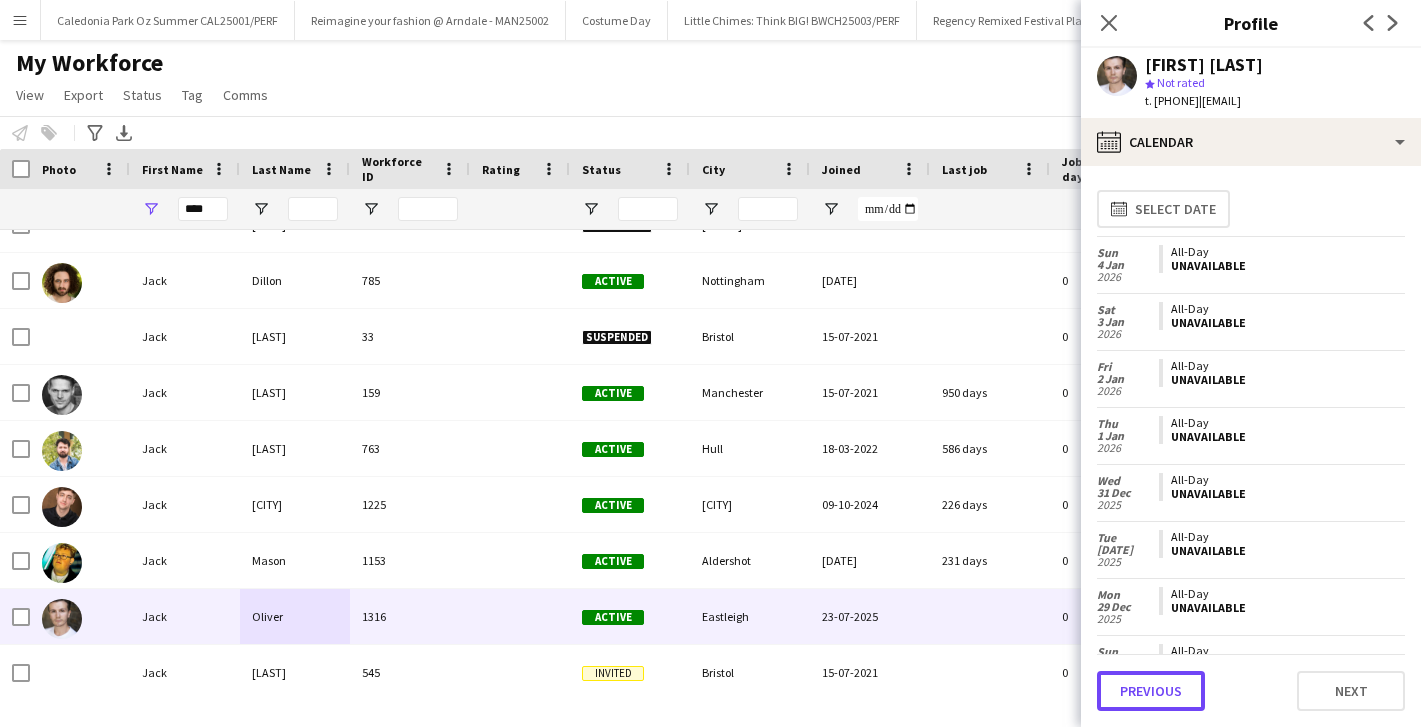 click on "Previous" 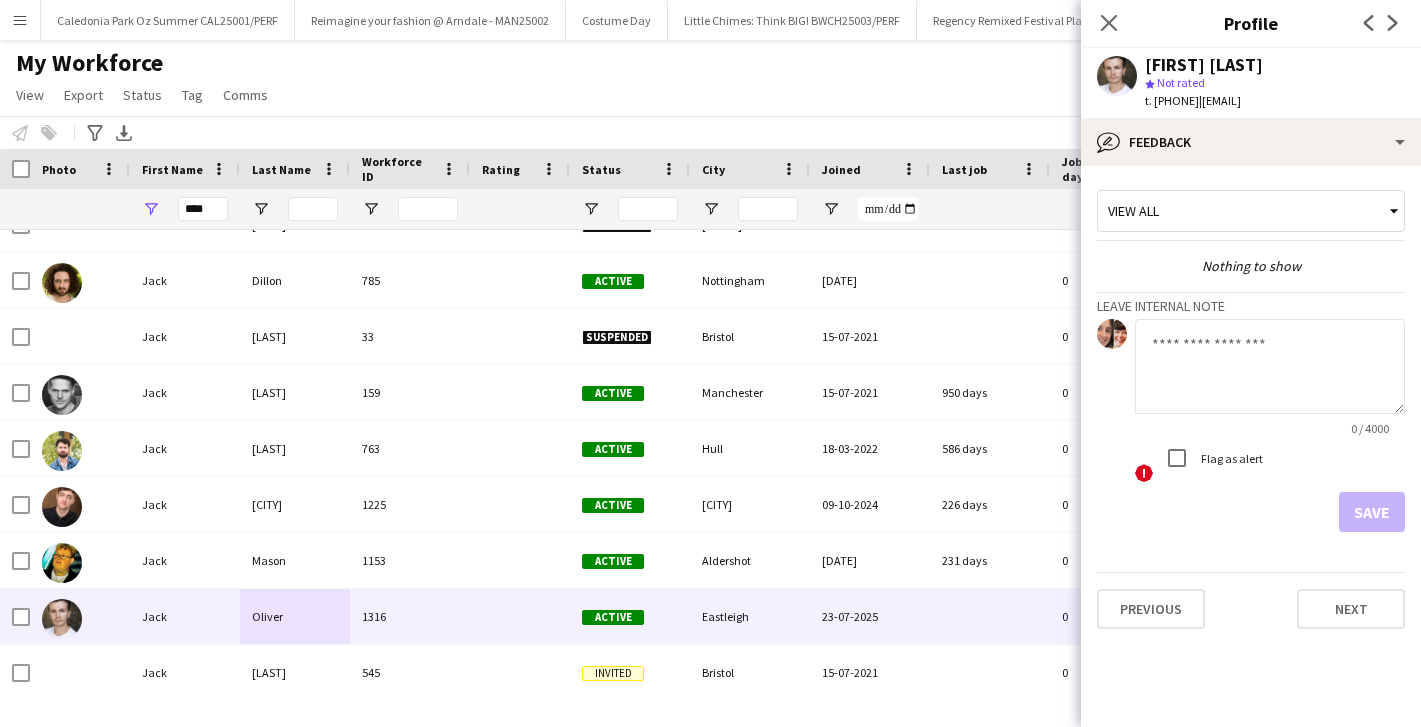 click 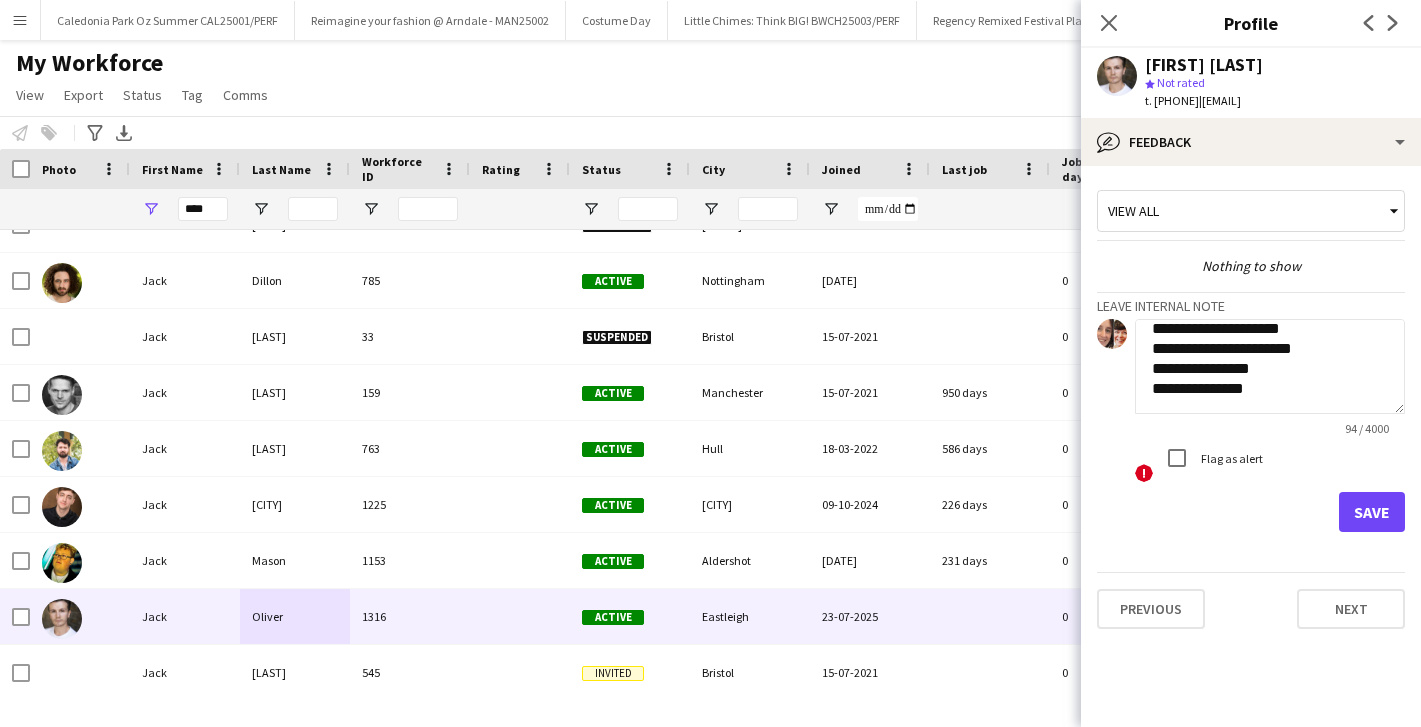 scroll, scrollTop: 0, scrollLeft: 0, axis: both 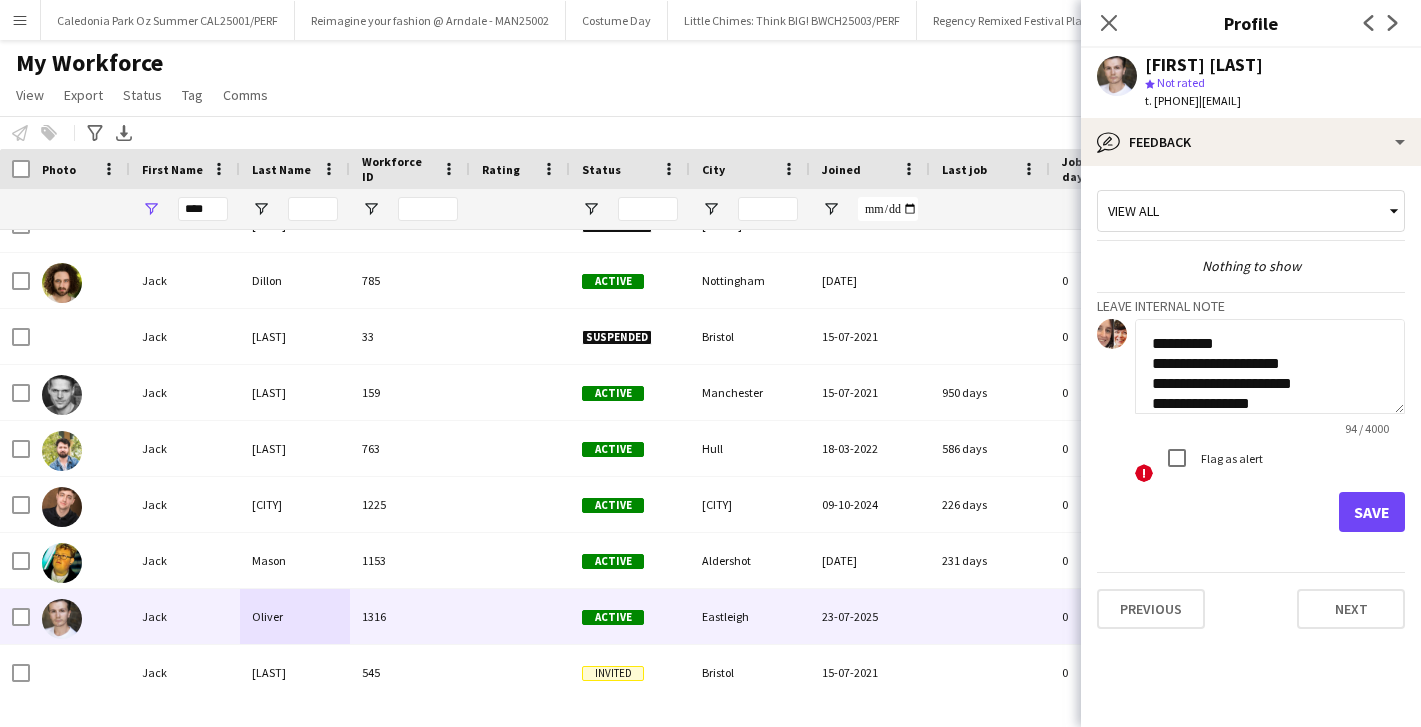 click on "**********" 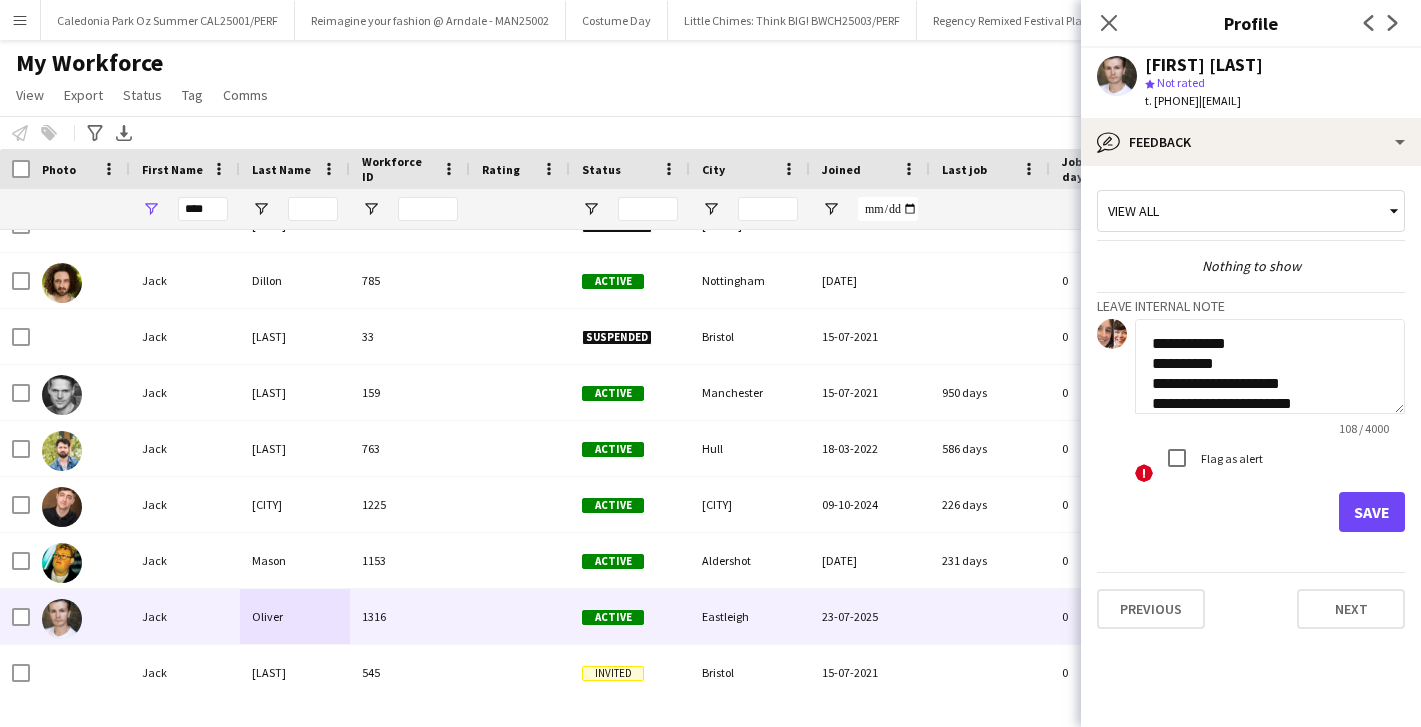 click on "**********" 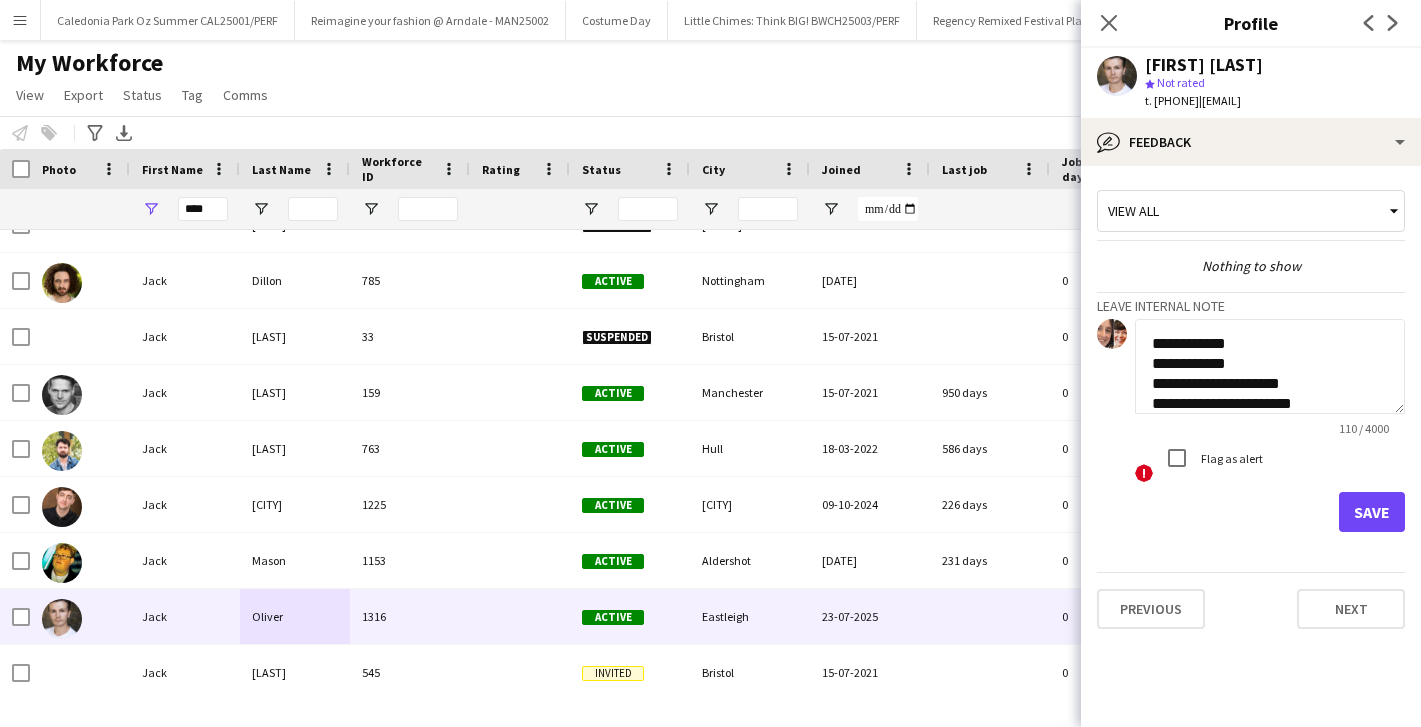 click on "**********" 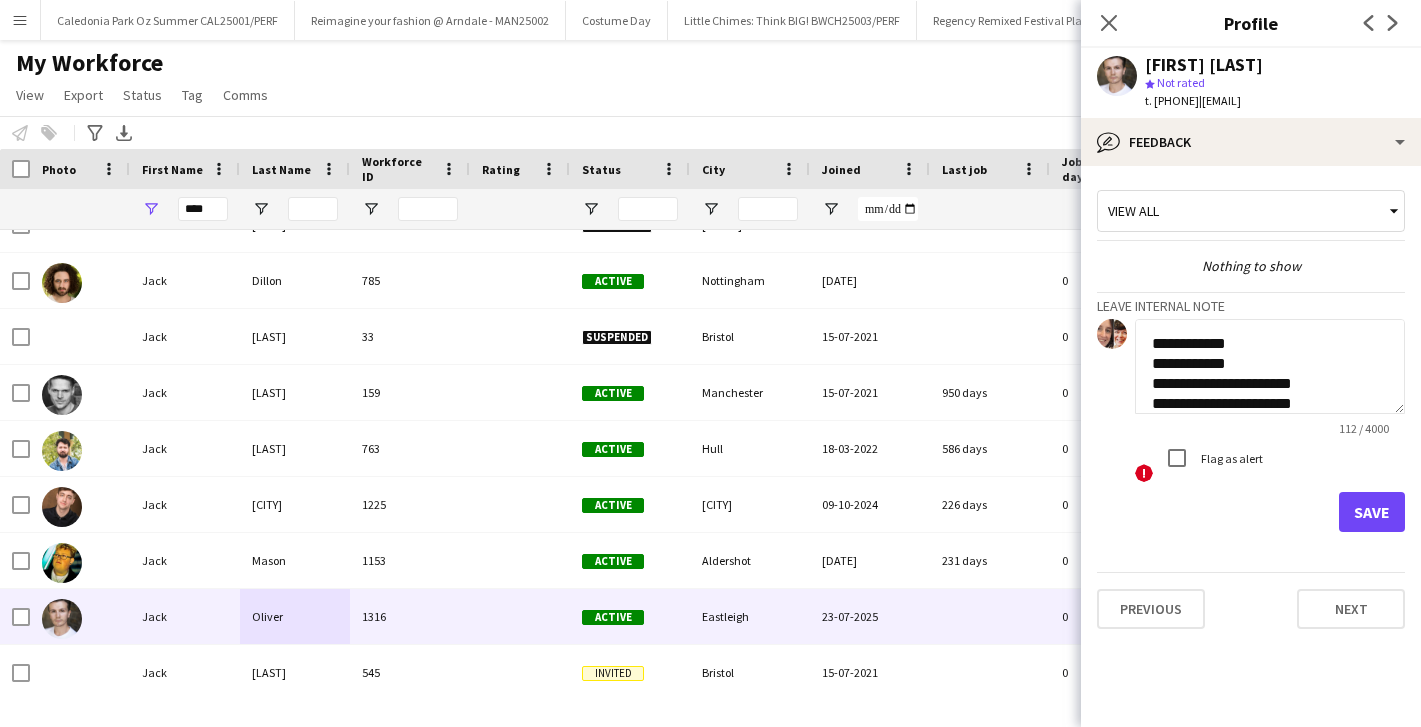 click on "**********" 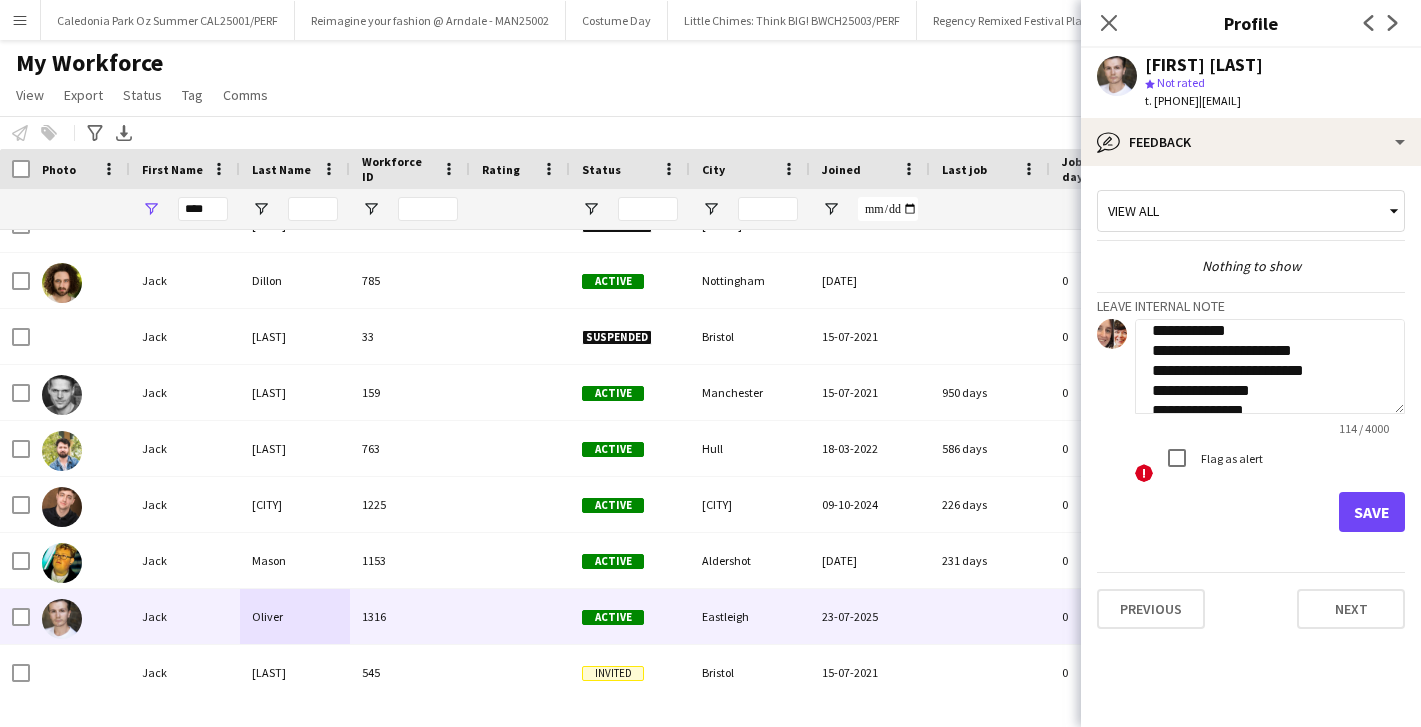 scroll, scrollTop: 35, scrollLeft: 0, axis: vertical 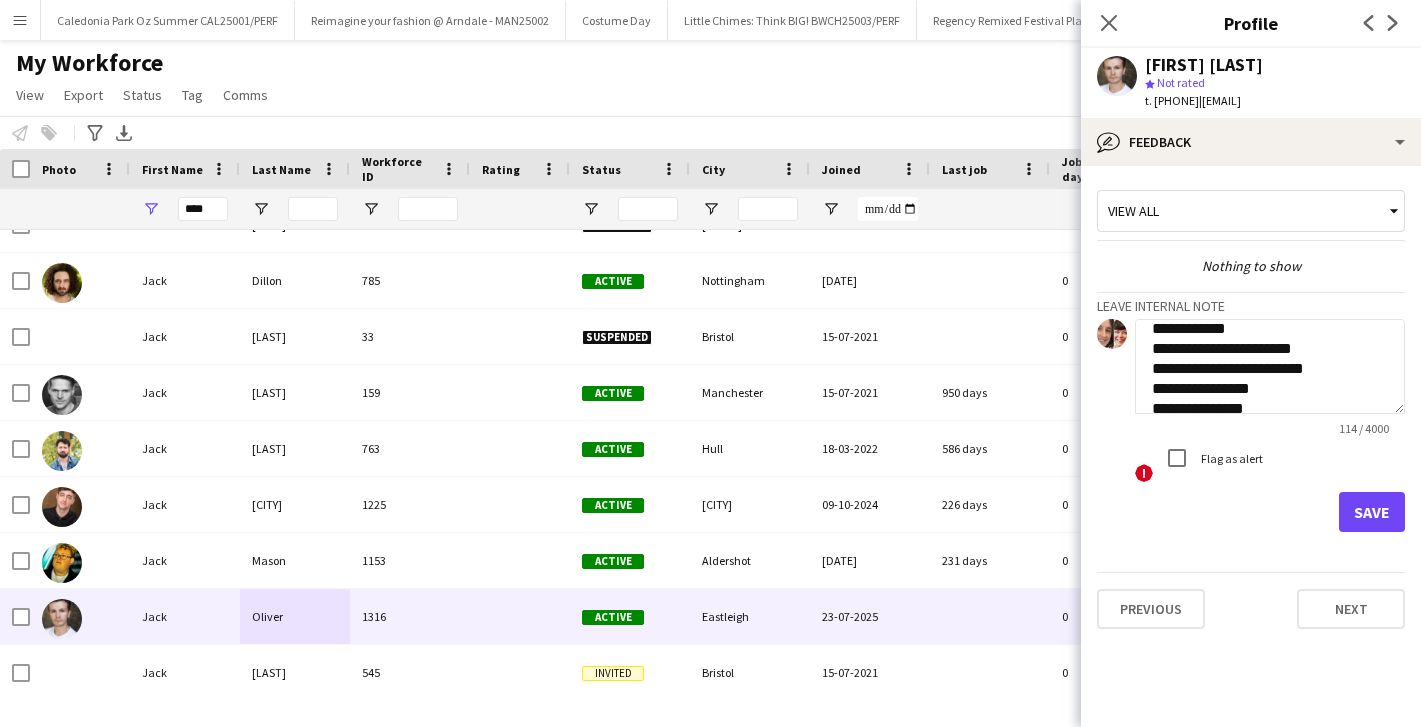 click on "**********" 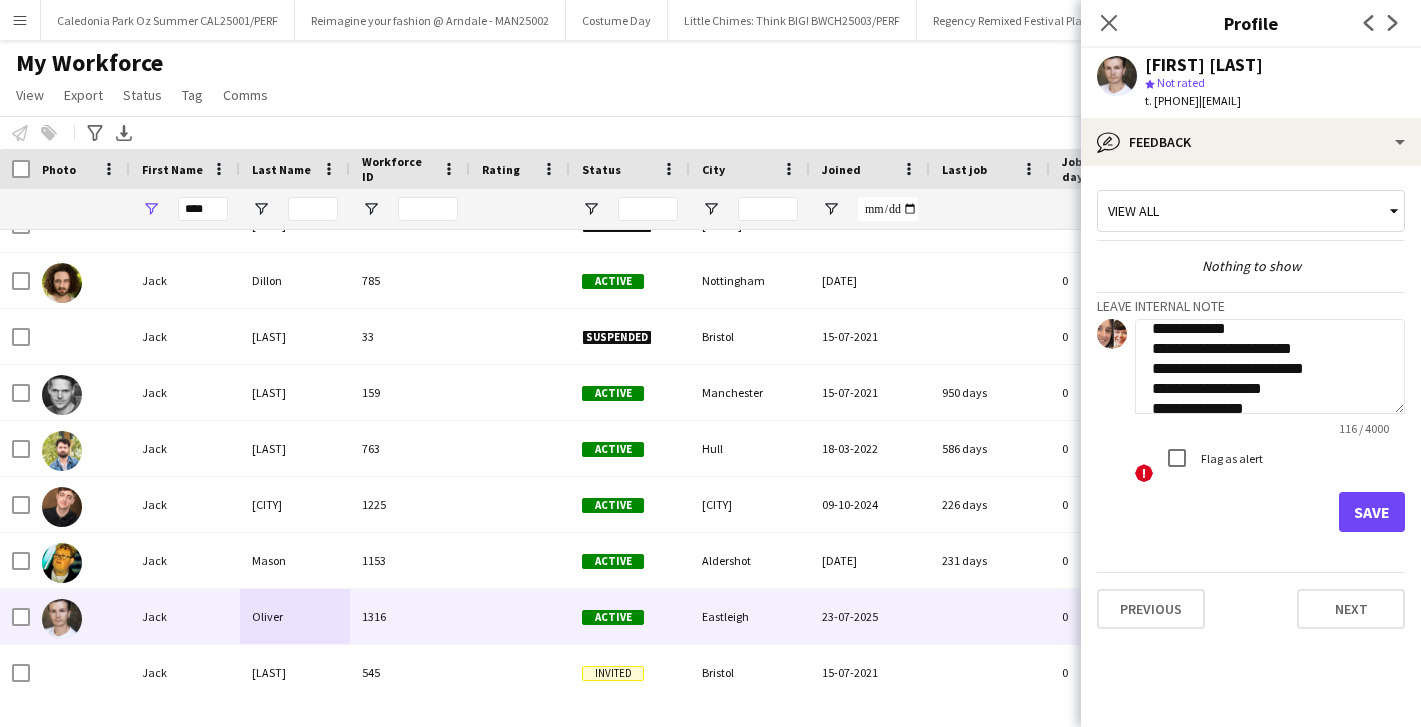 scroll, scrollTop: 41, scrollLeft: 0, axis: vertical 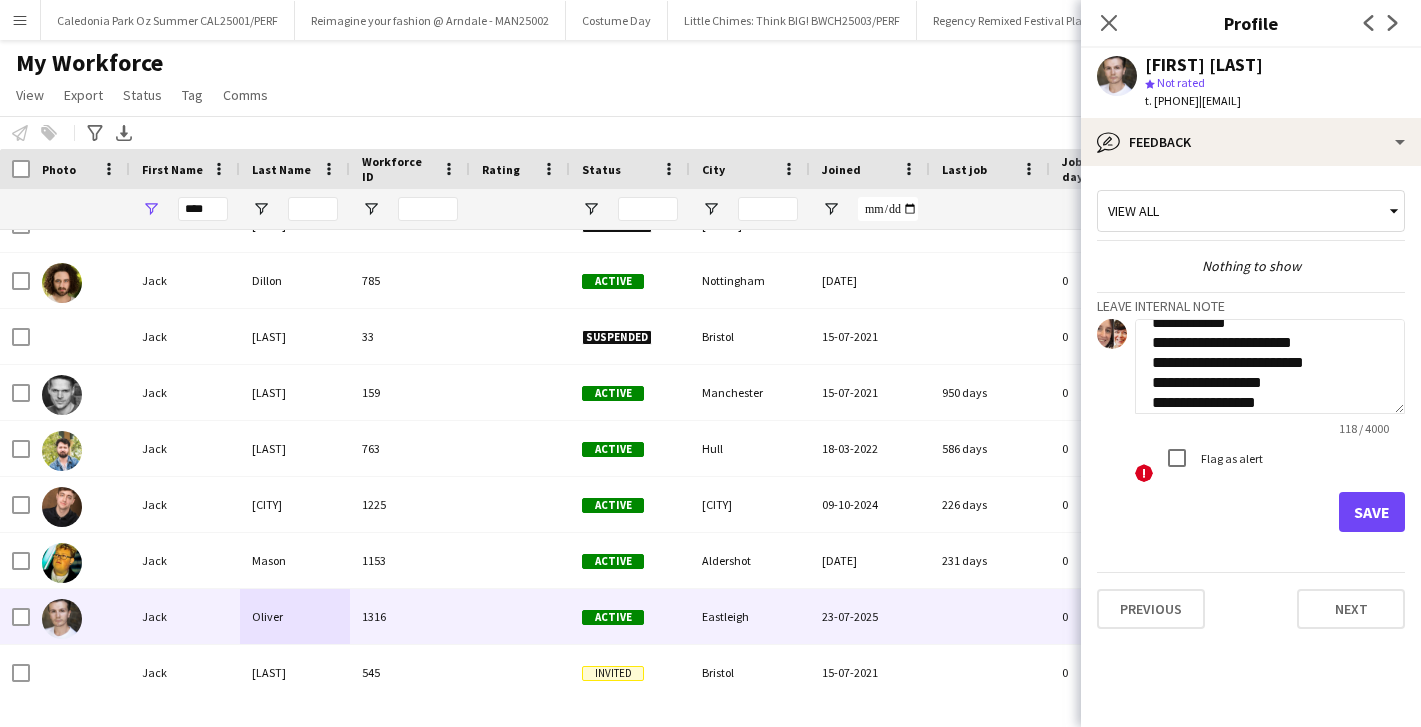 type on "**********" 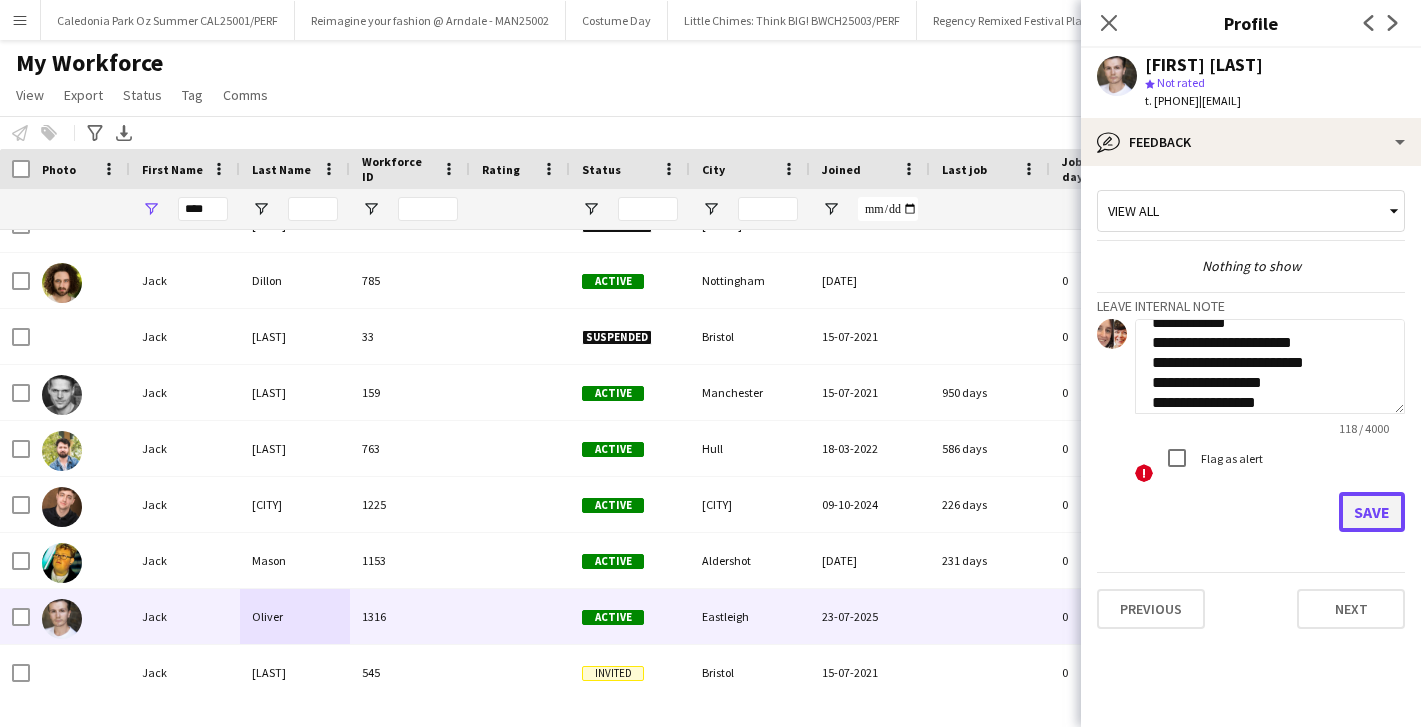 click on "Save" 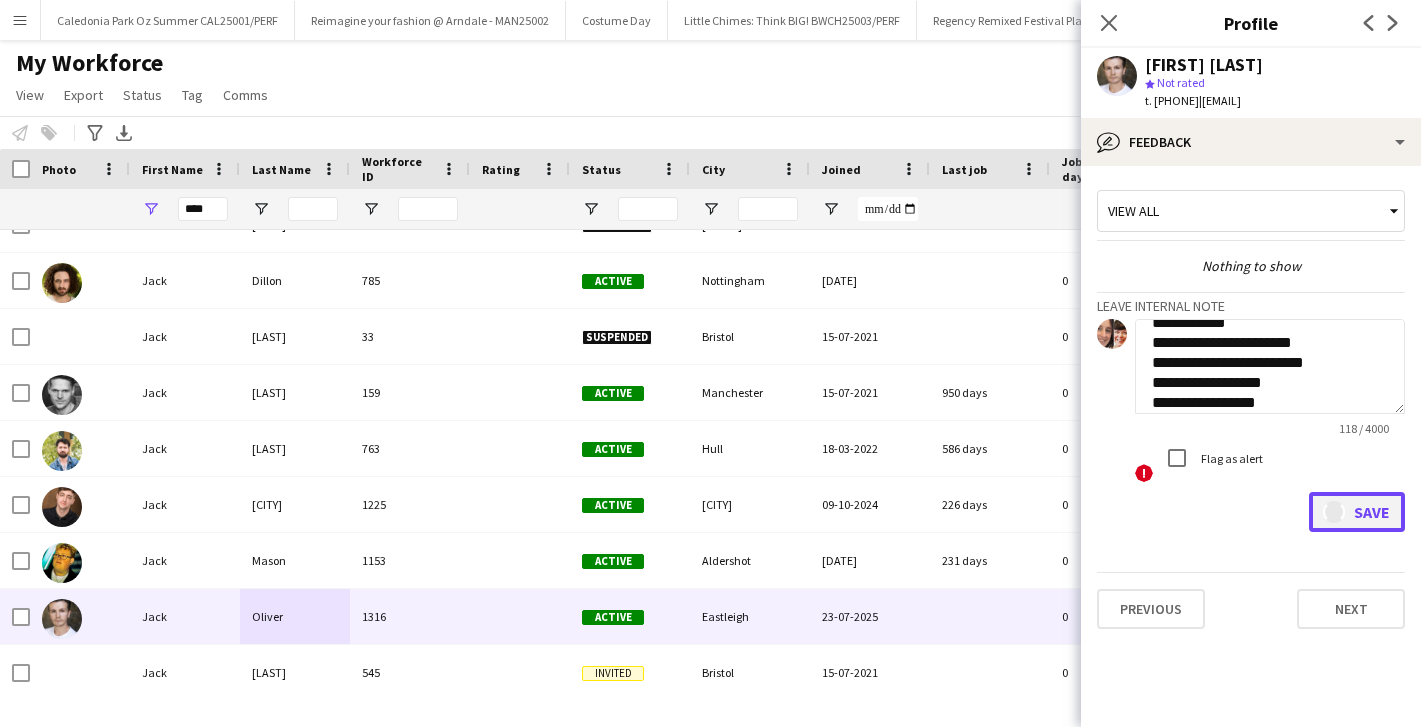 type 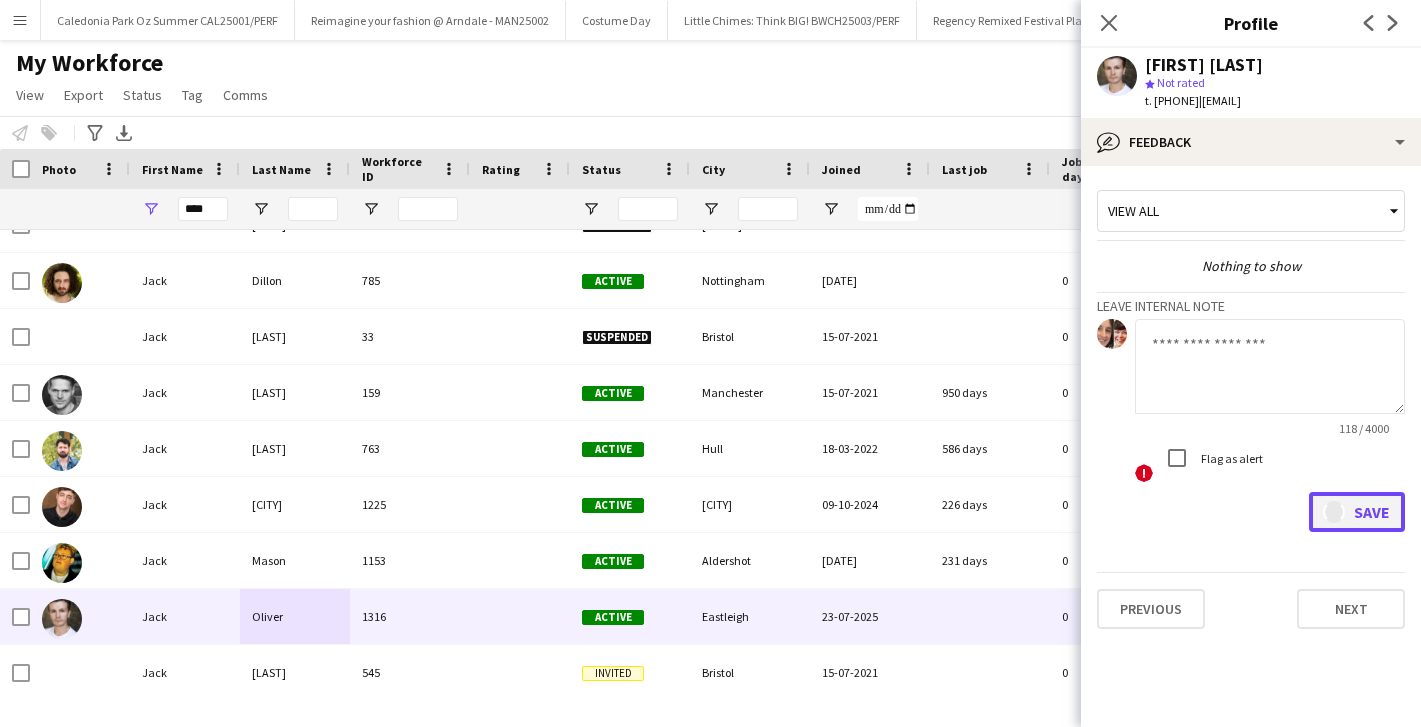 scroll, scrollTop: 0, scrollLeft: 0, axis: both 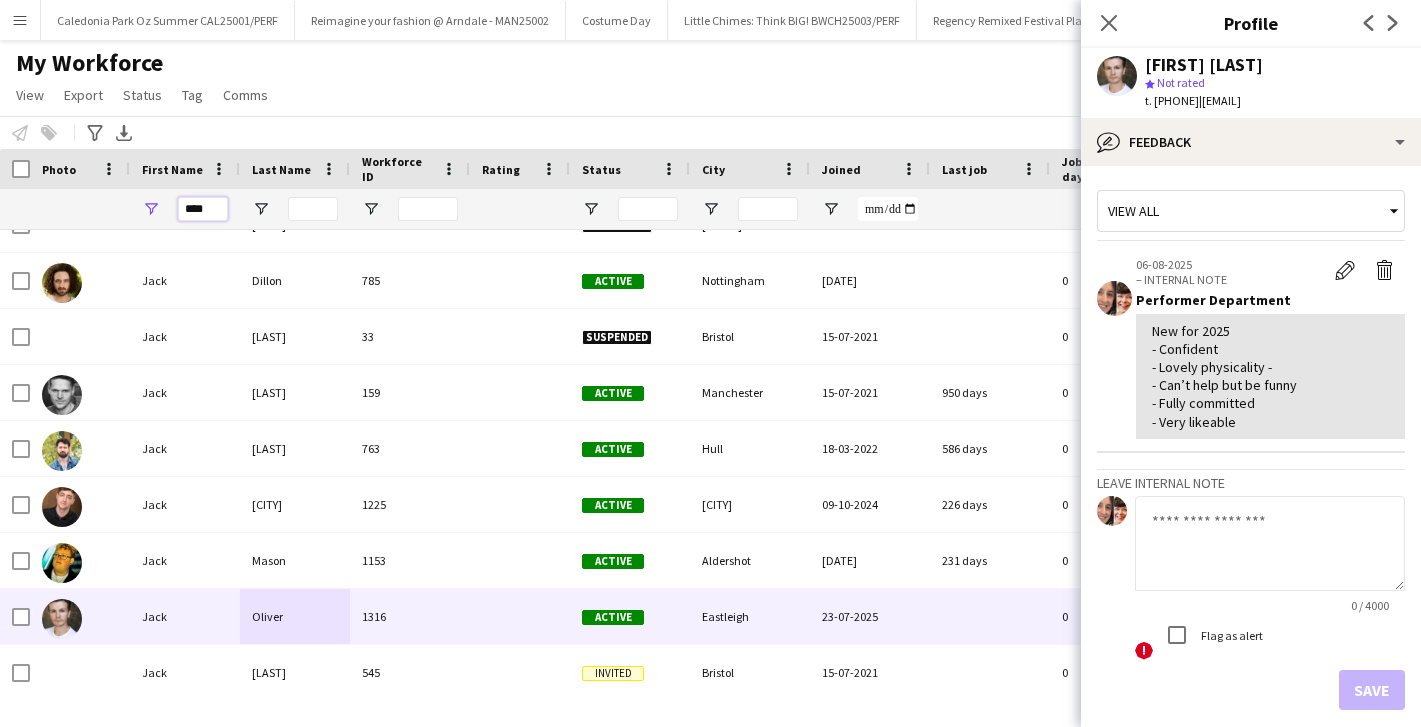 click on "****" at bounding box center [203, 209] 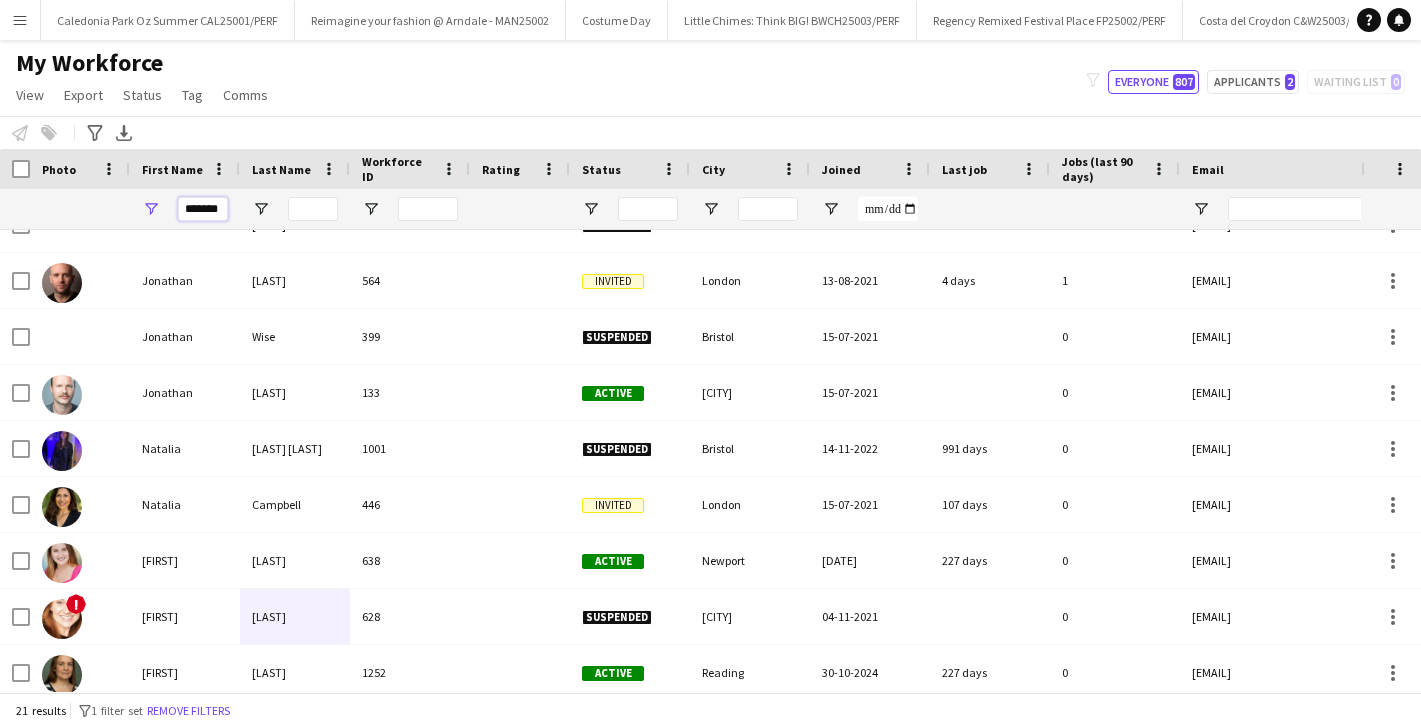 scroll, scrollTop: 0, scrollLeft: 0, axis: both 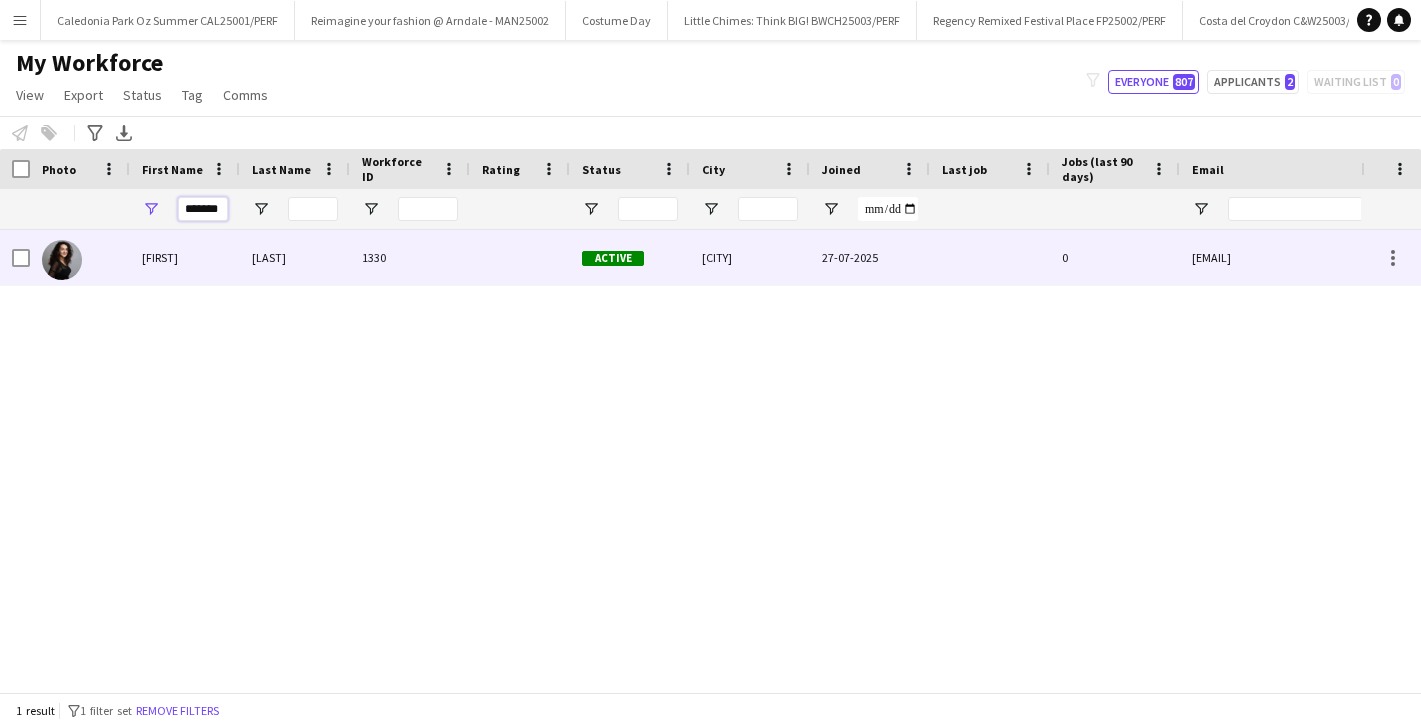 type on "*******" 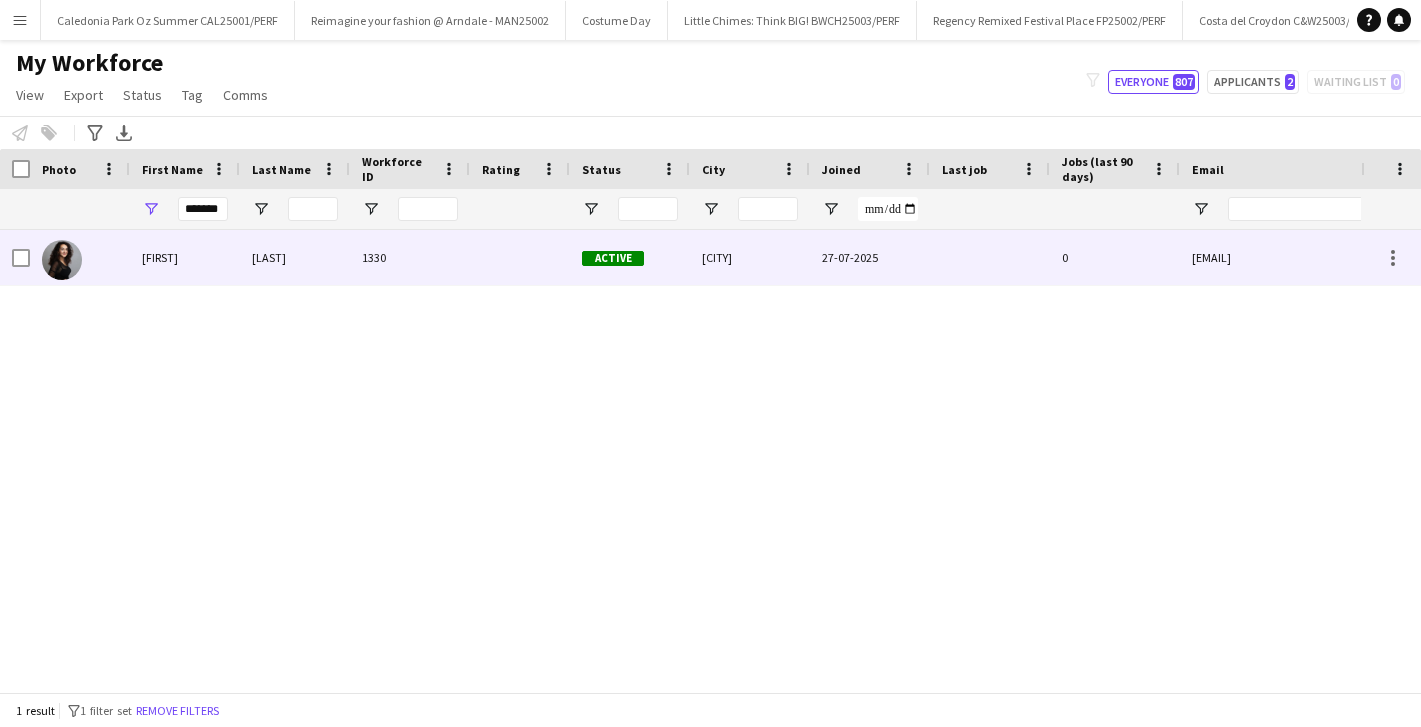 click on "[LAST]" at bounding box center (295, 257) 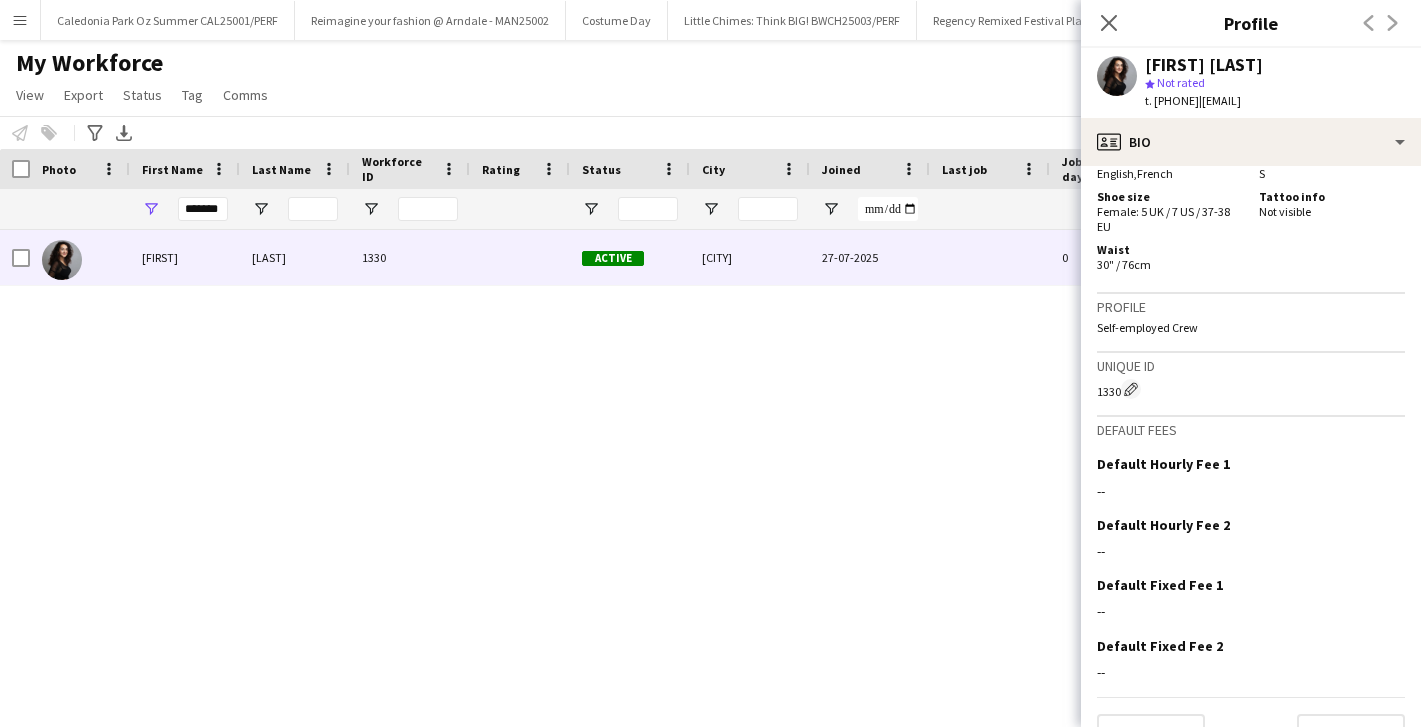 scroll, scrollTop: 1494, scrollLeft: 0, axis: vertical 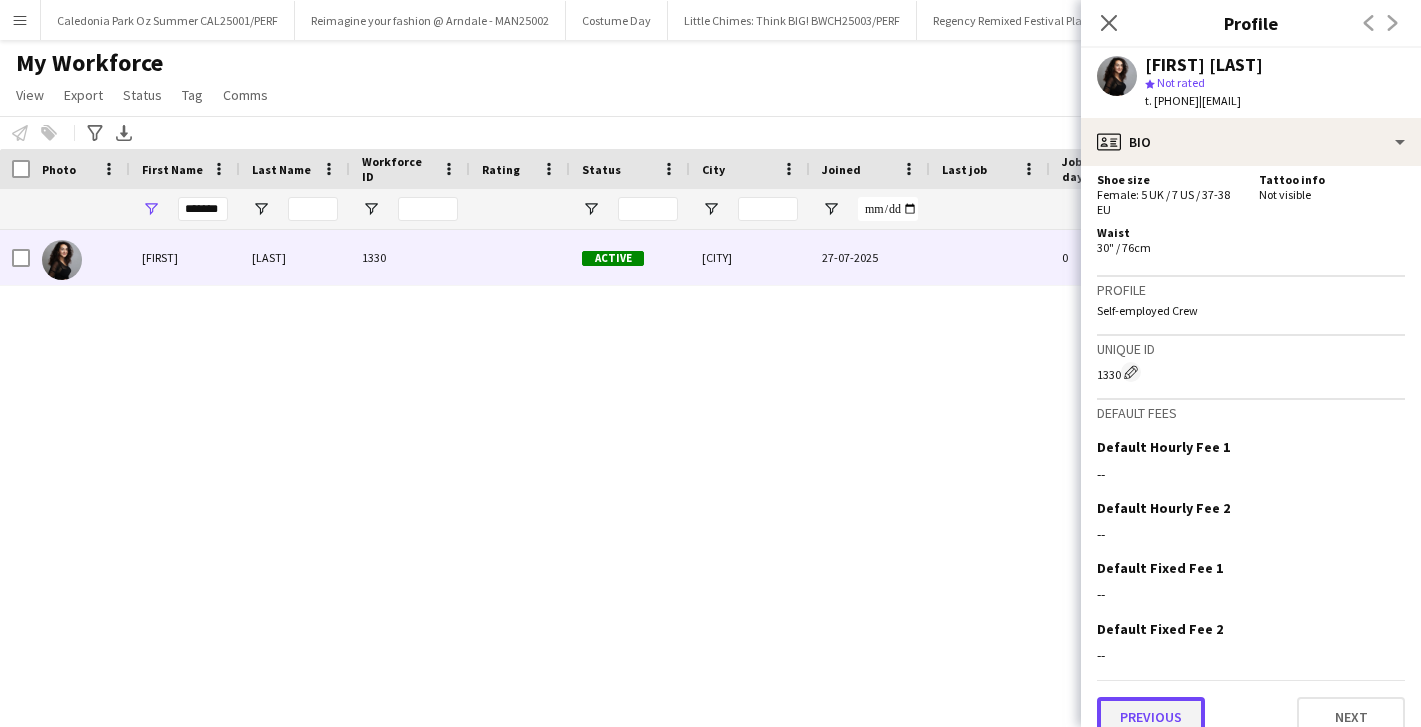 click on "Previous" 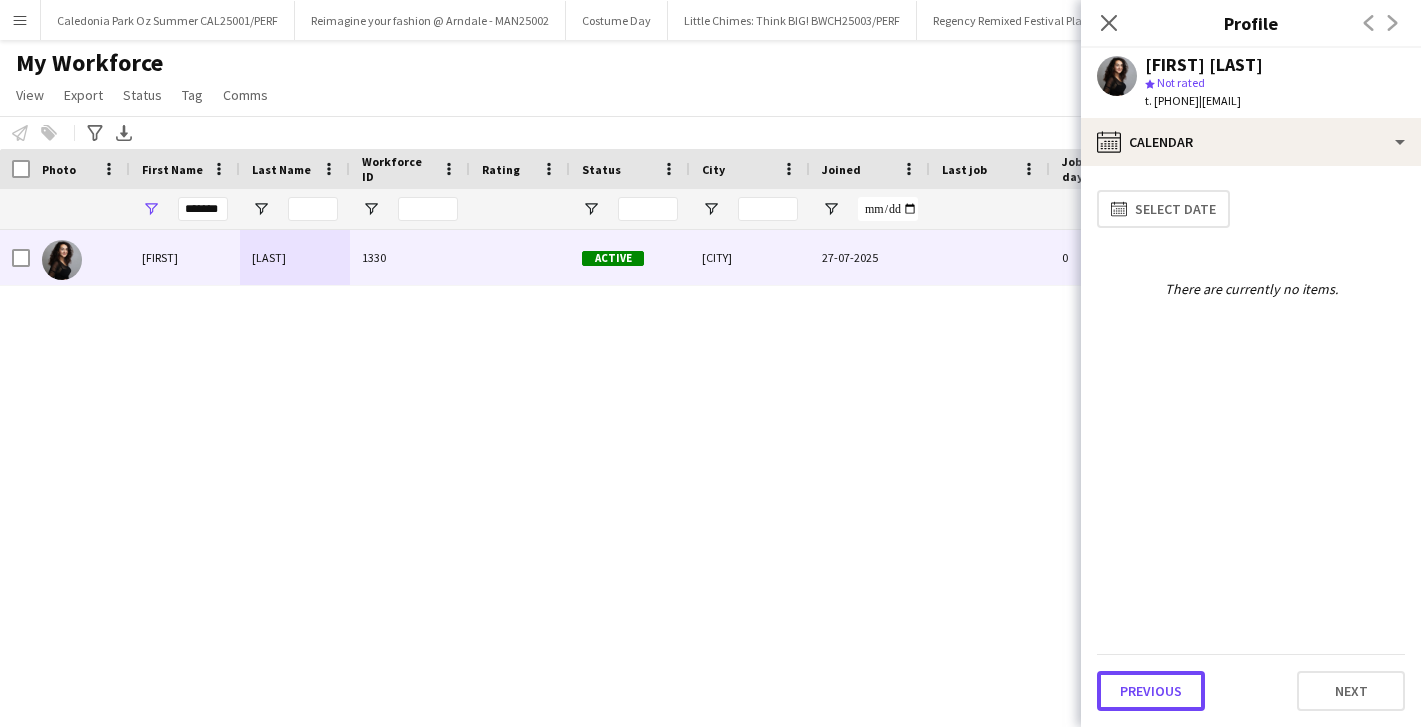 click on "Previous" 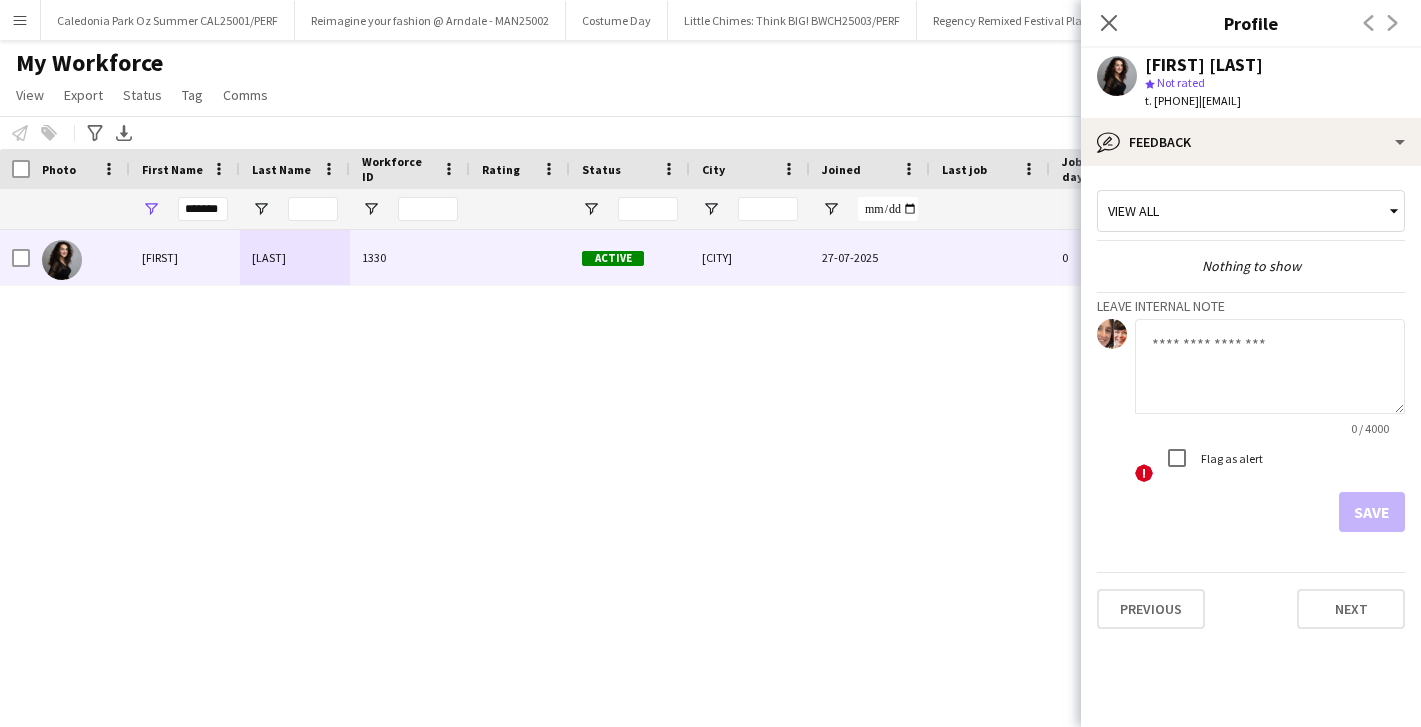 click 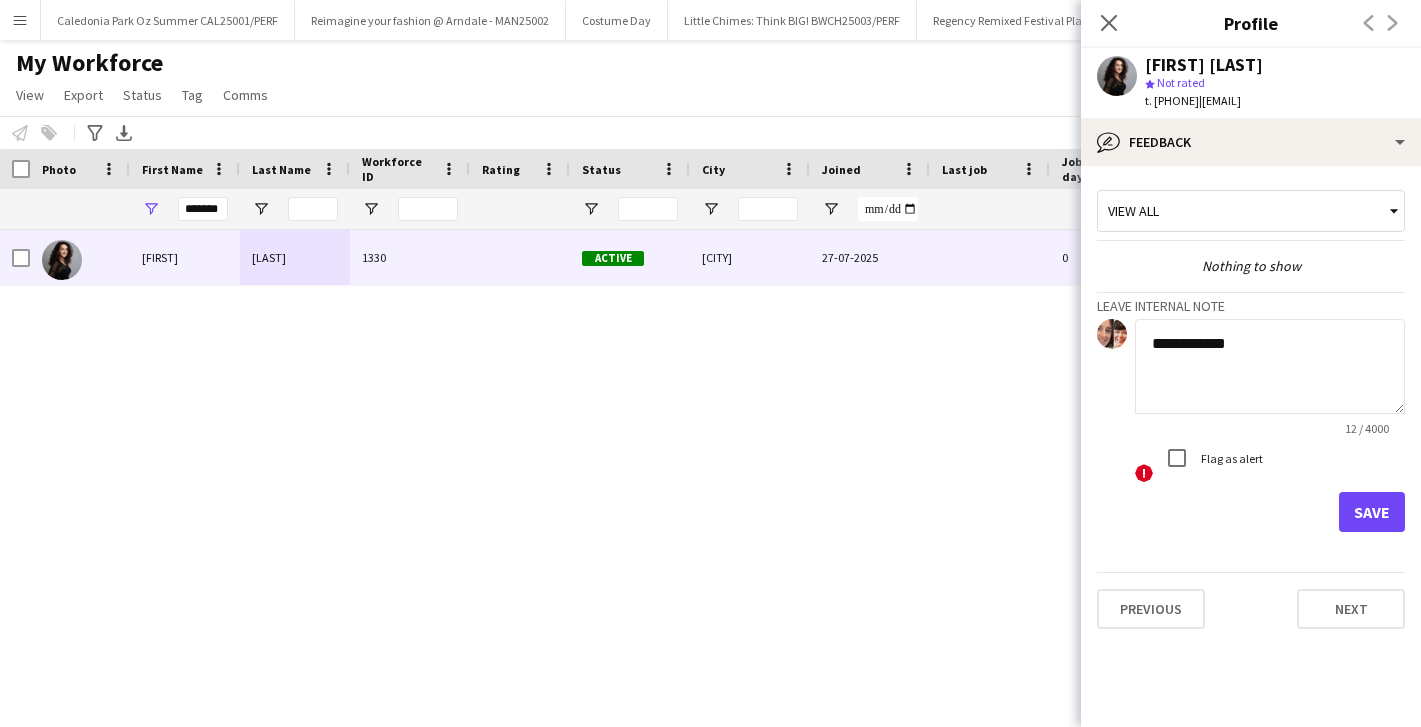type on "**********" 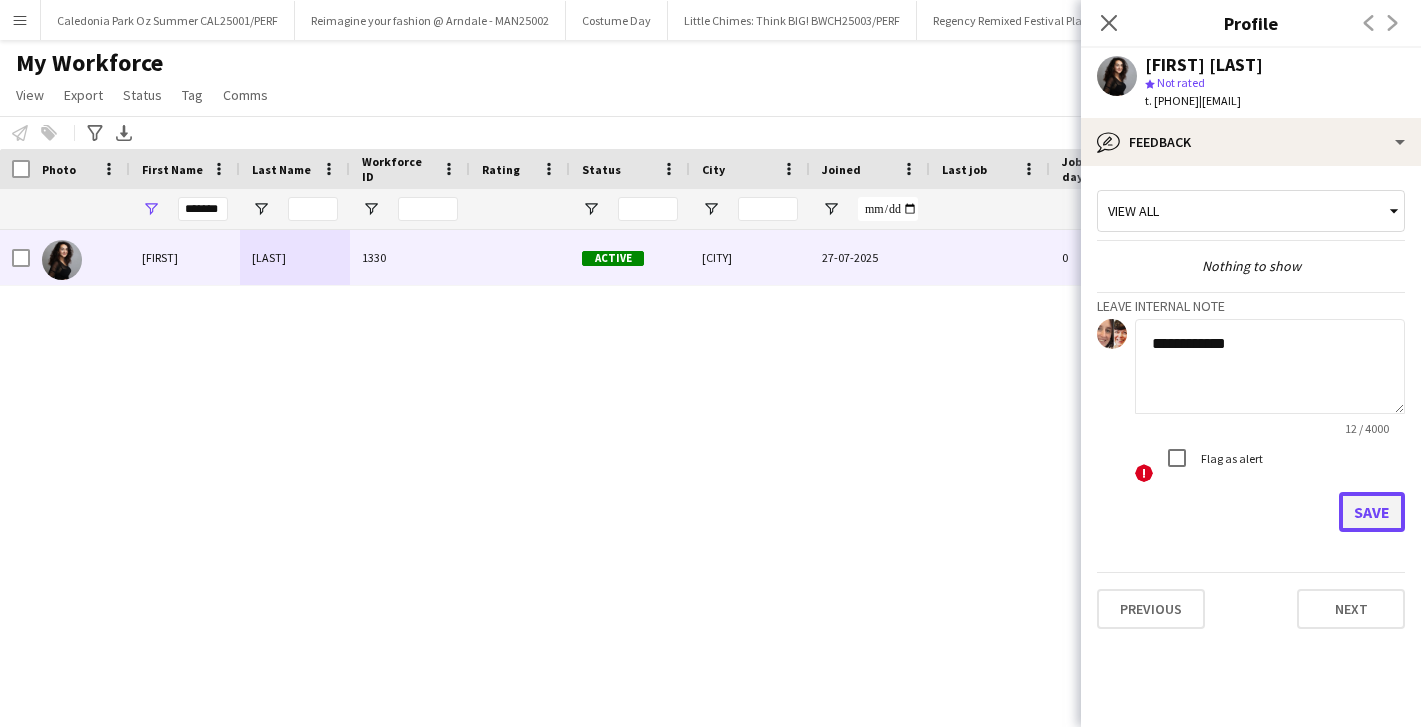 click on "Save" 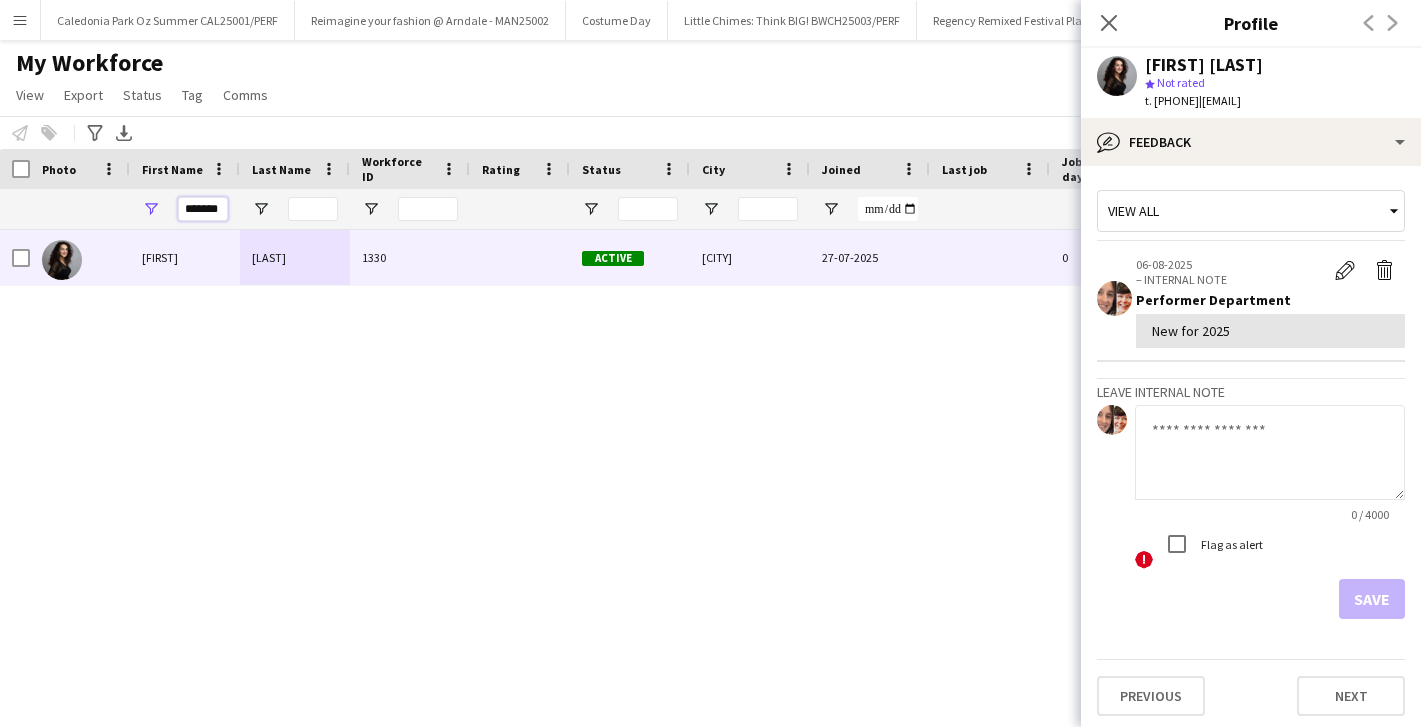 click on "*******" at bounding box center (203, 209) 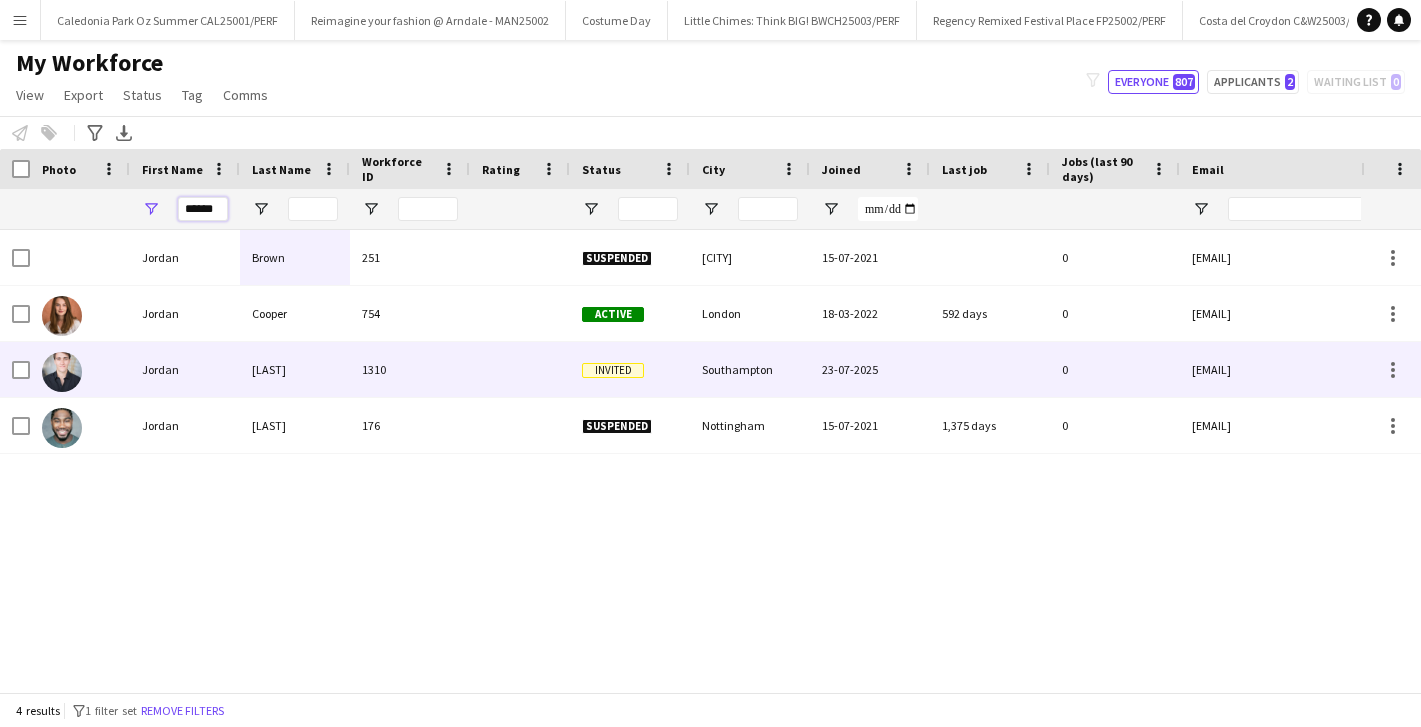 type on "******" 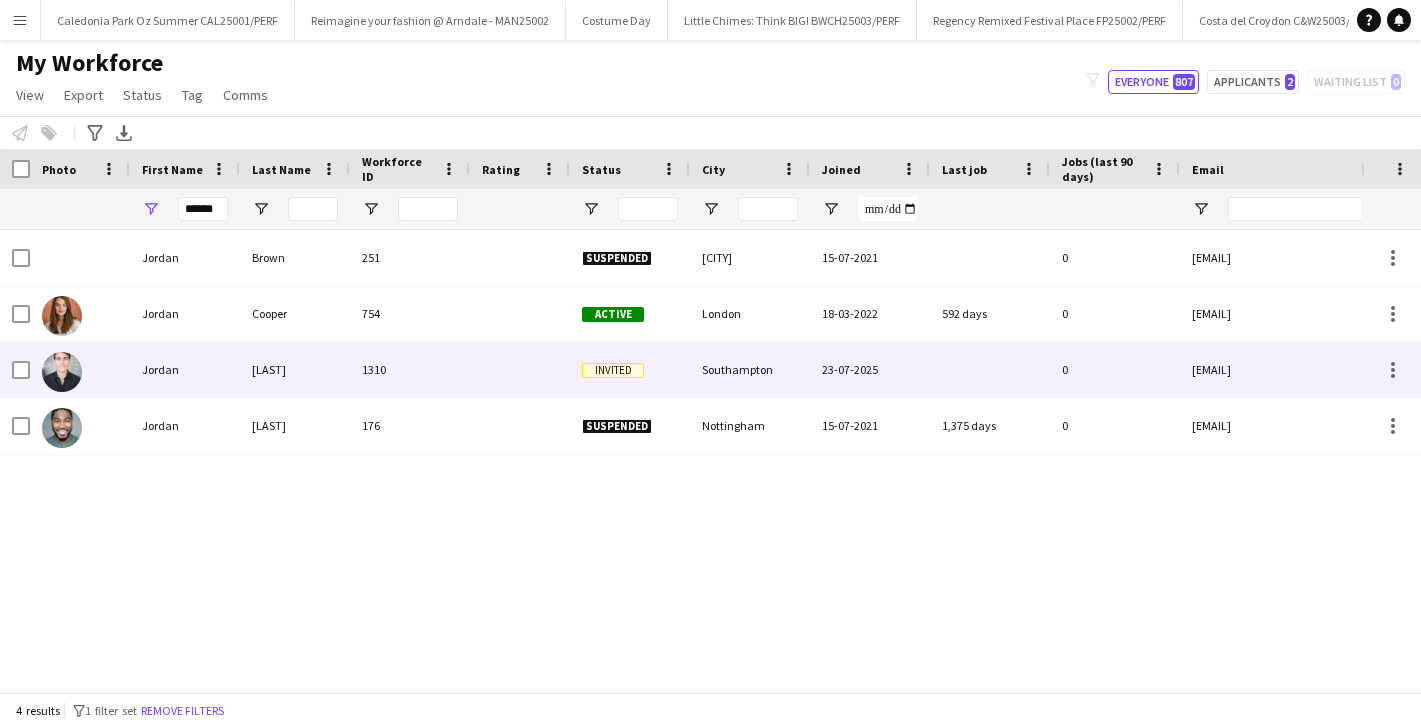 click on "Jordan" at bounding box center (185, 369) 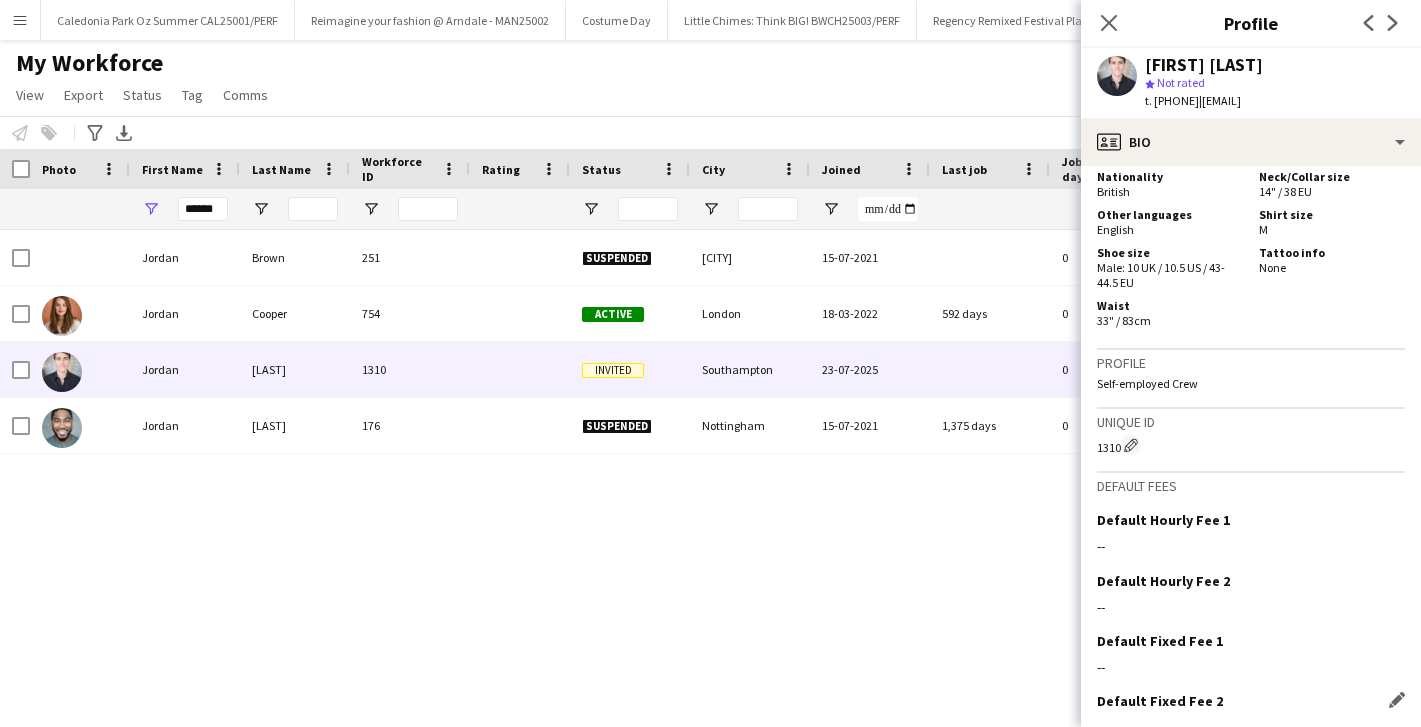 scroll, scrollTop: 1582, scrollLeft: 0, axis: vertical 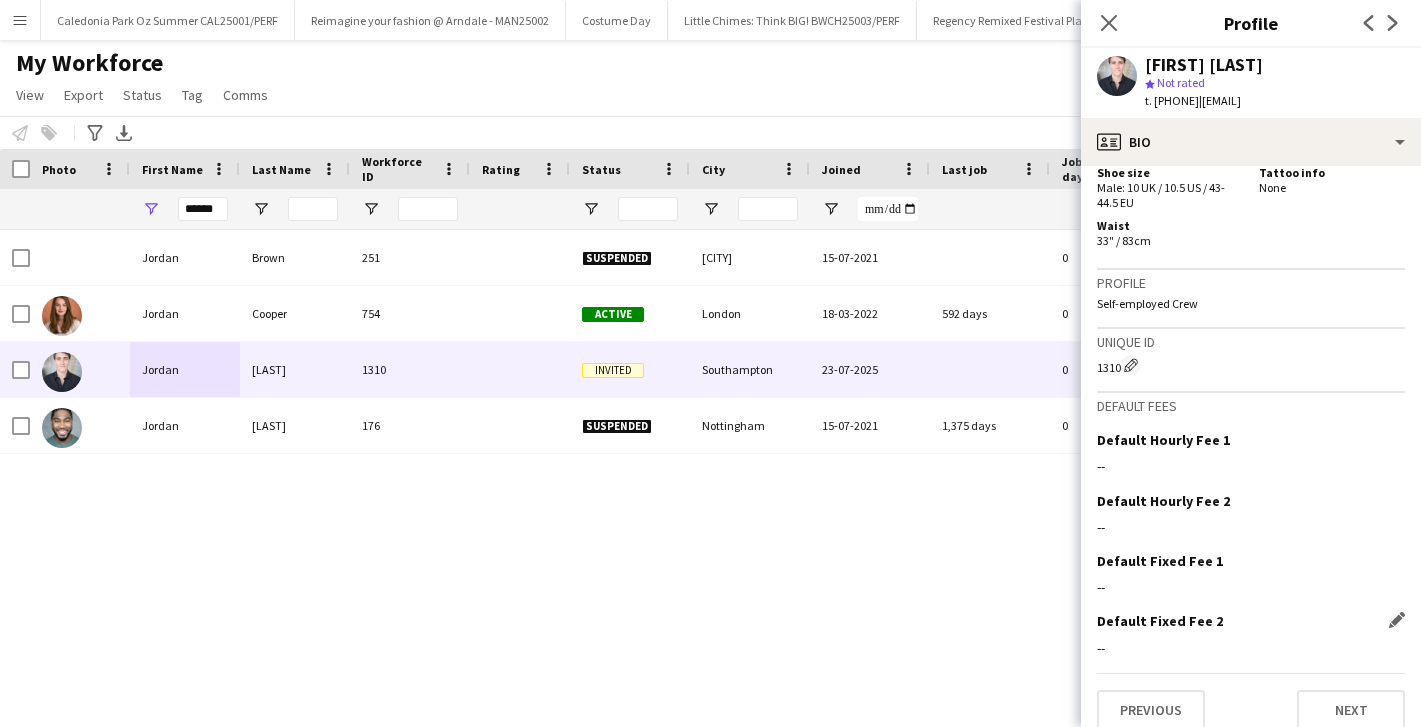 click on "Open photos pop-in
Gender   Male   Birthday   [DATE]   ([AGE] years)   Location   [NUMBER] [STREET], [CITY], [POSTCODE]   Work history   Applications total count: 0   Cancelled jobs count: 0   Cancelled jobs total count: 0   Worked jobs count: 0   Worked jobs total count: 0   Roles
Edit crew company roles
Dresser, Driver, Event Assistant, Facilitator, Film & TV (Camera person), Head Elf, Meet & Greet, Performer, Performer (Skin character), Performer Co-Ordinartor, Performer Co-ordinator, Photographer/Photo Booth, Scripting , Seasonal (Elf Merch), Seasonal (Elf), Seasonal (Elf) Performer Manager, Seasonal (Santa) , Seasonal Santa & Elf, Storyteller, Storyteller Performer Manager, team, Voice Over, Writer   Skills
Edit crew company skills
ok-circled2
background
Layer 1
cross-circle-red
background
Layer 1" 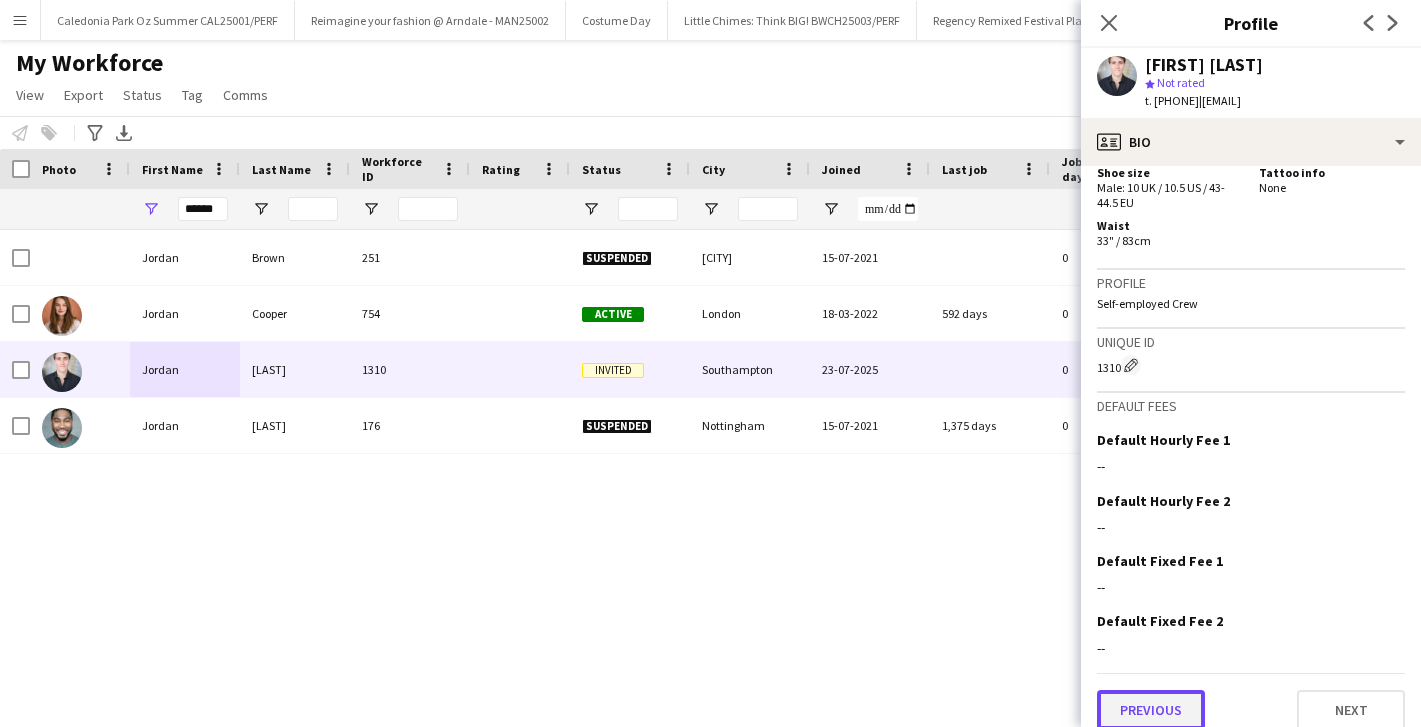 click on "Previous" 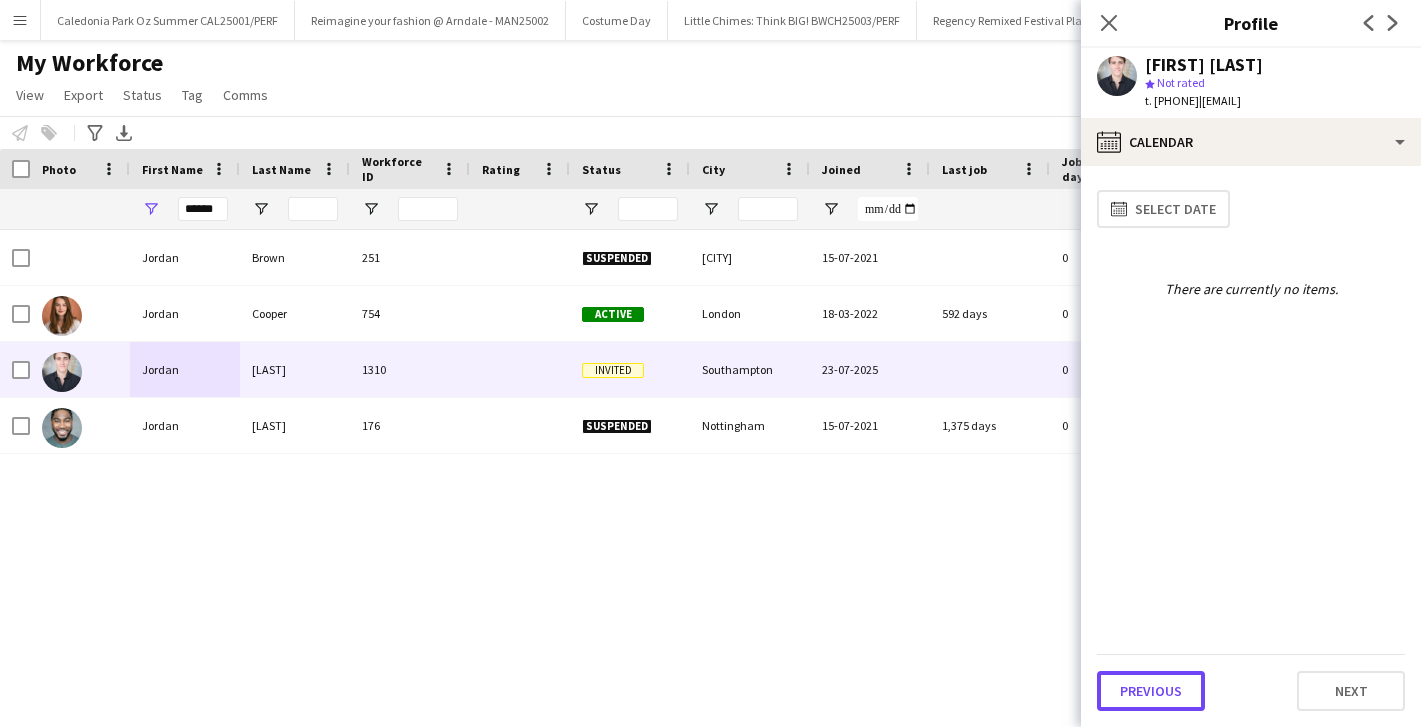 click on "Previous" 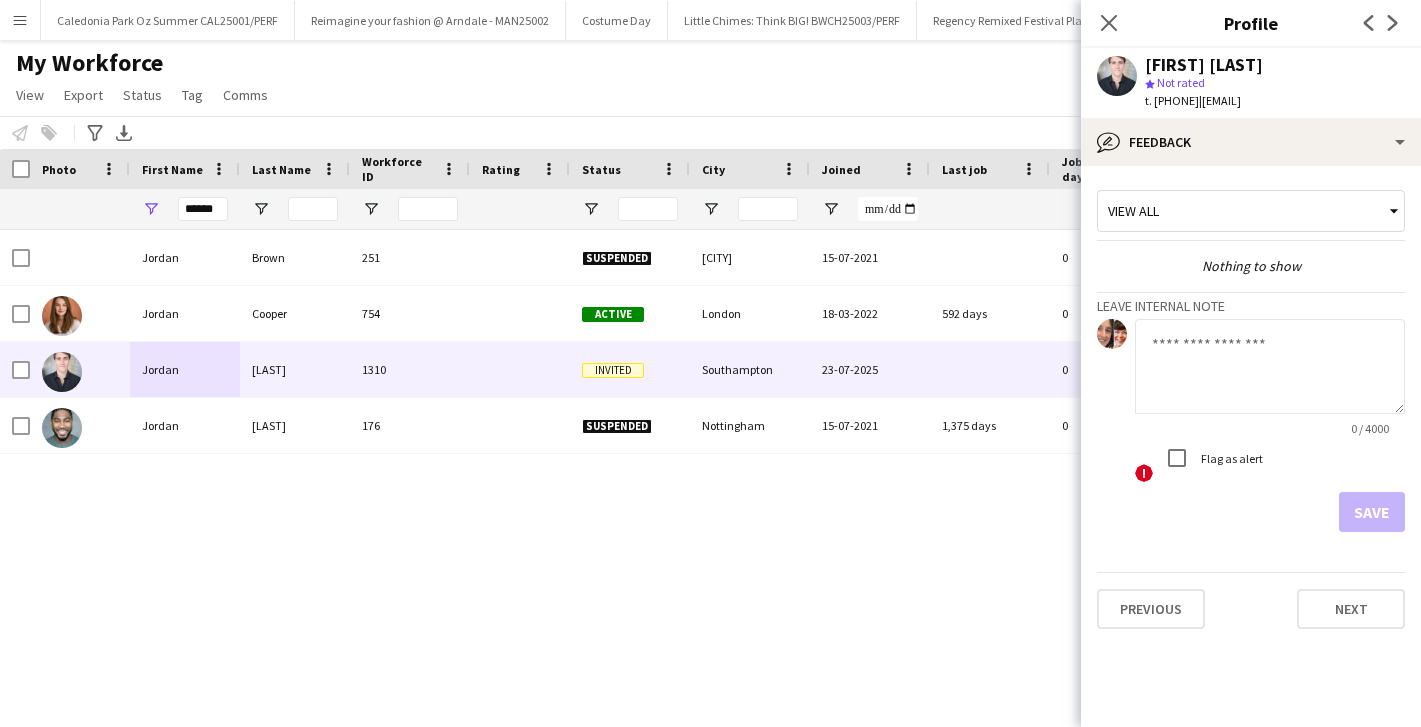 click 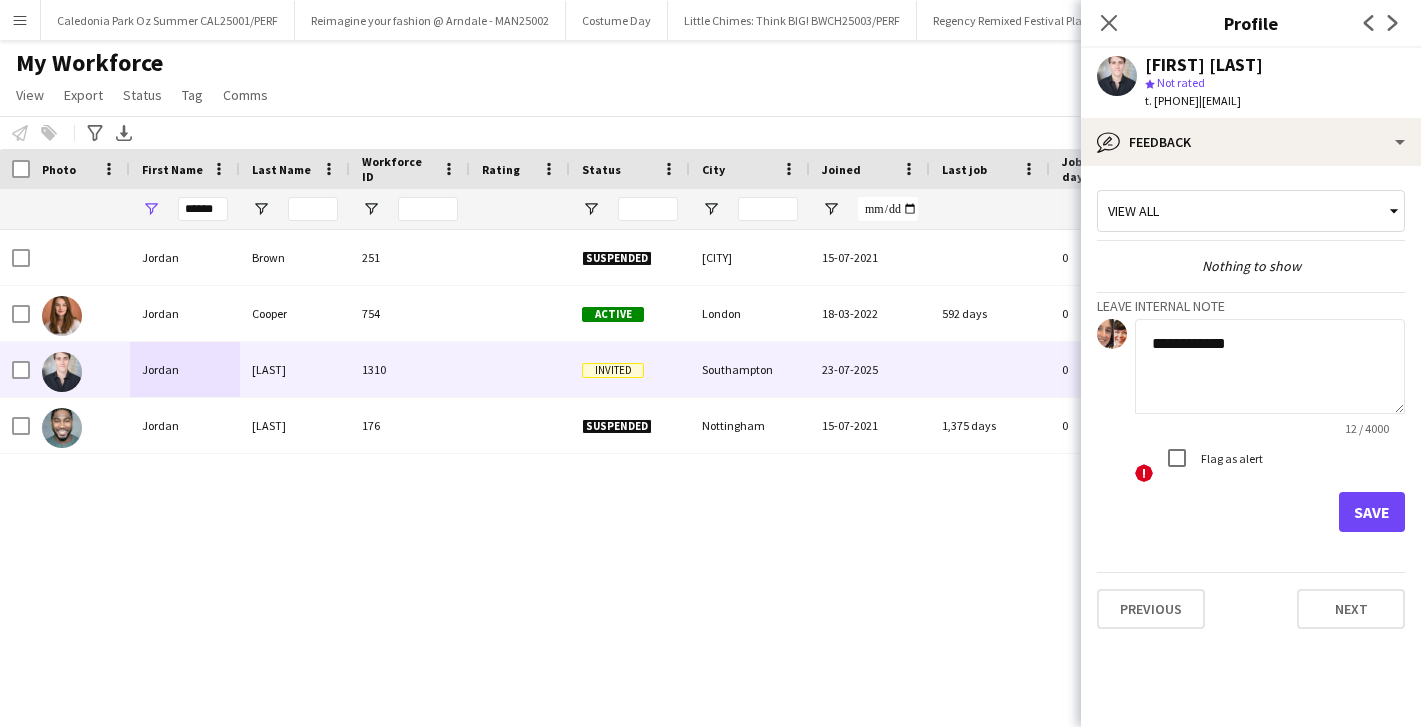 type on "**********" 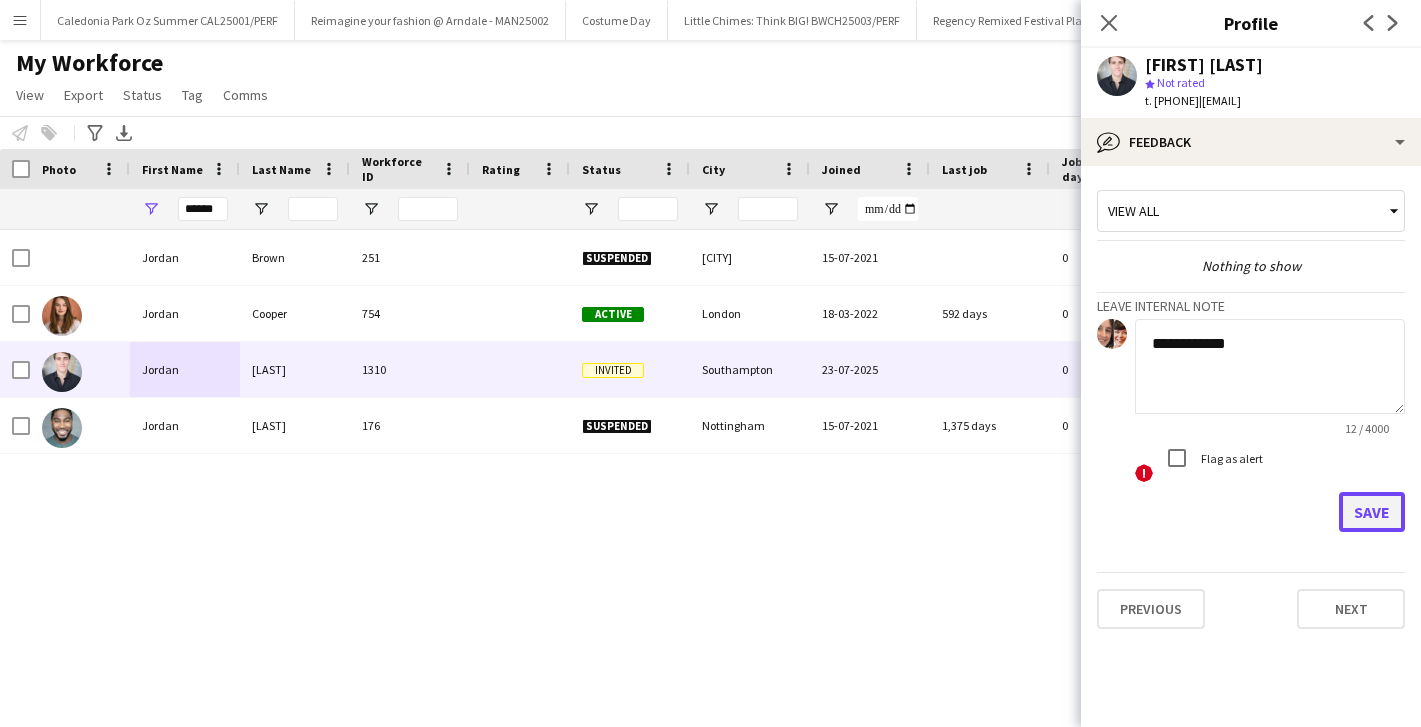 click on "Save" 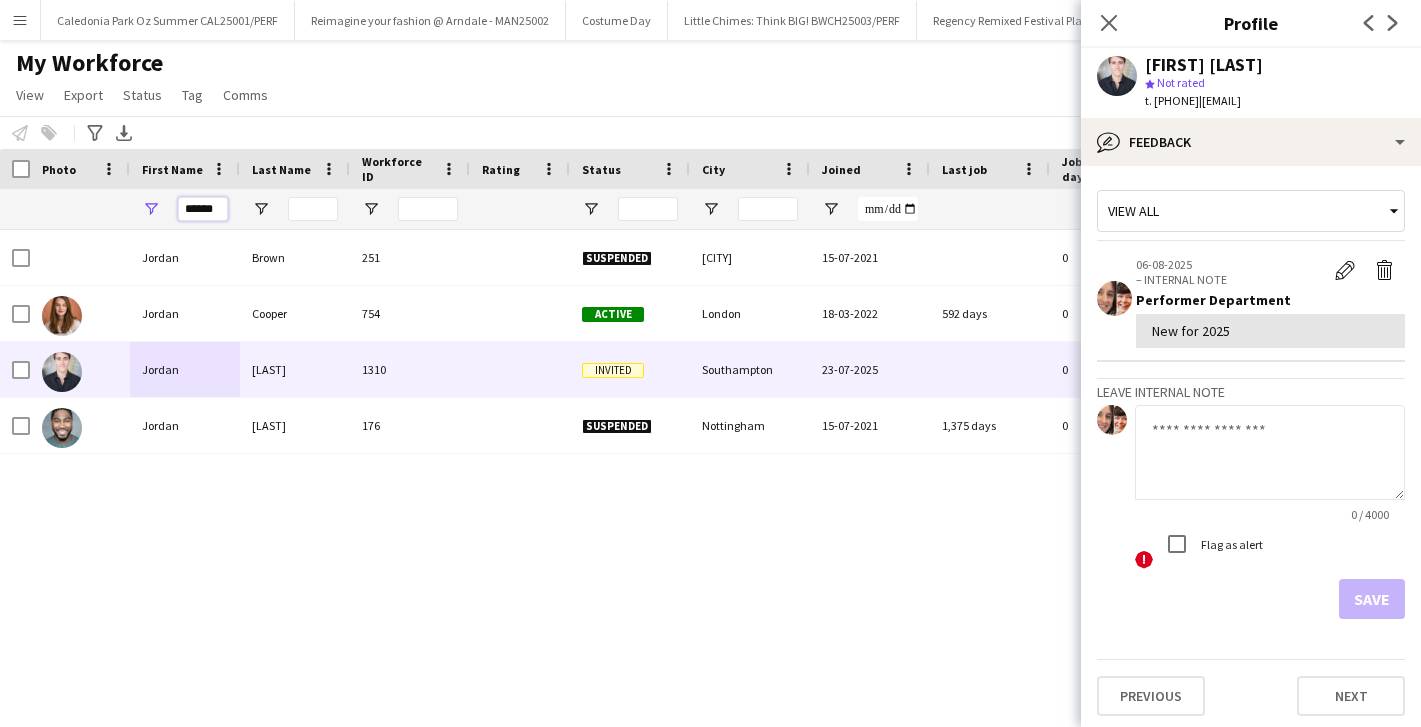 click on "******" at bounding box center [203, 209] 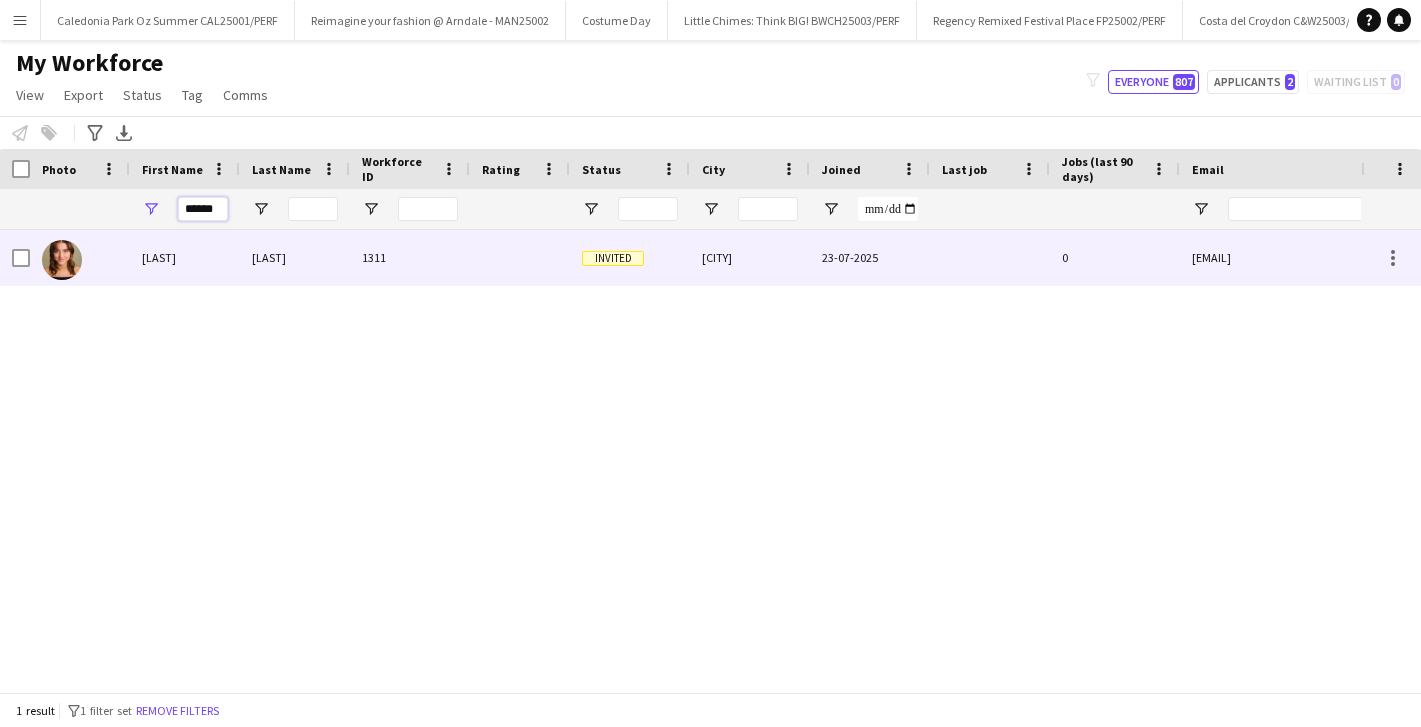 type on "******" 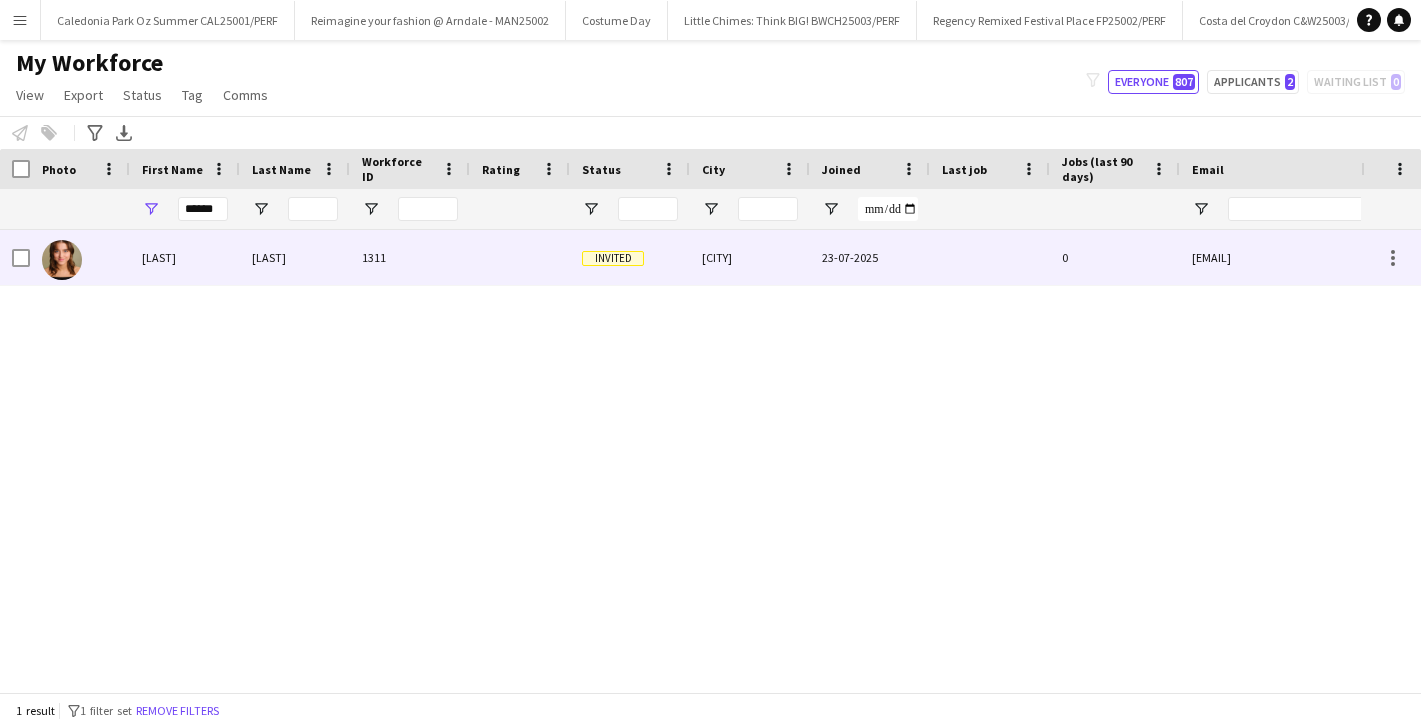 click on "[LAST]" at bounding box center [185, 257] 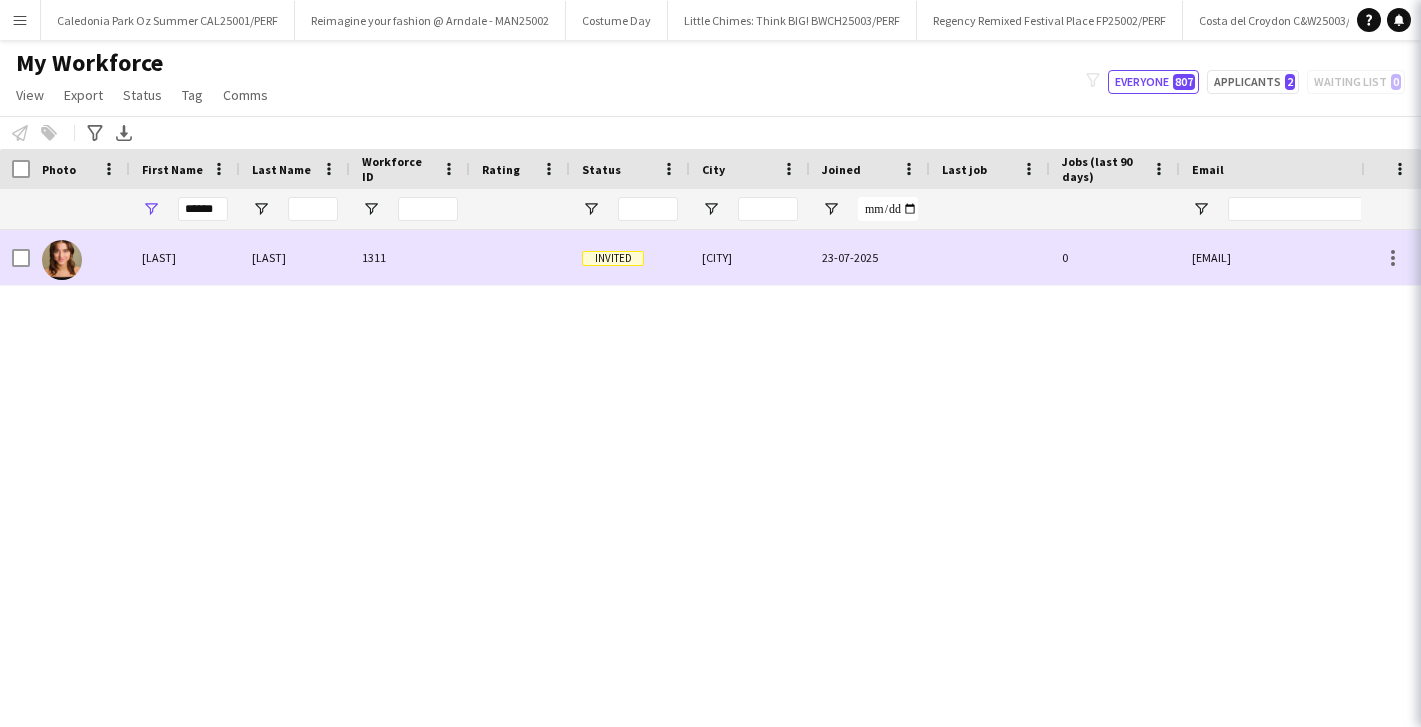scroll, scrollTop: 0, scrollLeft: 0, axis: both 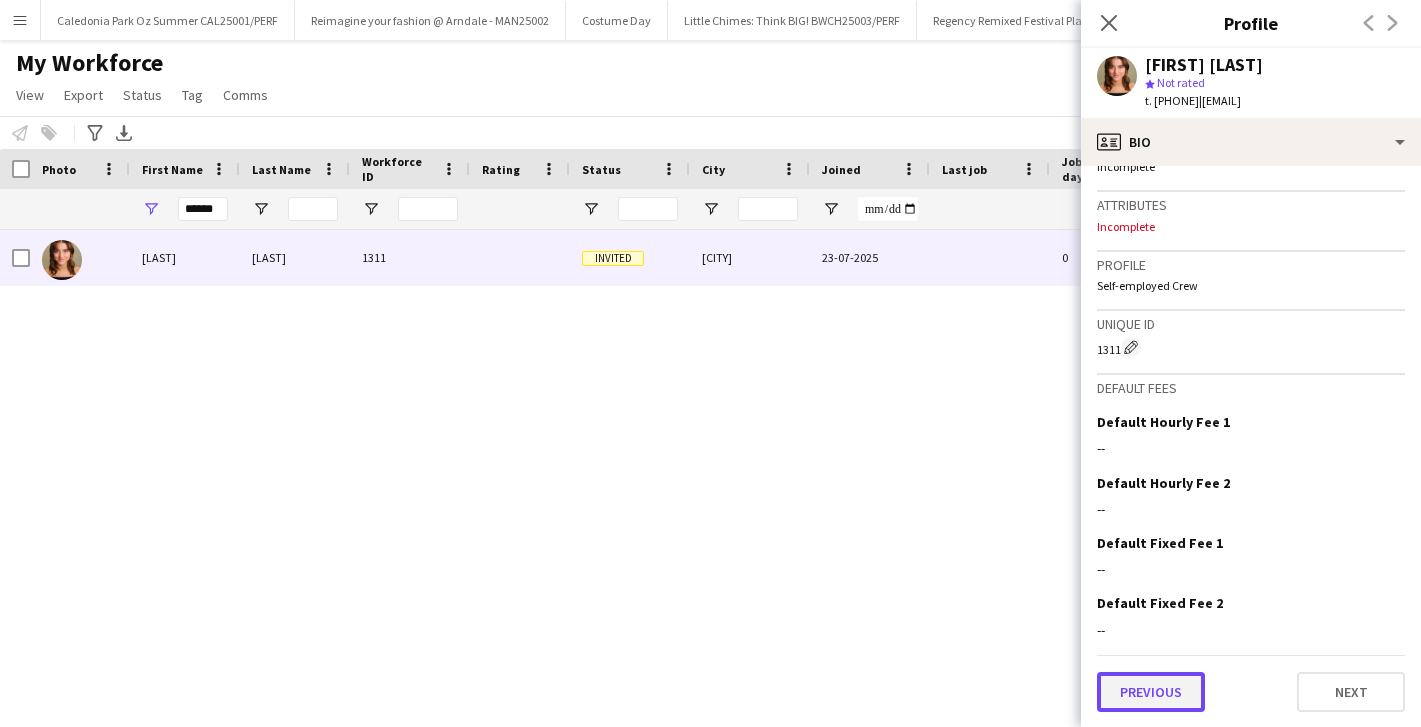 click on "Previous" 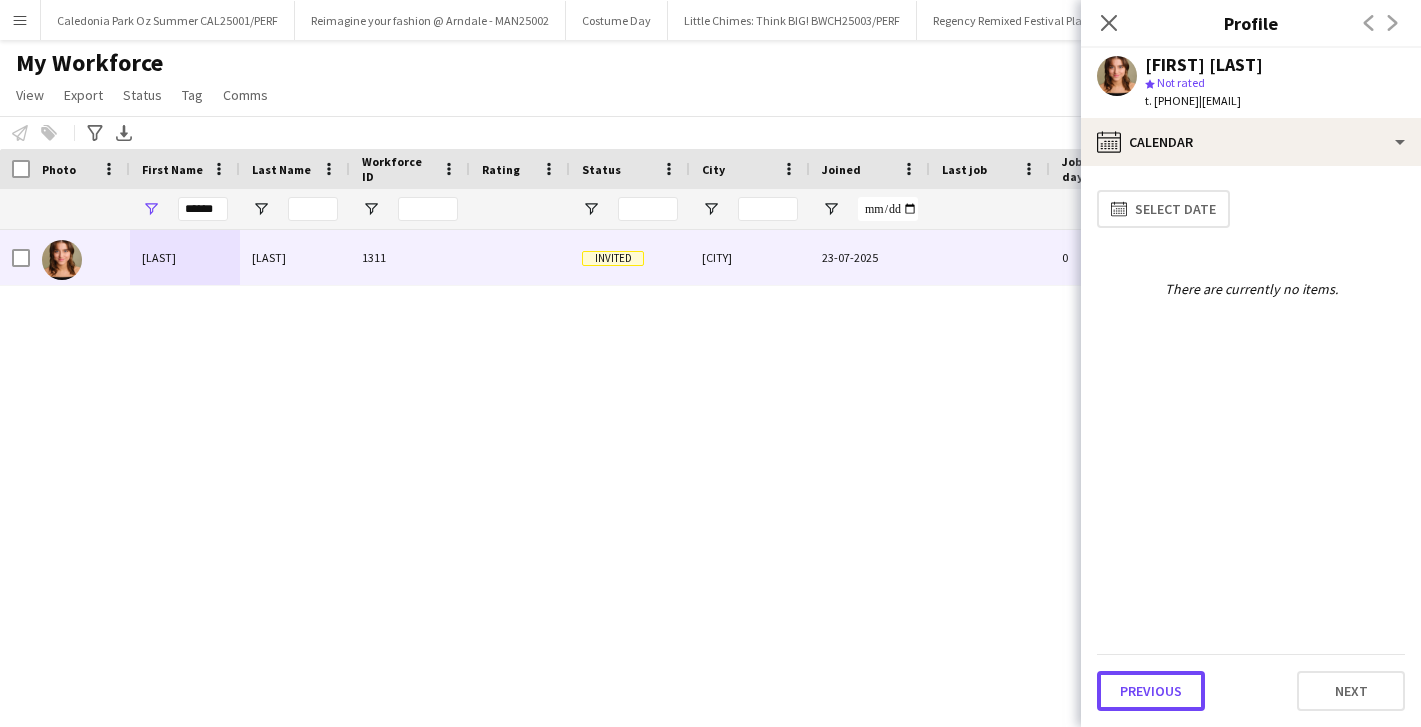 click on "Previous" 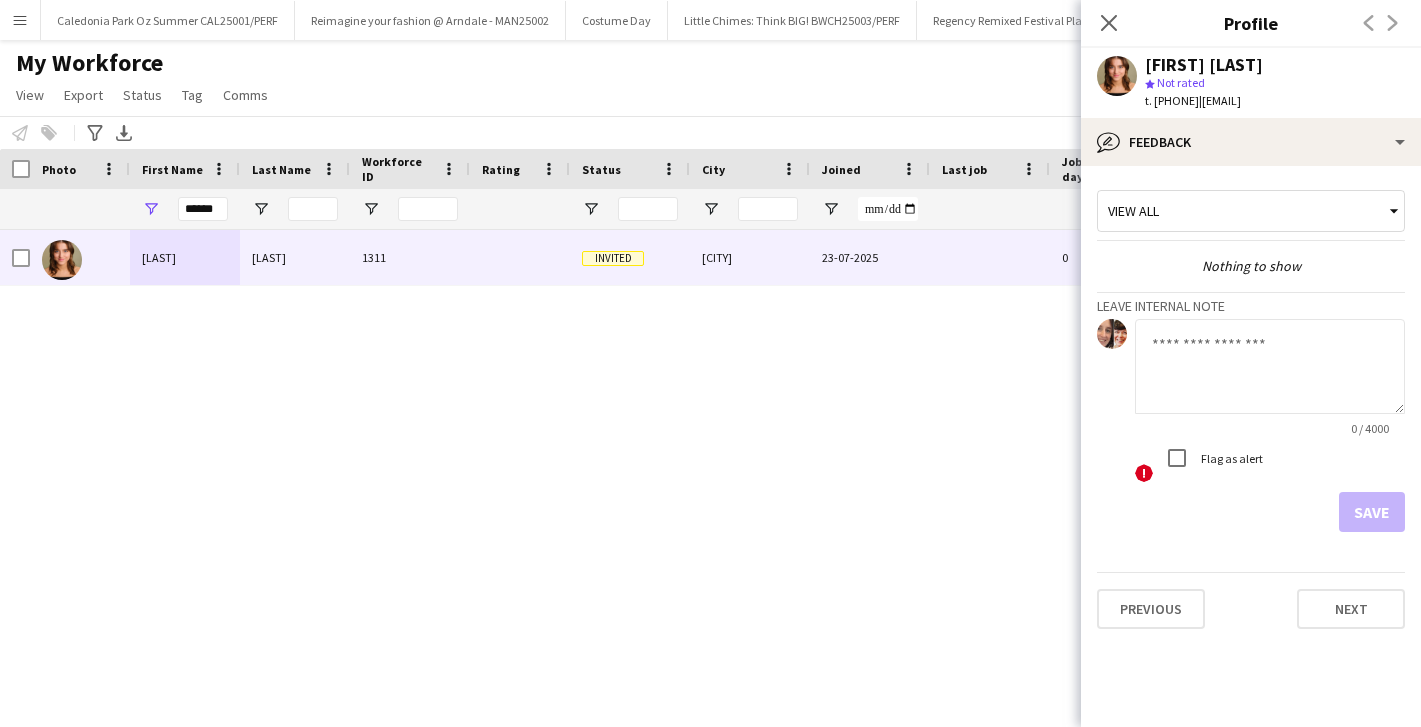 click 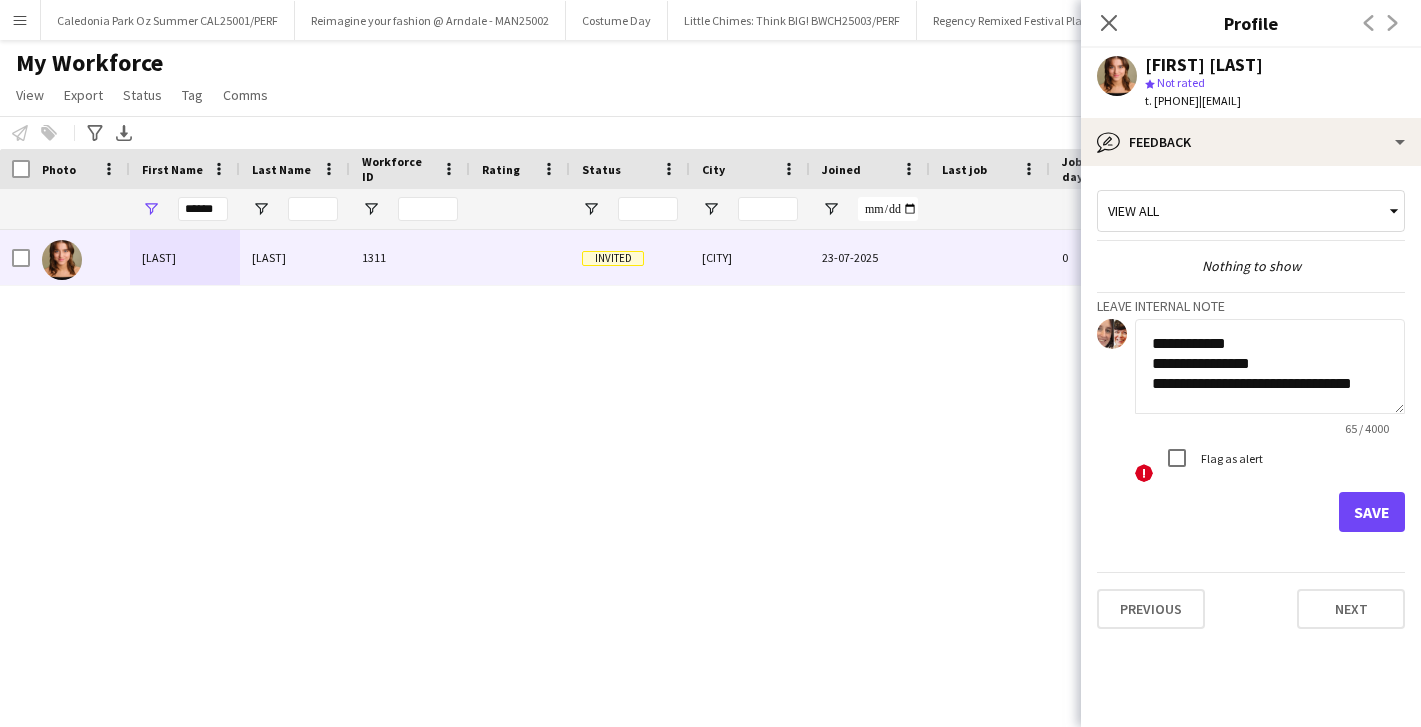 type on "**********" 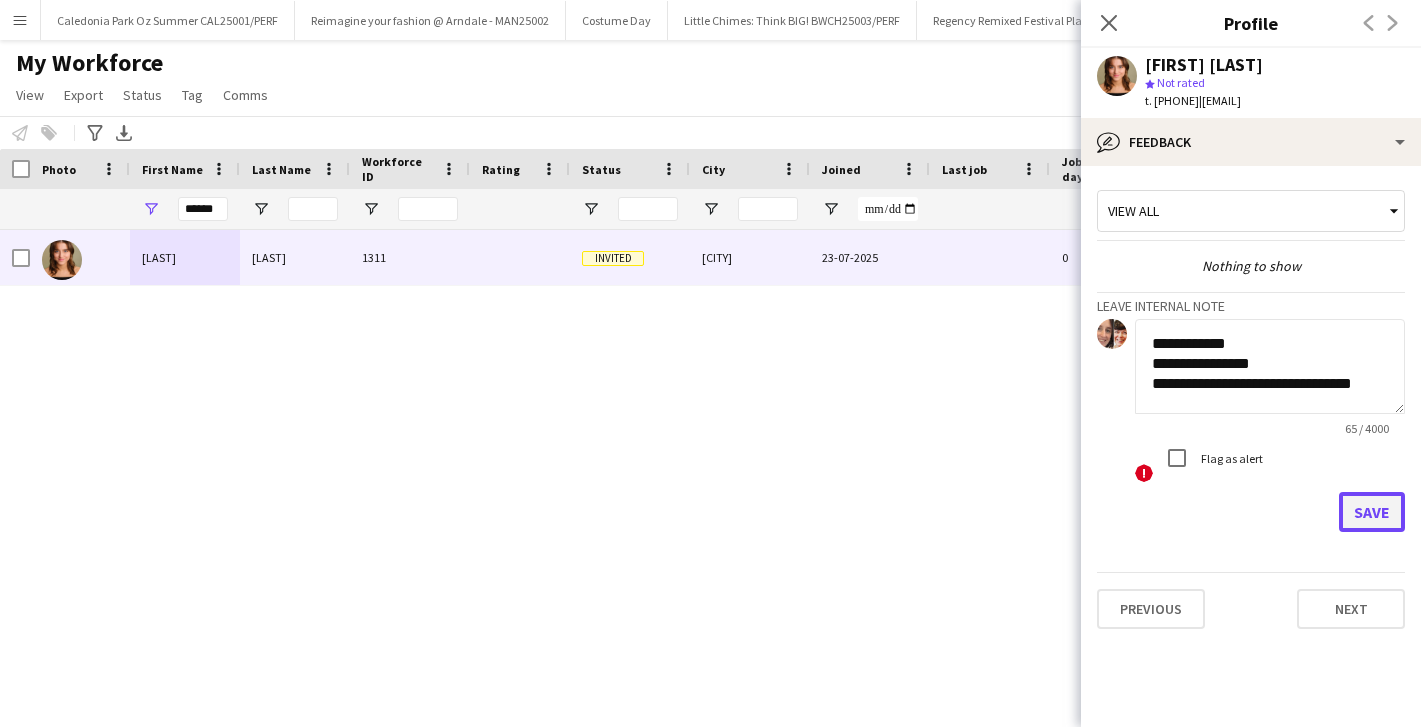 click on "Save" 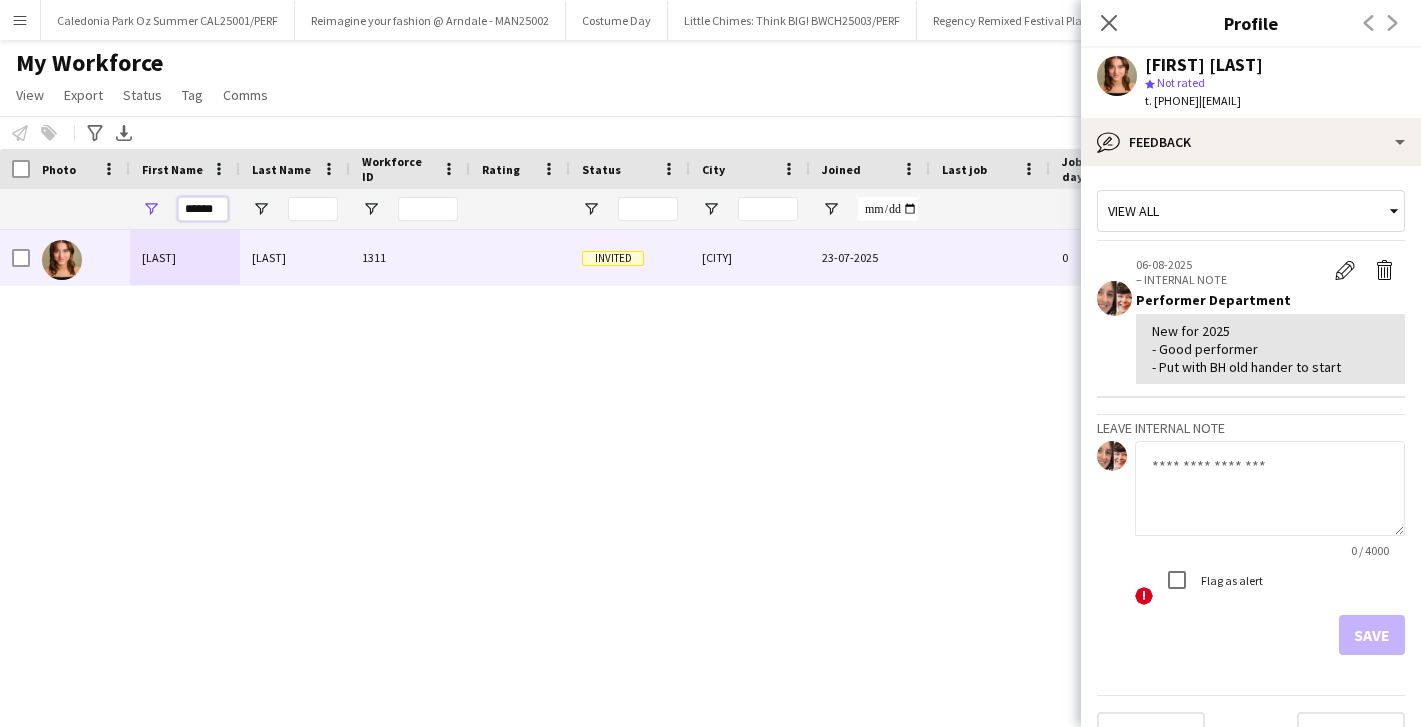 click on "******" at bounding box center [203, 209] 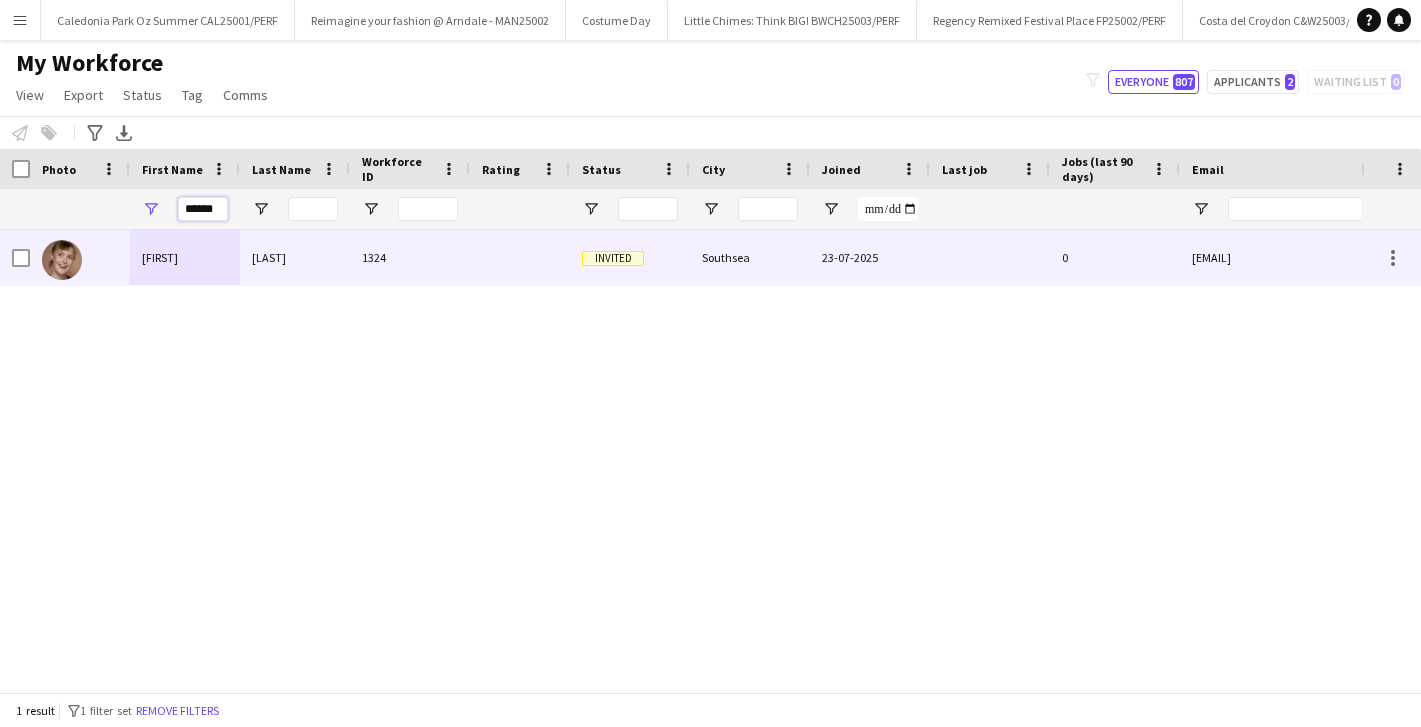 type on "******" 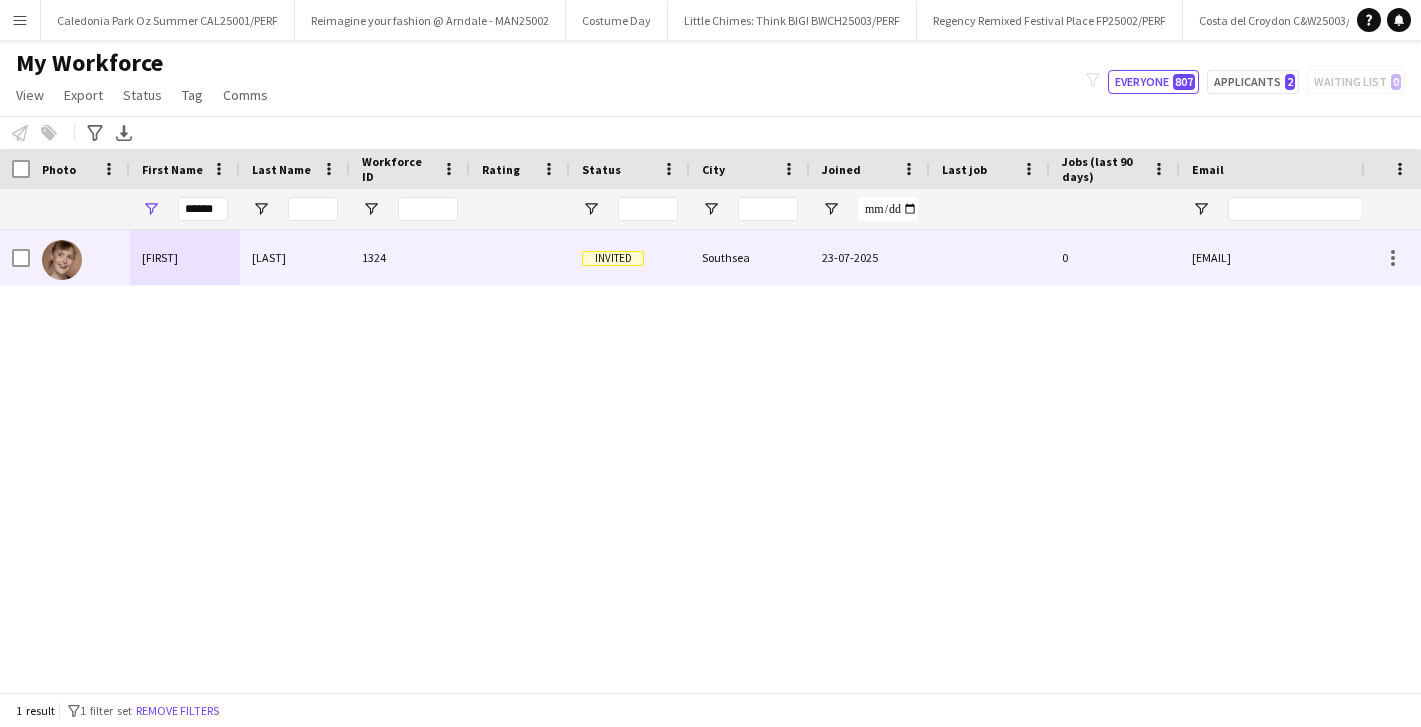click on "[LAST]" at bounding box center (295, 257) 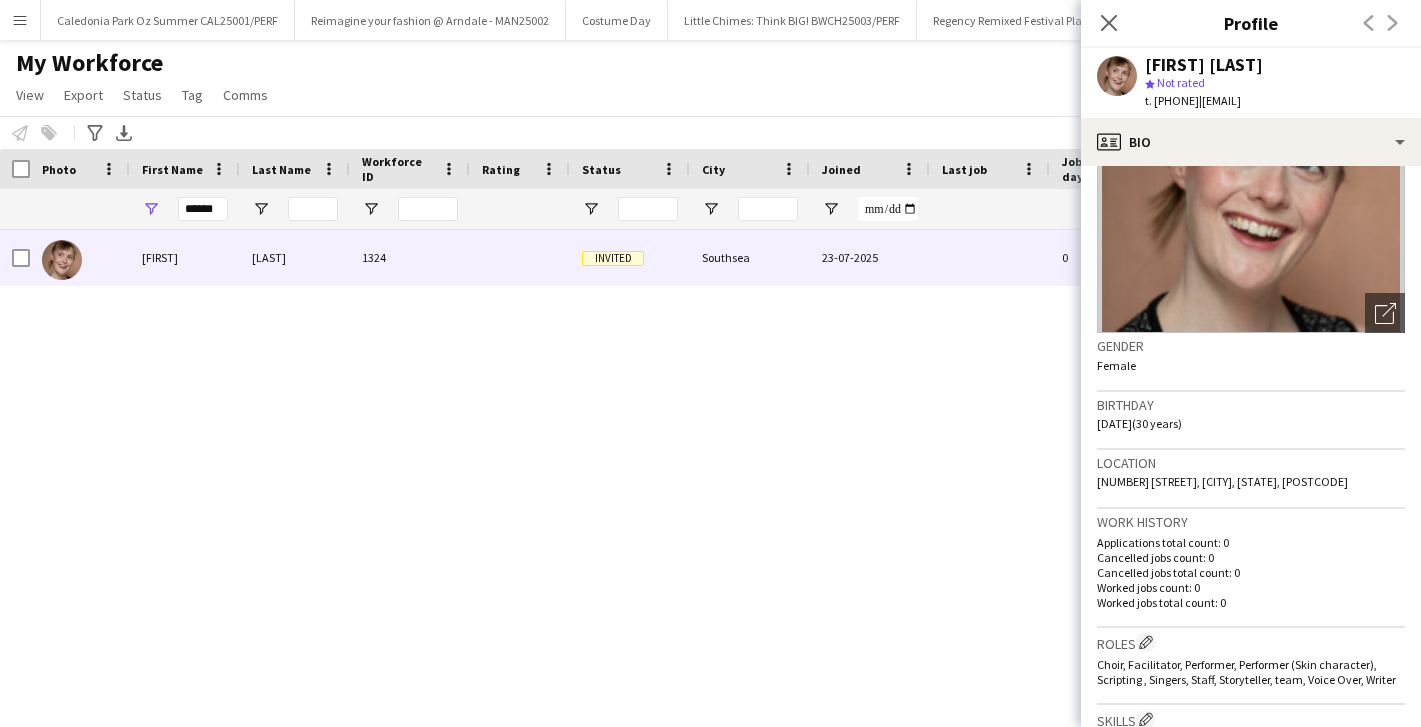 scroll, scrollTop: 143, scrollLeft: 0, axis: vertical 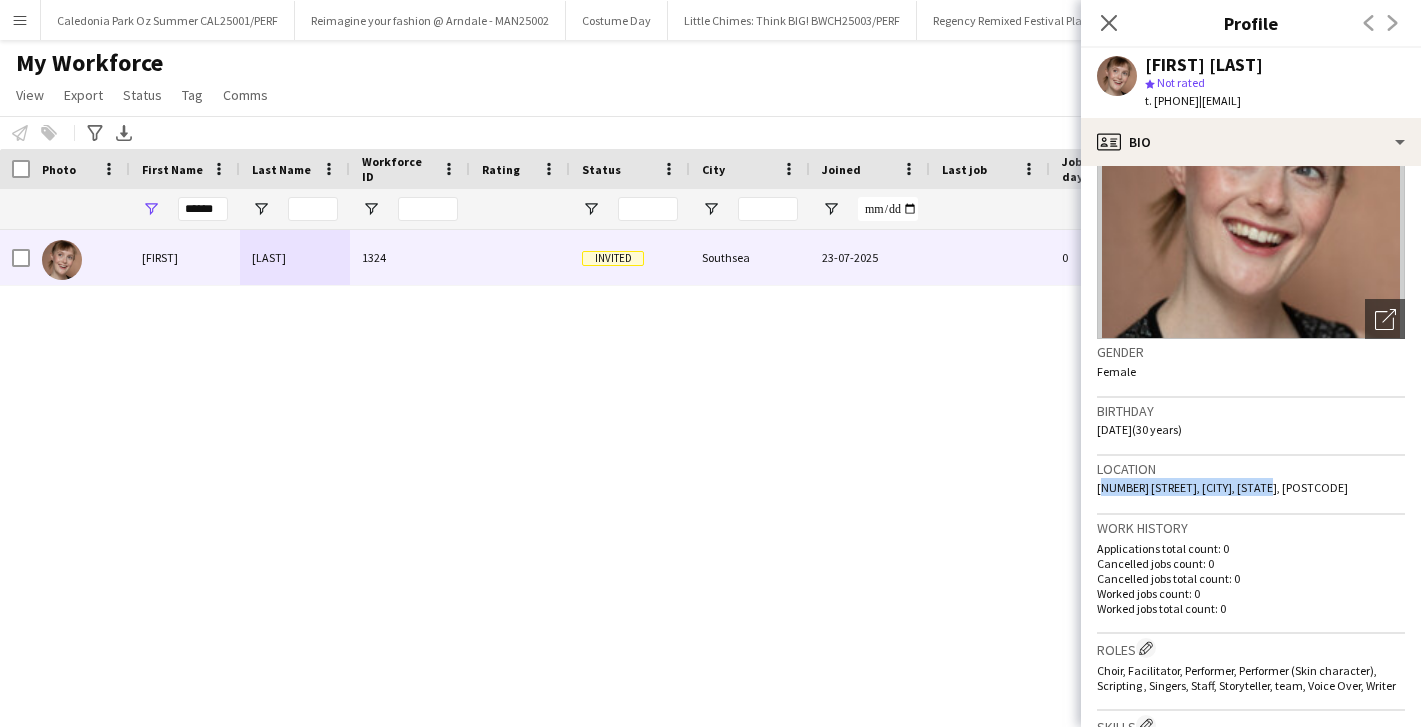 drag, startPoint x: 1270, startPoint y: 490, endPoint x: 1091, endPoint y: 491, distance: 179.00279 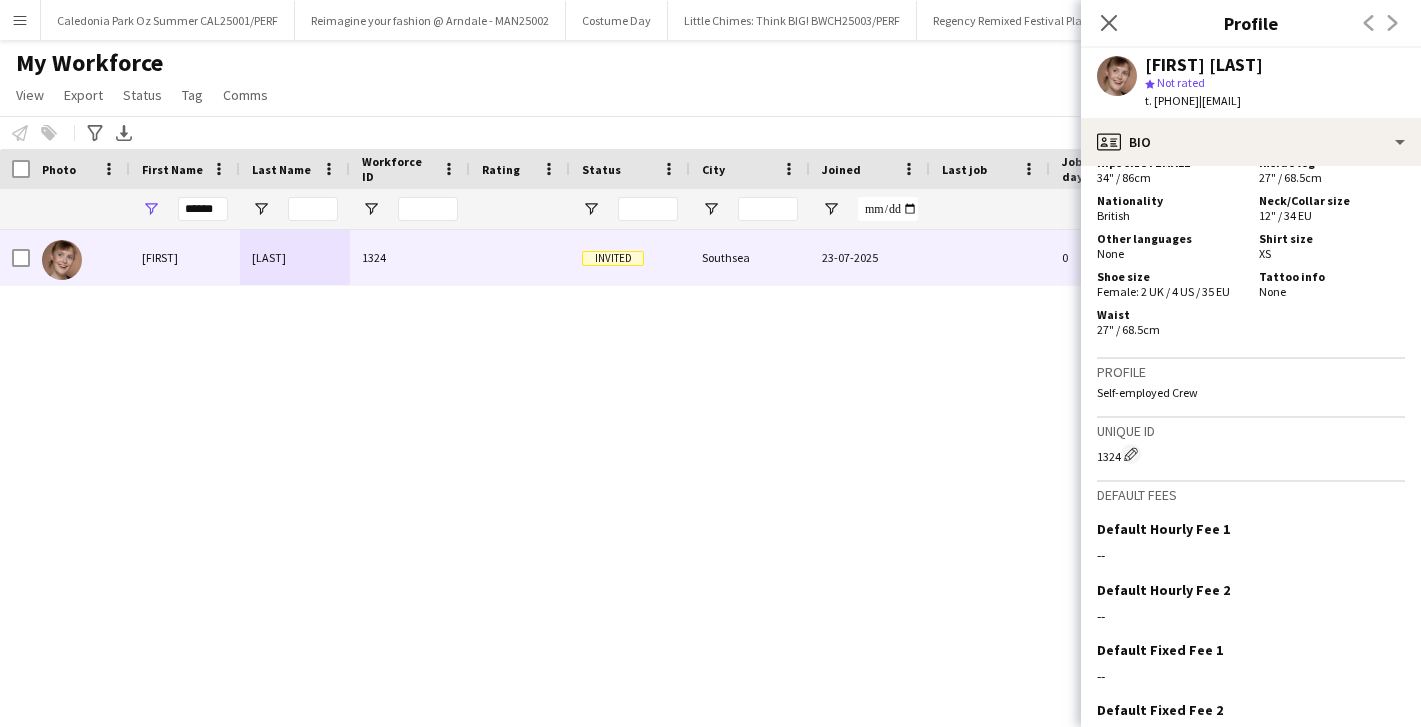 scroll, scrollTop: 1426, scrollLeft: 0, axis: vertical 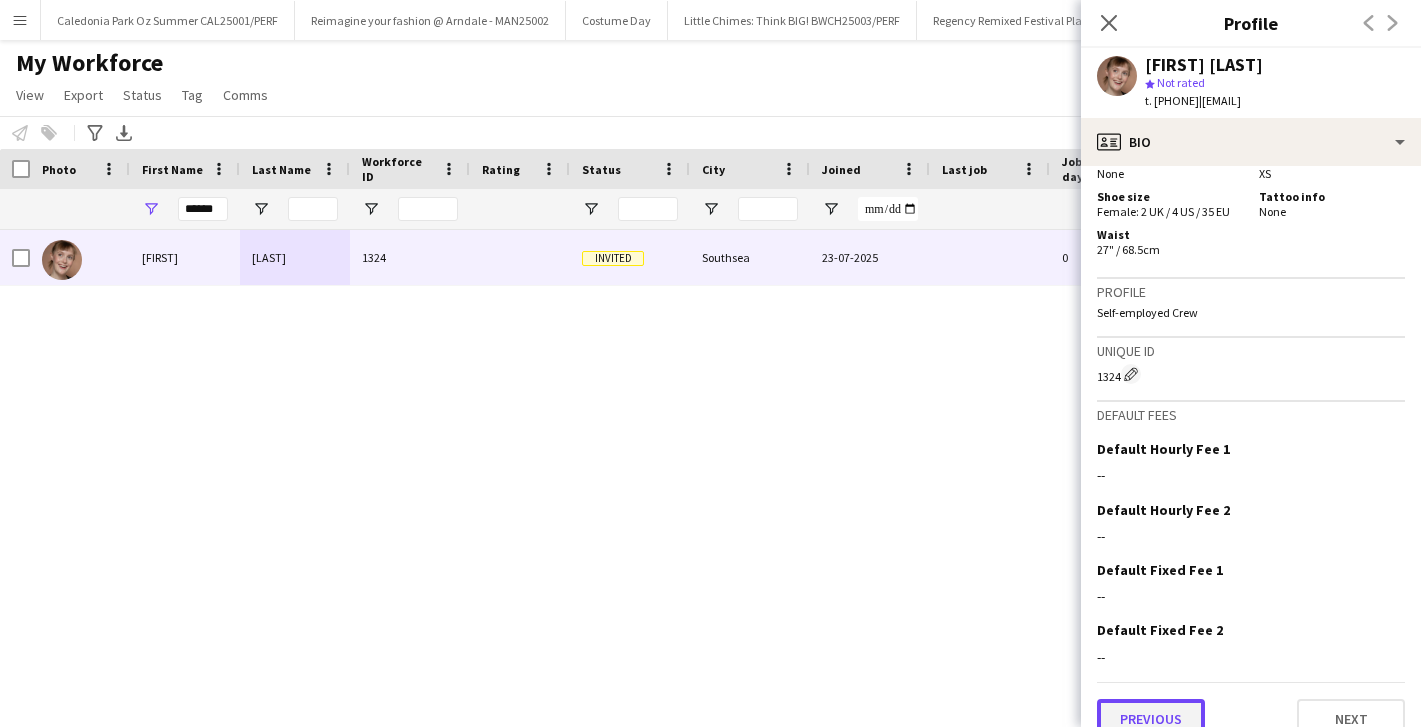 click on "Previous" 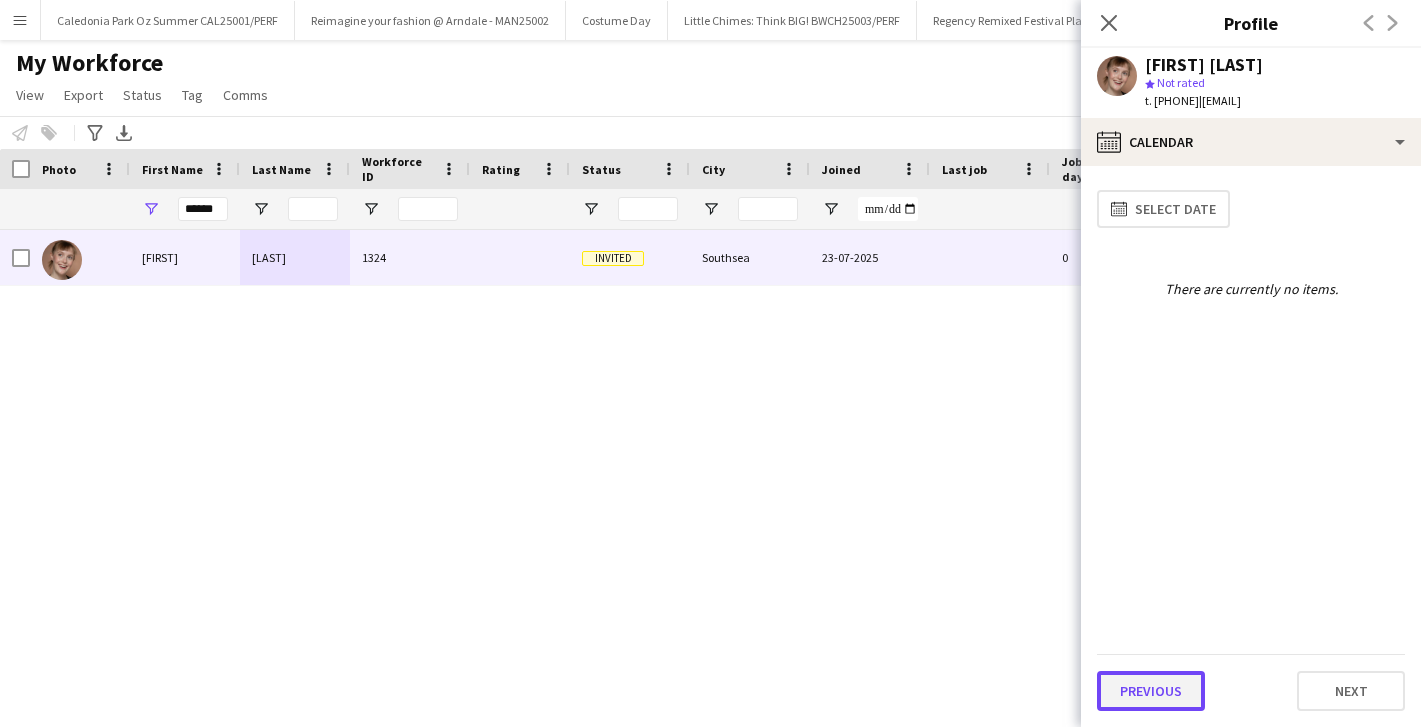 click on "Previous" 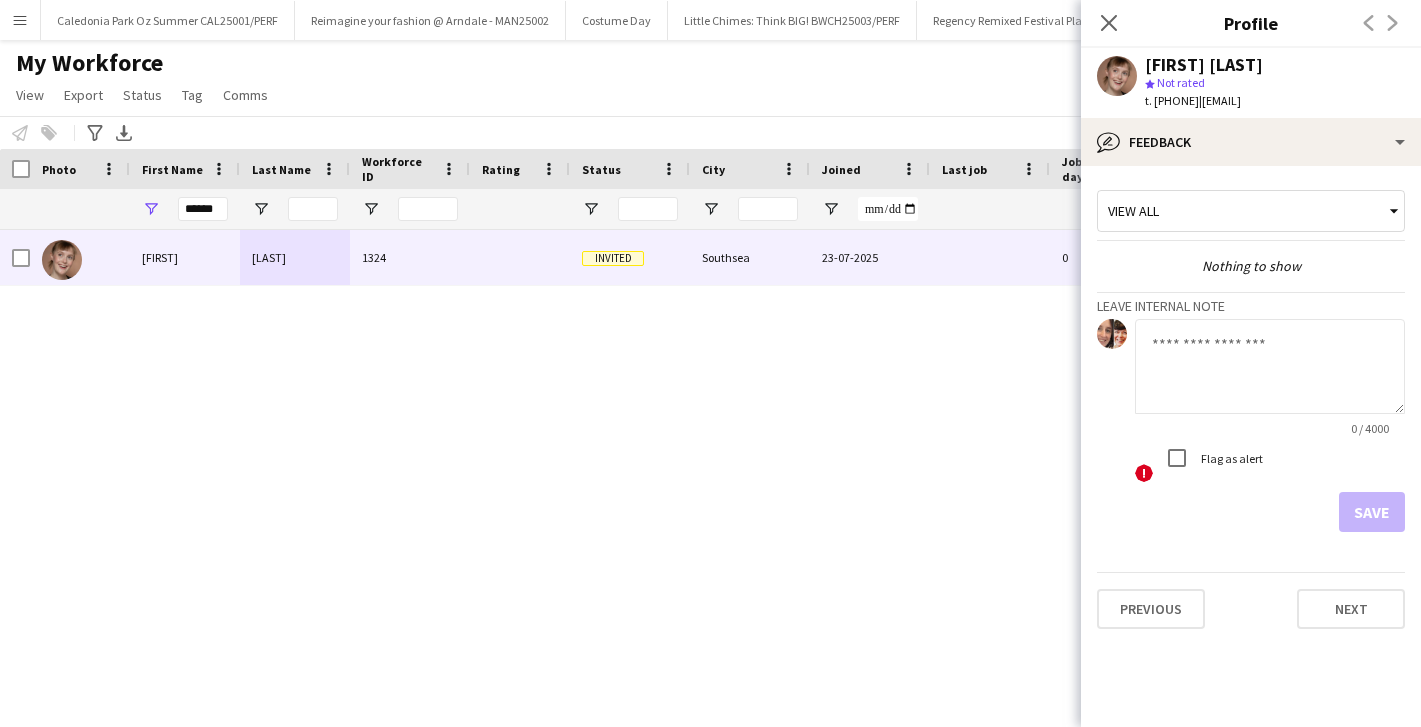 click 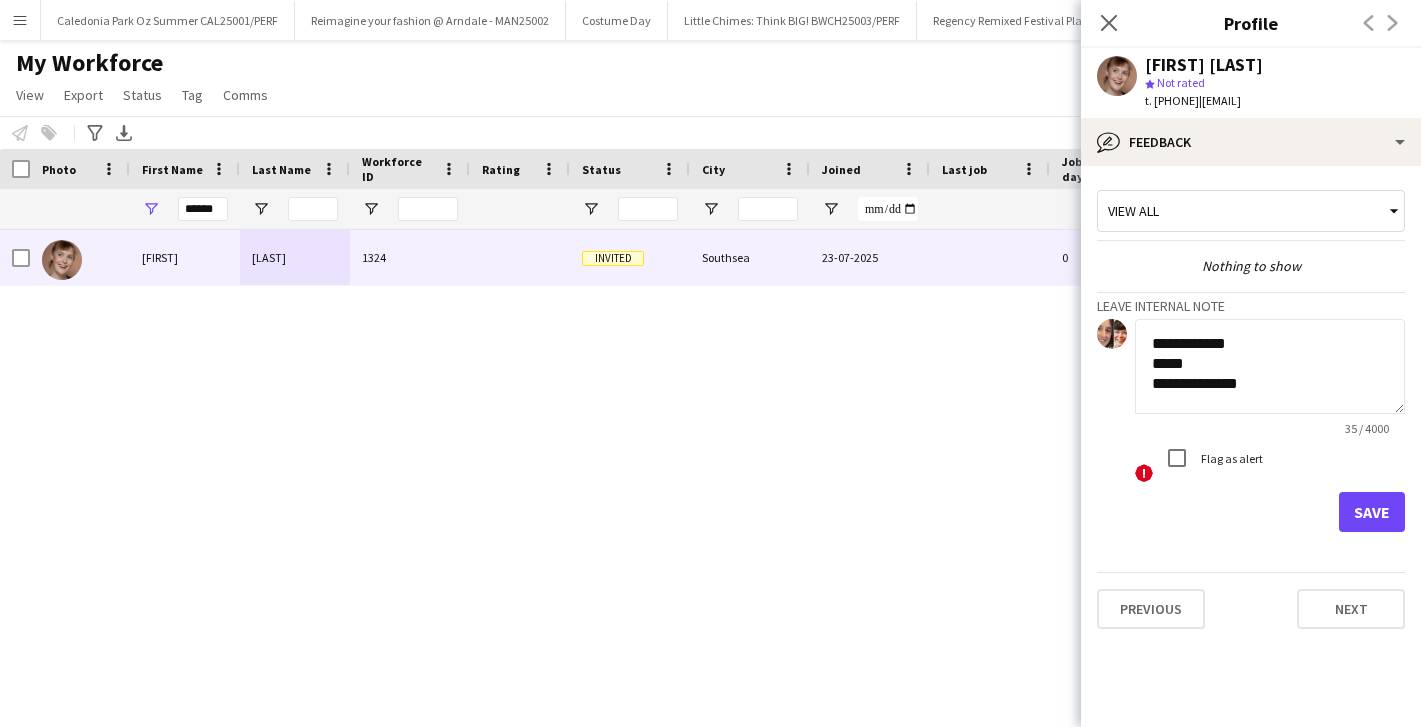 drag, startPoint x: 1256, startPoint y: 384, endPoint x: 1128, endPoint y: 395, distance: 128.47179 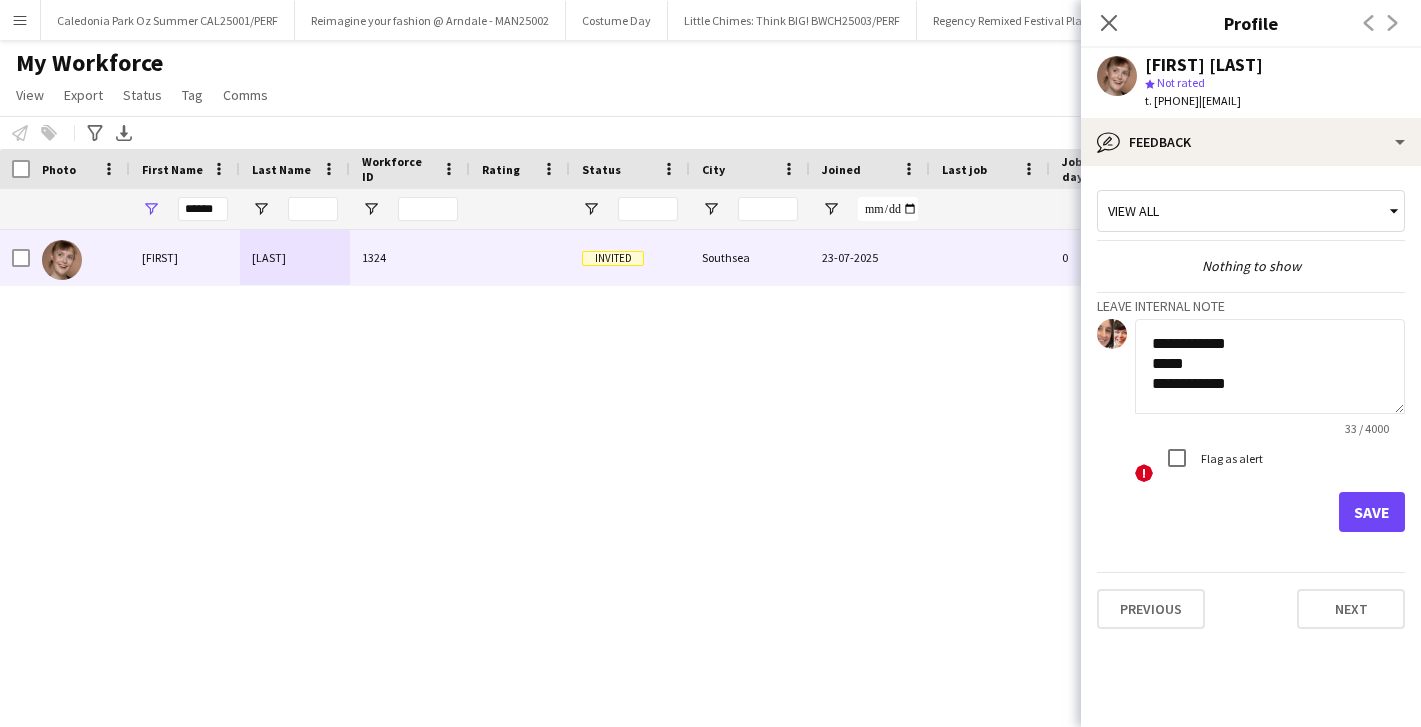 drag, startPoint x: 1233, startPoint y: 392, endPoint x: 1091, endPoint y: 392, distance: 142 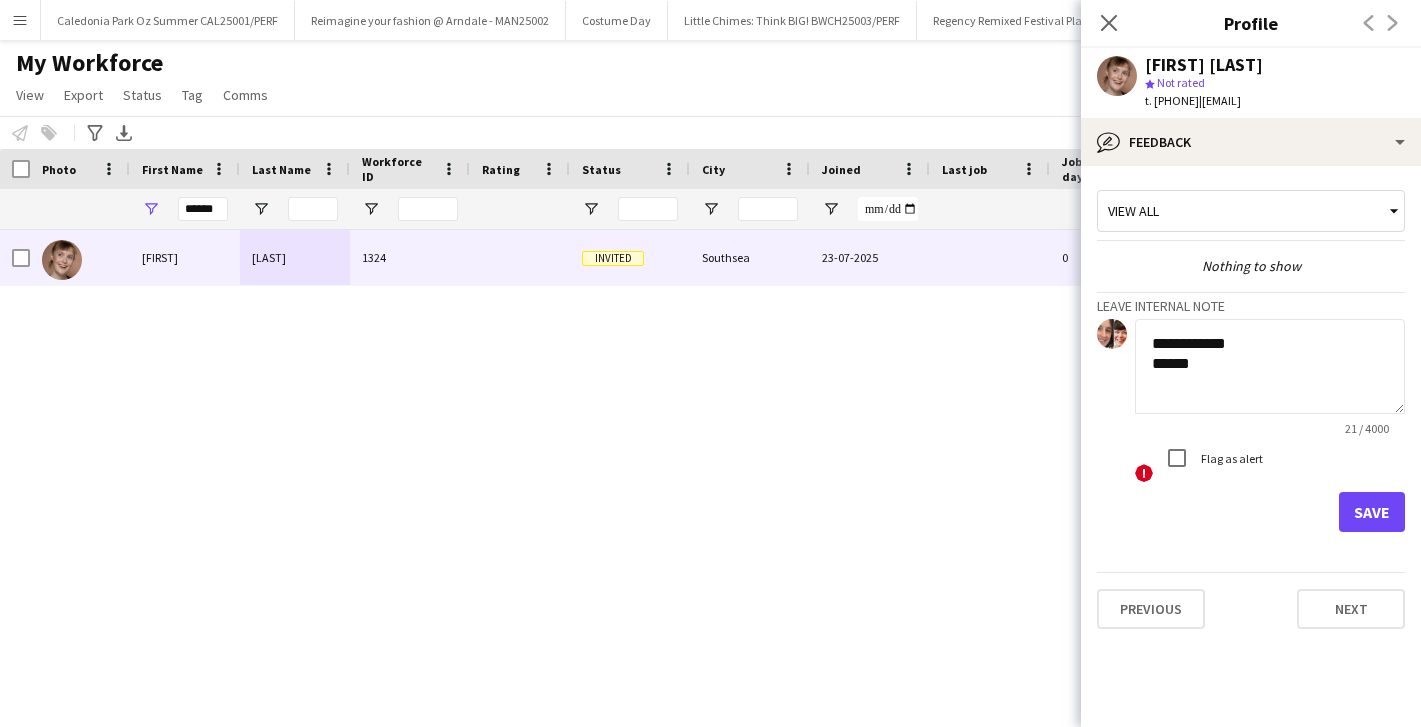type on "**********" 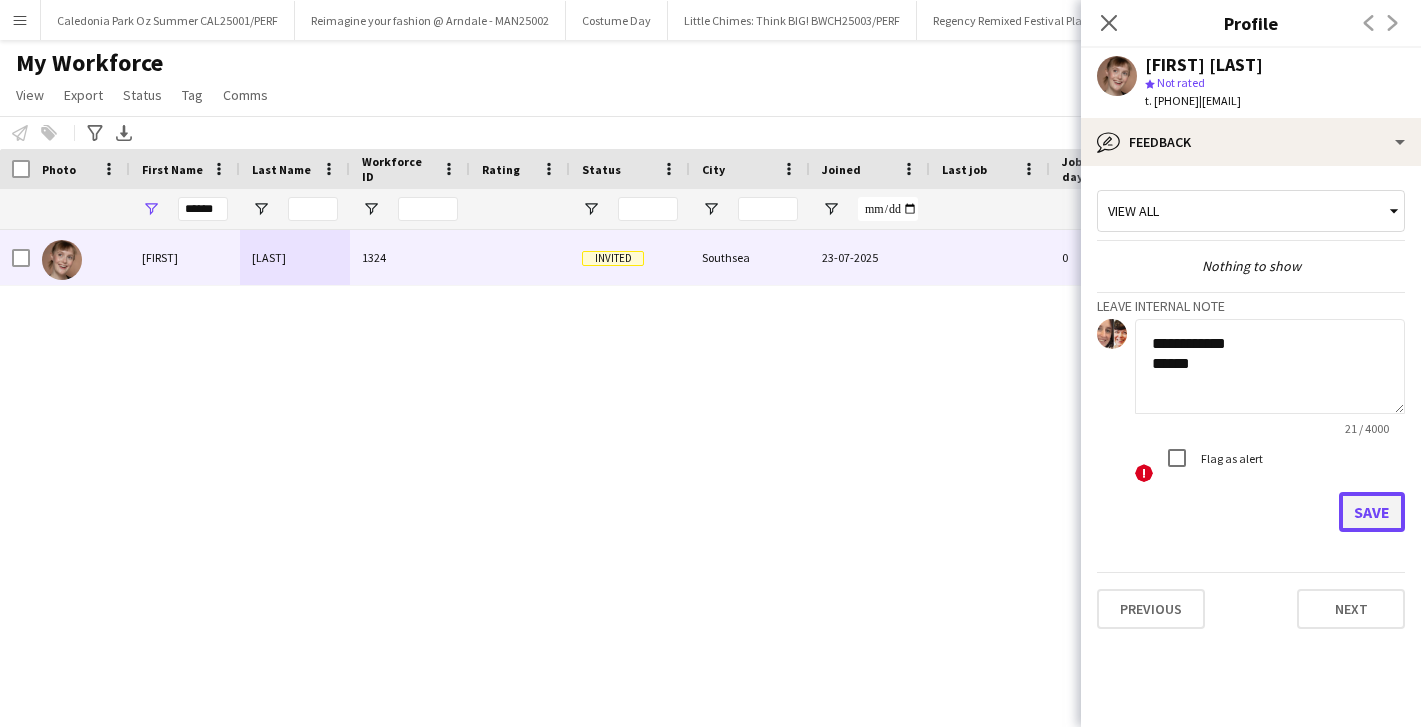 click on "Save" 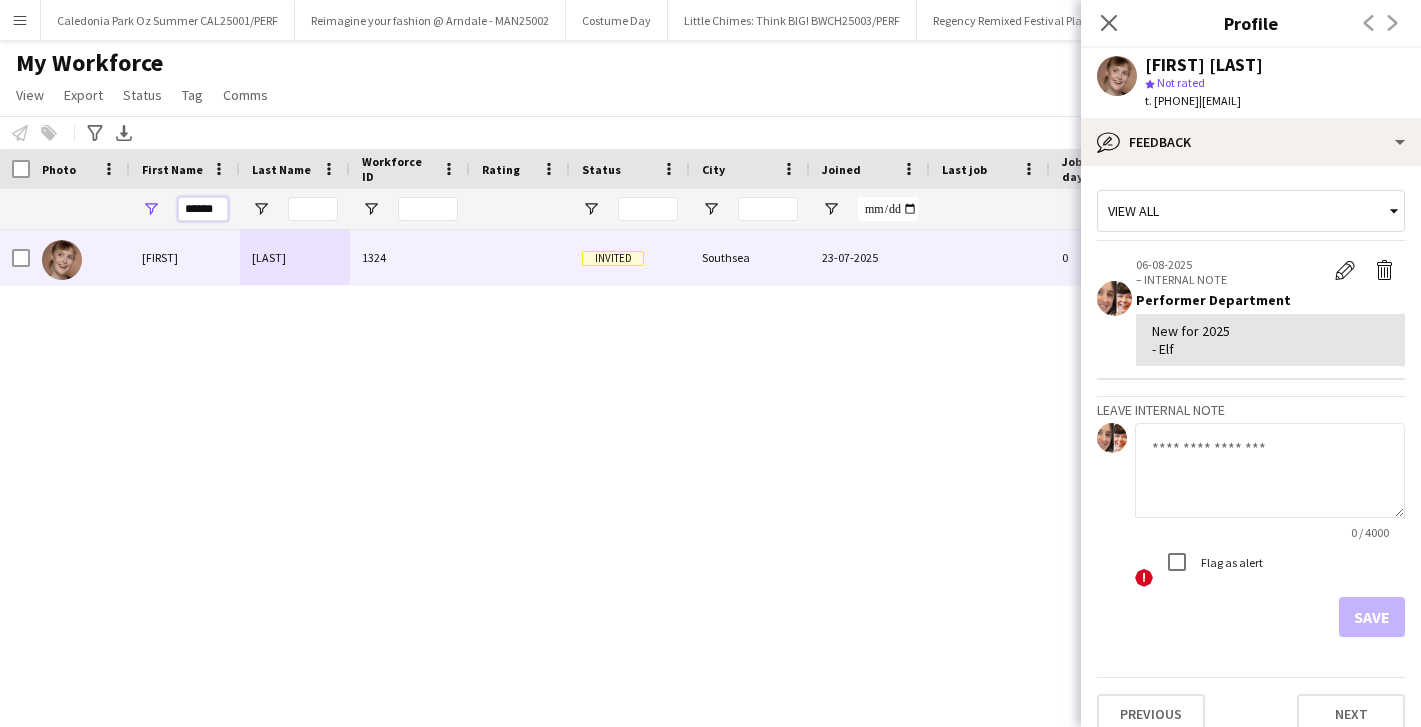 click on "******" at bounding box center [203, 209] 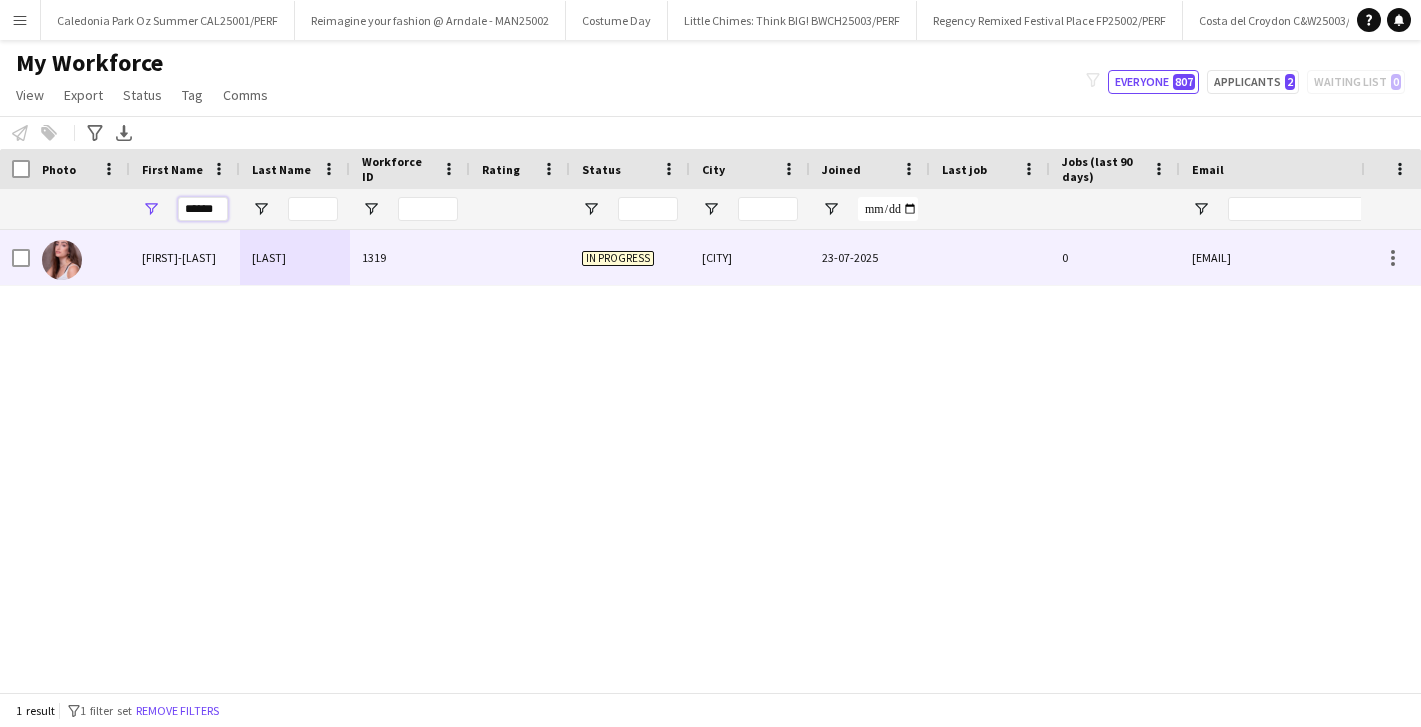 type on "******" 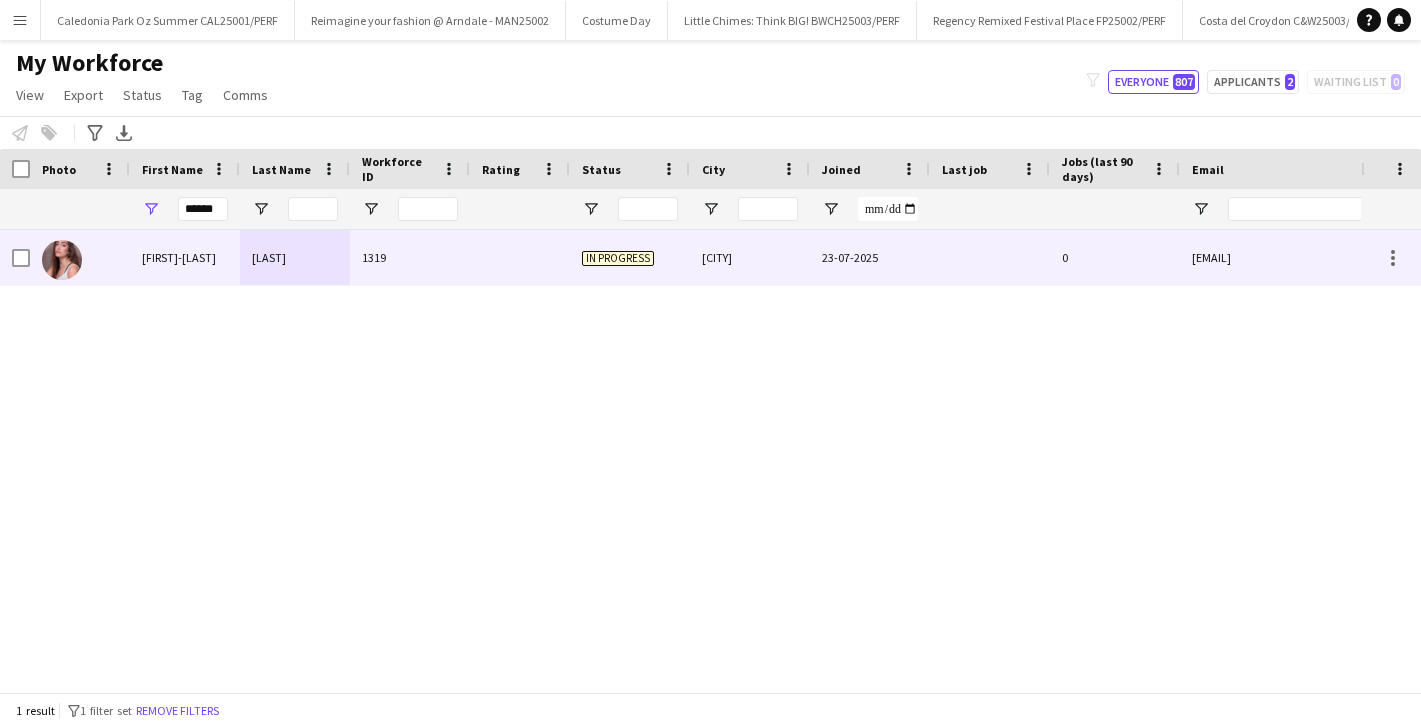 click on "[FIRST]-[LAST]" at bounding box center [185, 257] 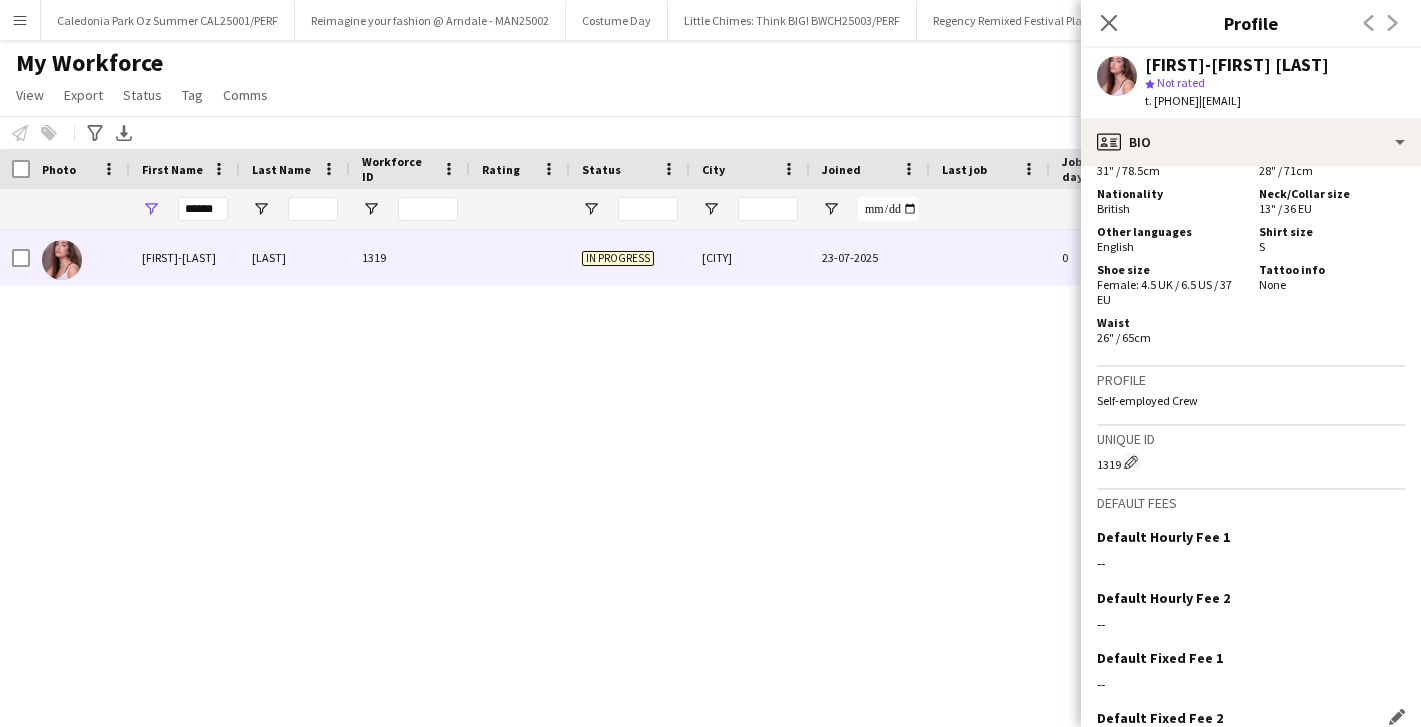 scroll, scrollTop: 1331, scrollLeft: 0, axis: vertical 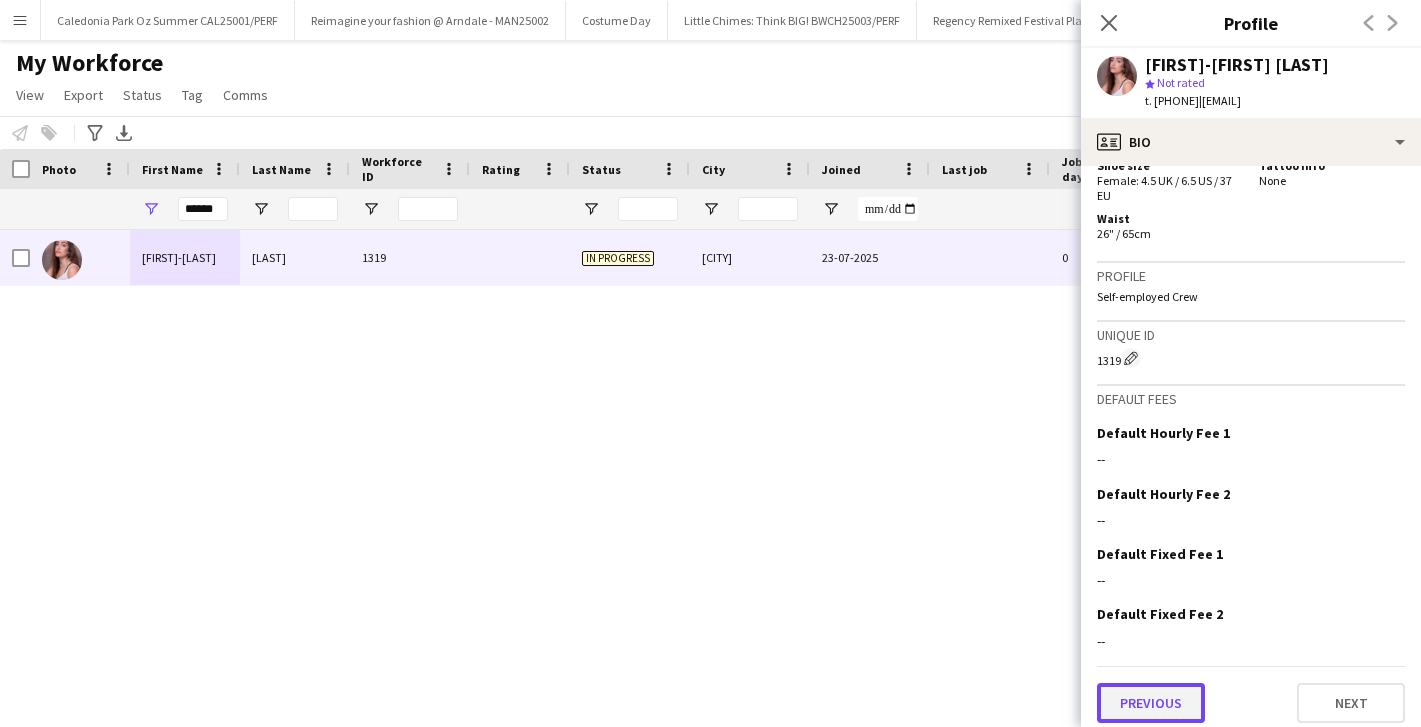 click on "Previous" 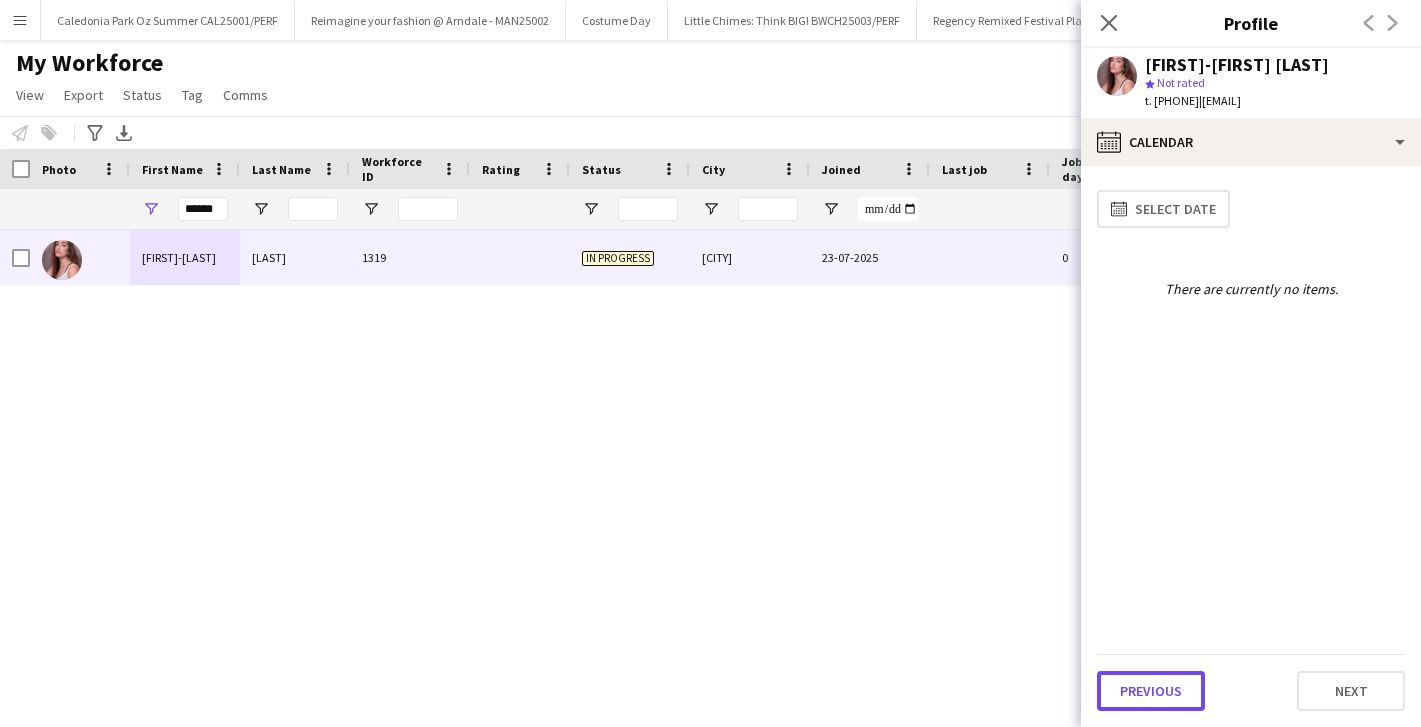 click on "Previous" 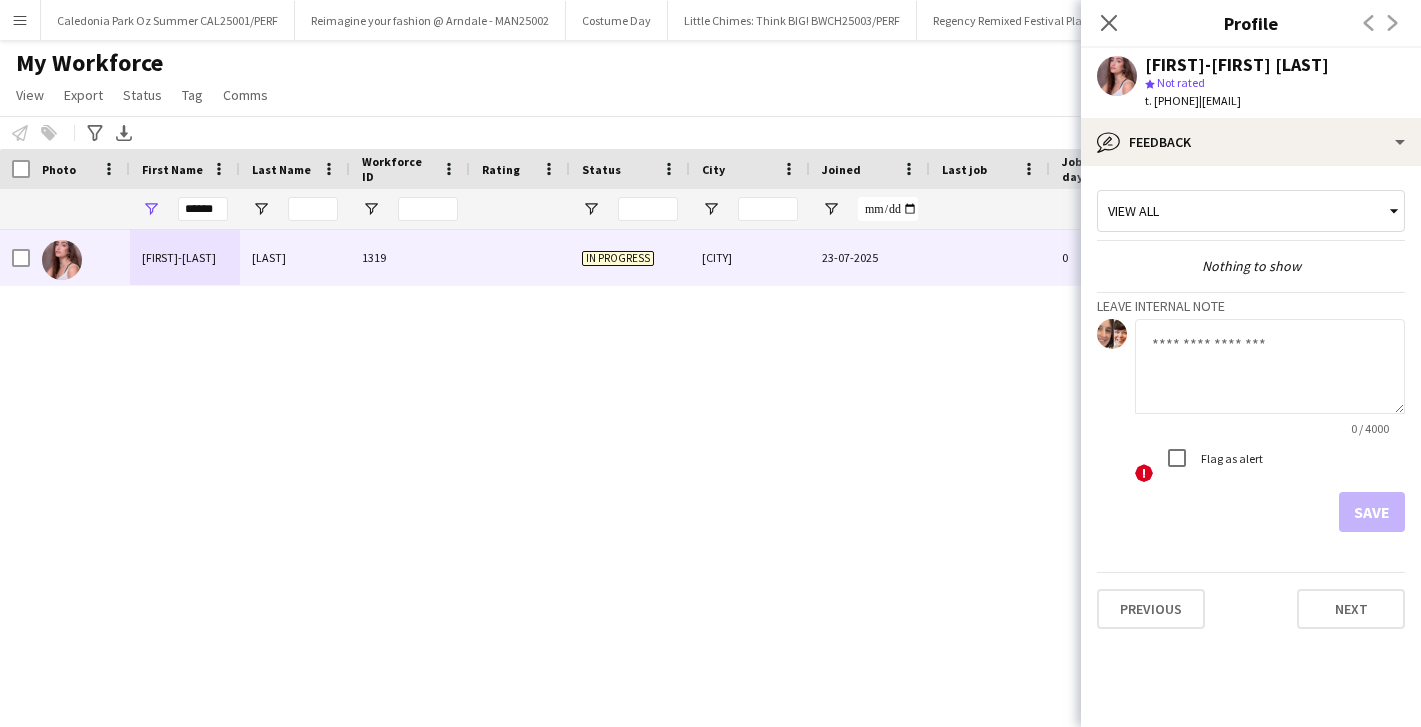 click 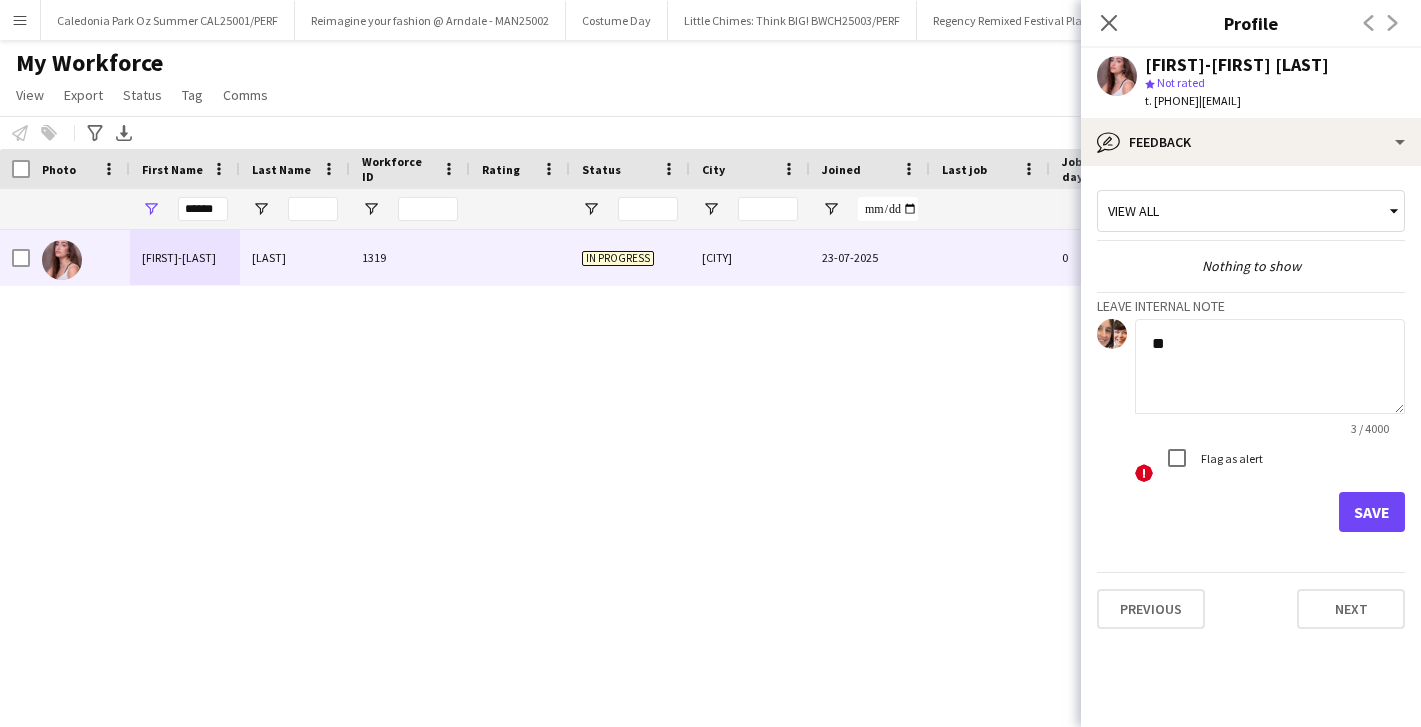 type on "*" 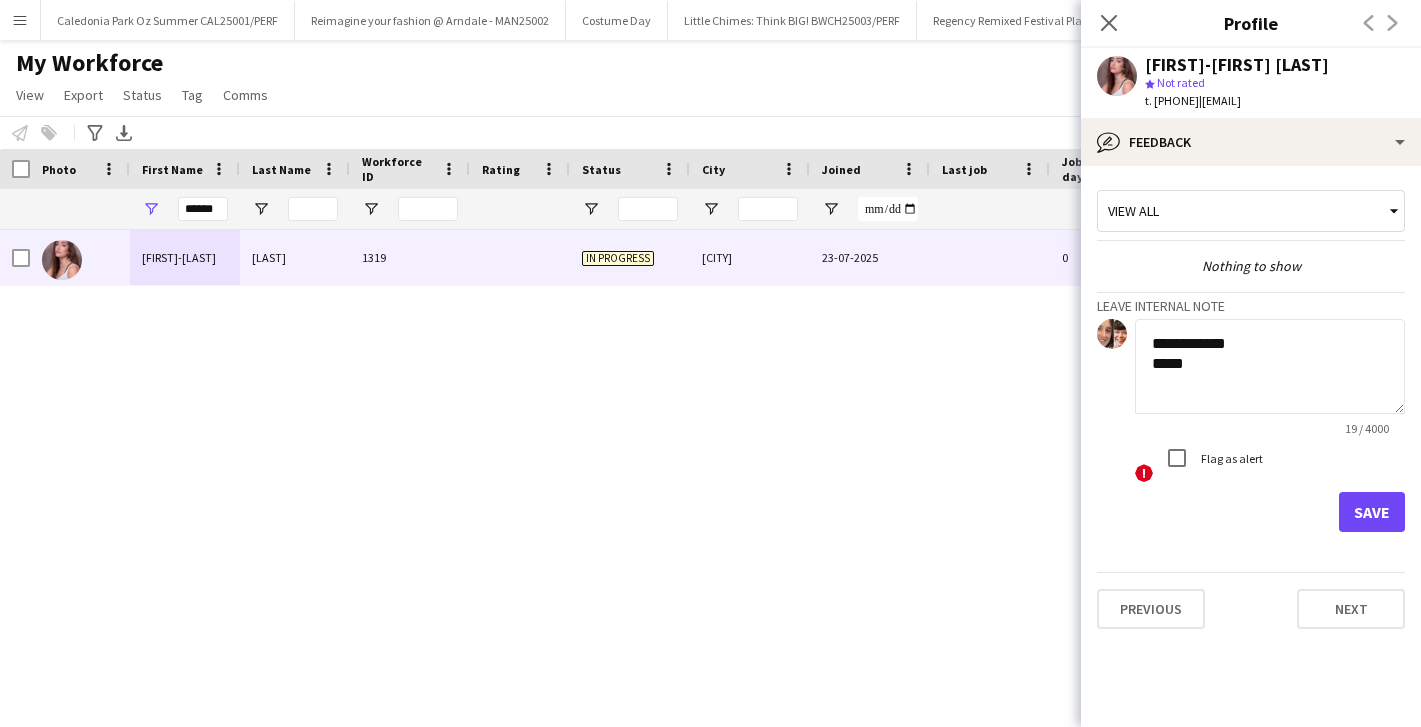 type on "**********" 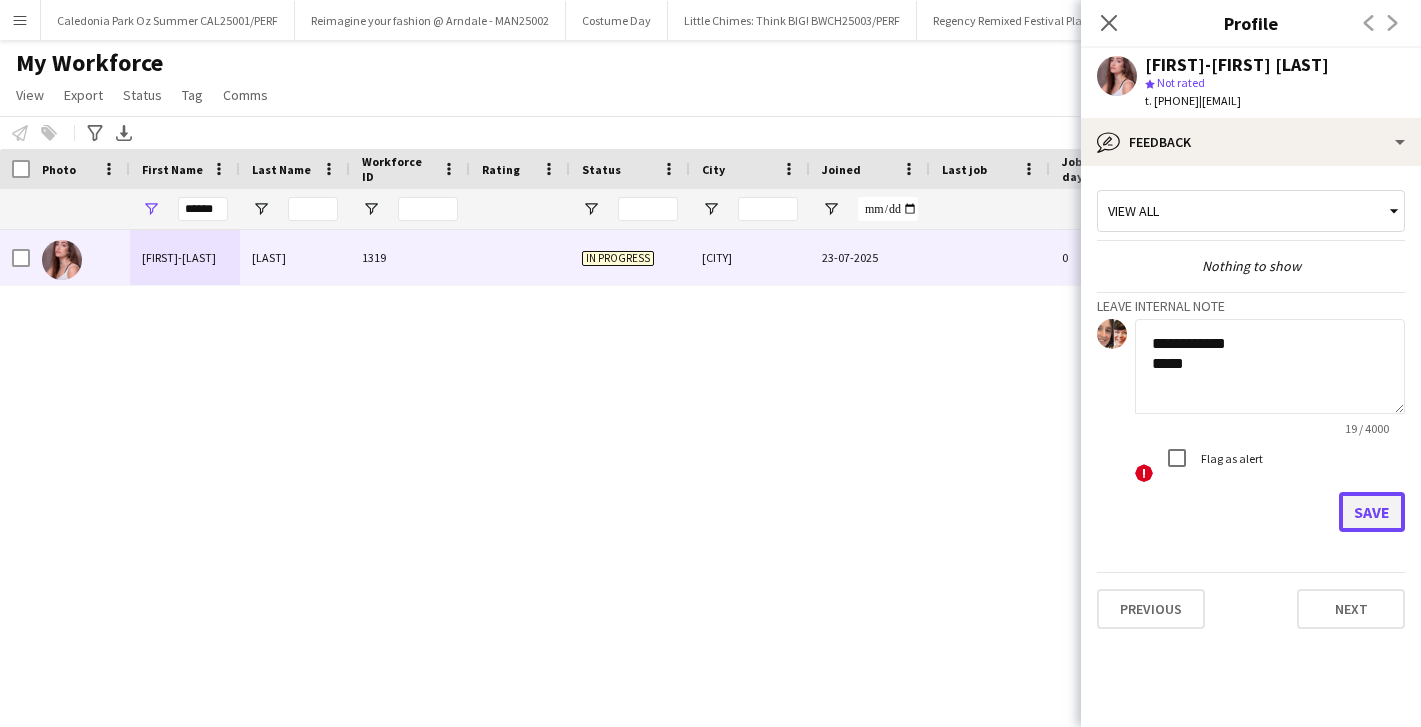 click on "Save" 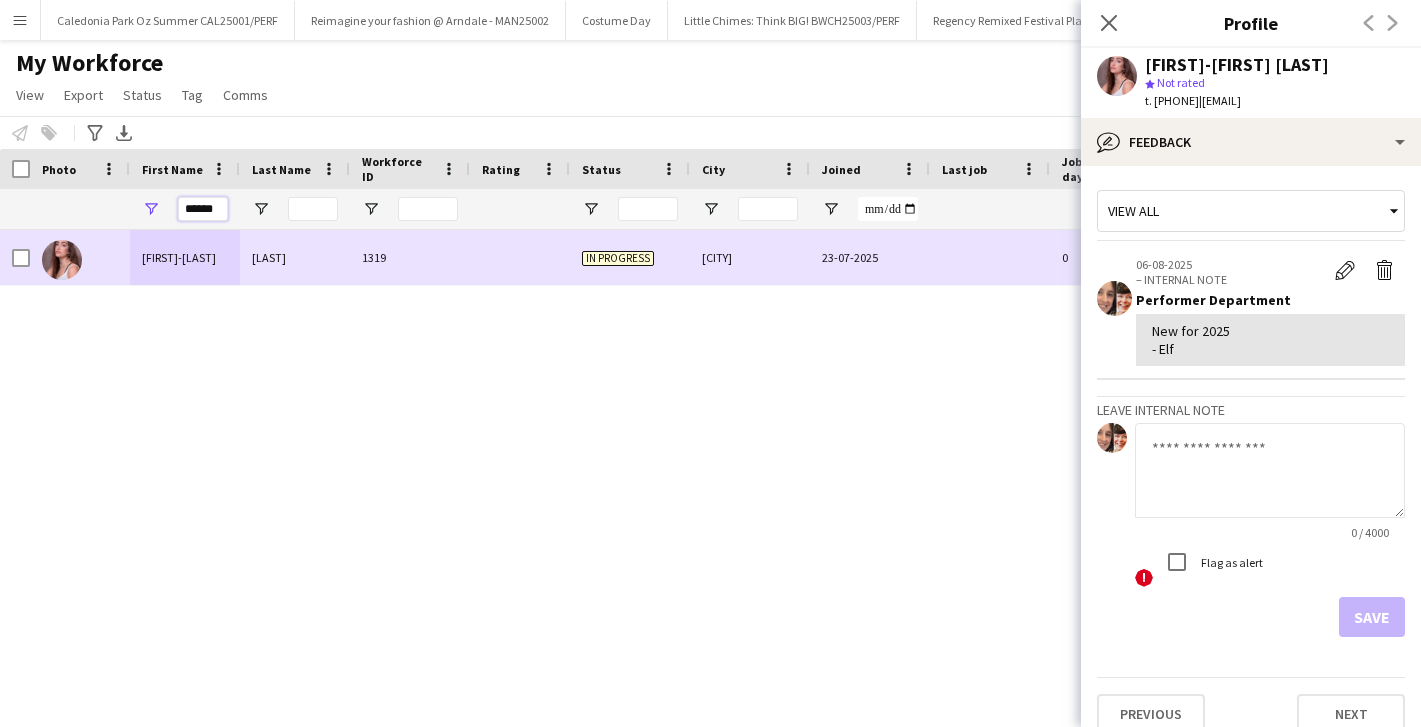 click on "******" at bounding box center [203, 209] 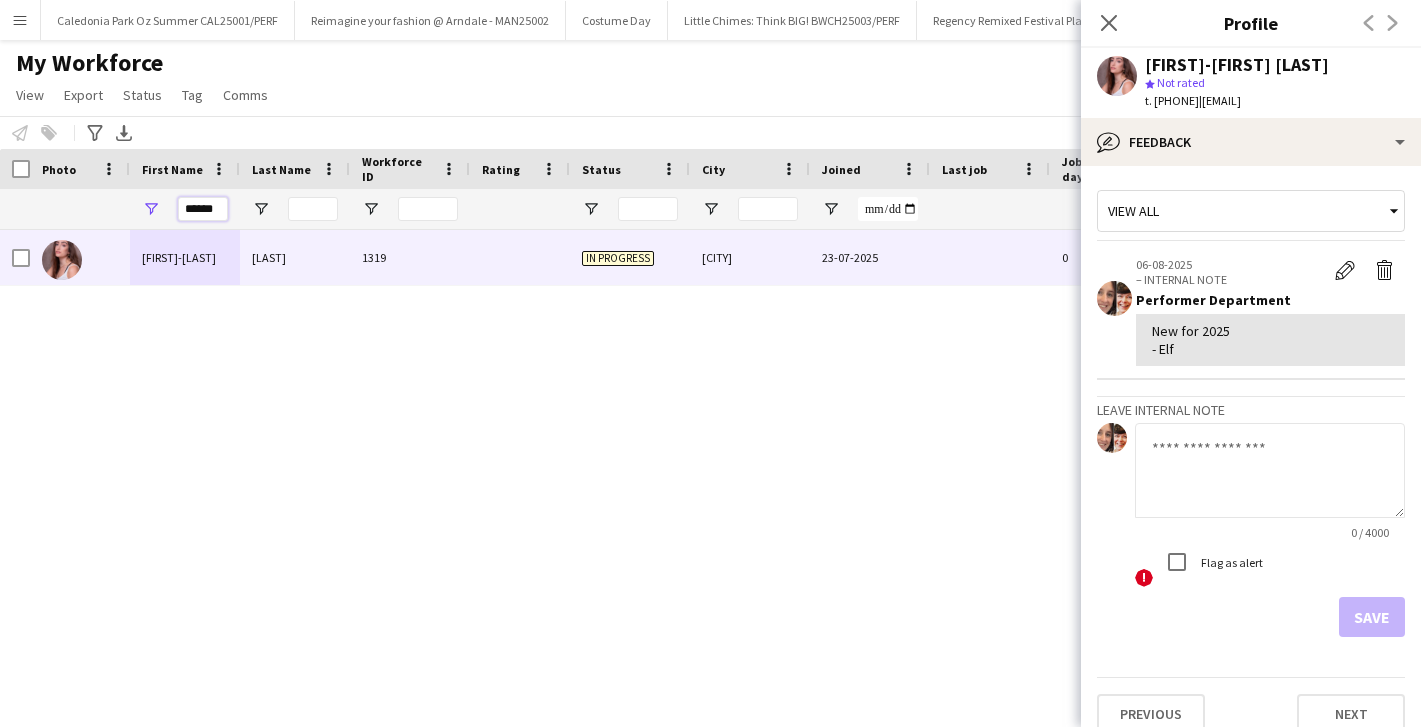 click on "******" at bounding box center [203, 209] 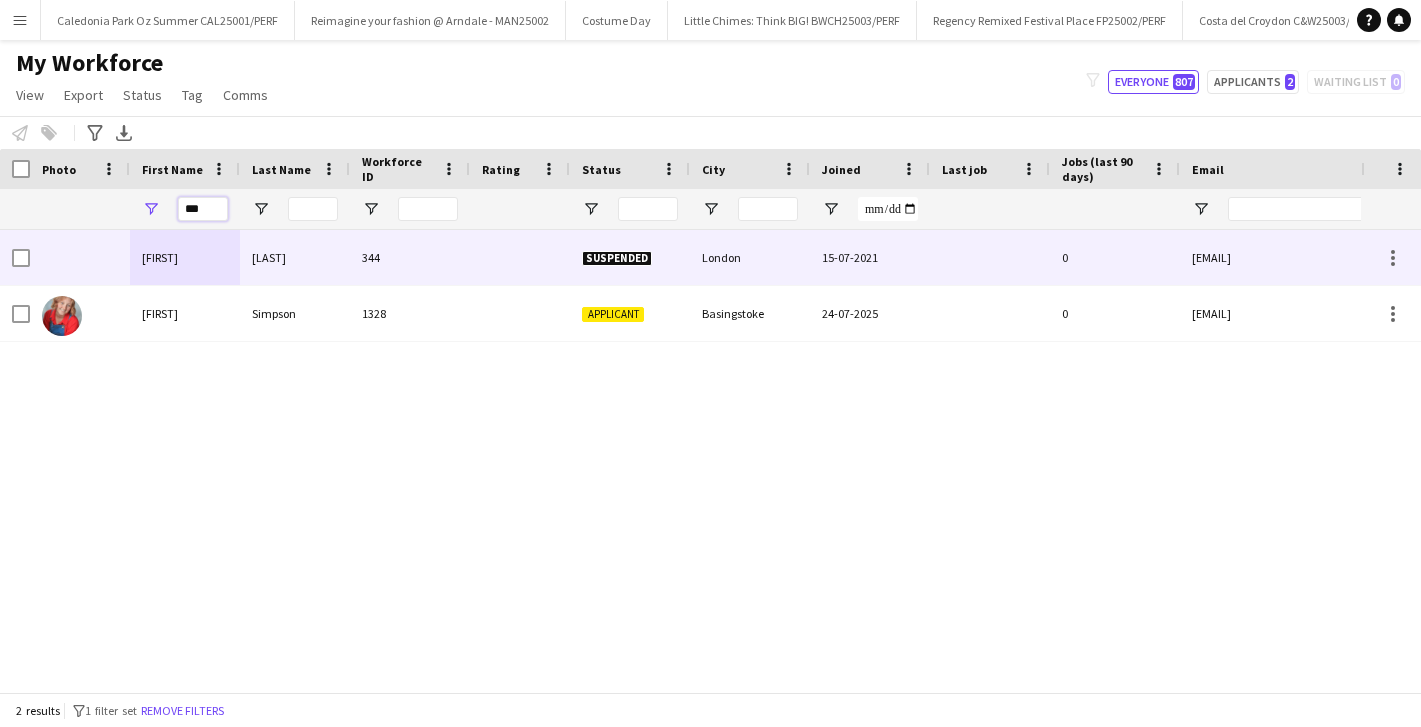 type on "***" 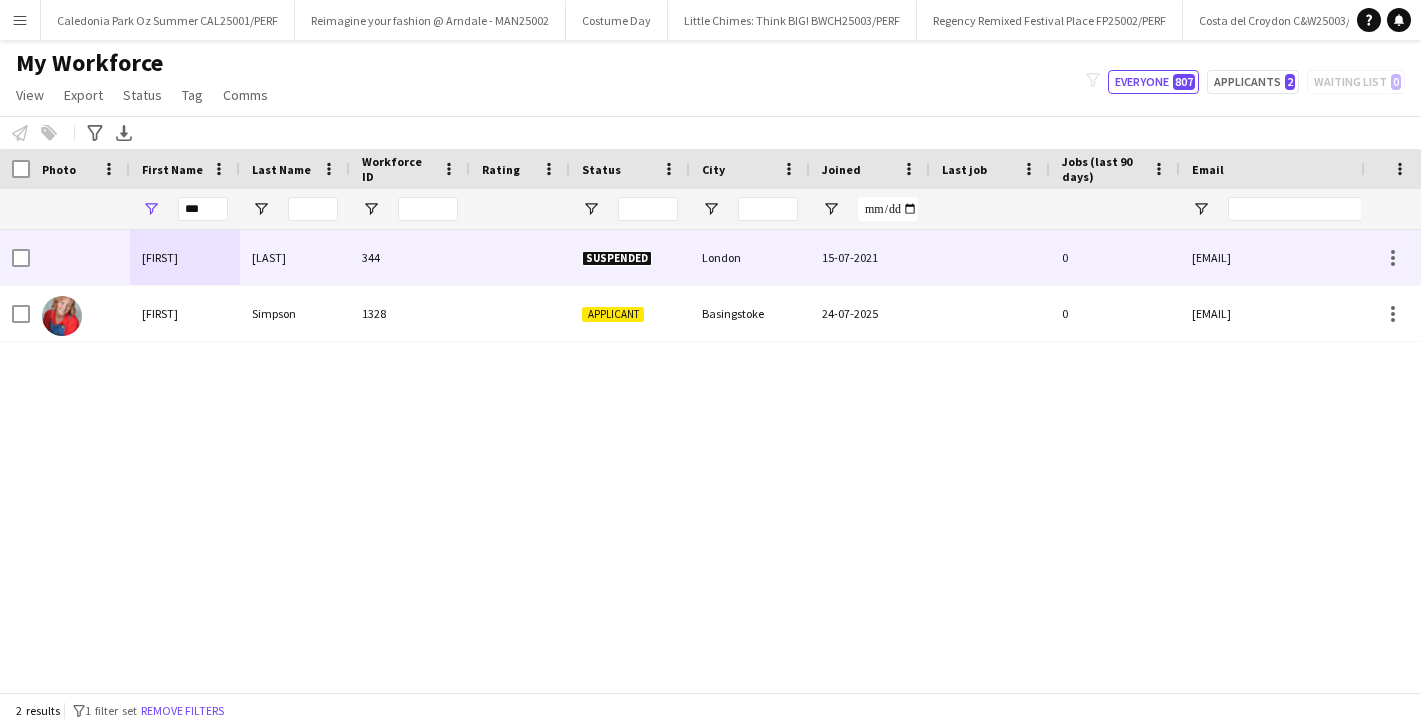 click on "Simpson" at bounding box center (295, 313) 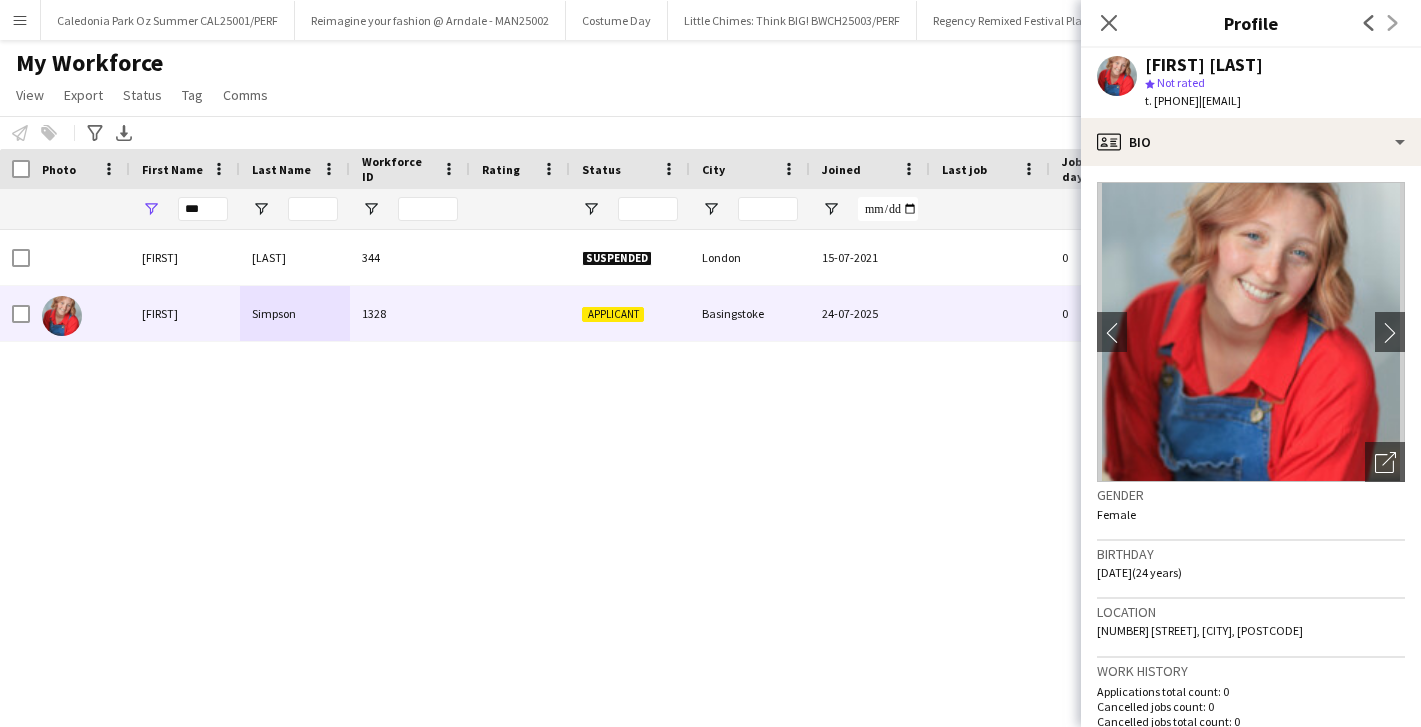 drag, startPoint x: 1388, startPoint y: 103, endPoint x: 1241, endPoint y: 102, distance: 147.0034 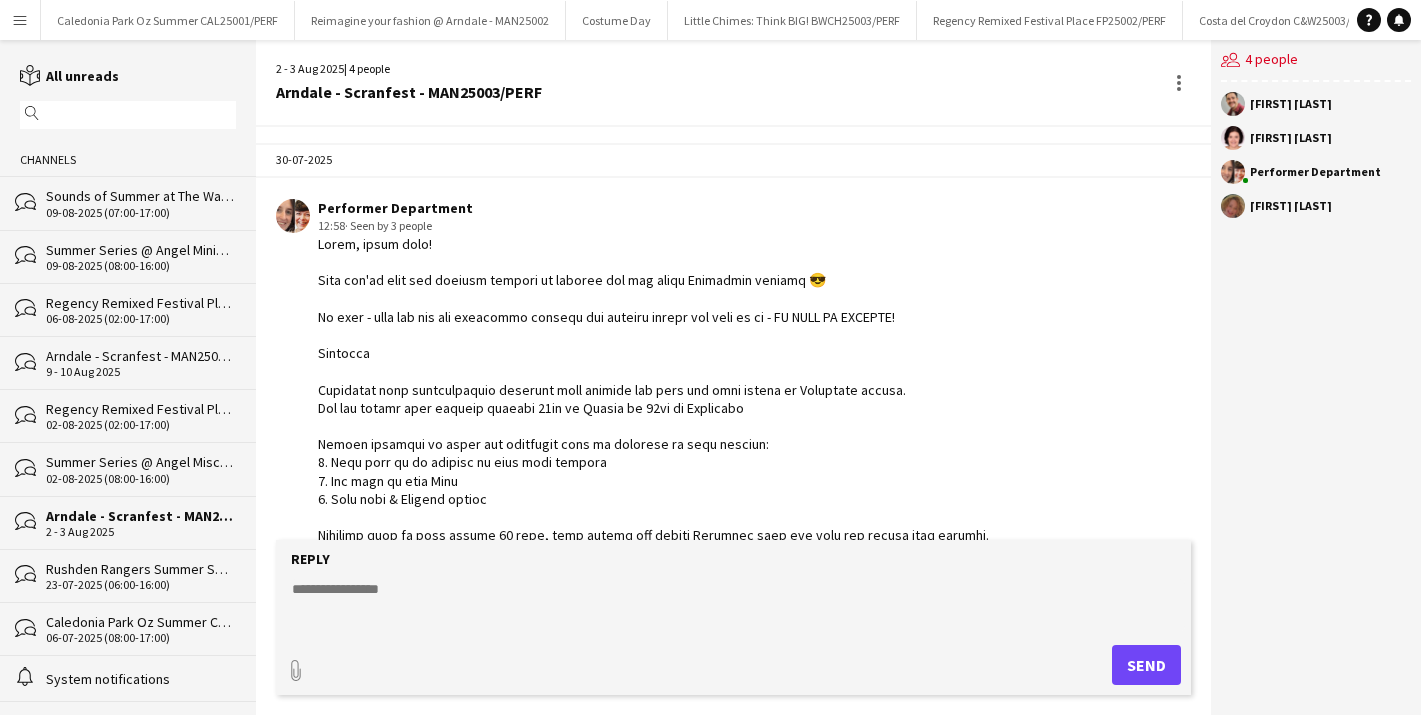 scroll, scrollTop: 0, scrollLeft: 0, axis: both 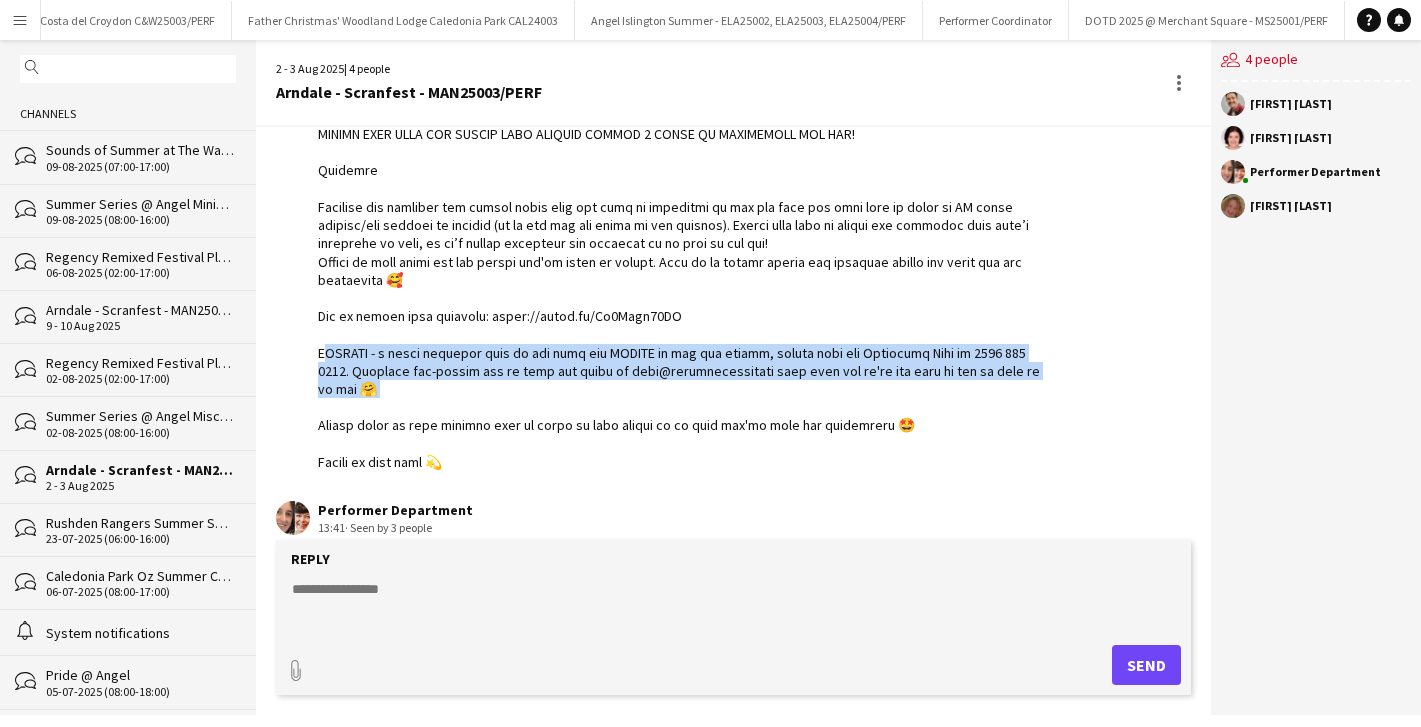 click on "Menu" at bounding box center [20, 20] 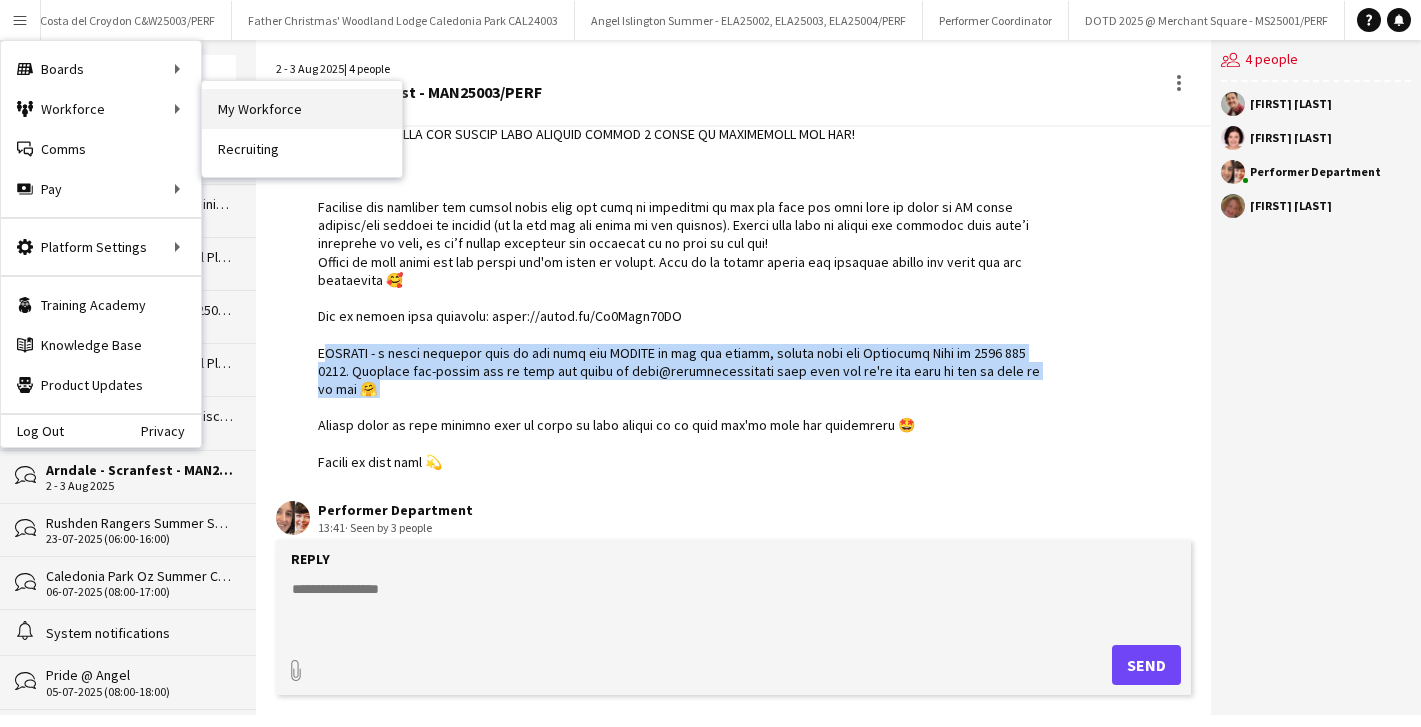 click on "My Workforce" at bounding box center [302, 109] 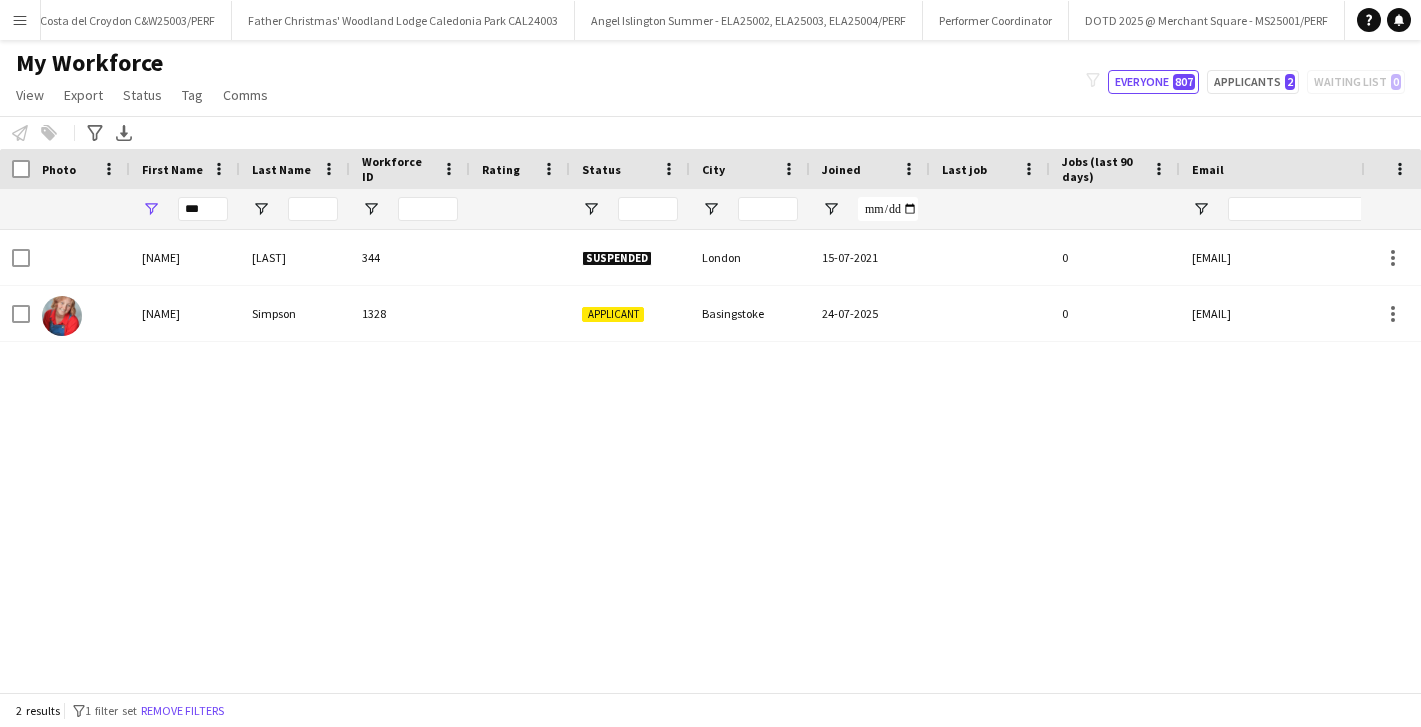 click on "Menu" at bounding box center [20, 20] 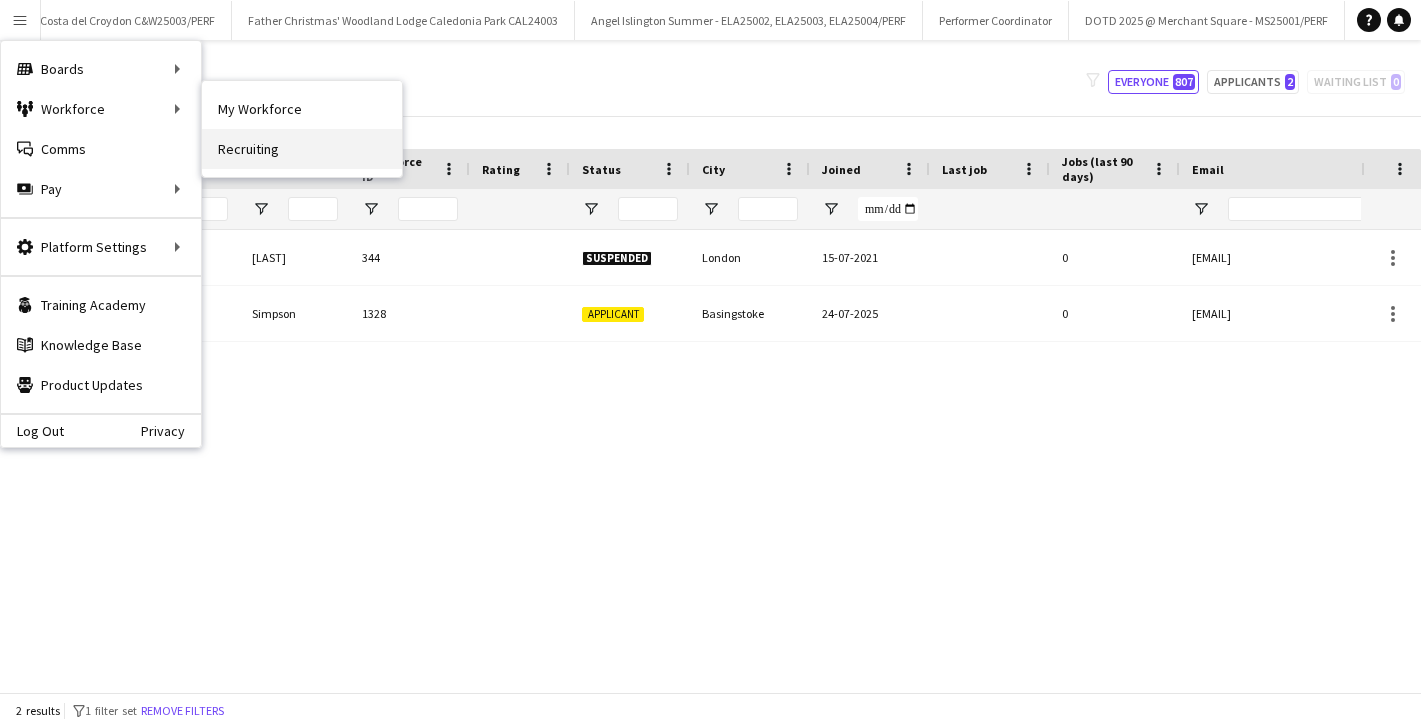 click on "Recruiting" at bounding box center (302, 149) 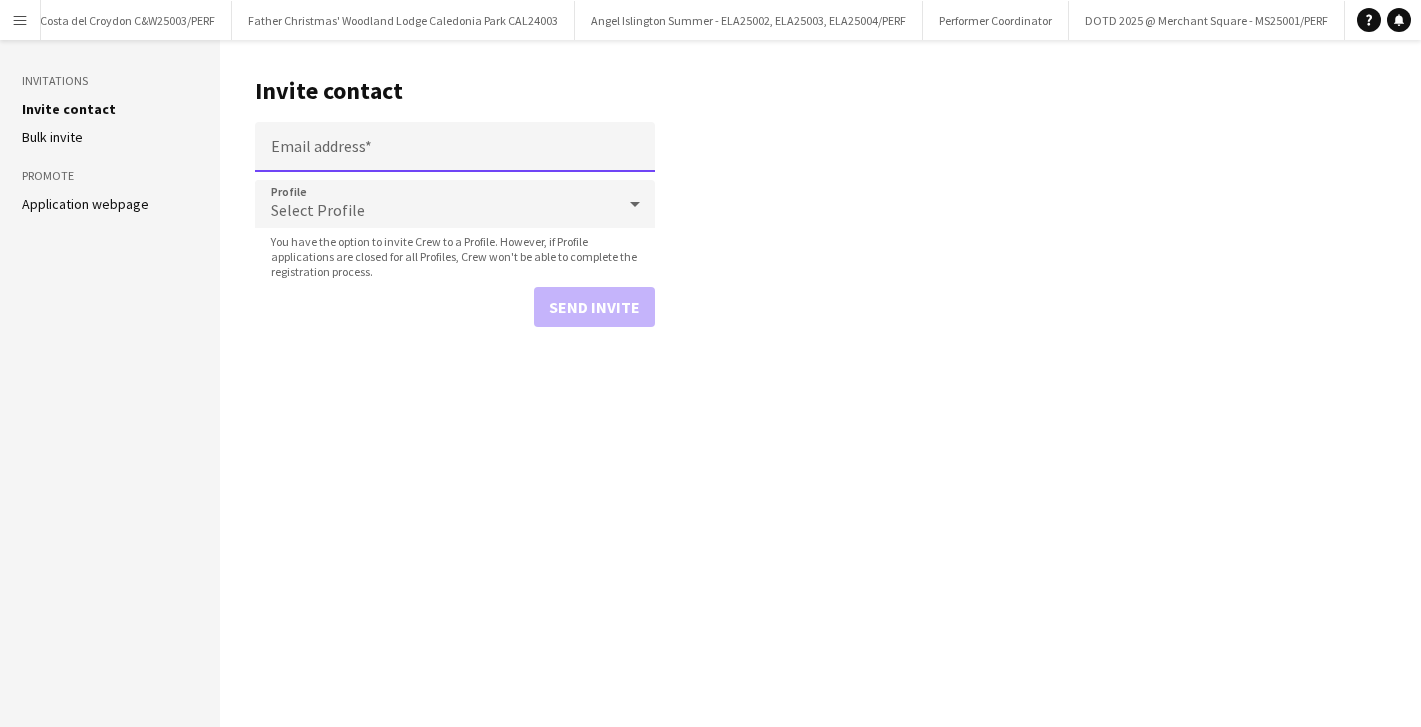 click on "Email address" at bounding box center [455, 147] 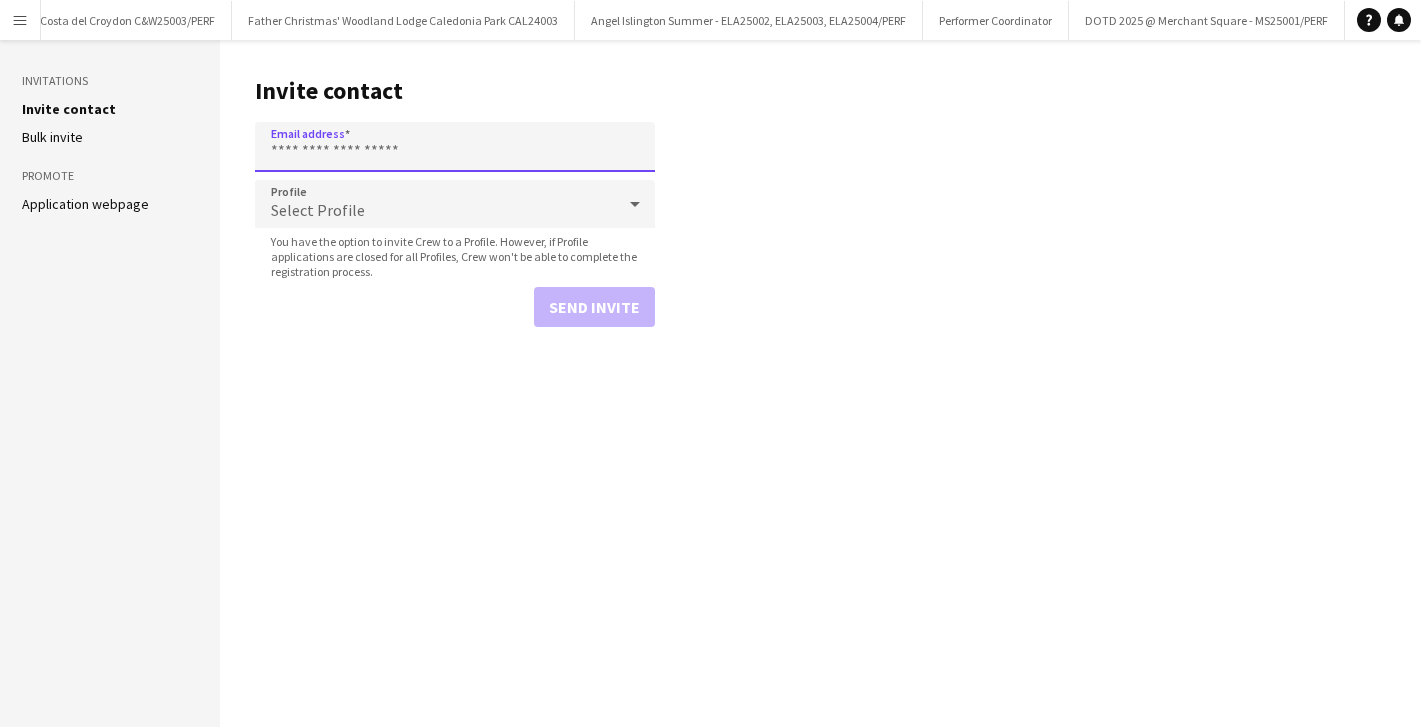 paste on "**********" 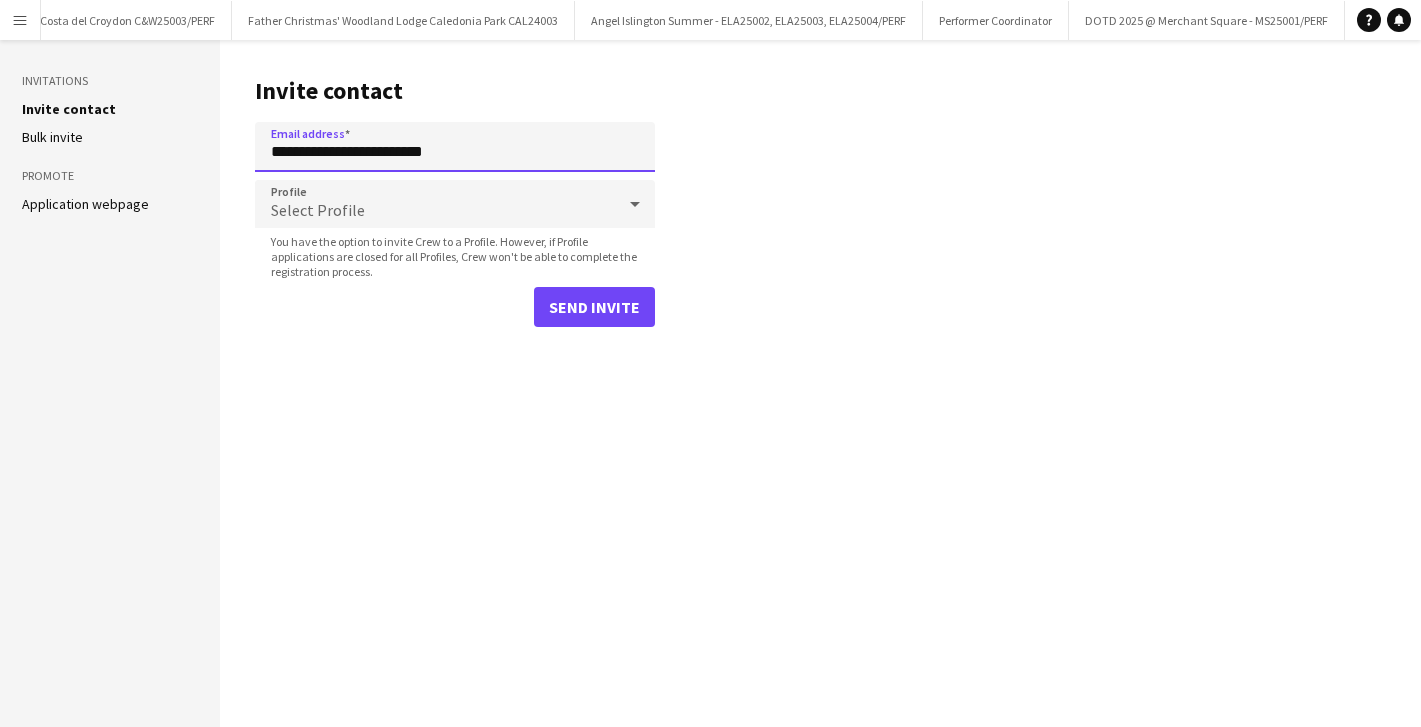 type on "**********" 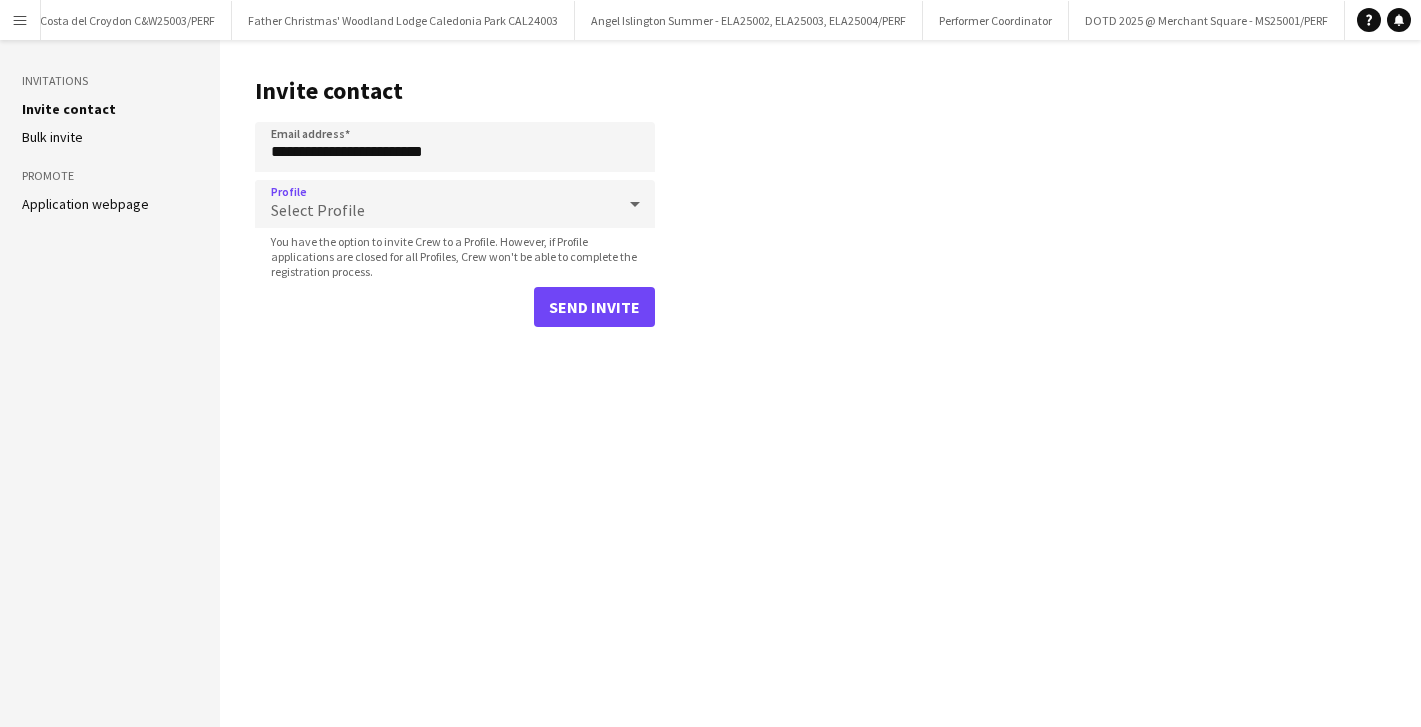 click on "Select Profile" at bounding box center [318, 210] 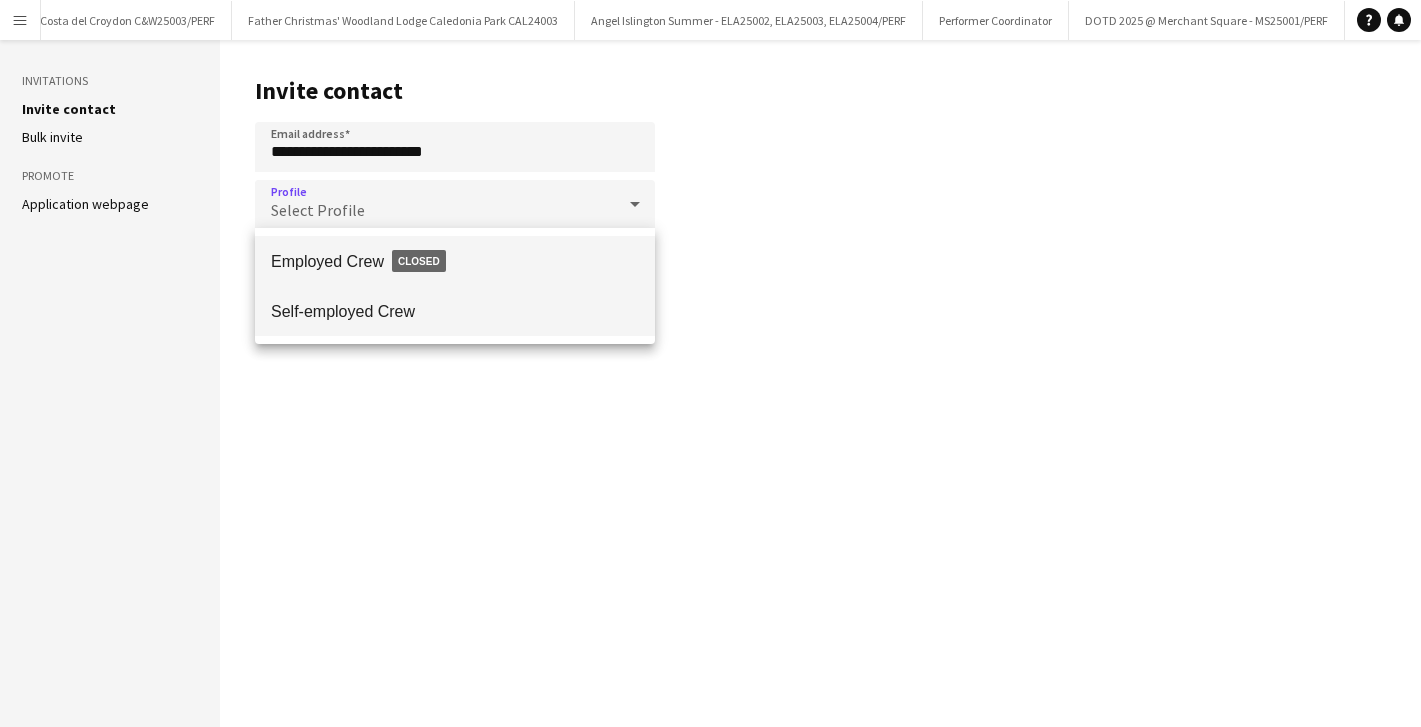 click on "Self-employed Crew" at bounding box center (455, 311) 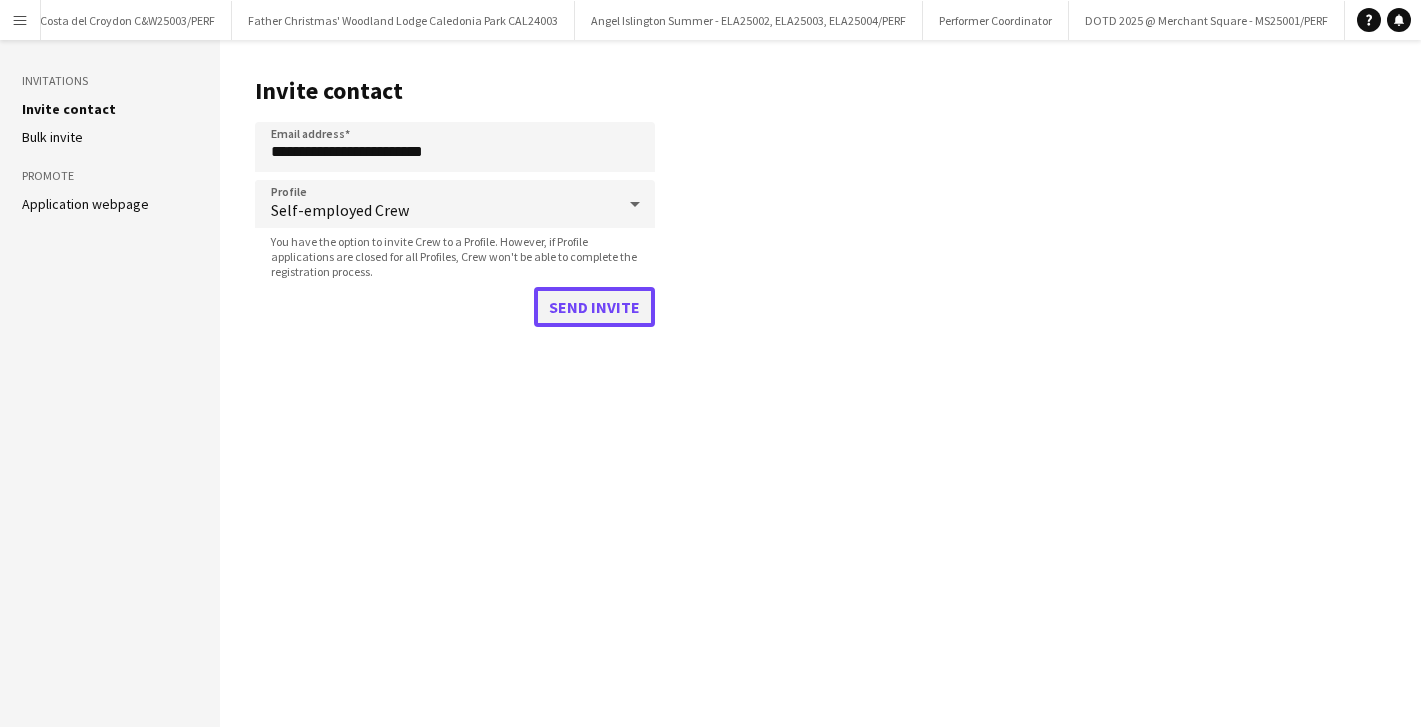 click on "Send invite" 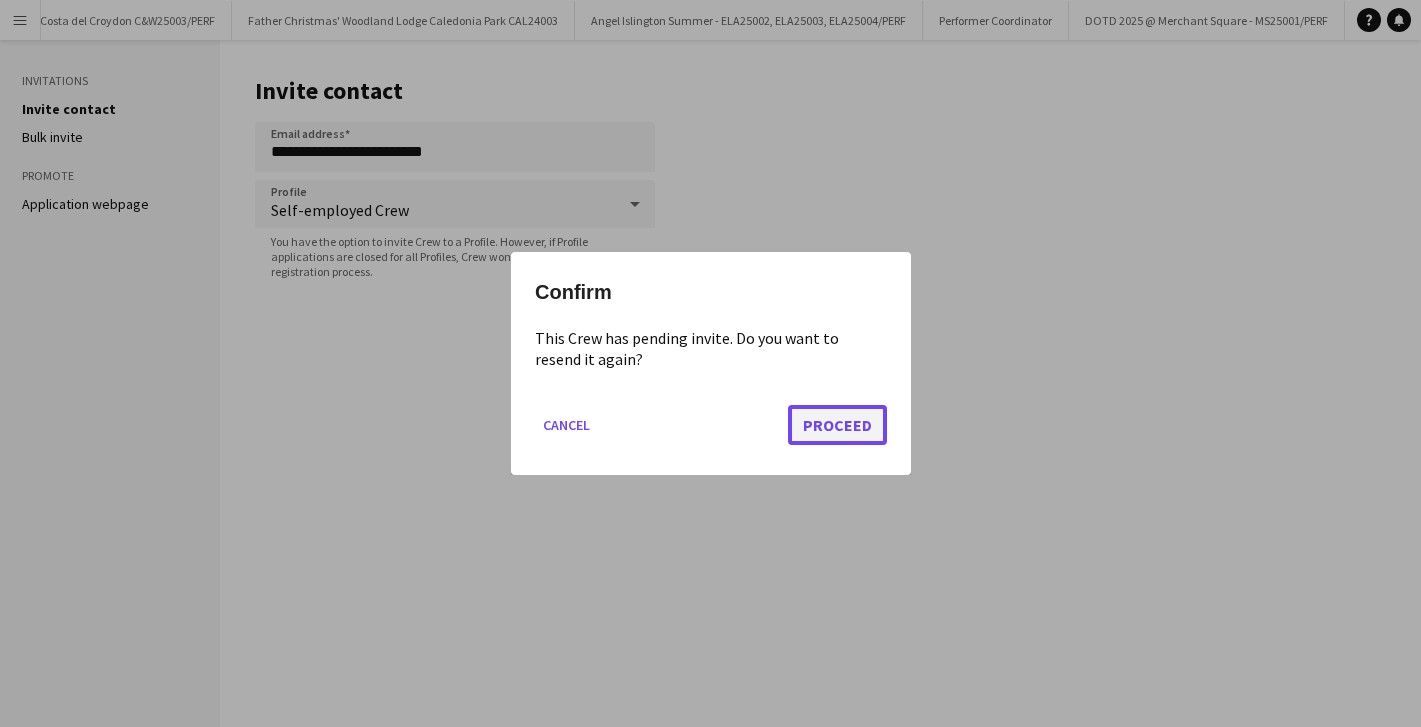 click on "Proceed" 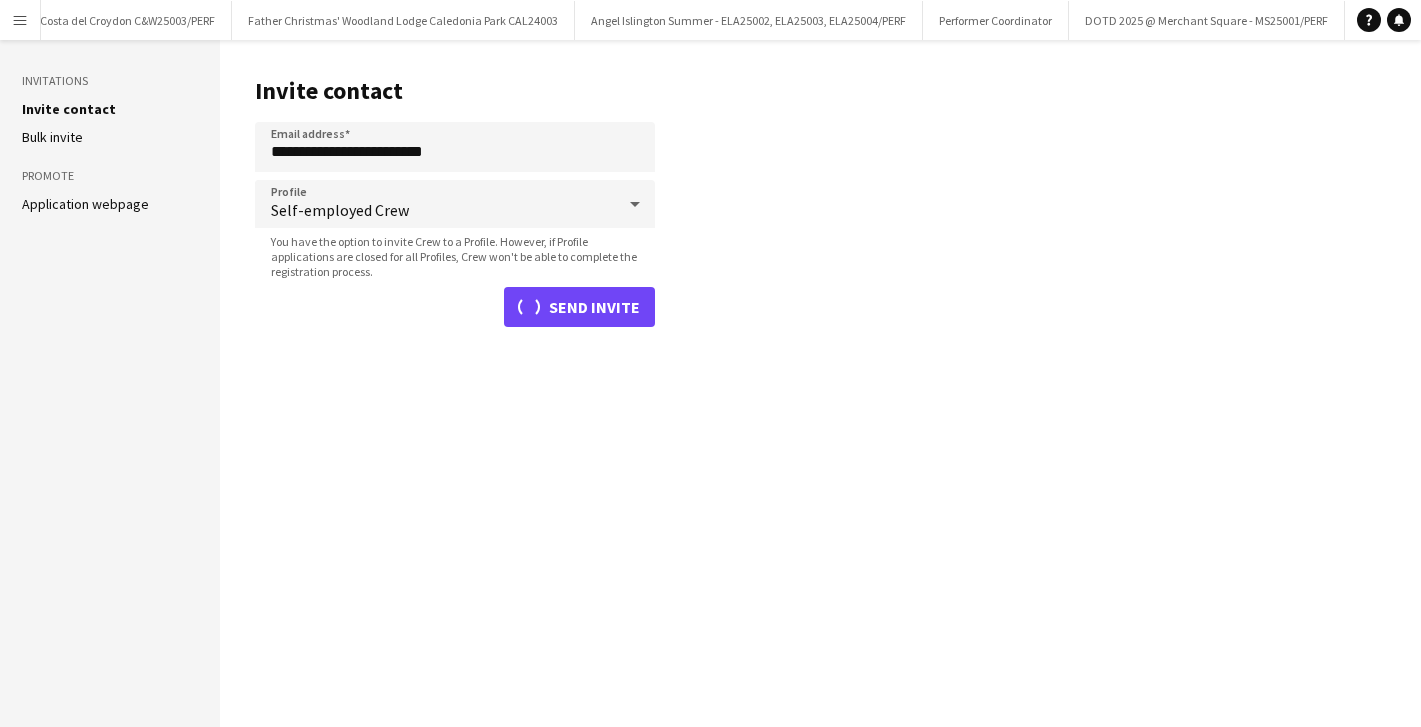 type 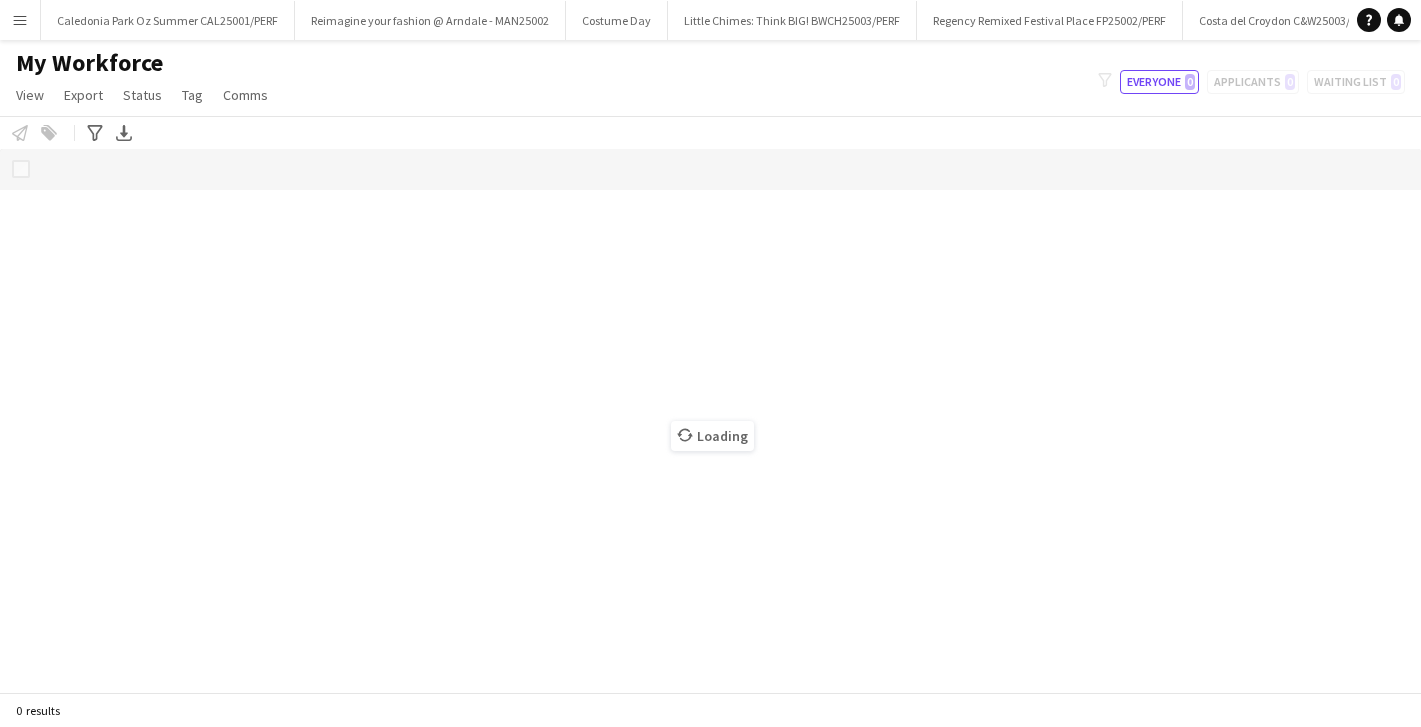 scroll, scrollTop: 0, scrollLeft: 0, axis: both 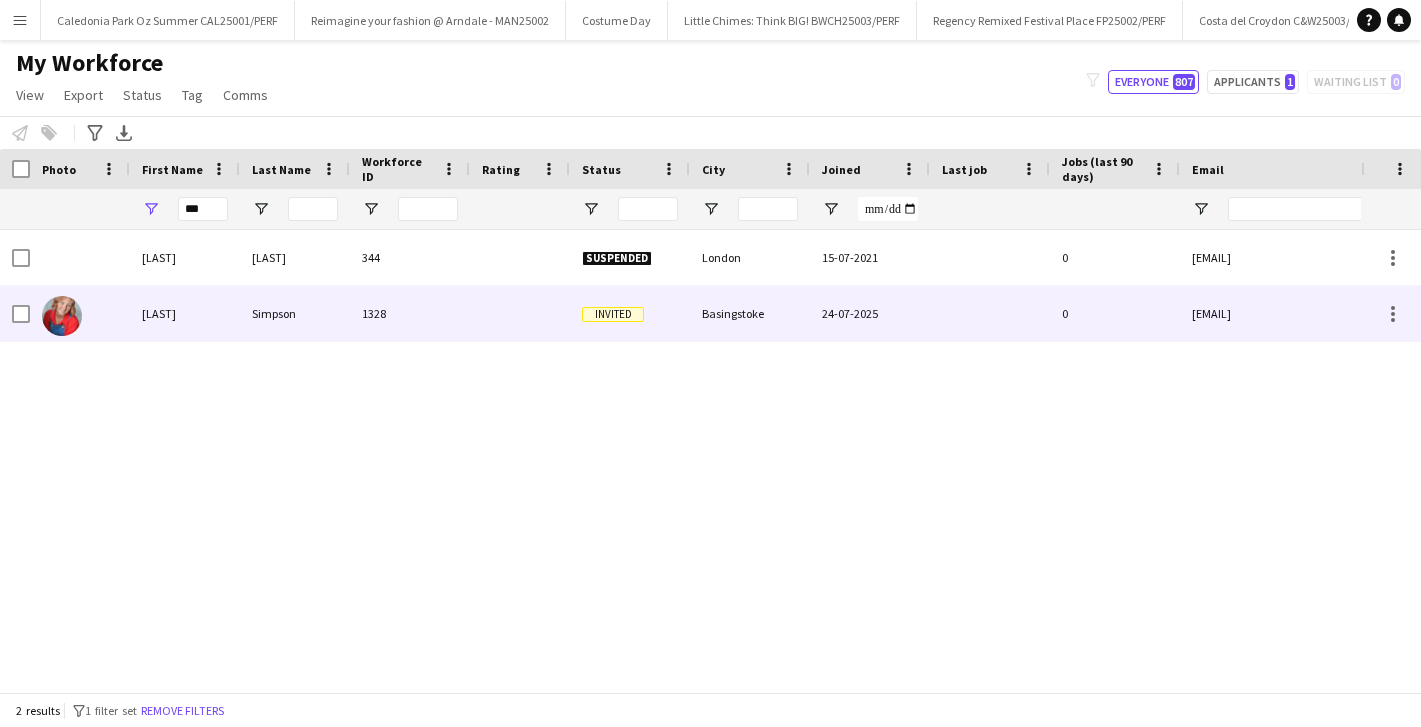 click on "1328" at bounding box center (410, 313) 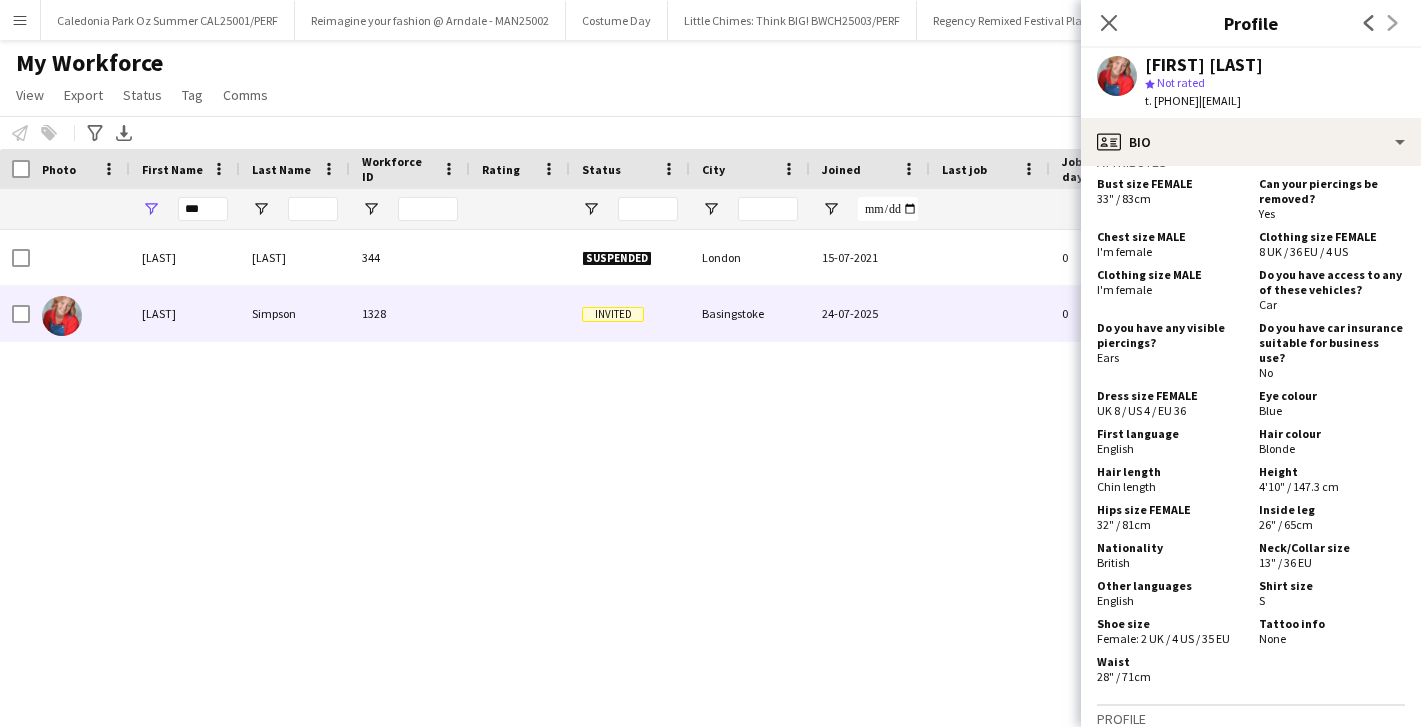 scroll, scrollTop: 1737, scrollLeft: 0, axis: vertical 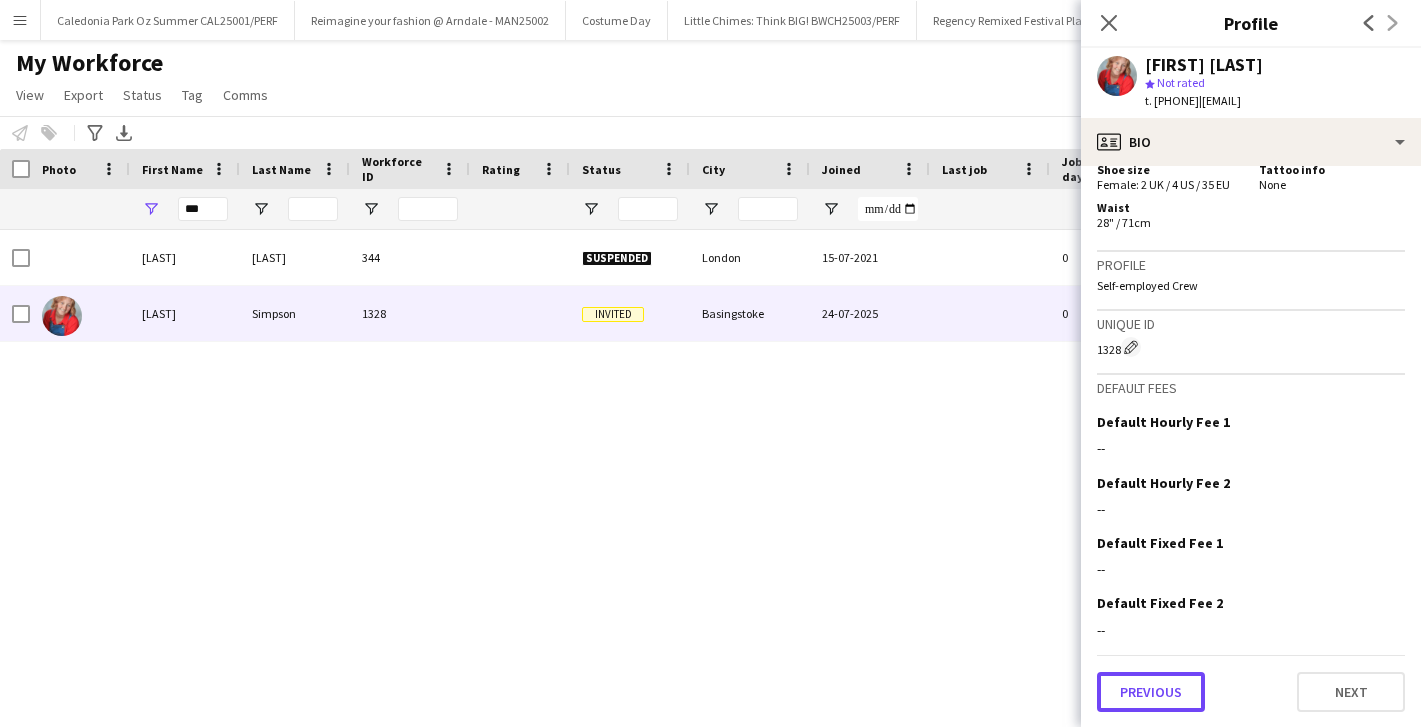 click on "Previous" 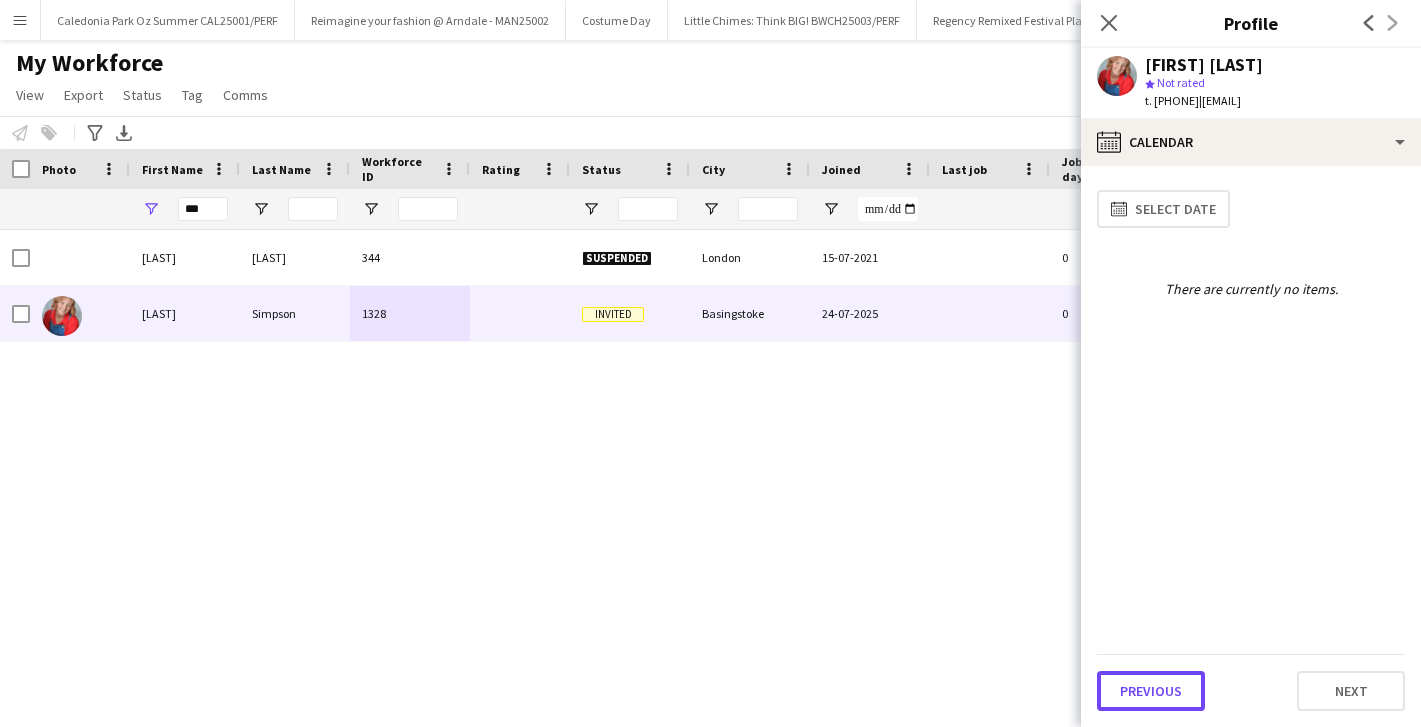 click on "Previous" 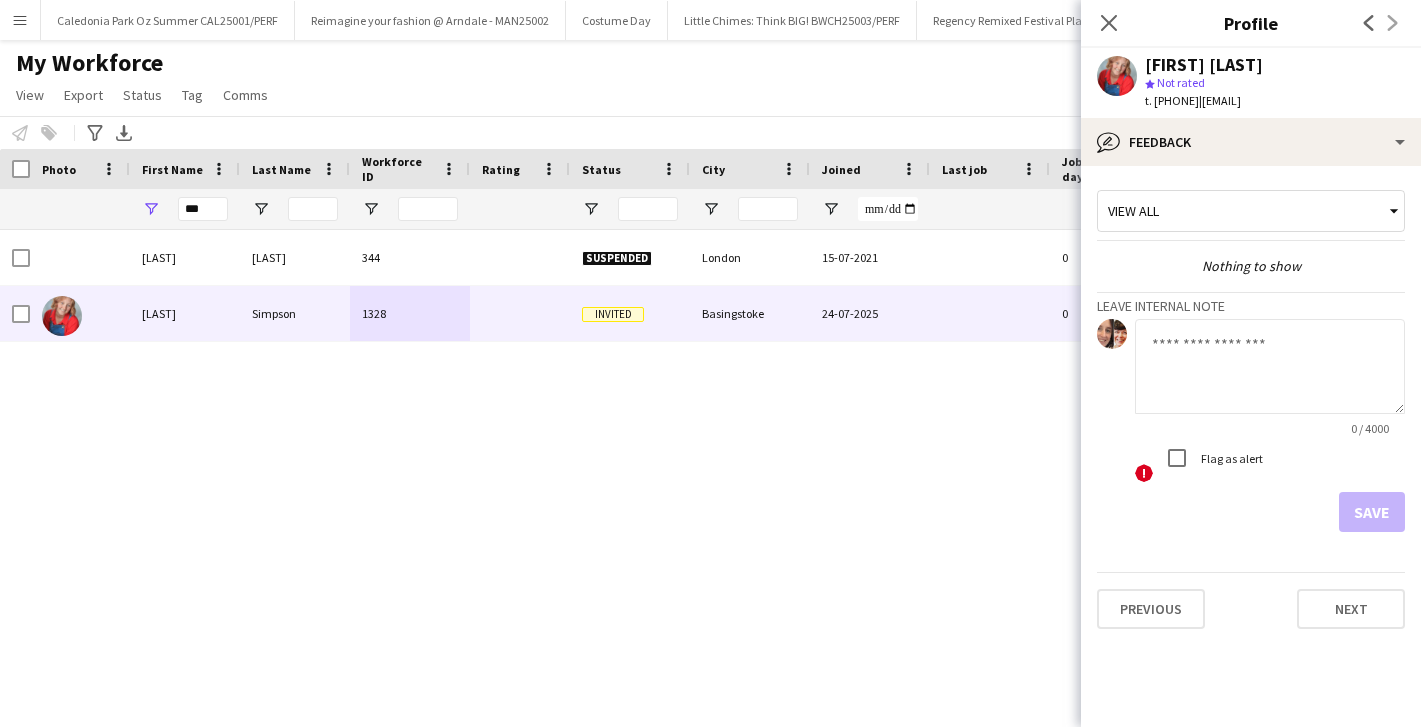 click 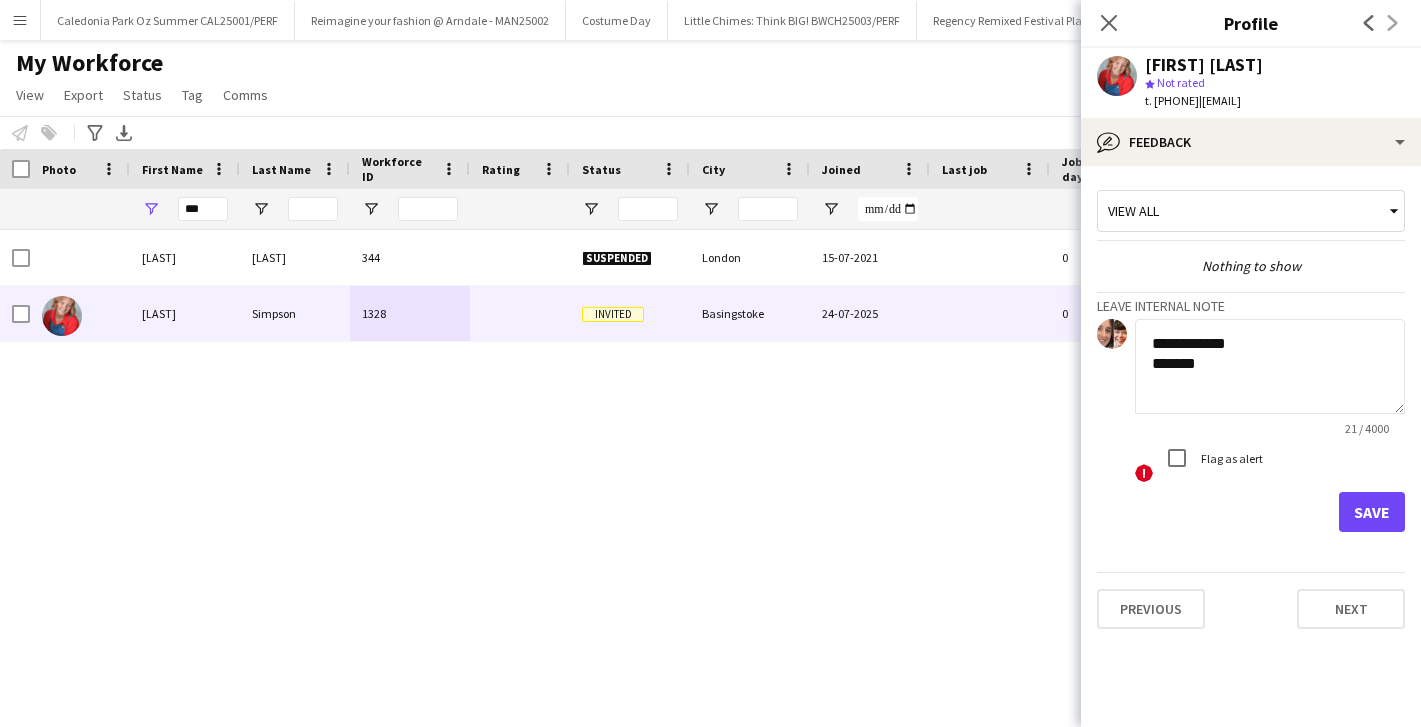 type on "**********" 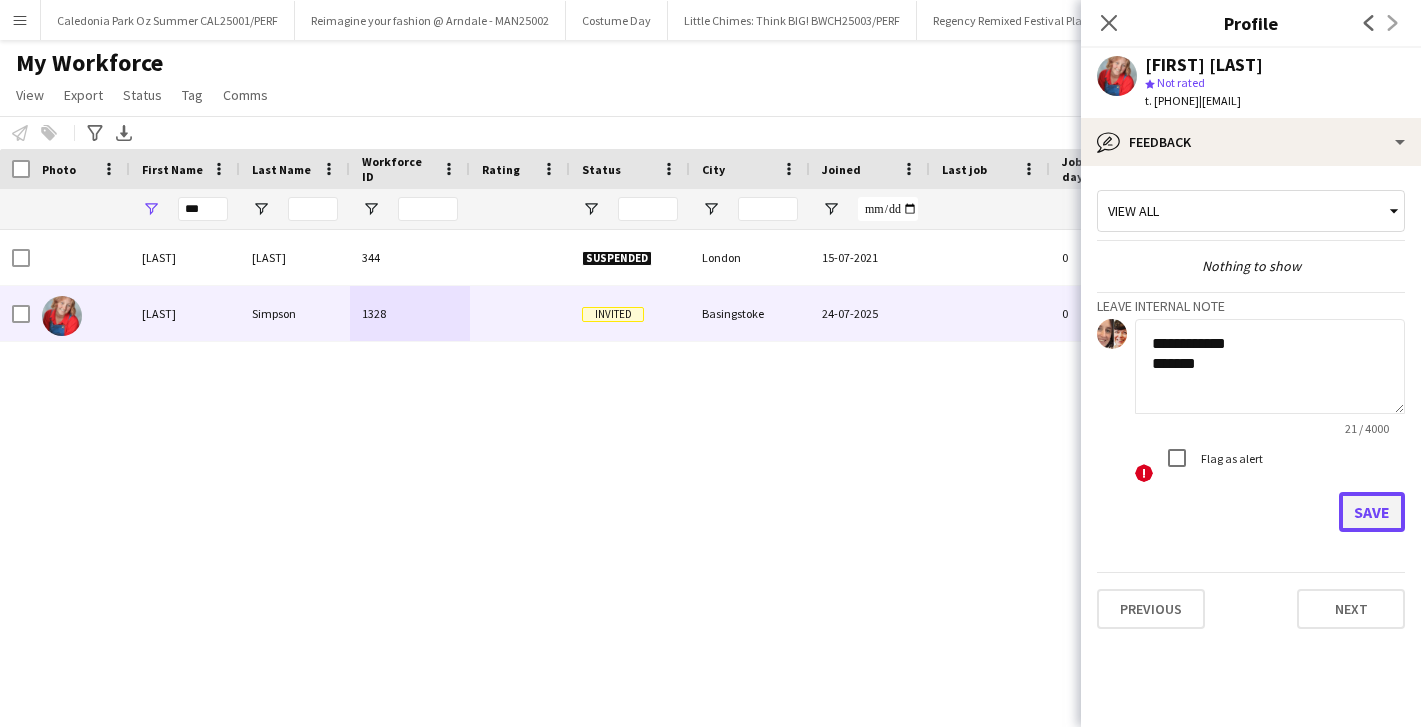 click on "Save" 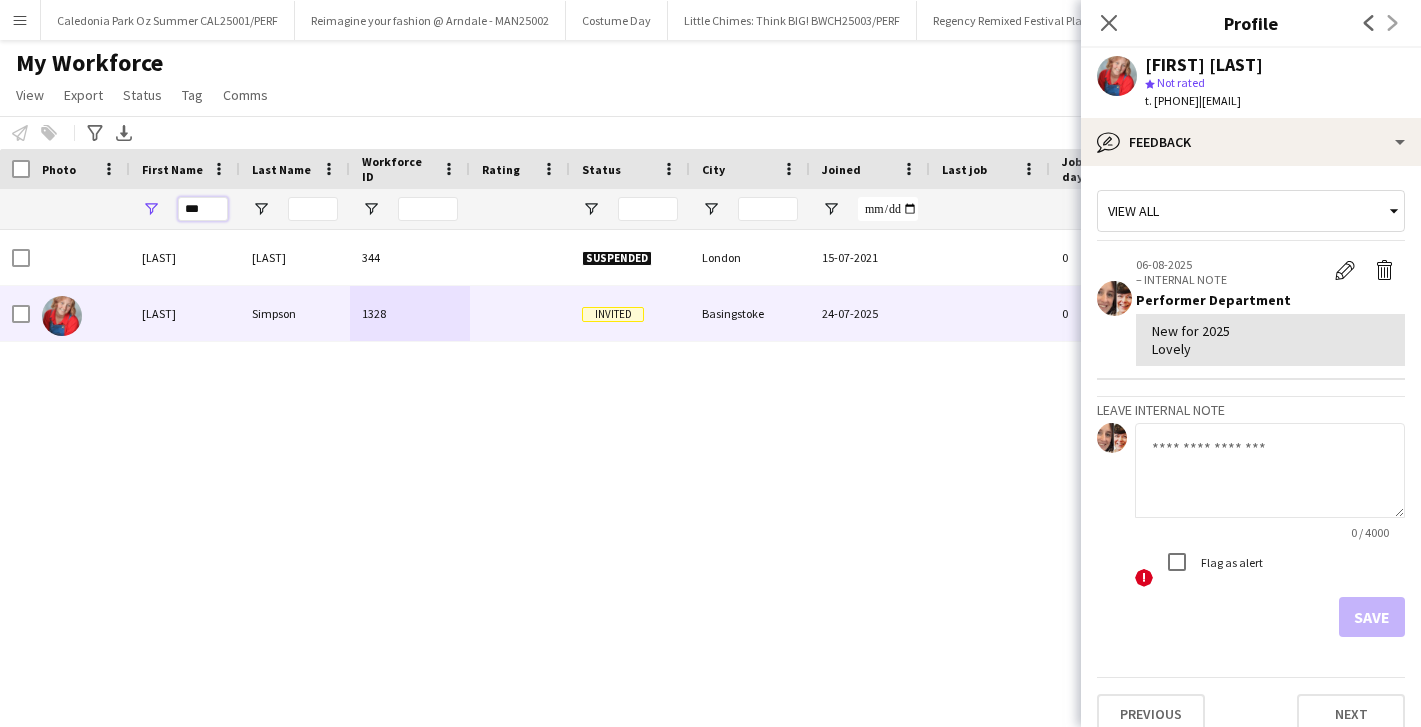 click on "***" at bounding box center (203, 209) 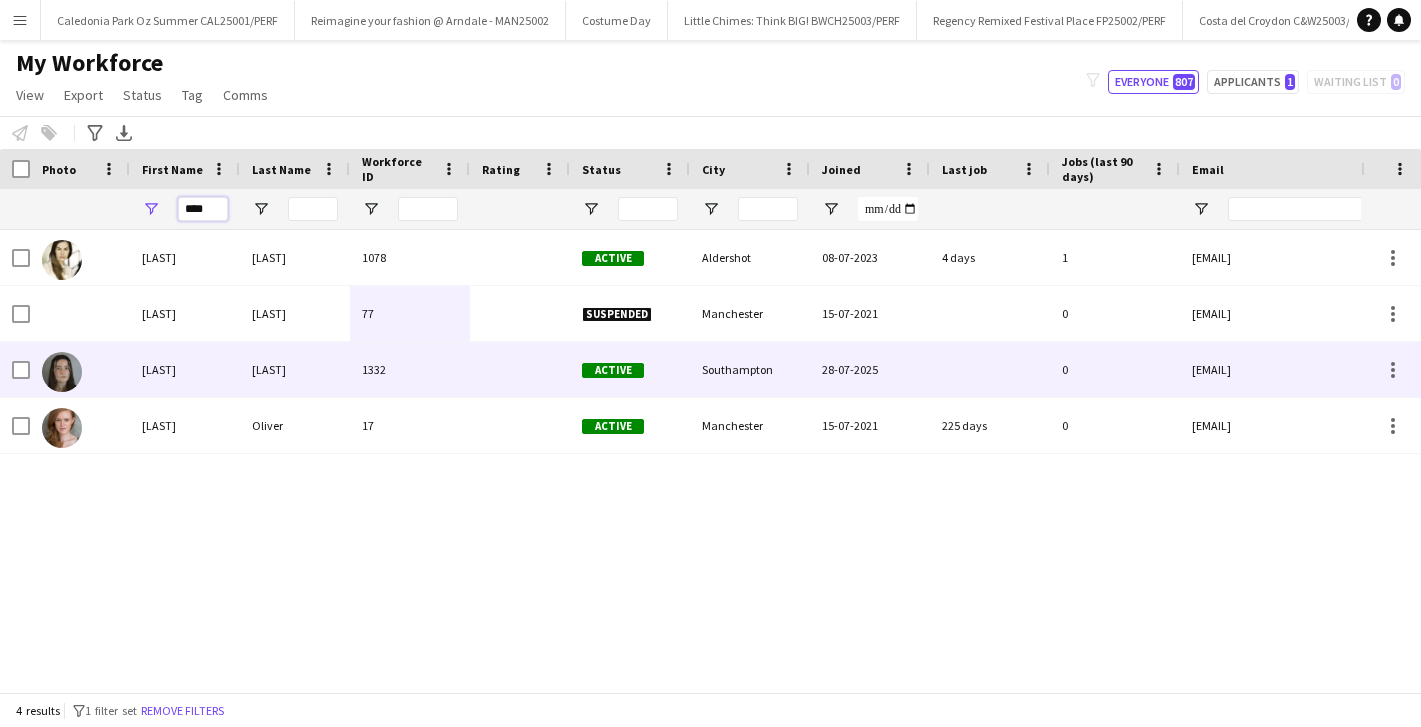 type on "****" 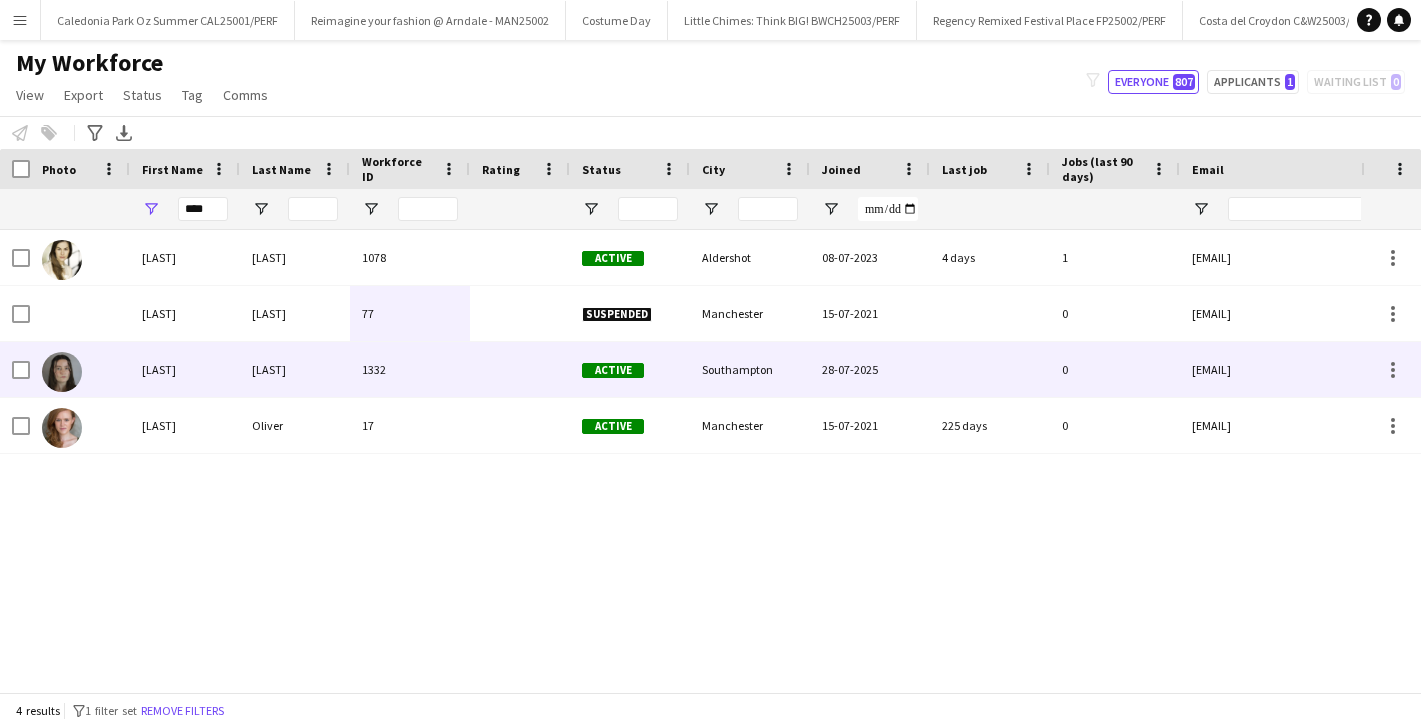 click on "Halliwell" at bounding box center [295, 369] 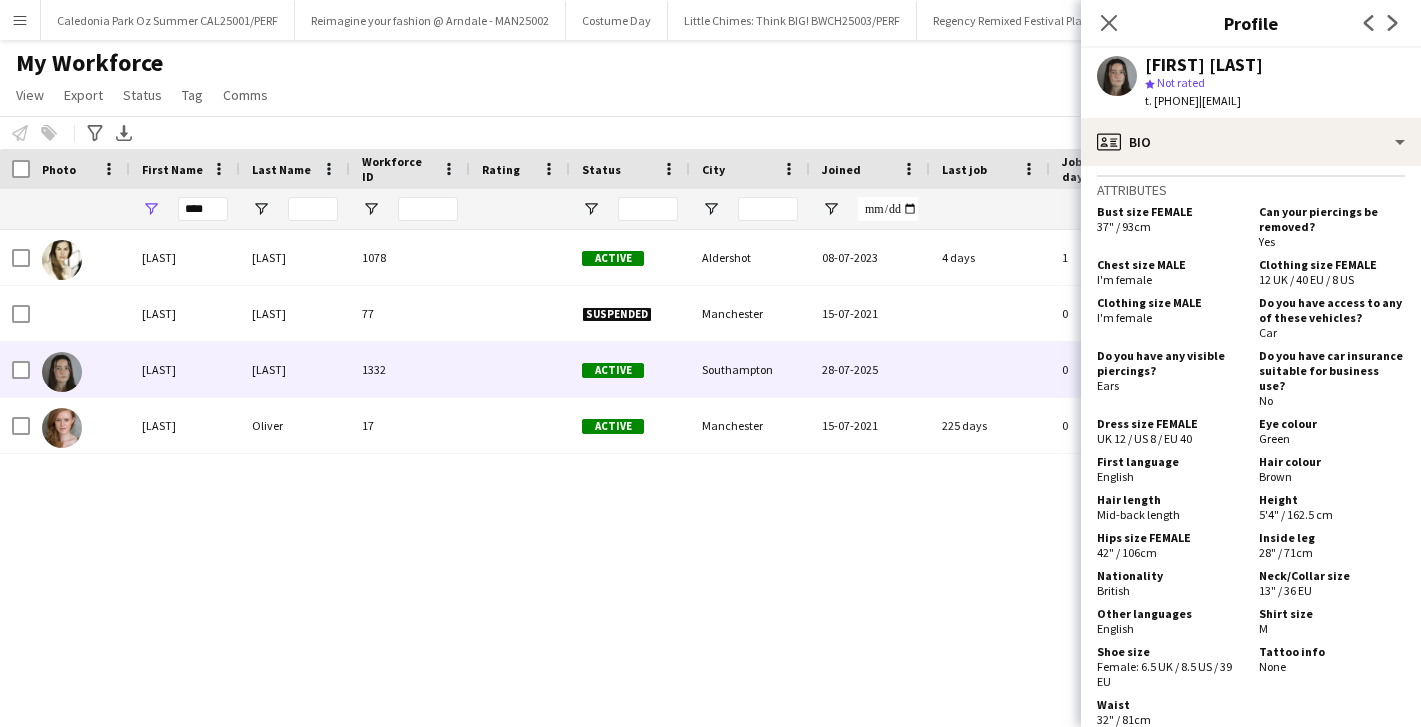 scroll, scrollTop: 1346, scrollLeft: 0, axis: vertical 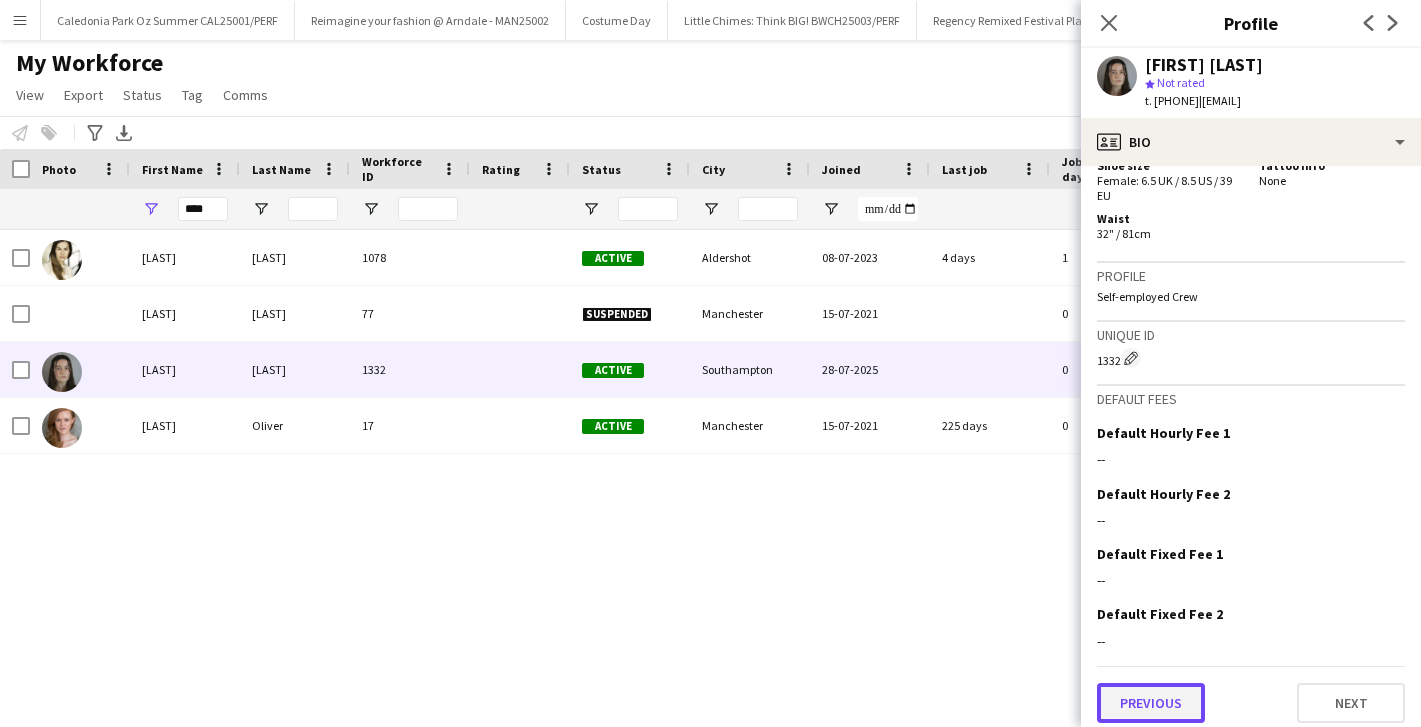 click on "Previous" 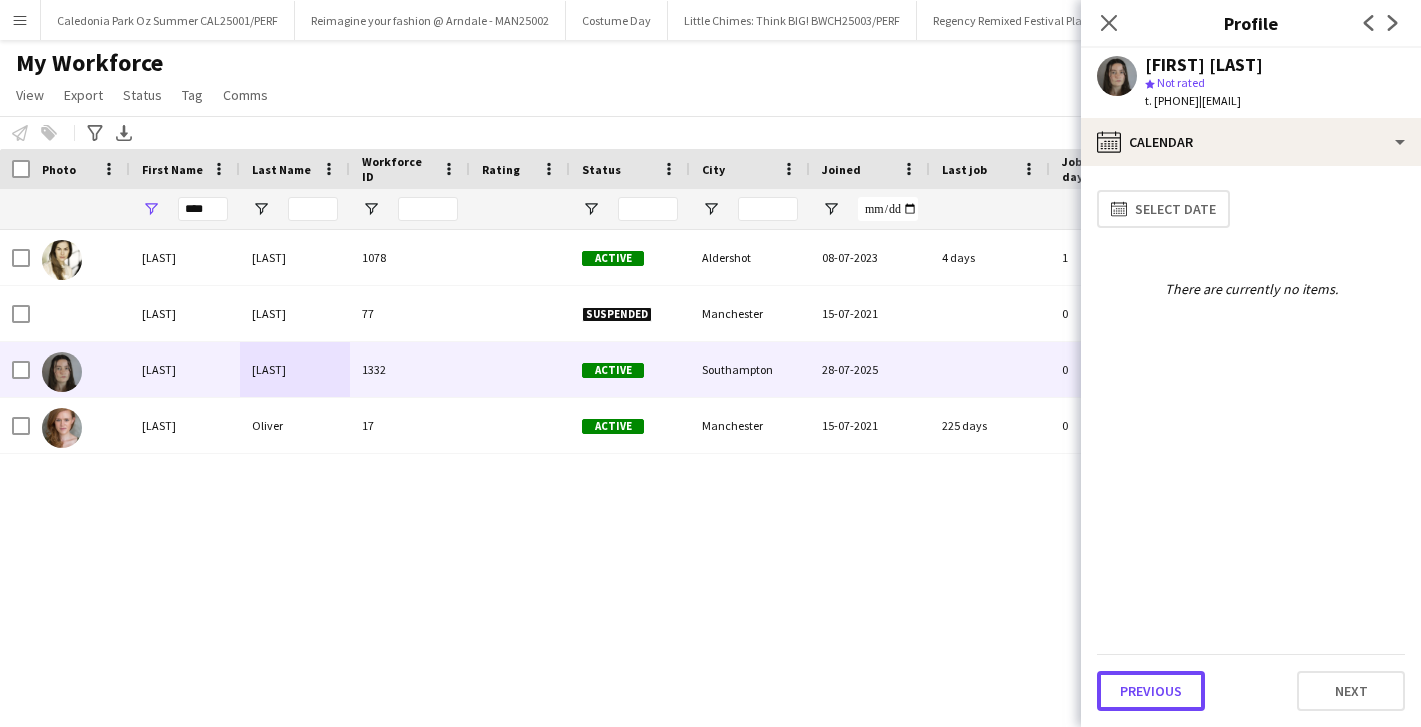 click on "Previous" 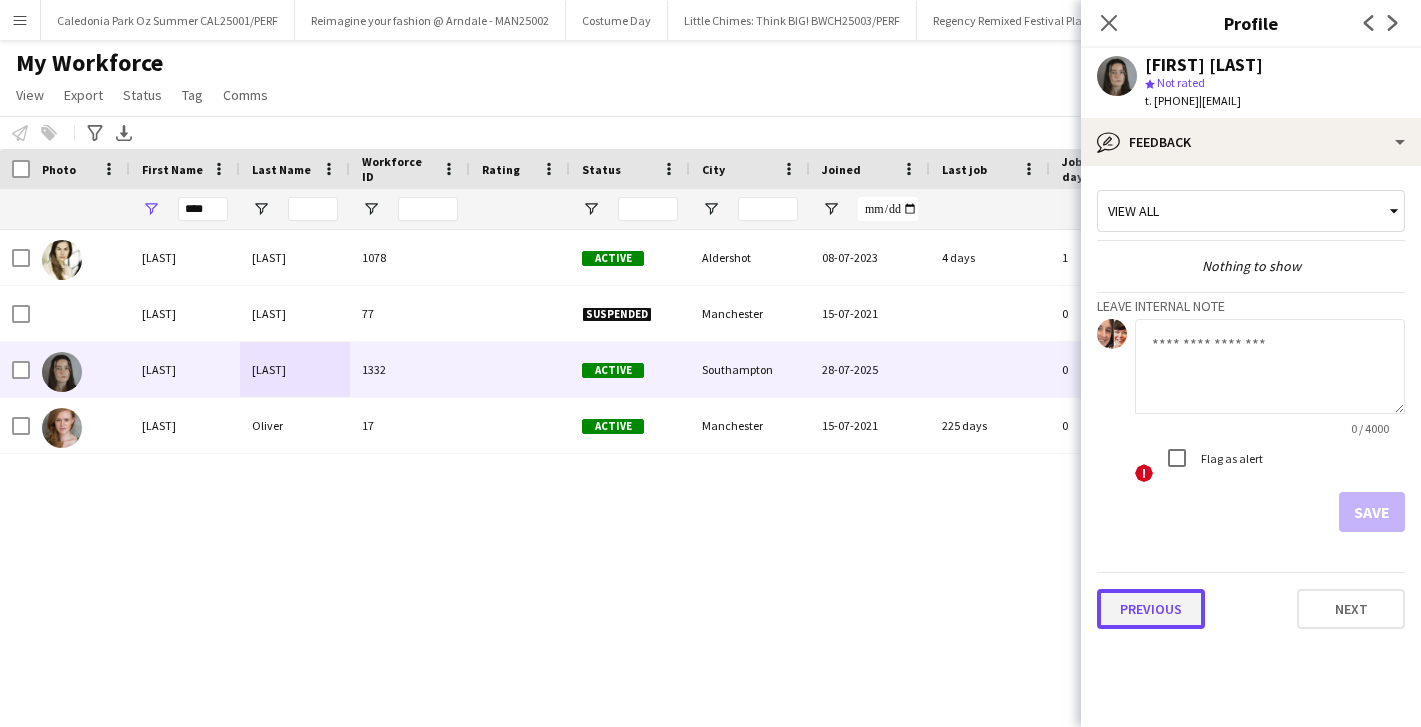 click on "Previous" 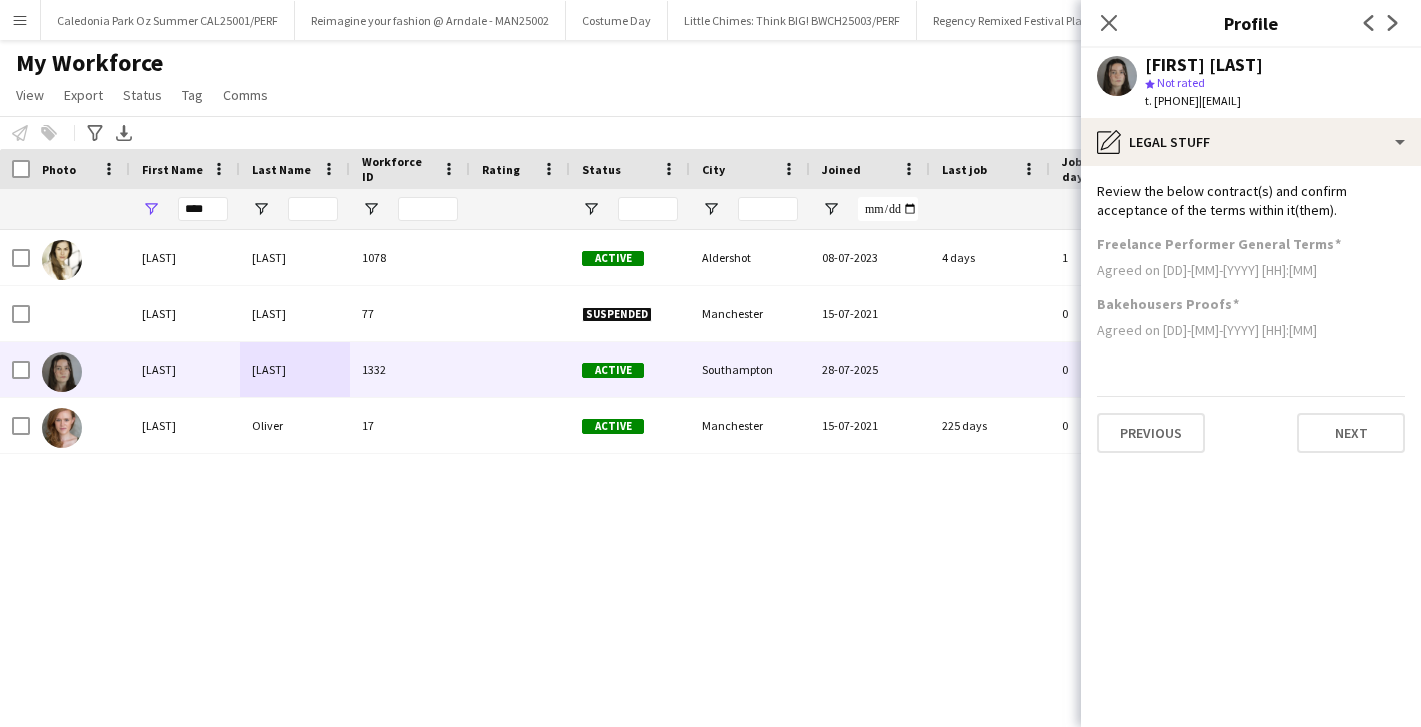 click on "Previous   Next" 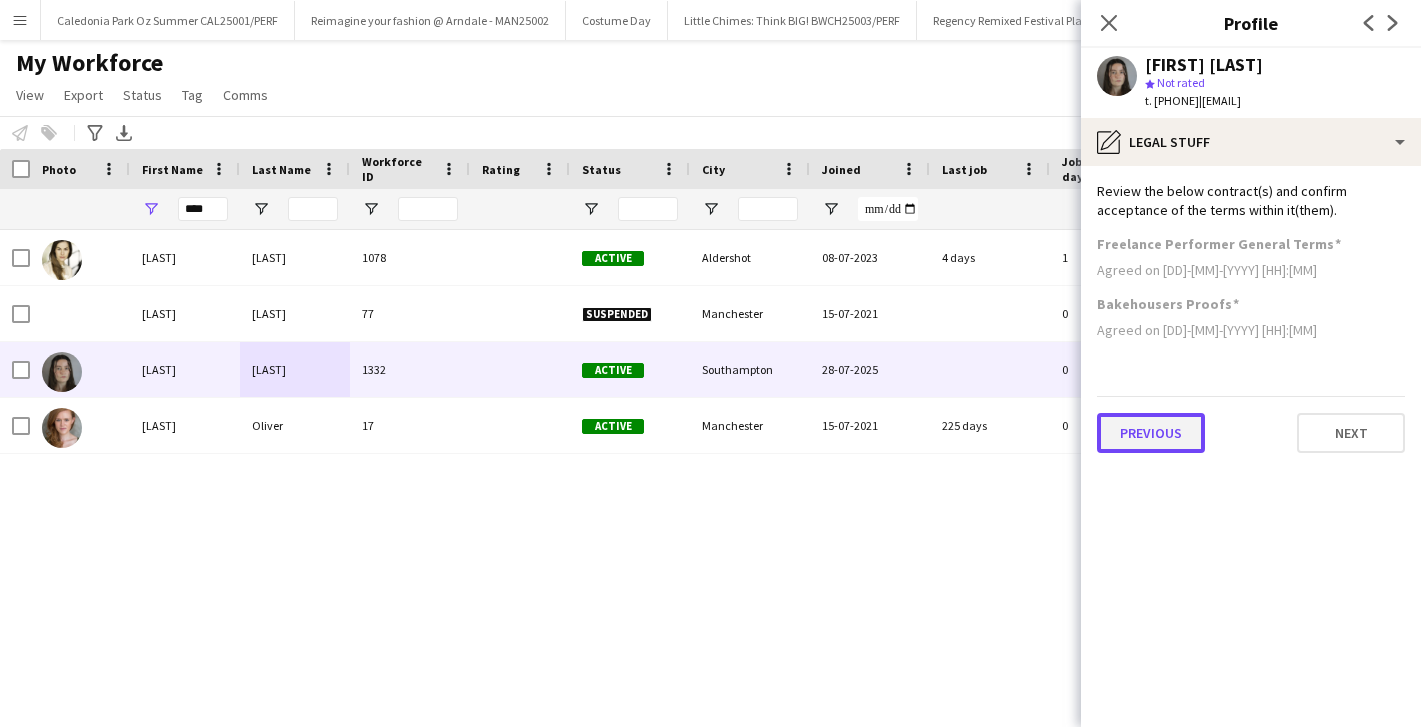 click on "Previous" 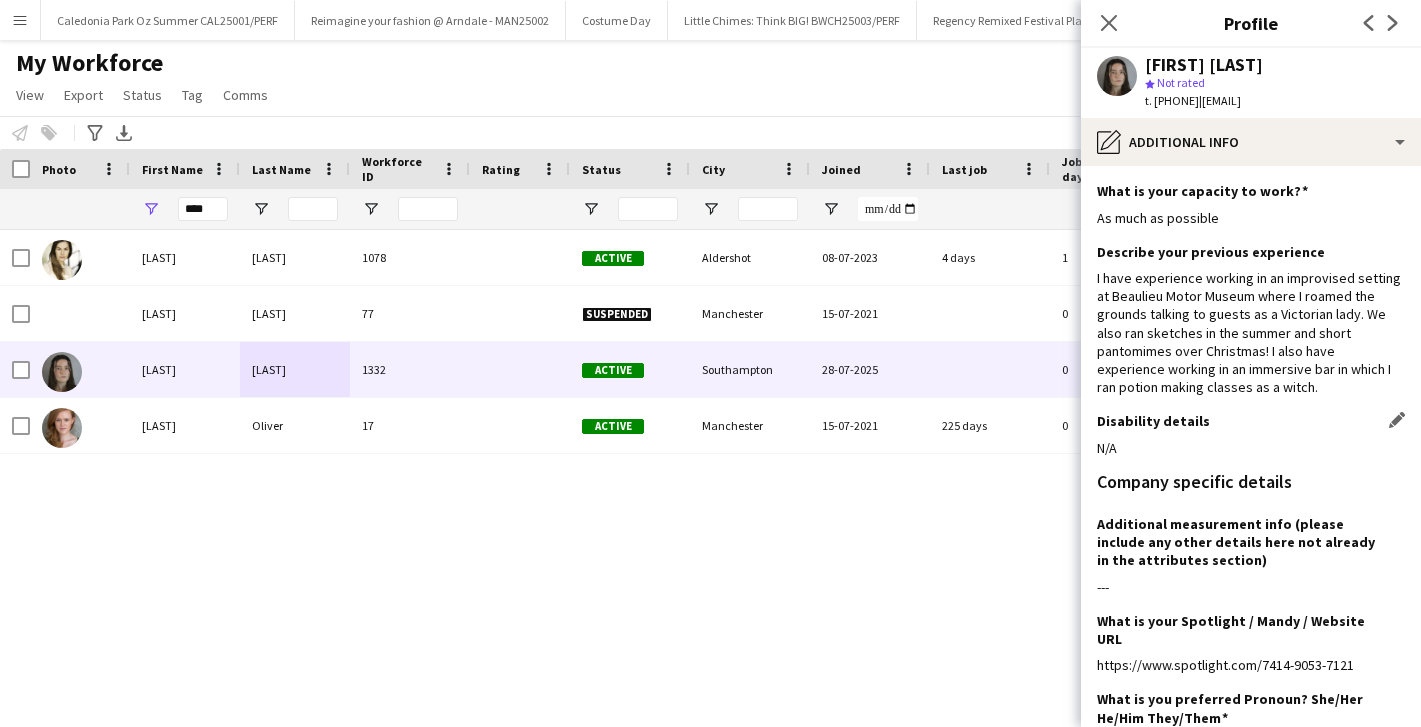 scroll, scrollTop: 197, scrollLeft: 0, axis: vertical 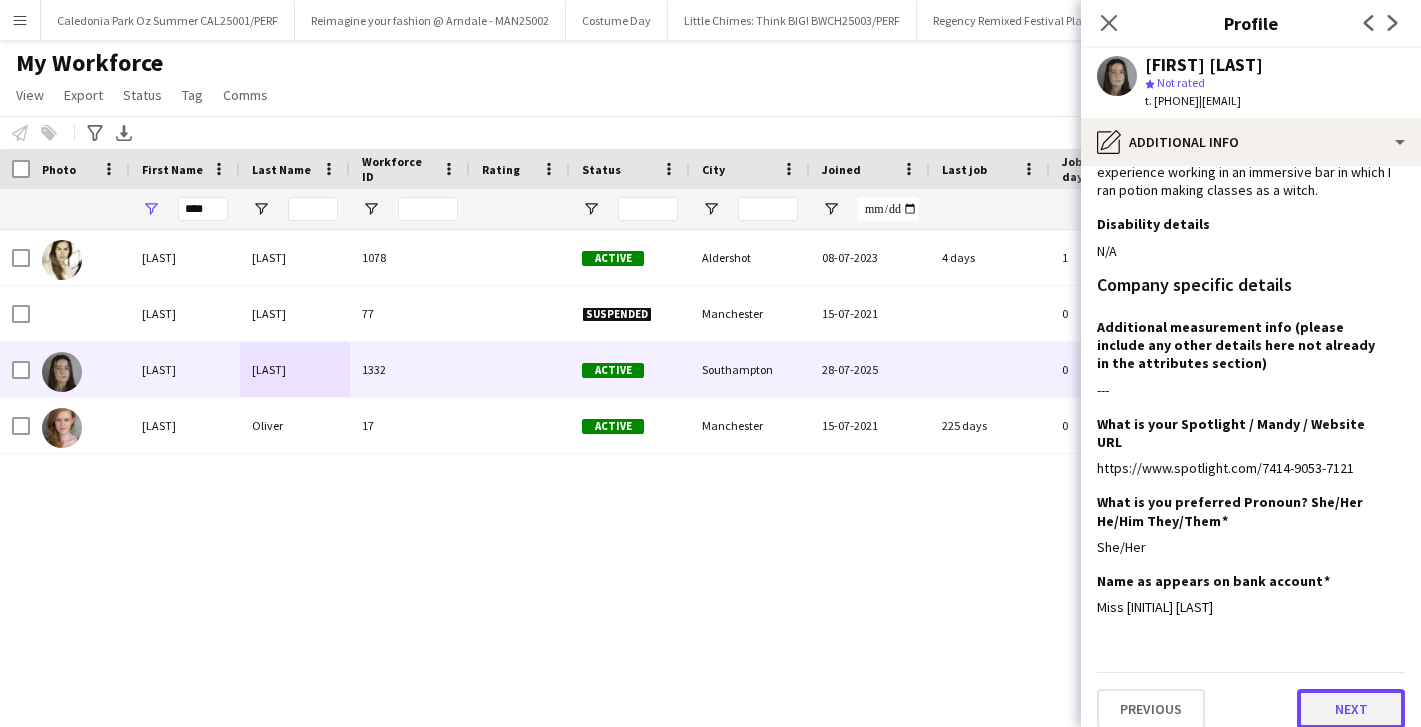 click on "Next" 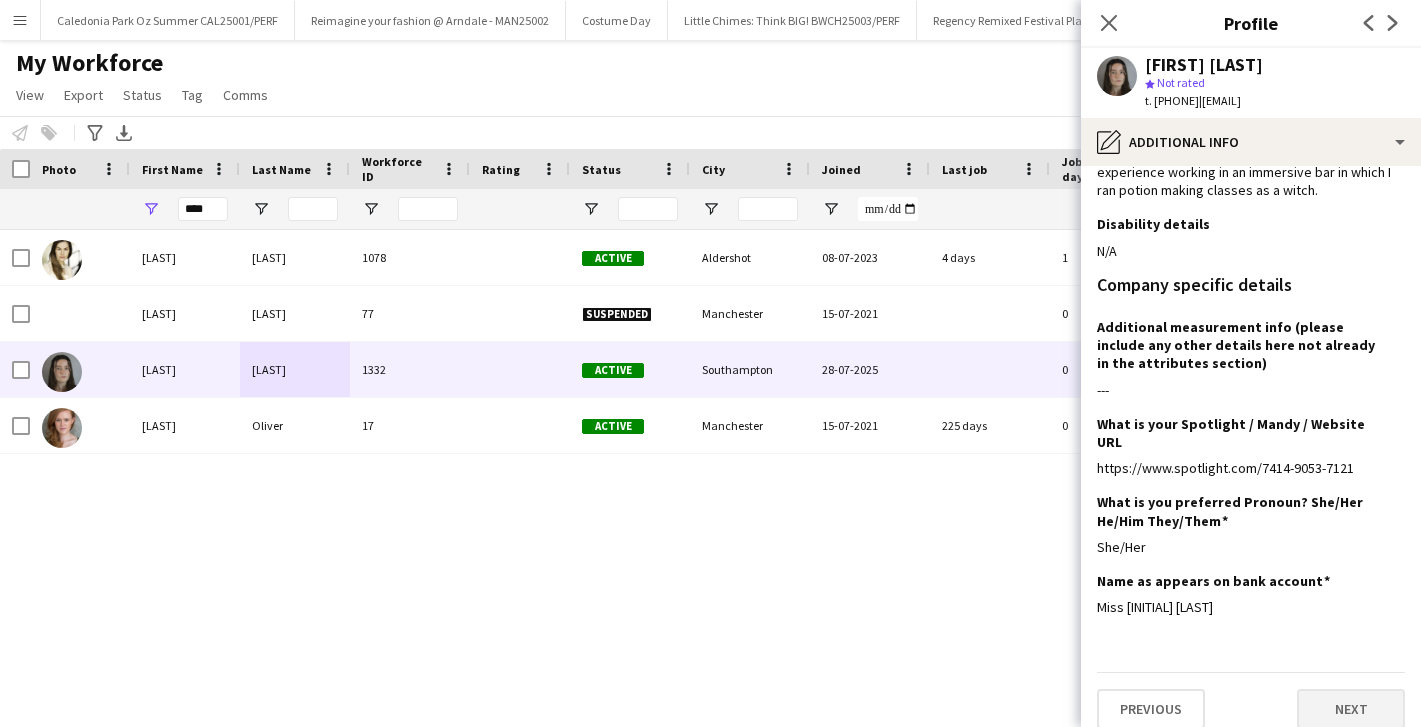 scroll, scrollTop: 0, scrollLeft: 0, axis: both 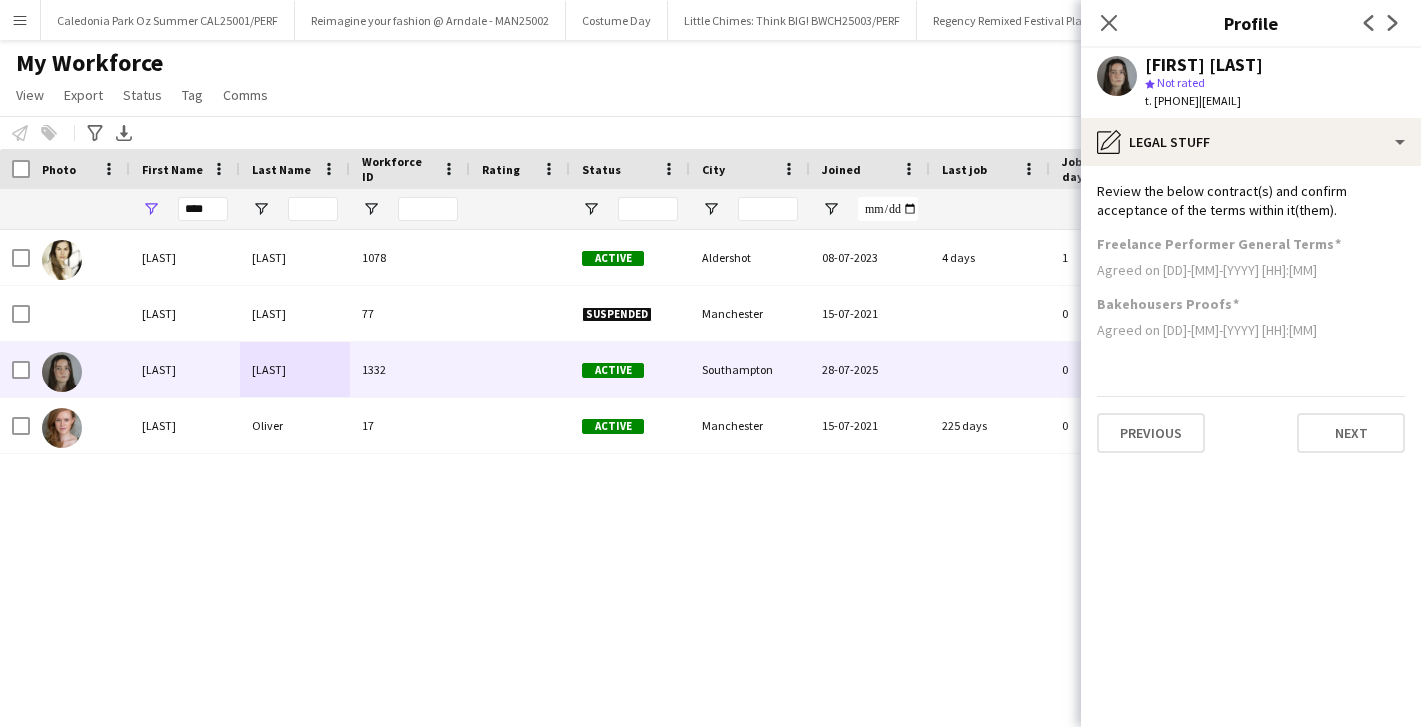 click on "Review the below contract(s) and confirm acceptance of the terms within it(them). Freelance Performer General Terms  Agreed on 29-07-2025 11:49  Bakehousers Proofs  Agreed on 29-07-2025 11:49   Previous   Next" 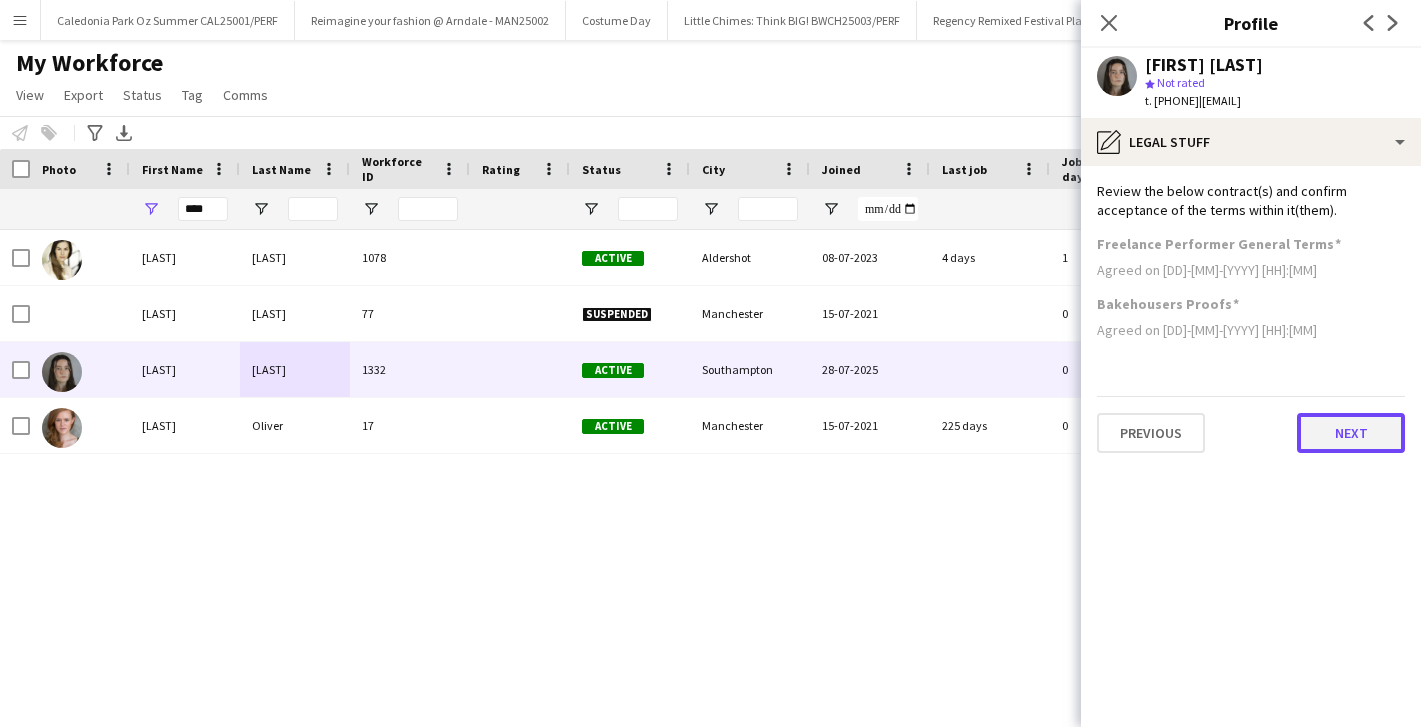 click on "Next" 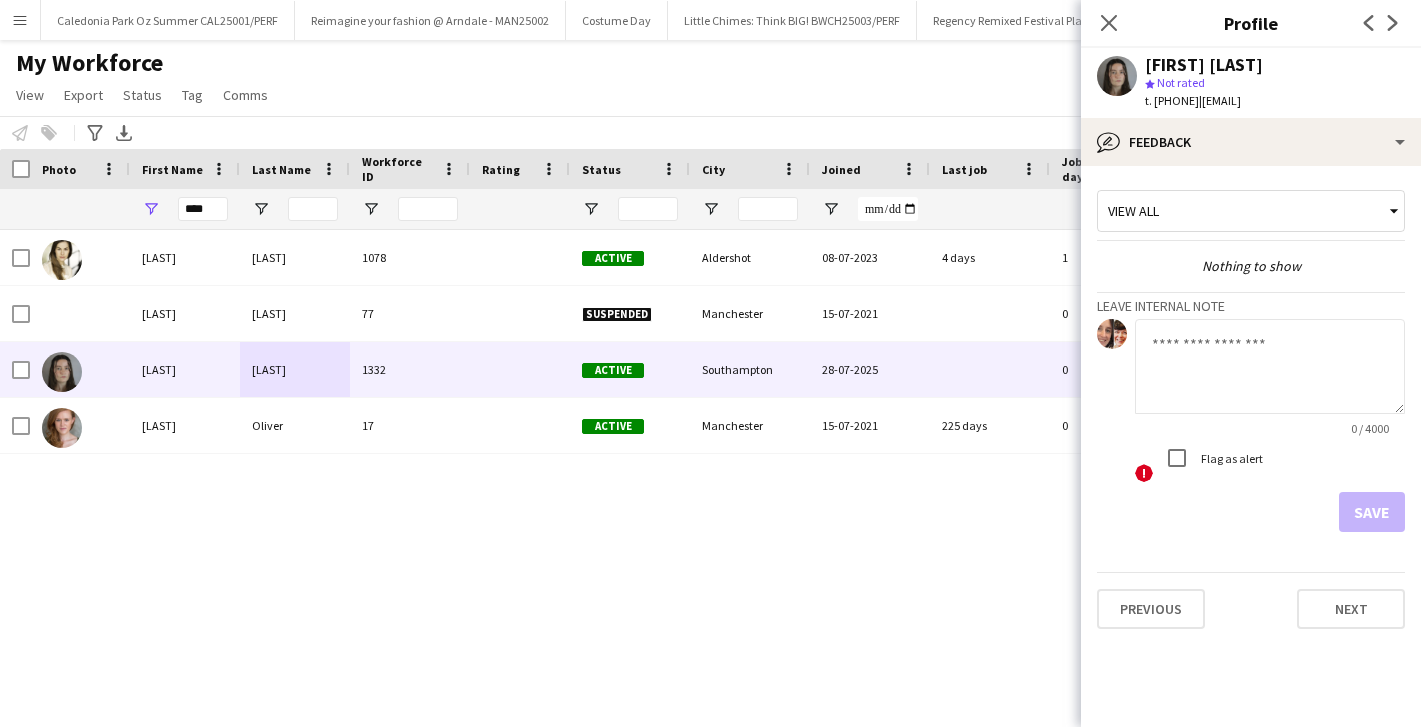 click 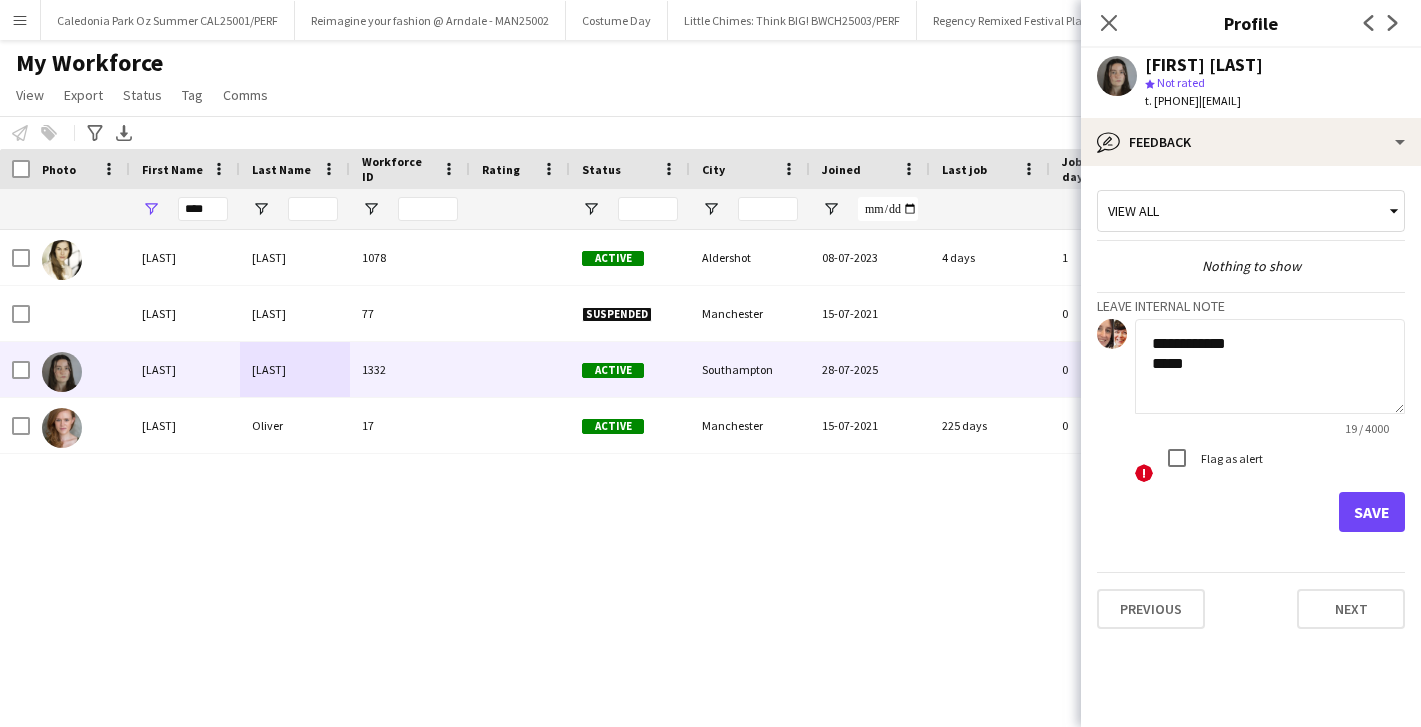 type on "**********" 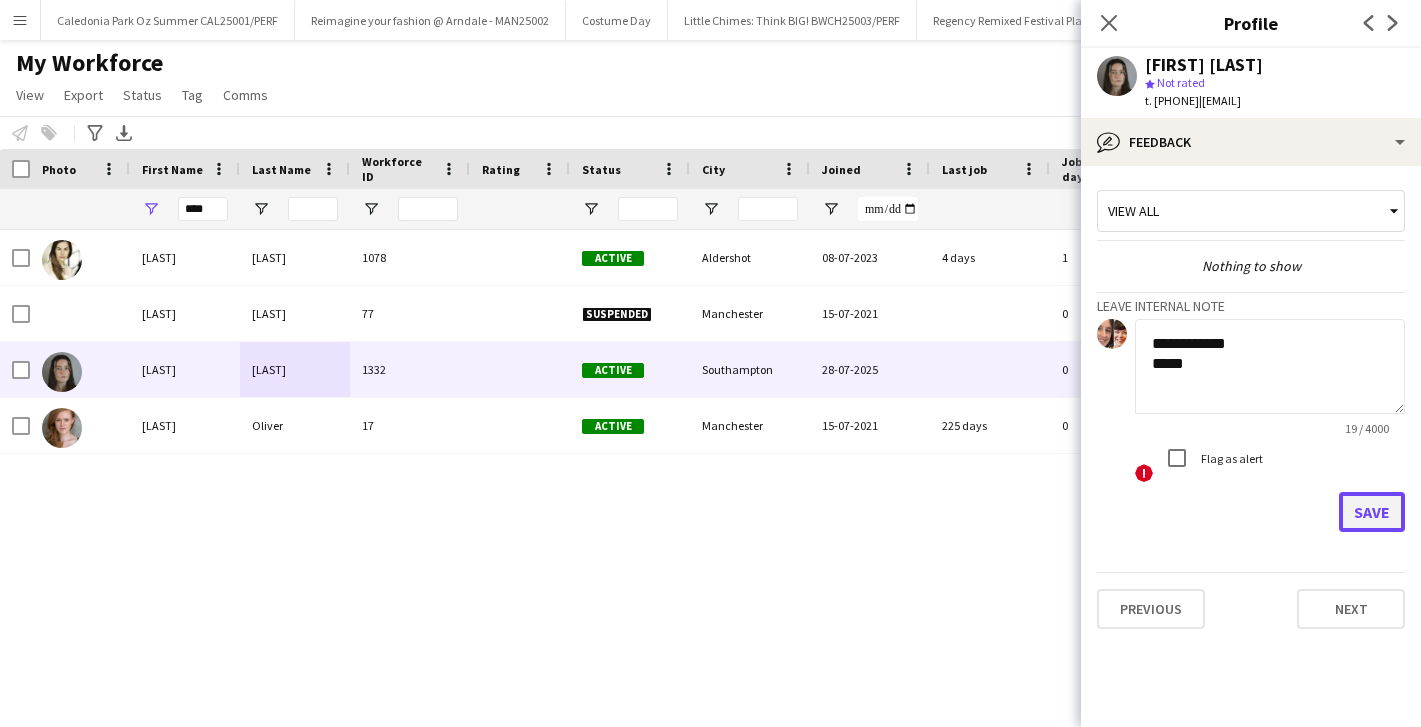 click on "Save" 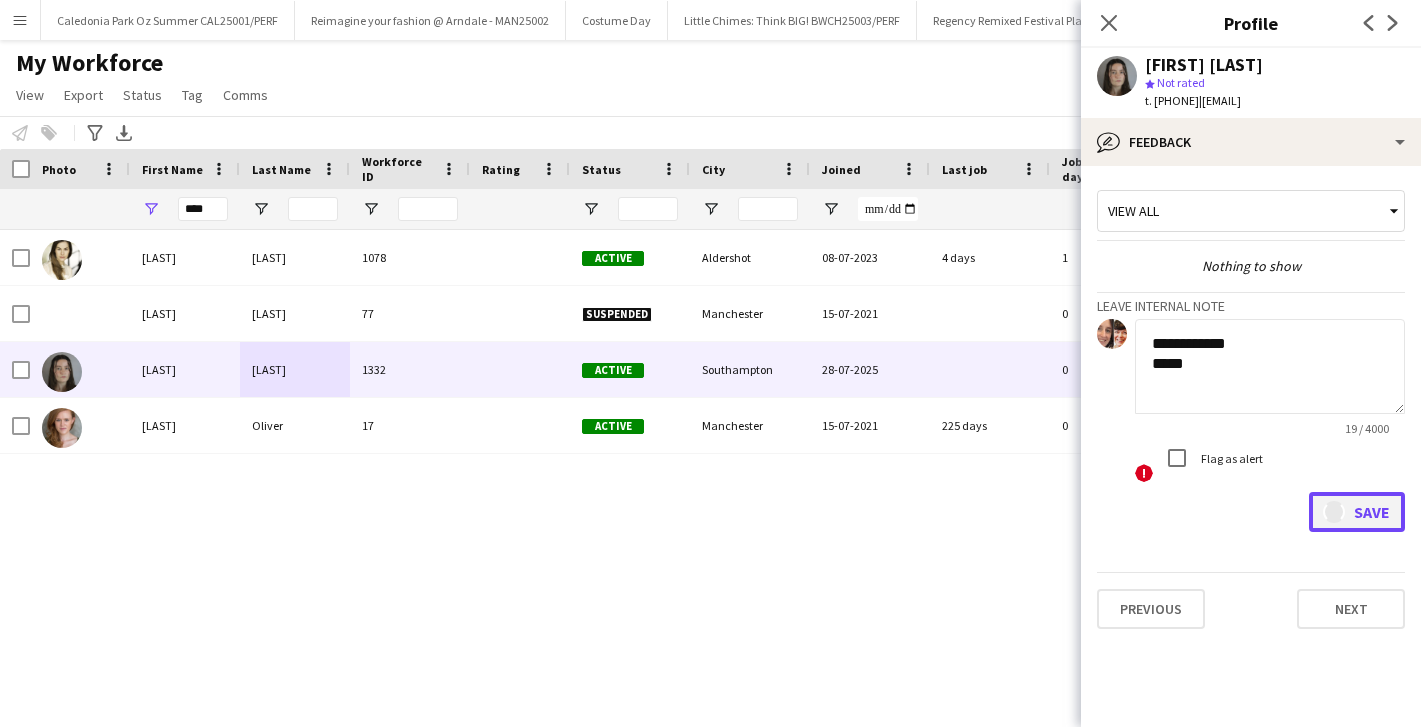 type 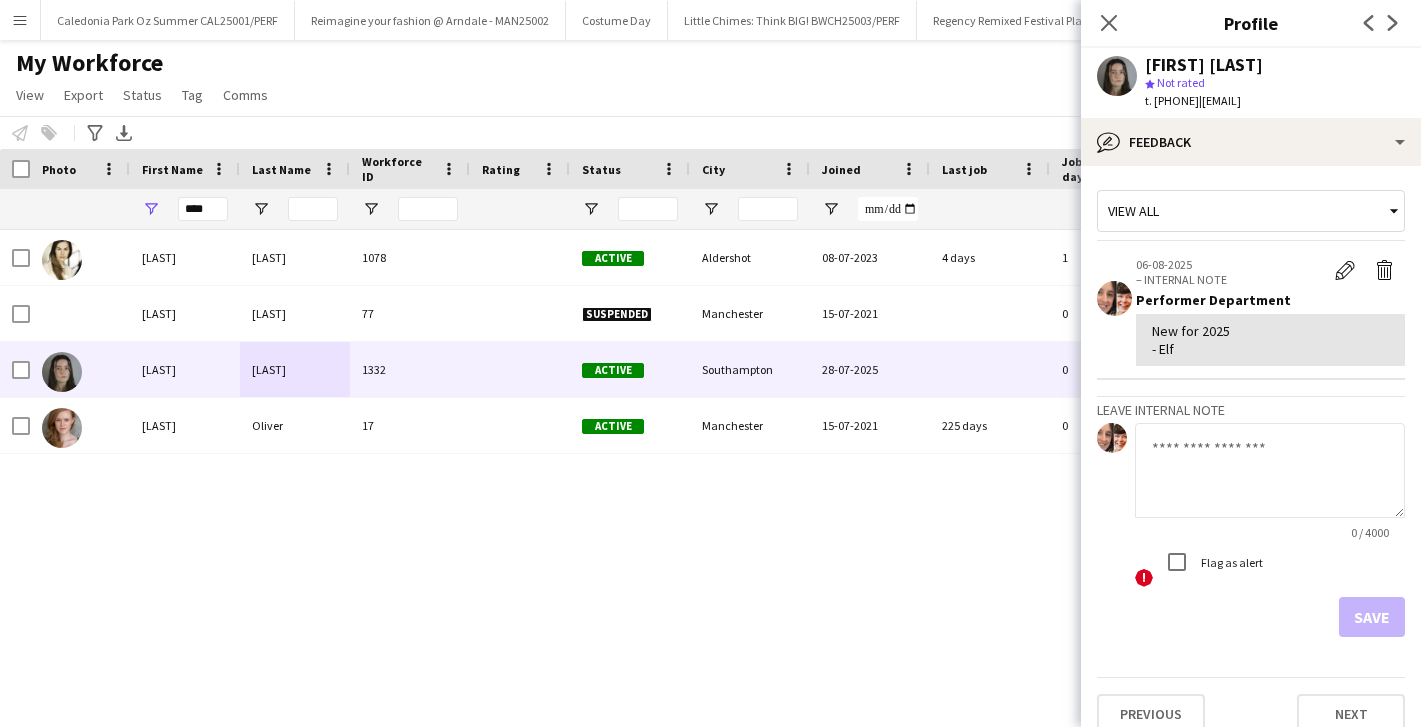 click on "****" at bounding box center [203, 209] 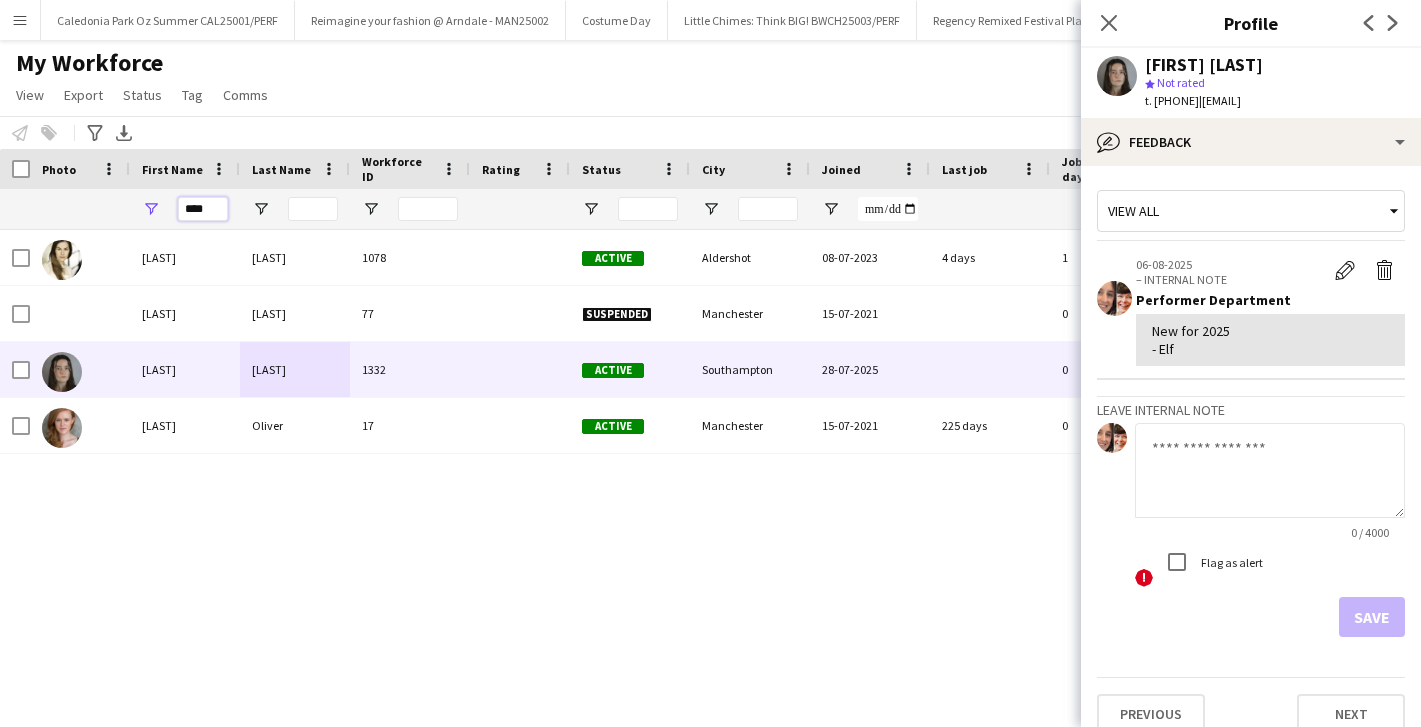 click on "****" at bounding box center (203, 209) 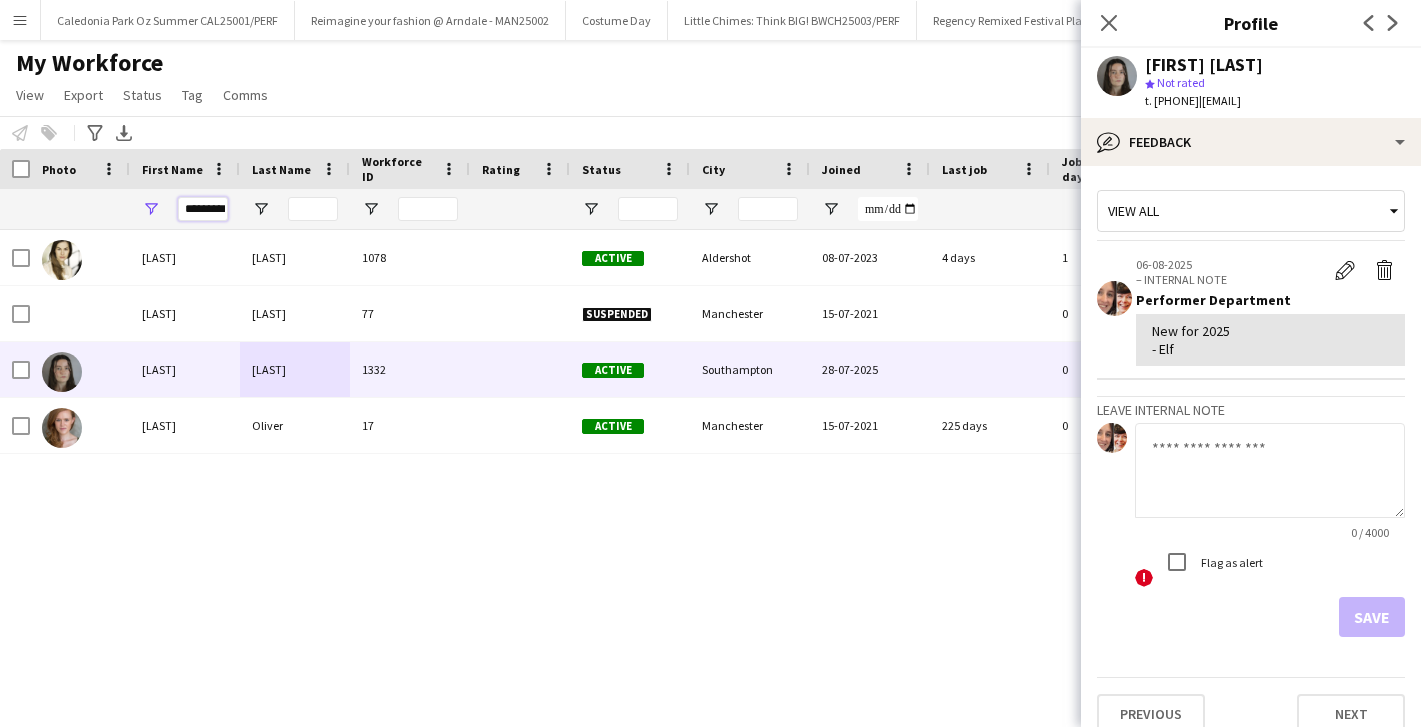 scroll, scrollTop: 0, scrollLeft: 5, axis: horizontal 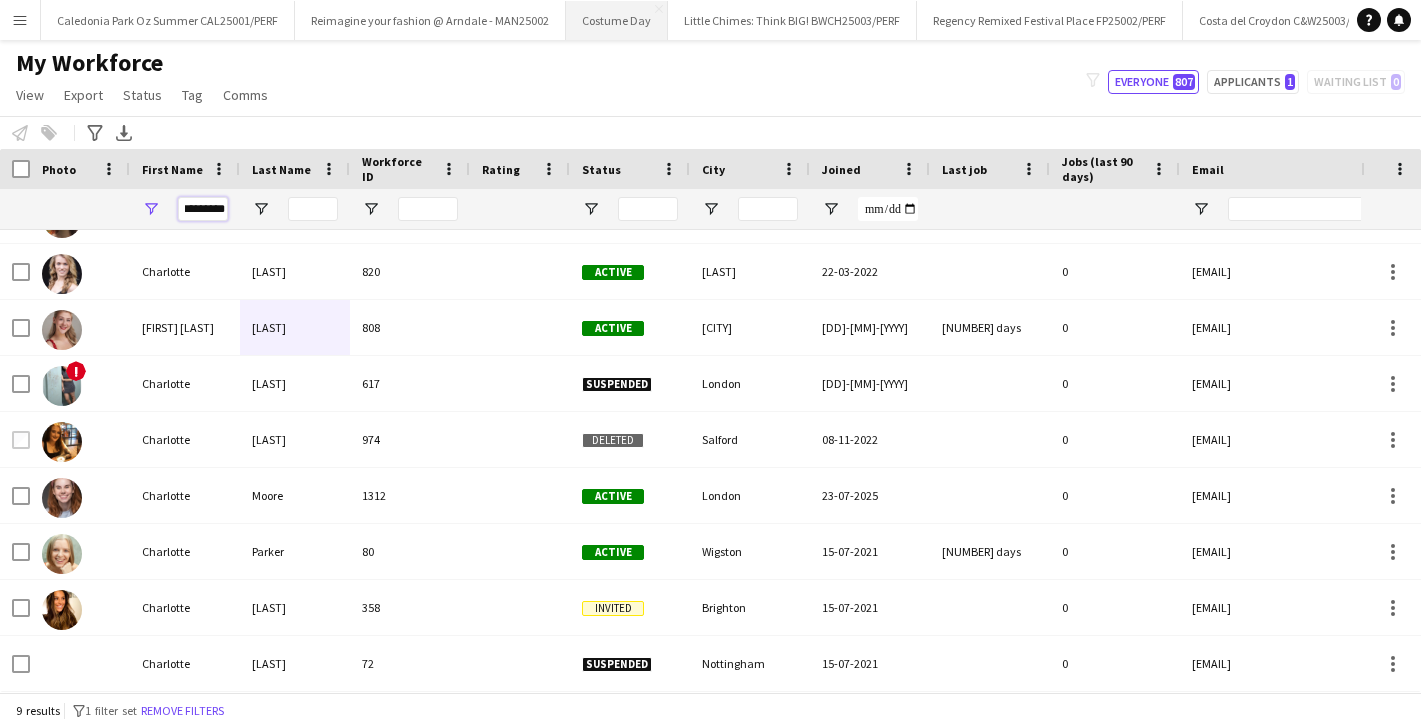 type on "*********" 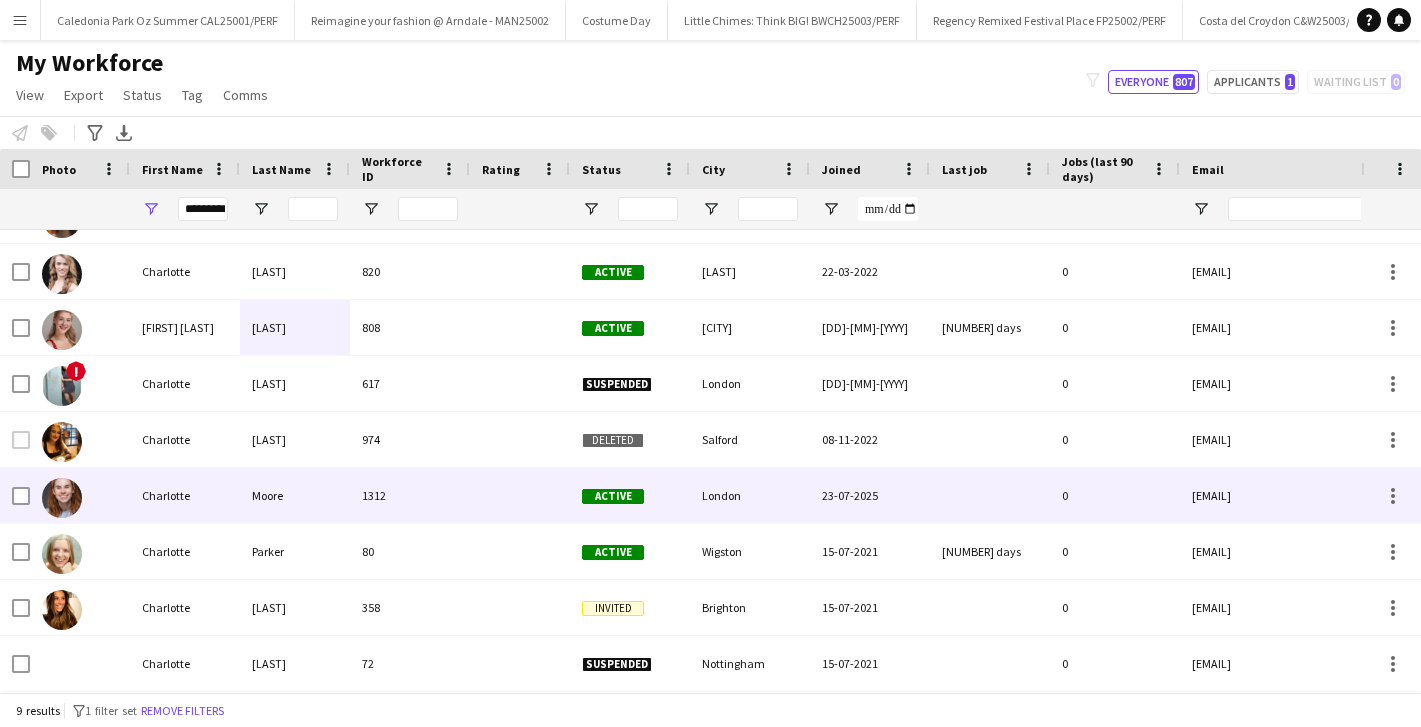 click on "1312" at bounding box center (410, 495) 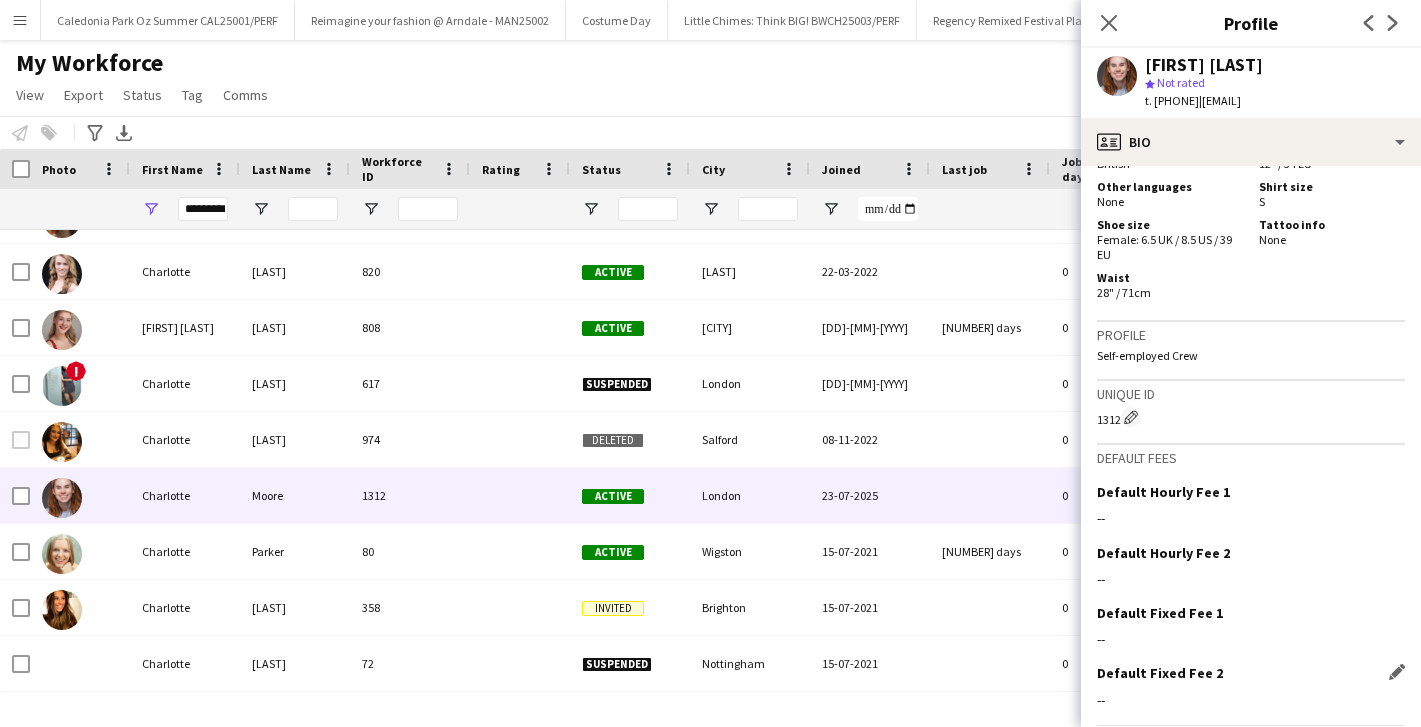 scroll, scrollTop: 1386, scrollLeft: 0, axis: vertical 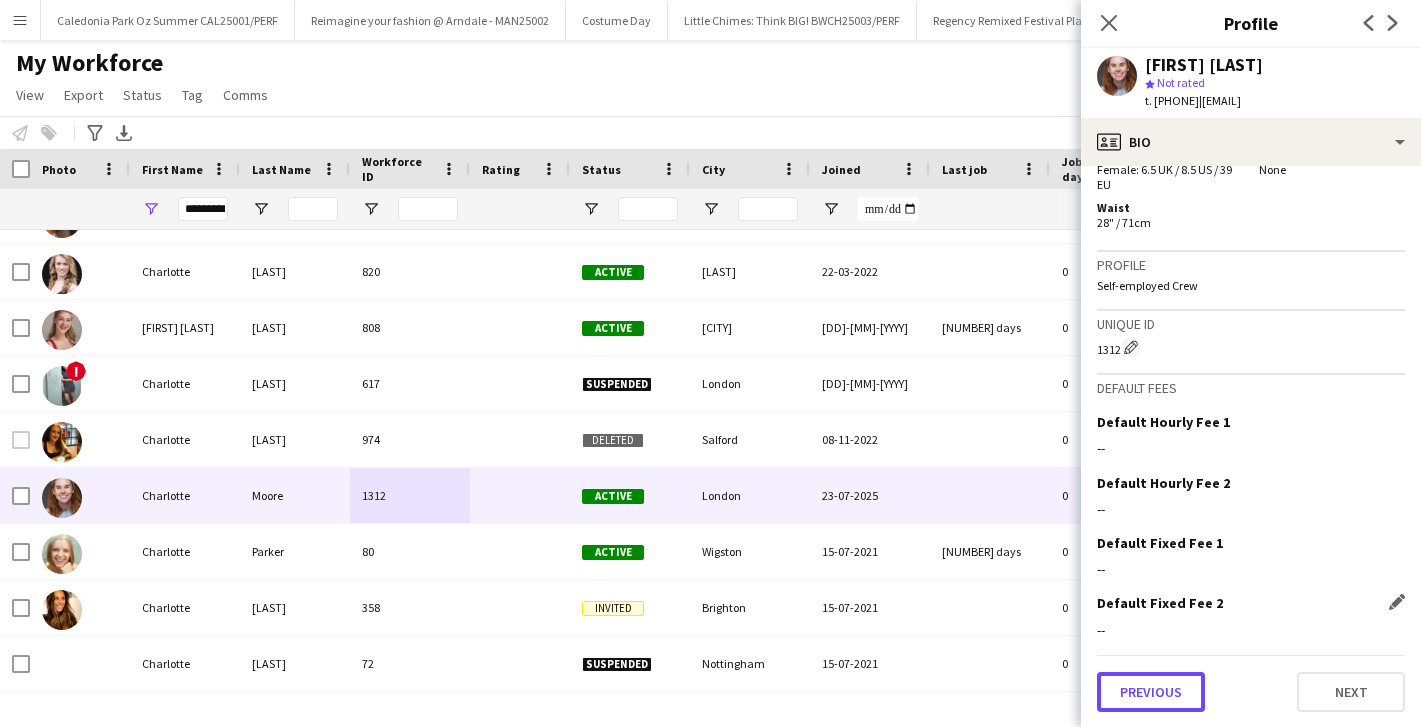 click on "Previous" 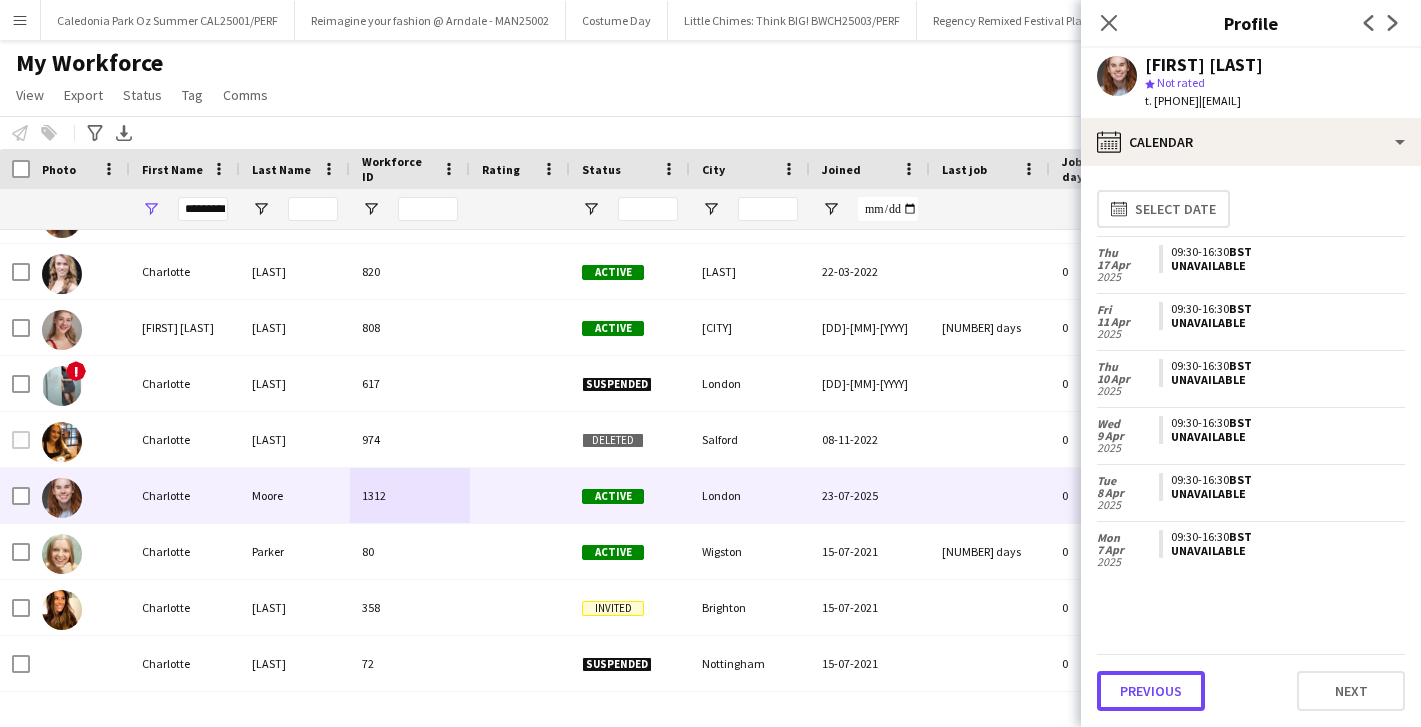 click on "Previous" 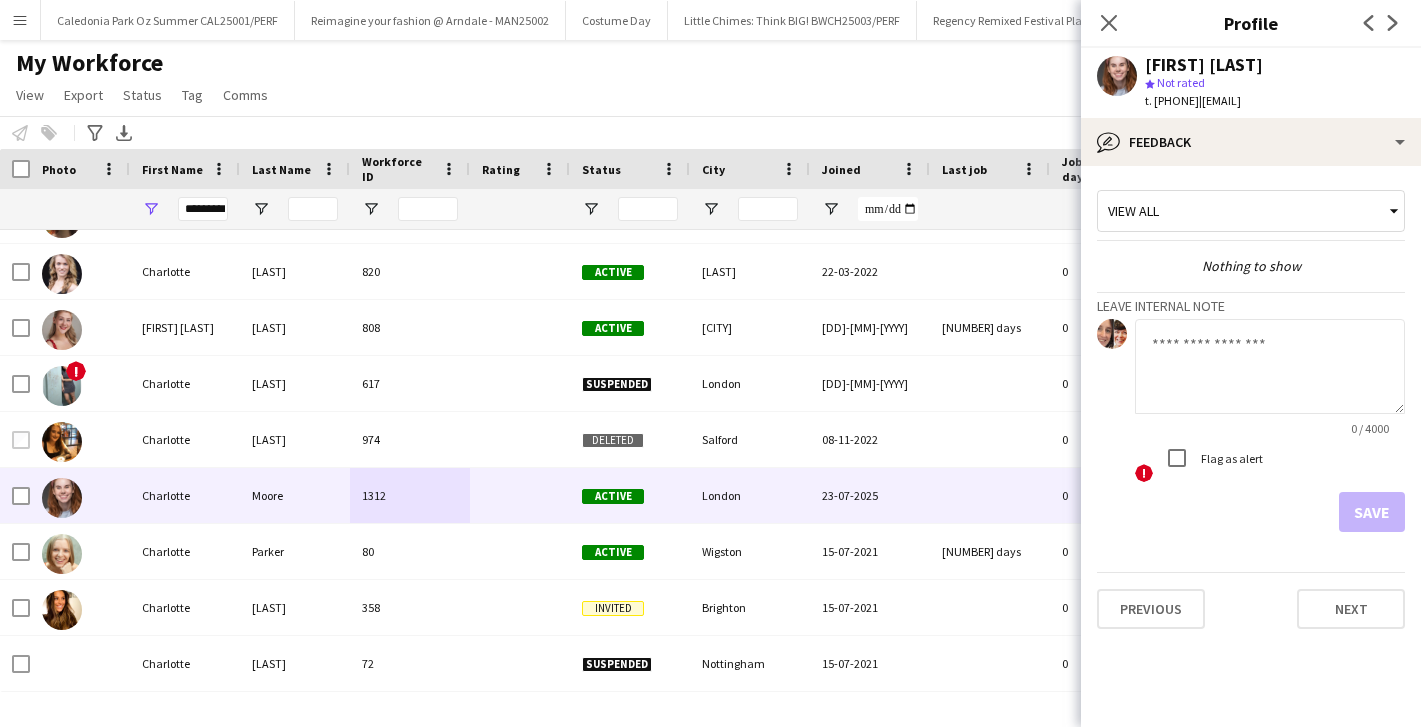 click 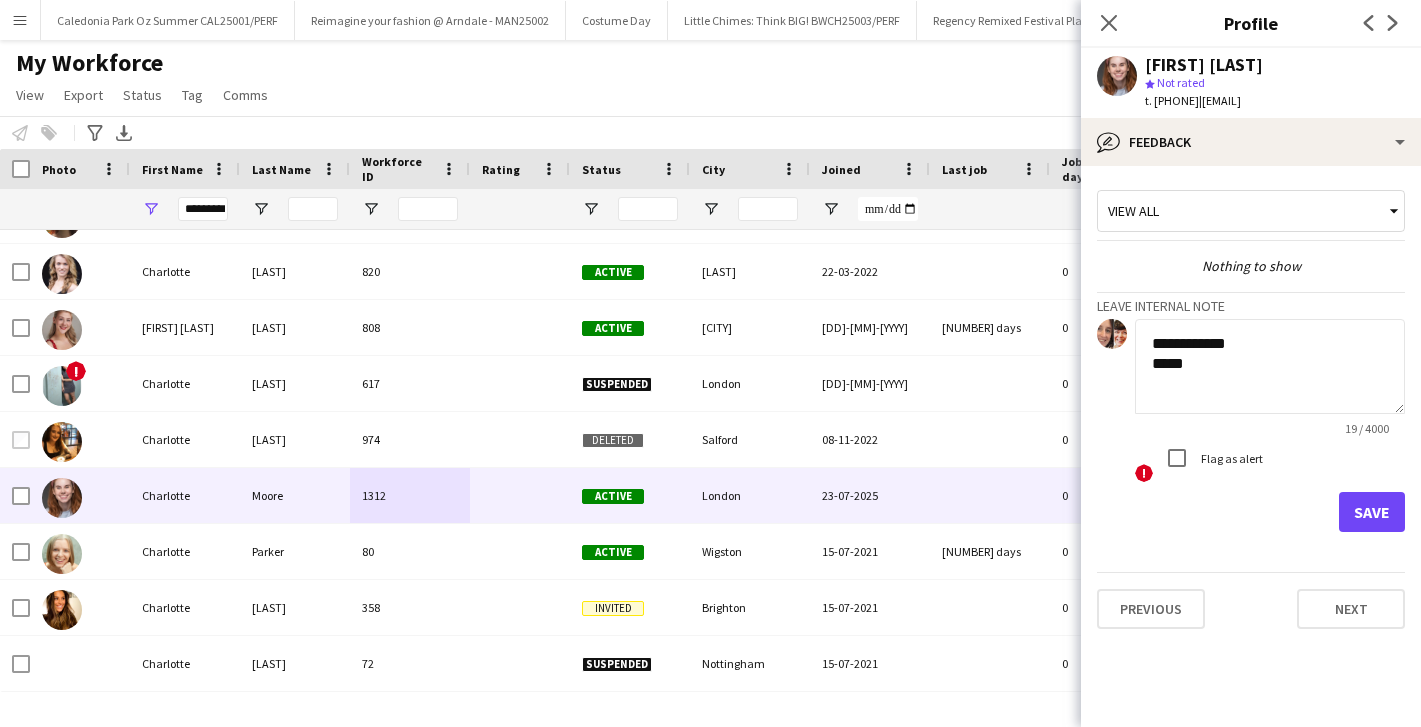 type on "**********" 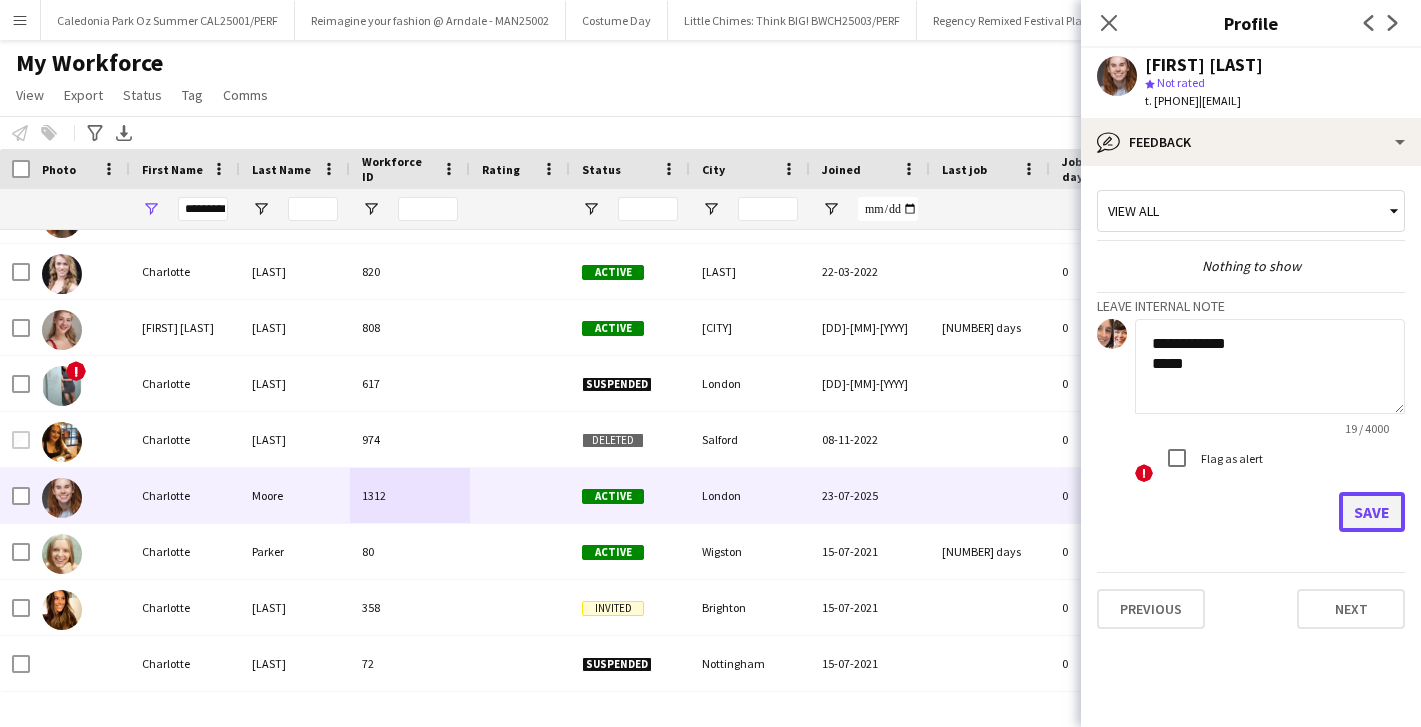 click on "Save" 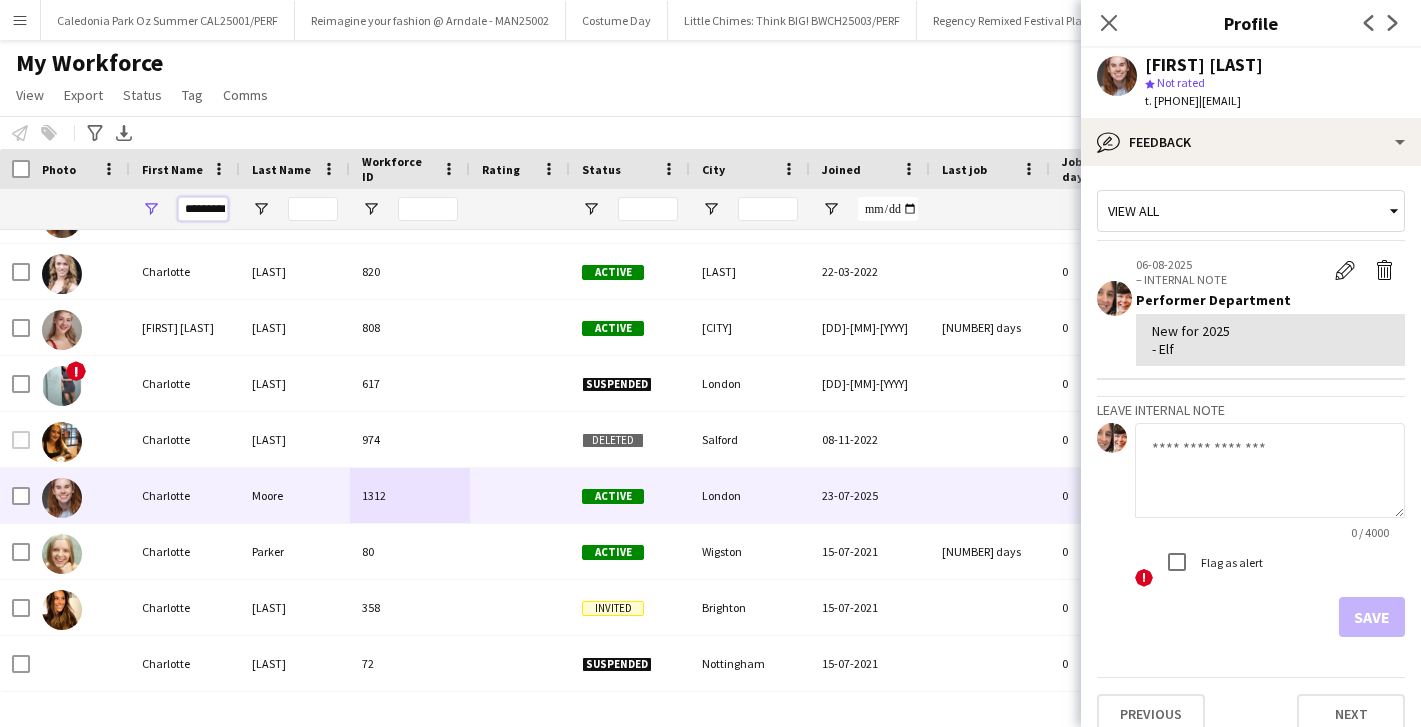 click on "*********" at bounding box center (203, 209) 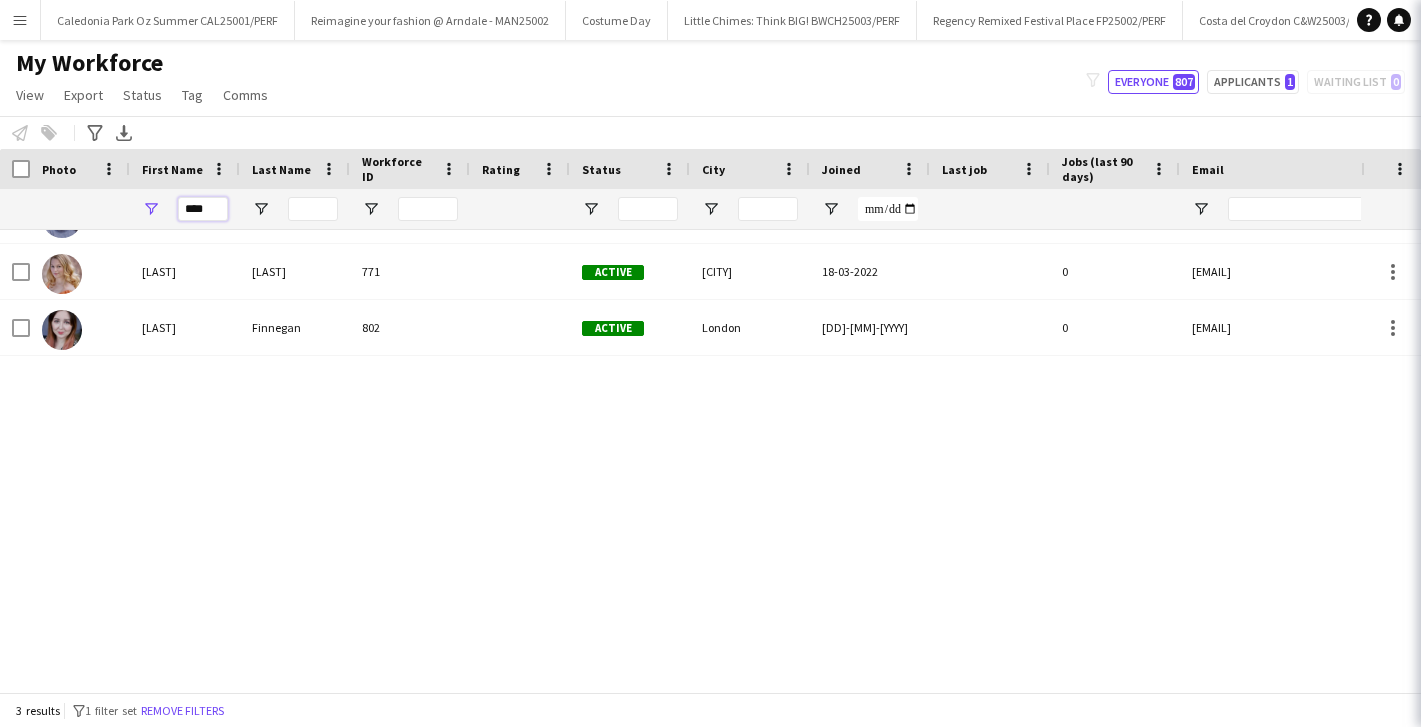scroll, scrollTop: 0, scrollLeft: 0, axis: both 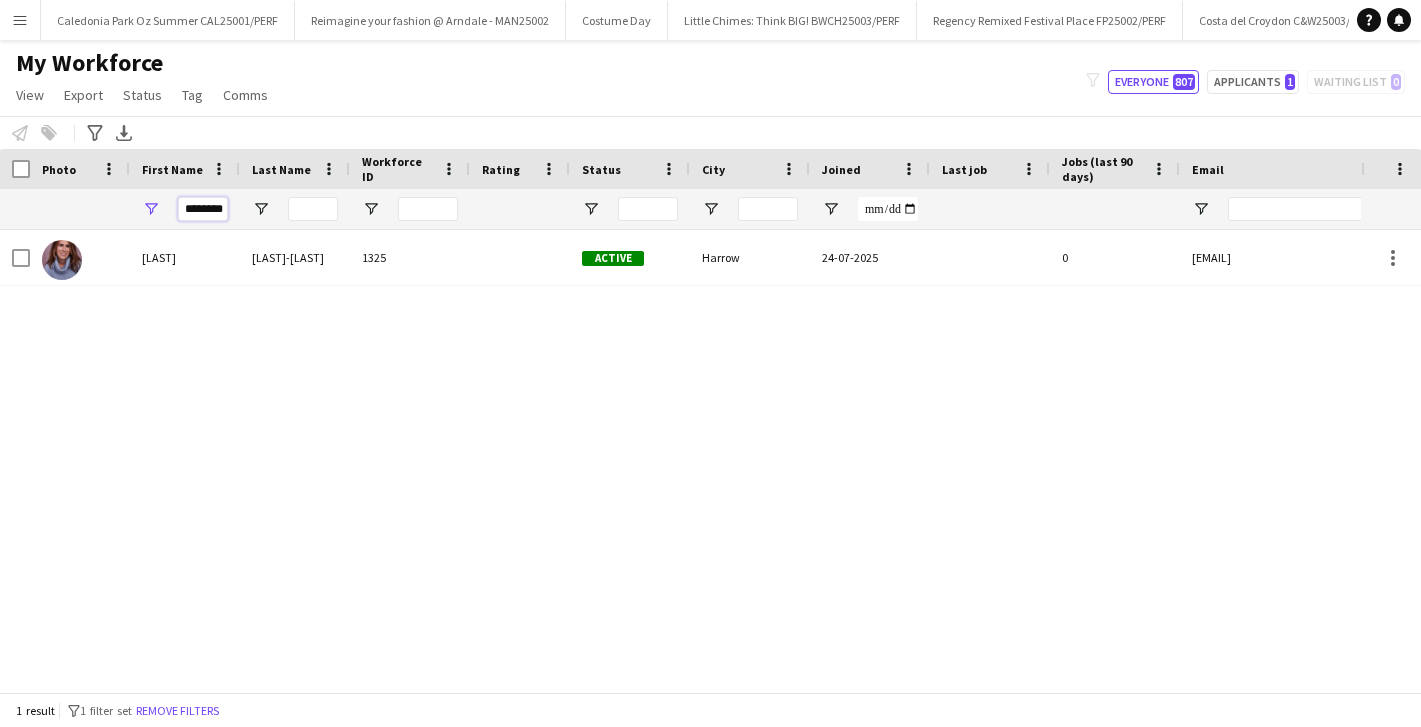 type on "********" 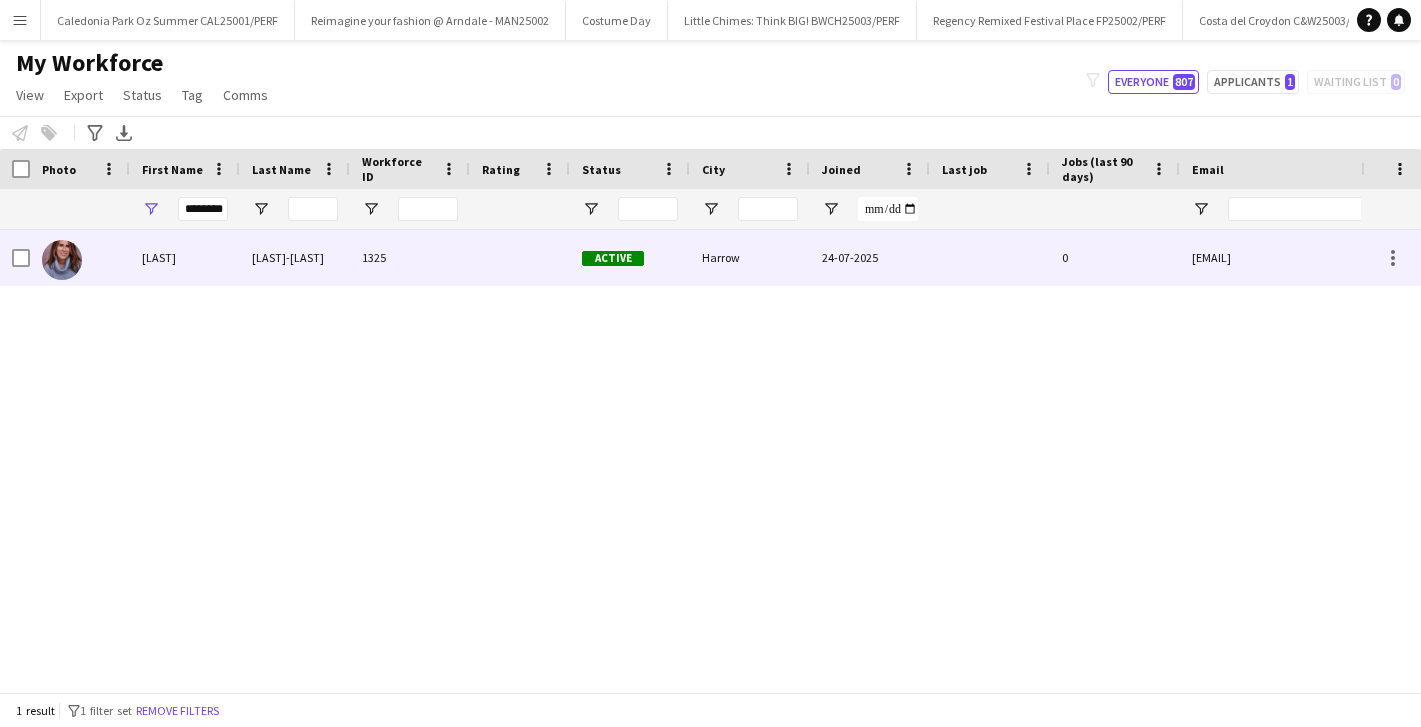 click on "Gabriela" at bounding box center (185, 257) 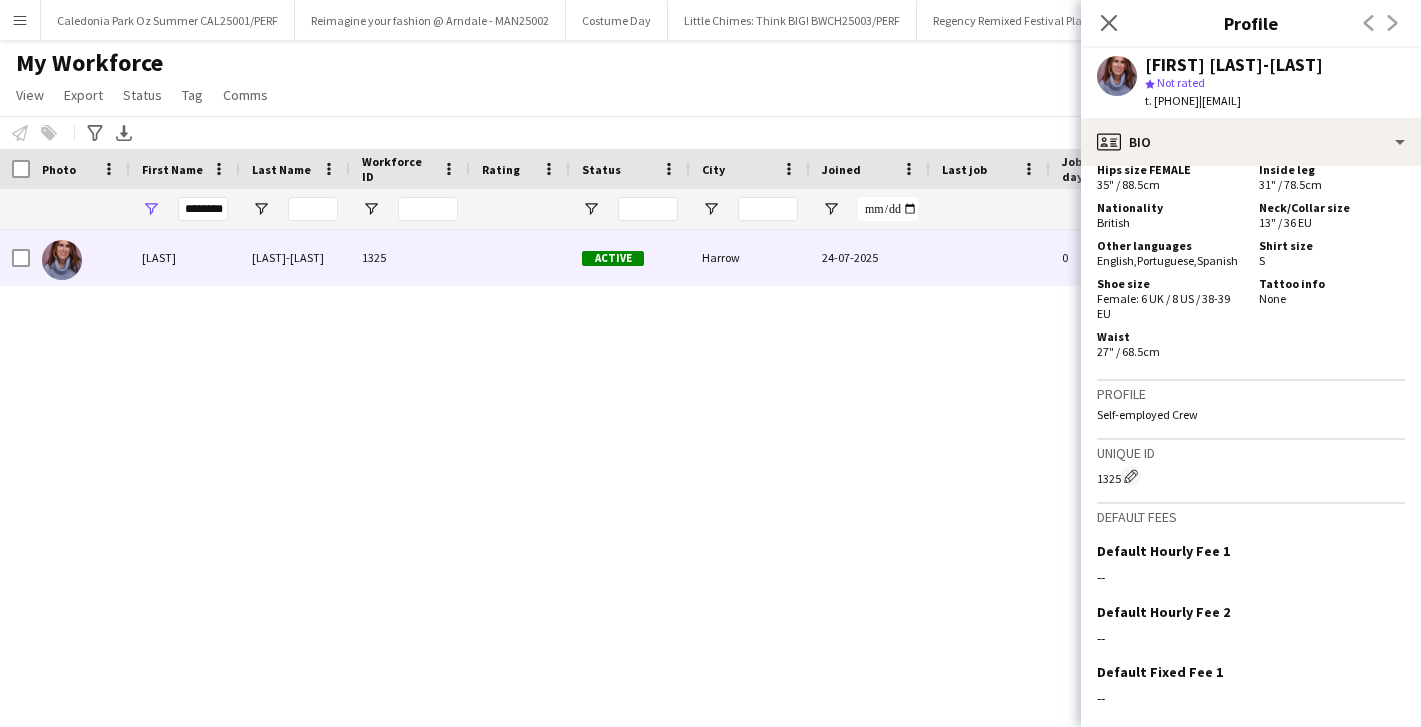 scroll, scrollTop: 1420, scrollLeft: 0, axis: vertical 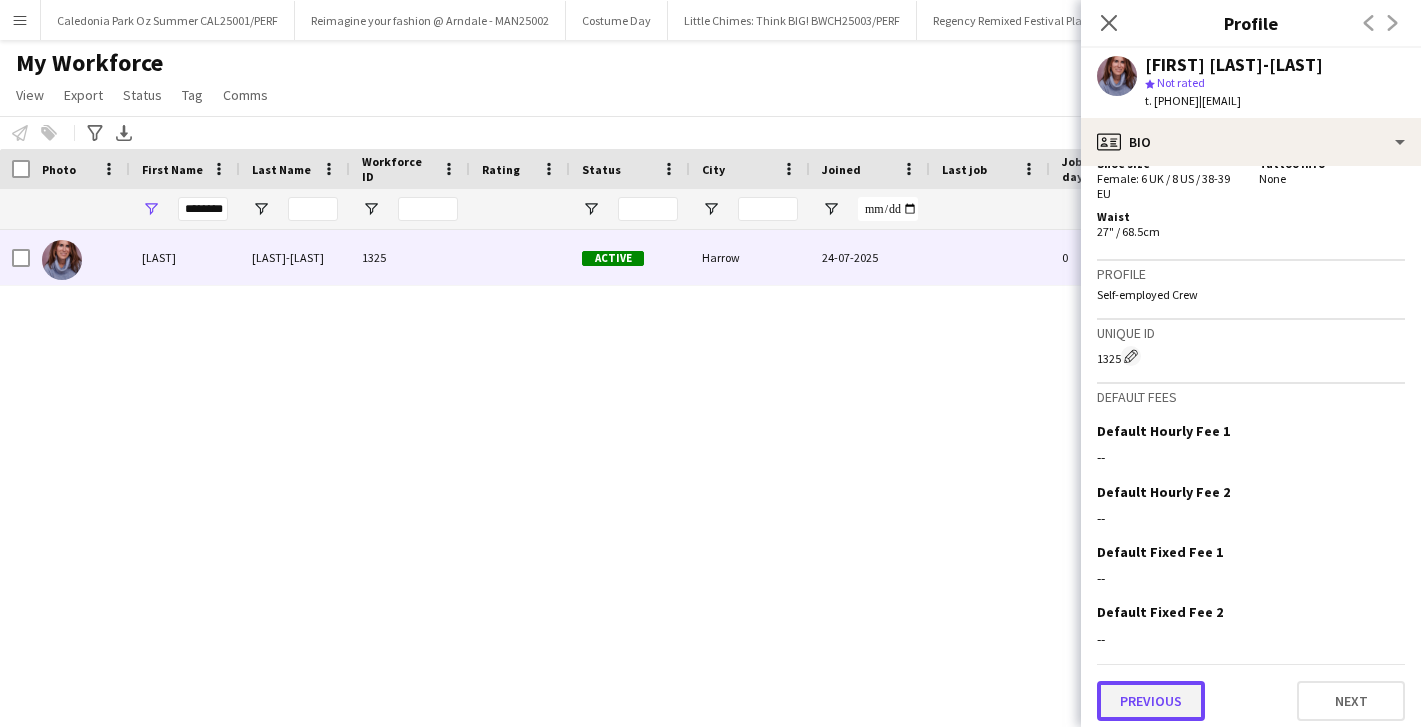 click on "Previous" 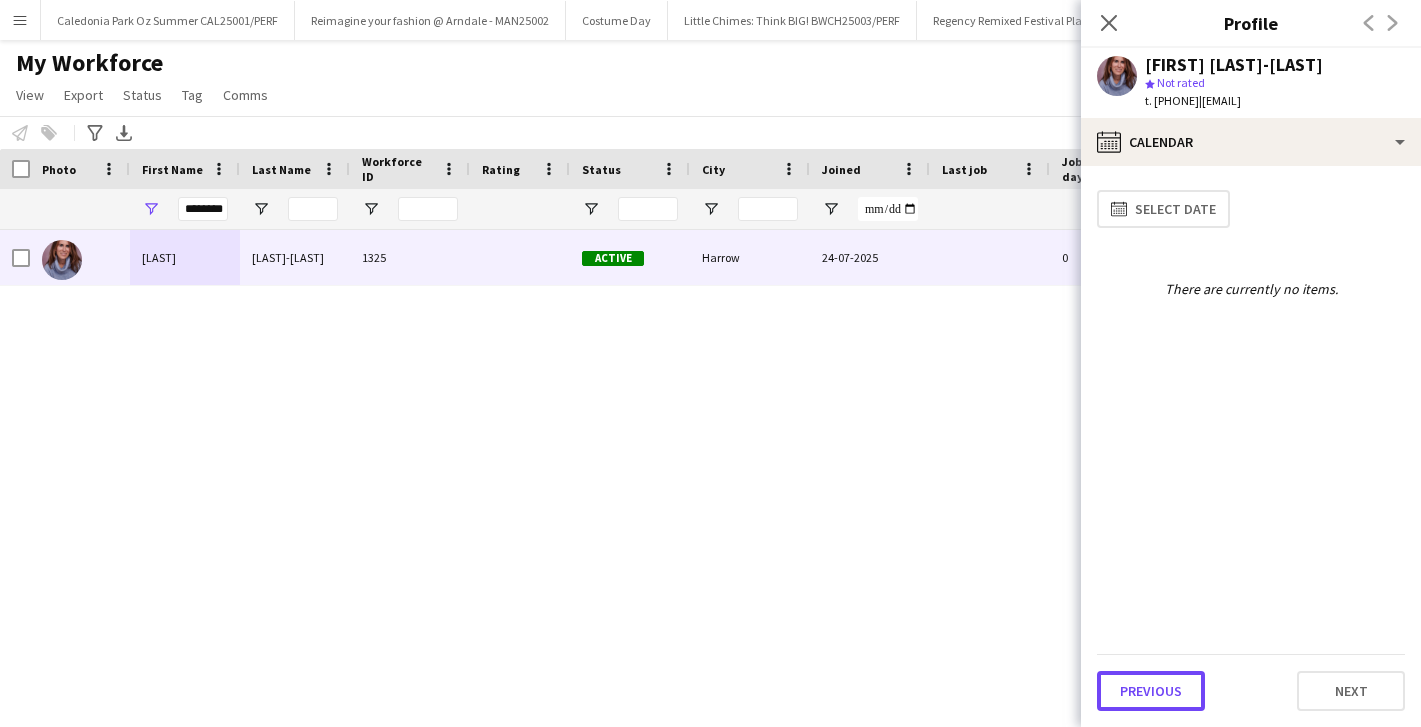 click on "Previous" 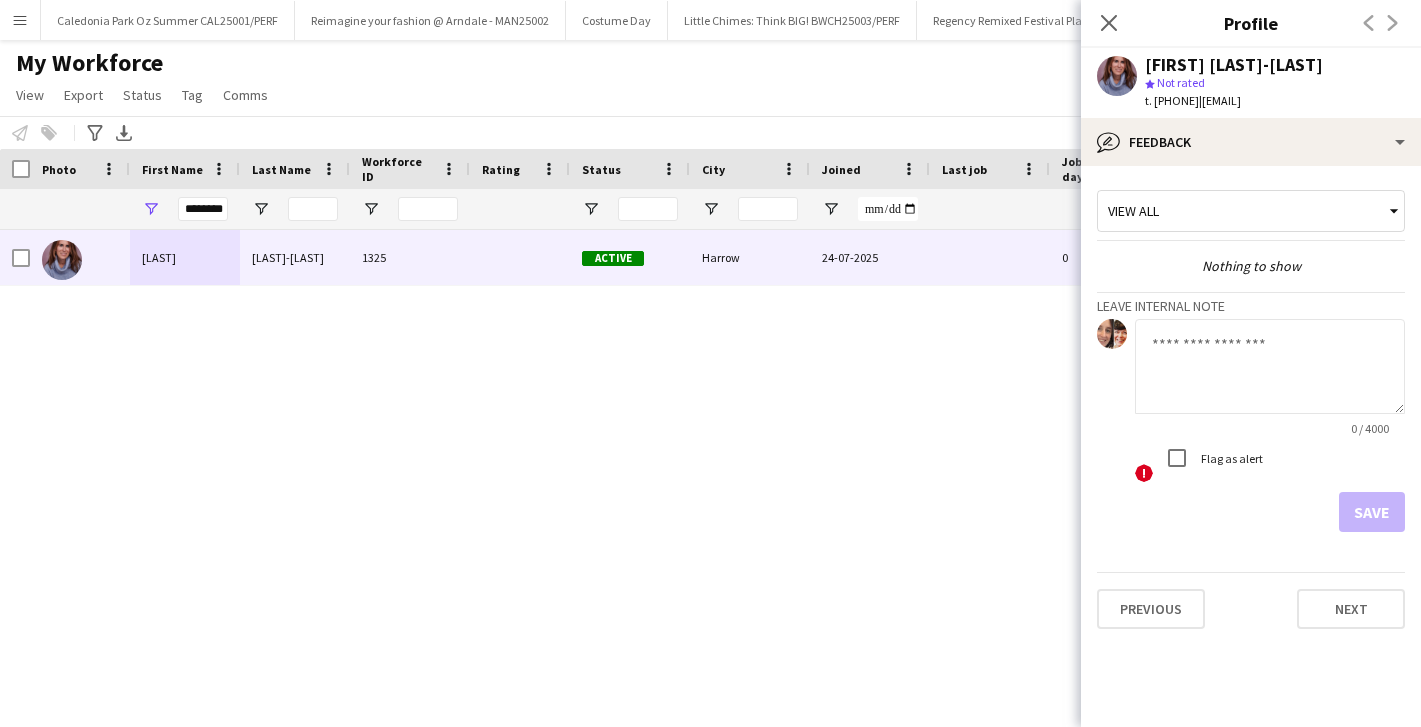 click 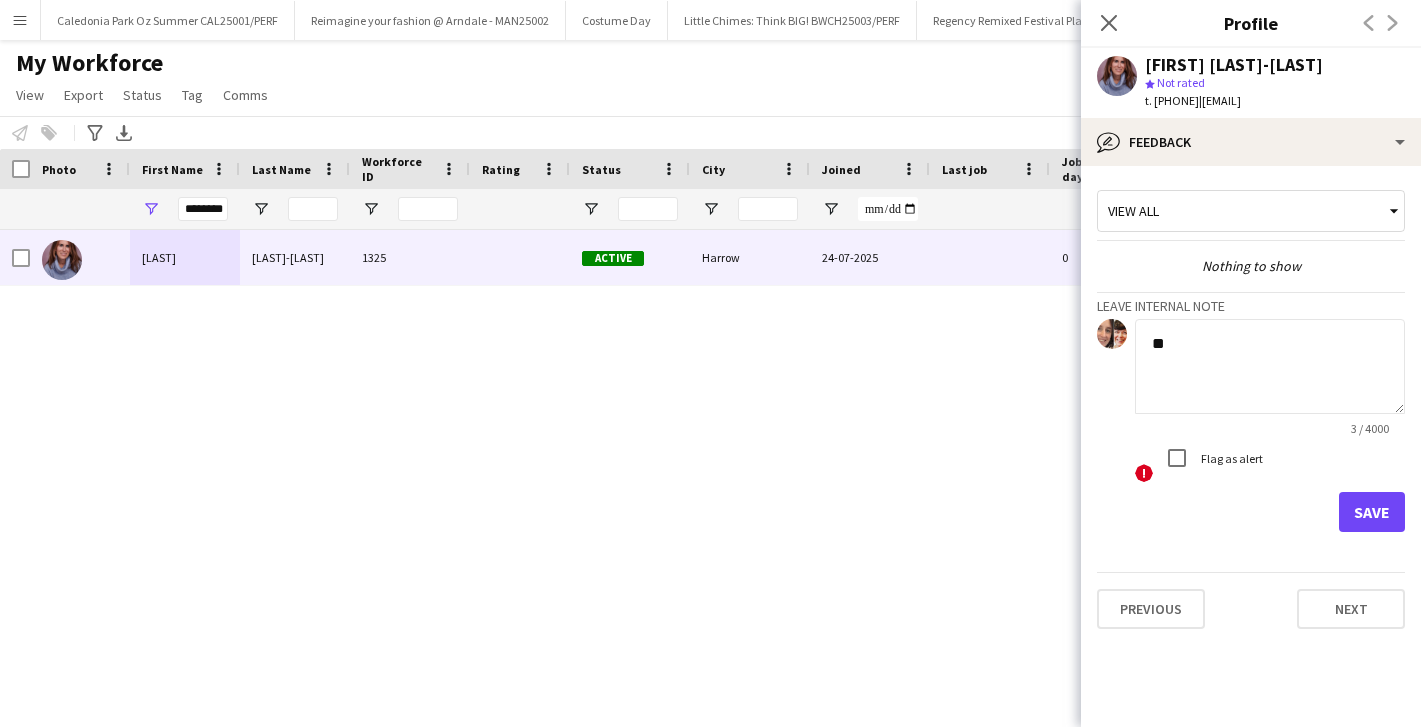type on "*" 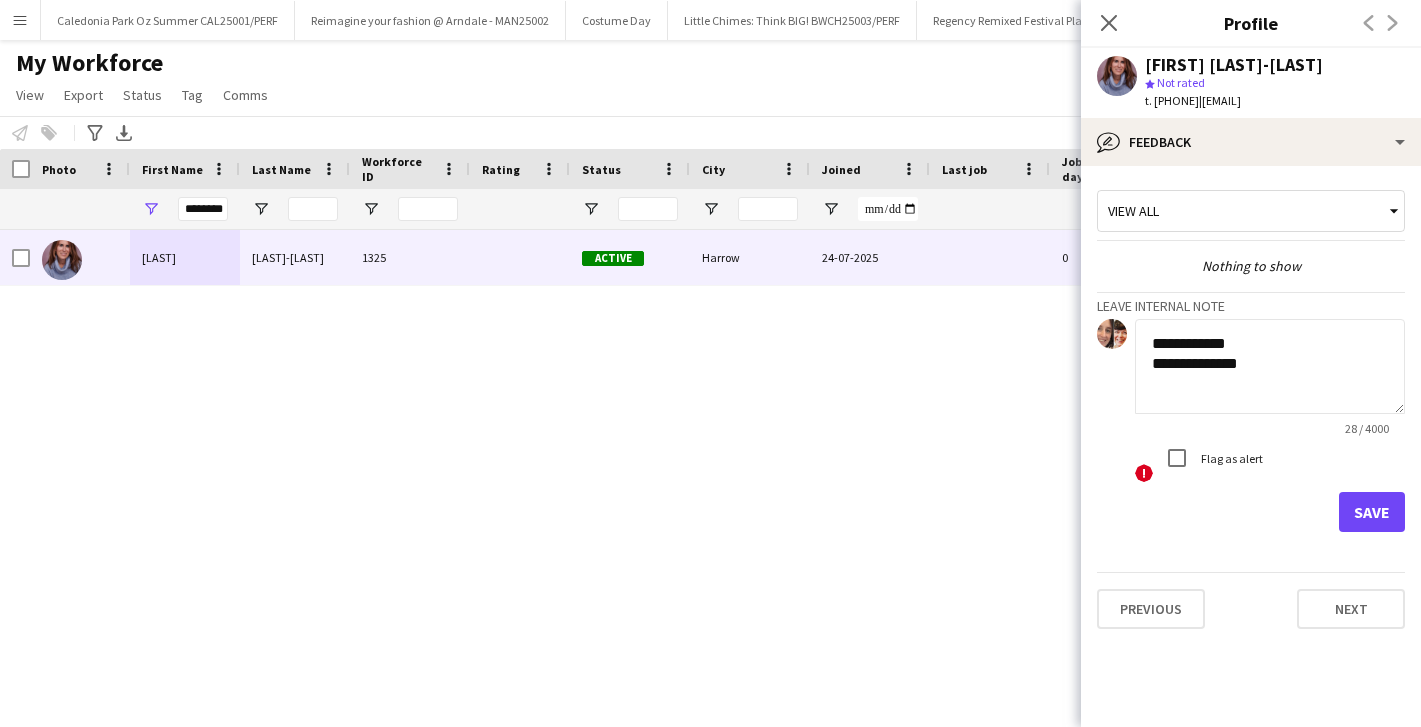 type on "**********" 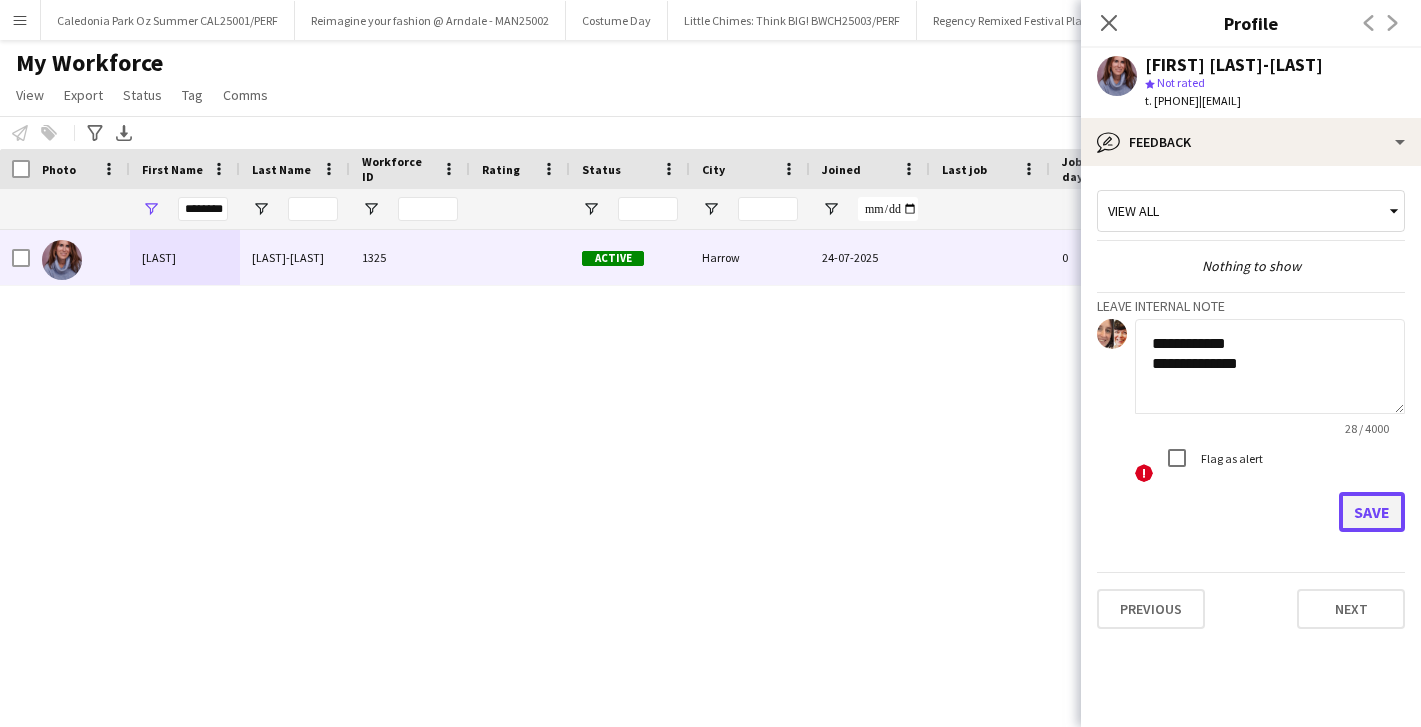 click on "Save" 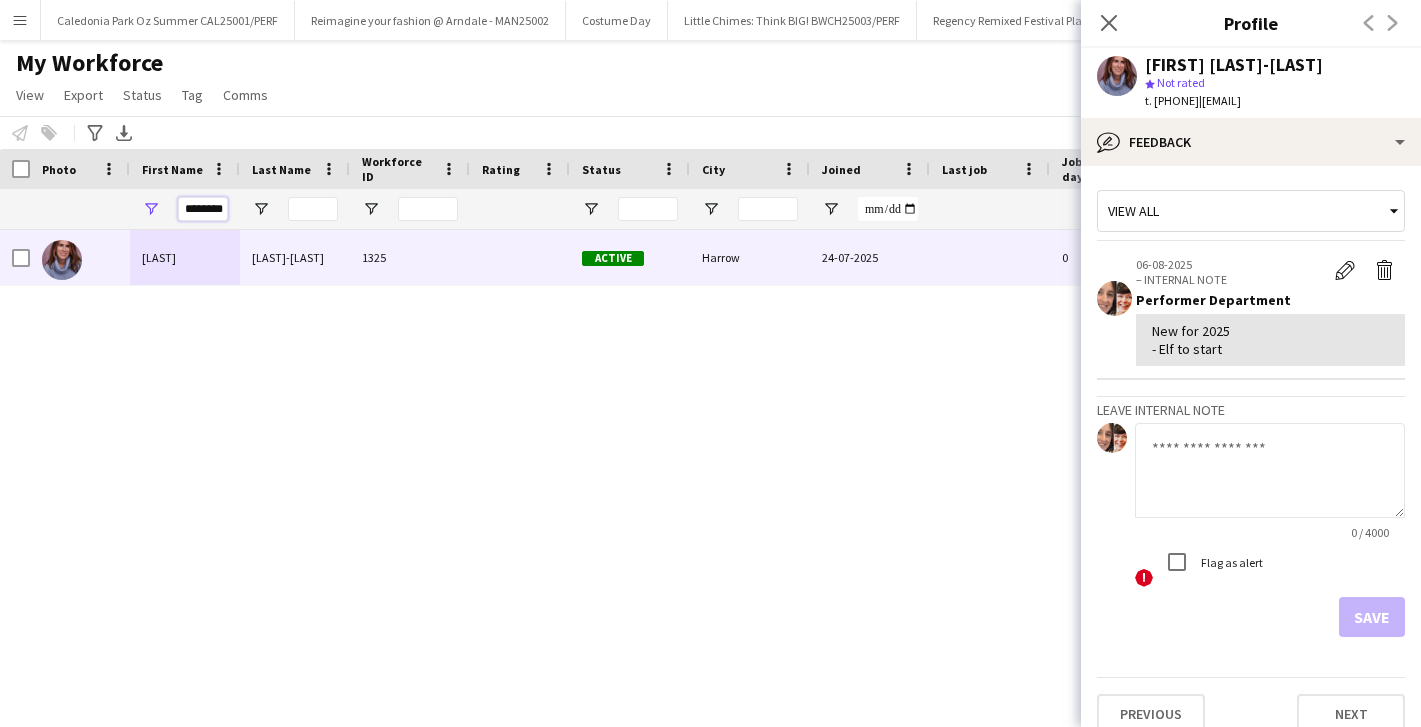 click on "********" at bounding box center (203, 209) 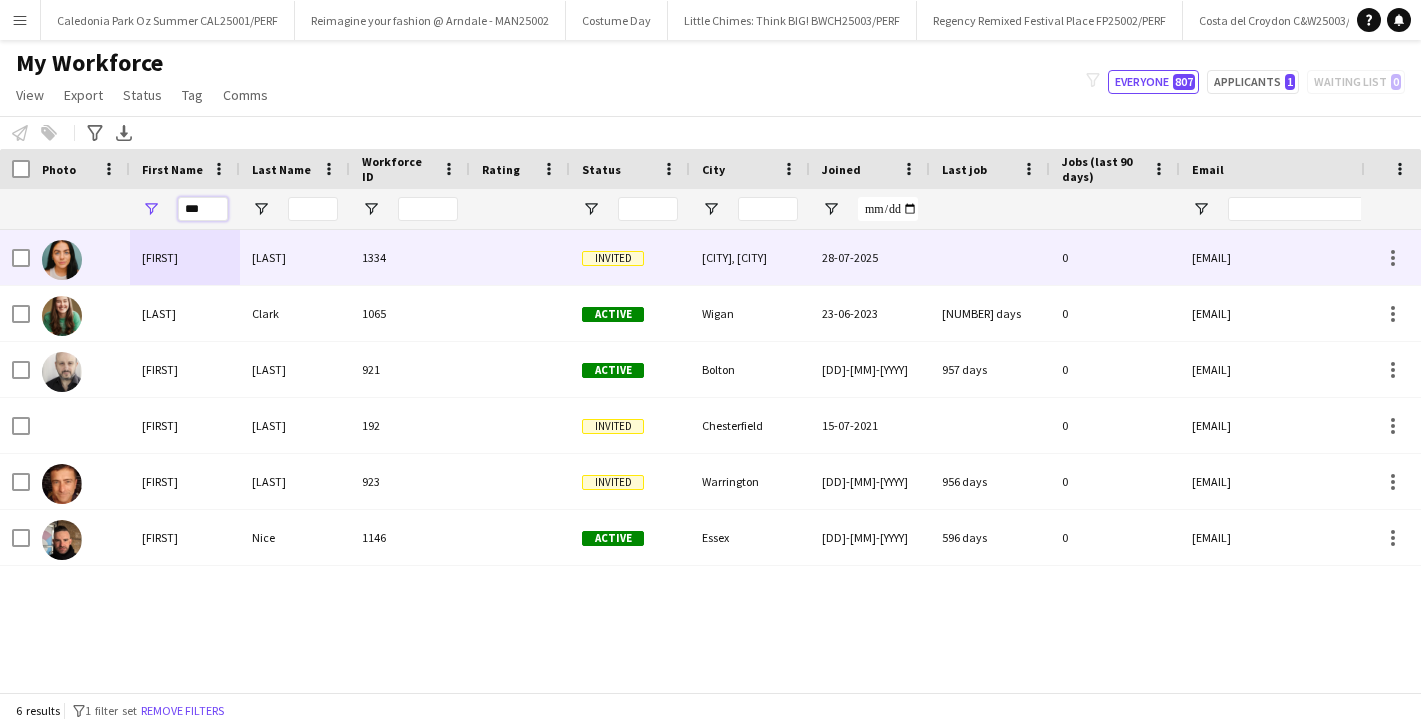 type on "***" 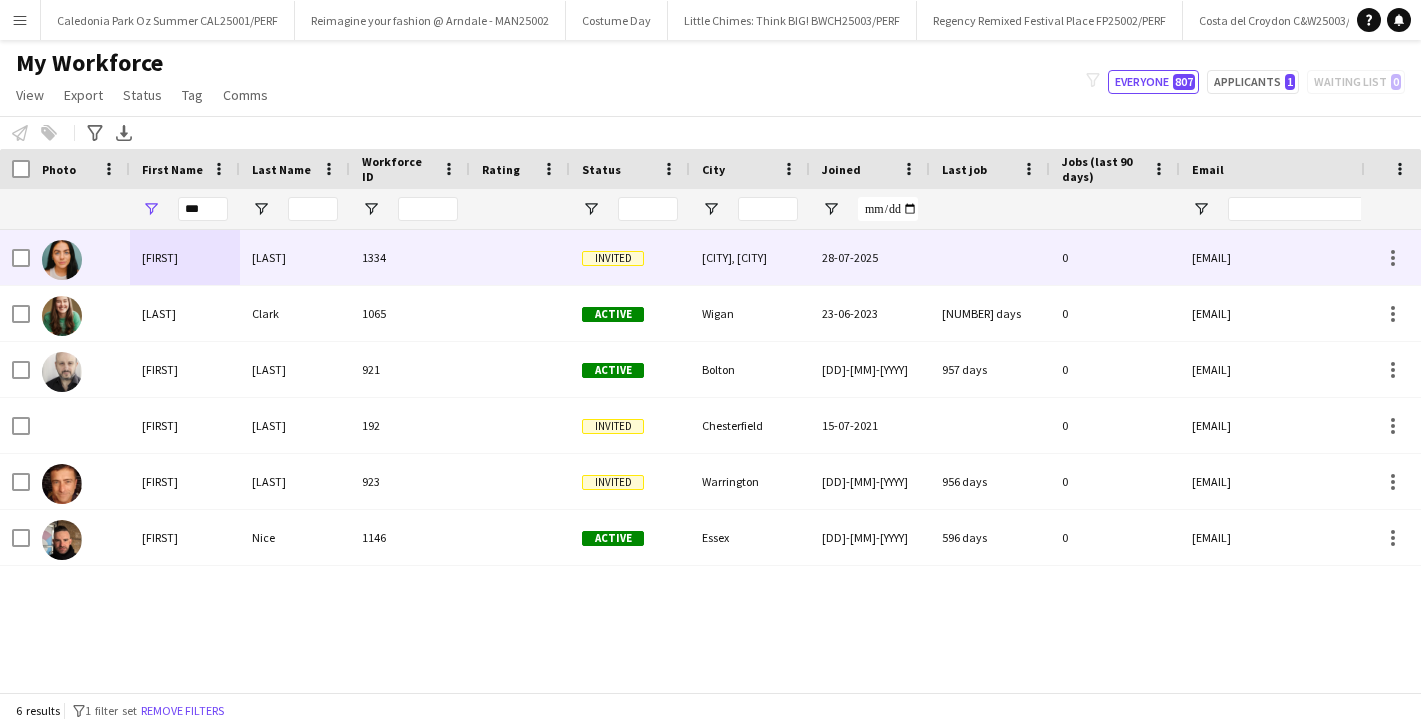 click on "Eve" at bounding box center (185, 257) 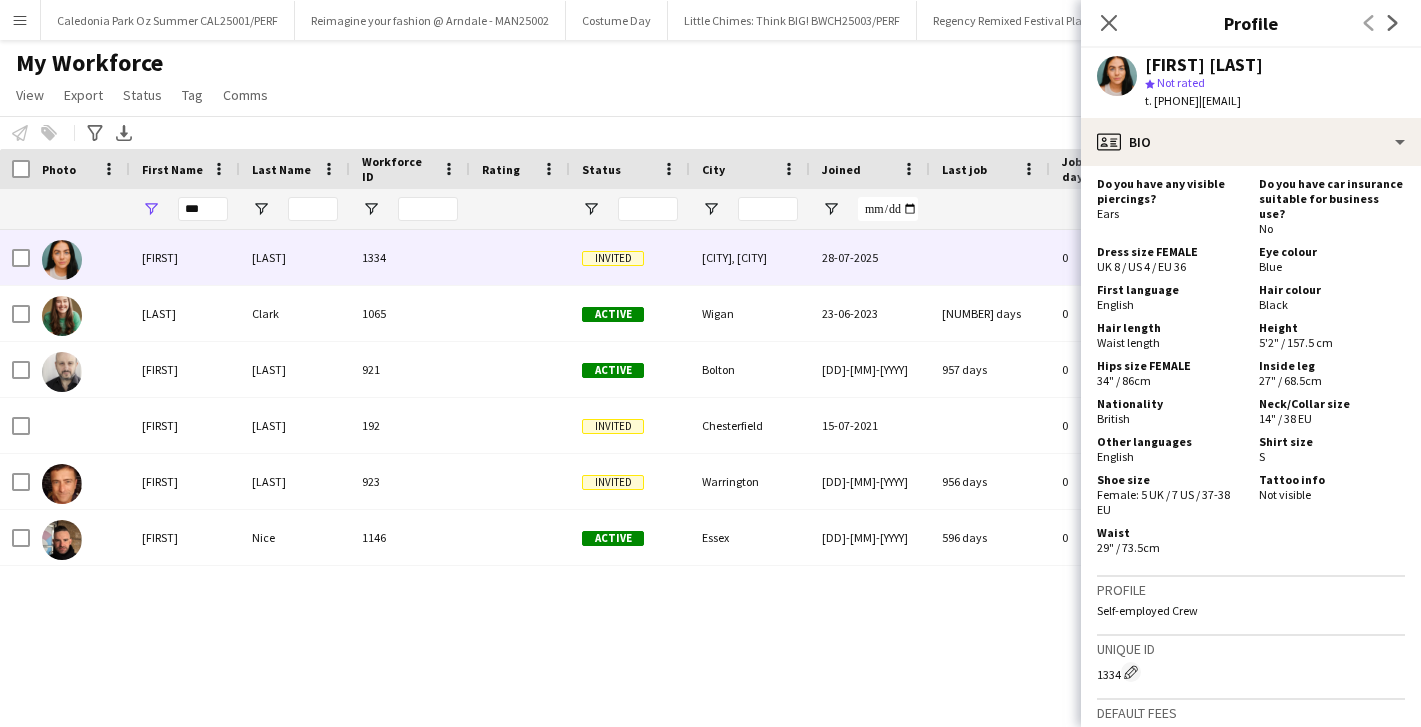 scroll, scrollTop: 1434, scrollLeft: 0, axis: vertical 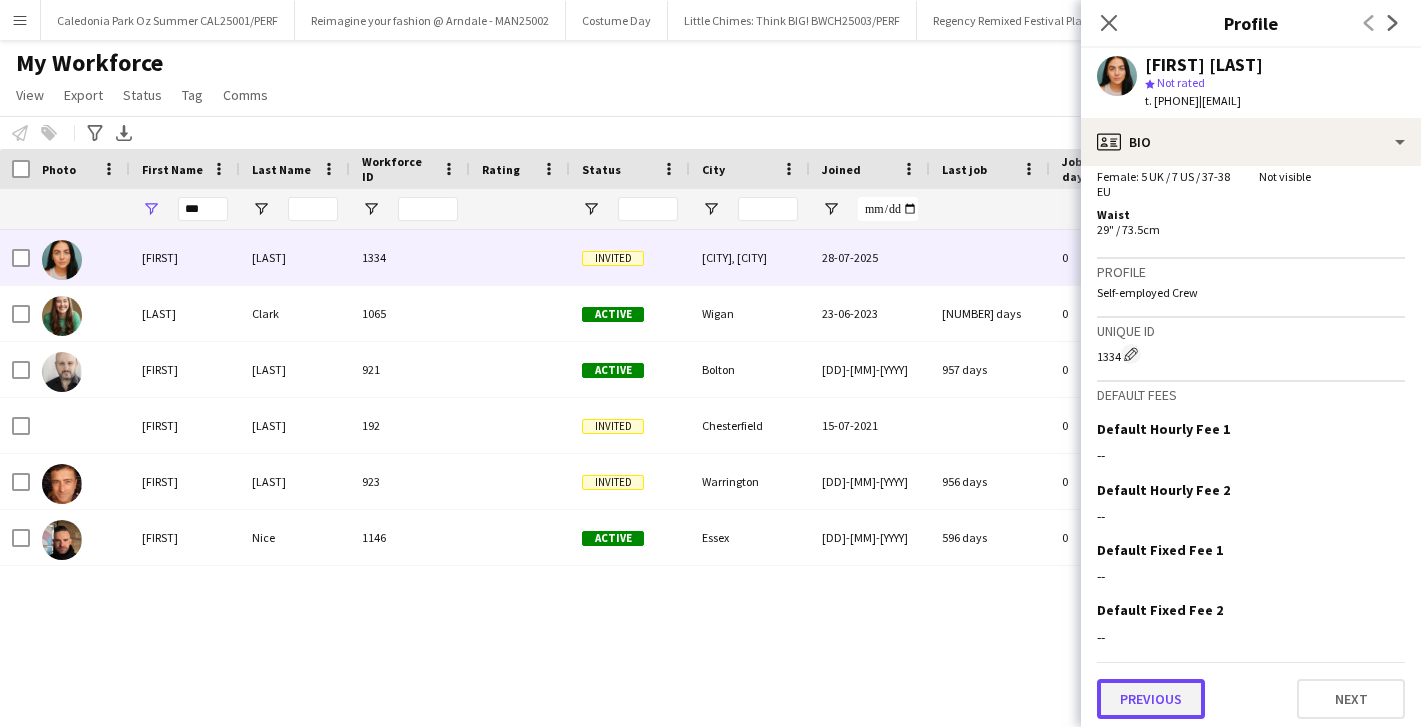 click on "Previous" 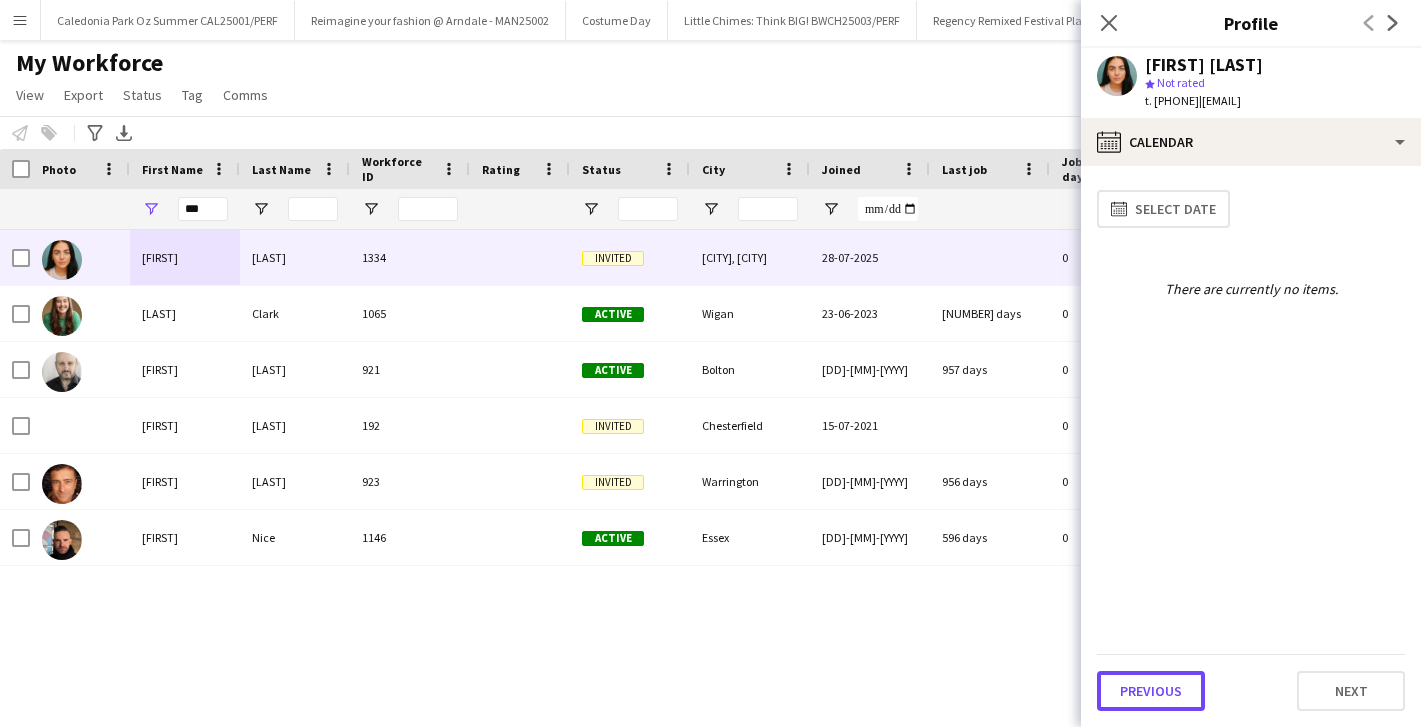 click on "Previous" 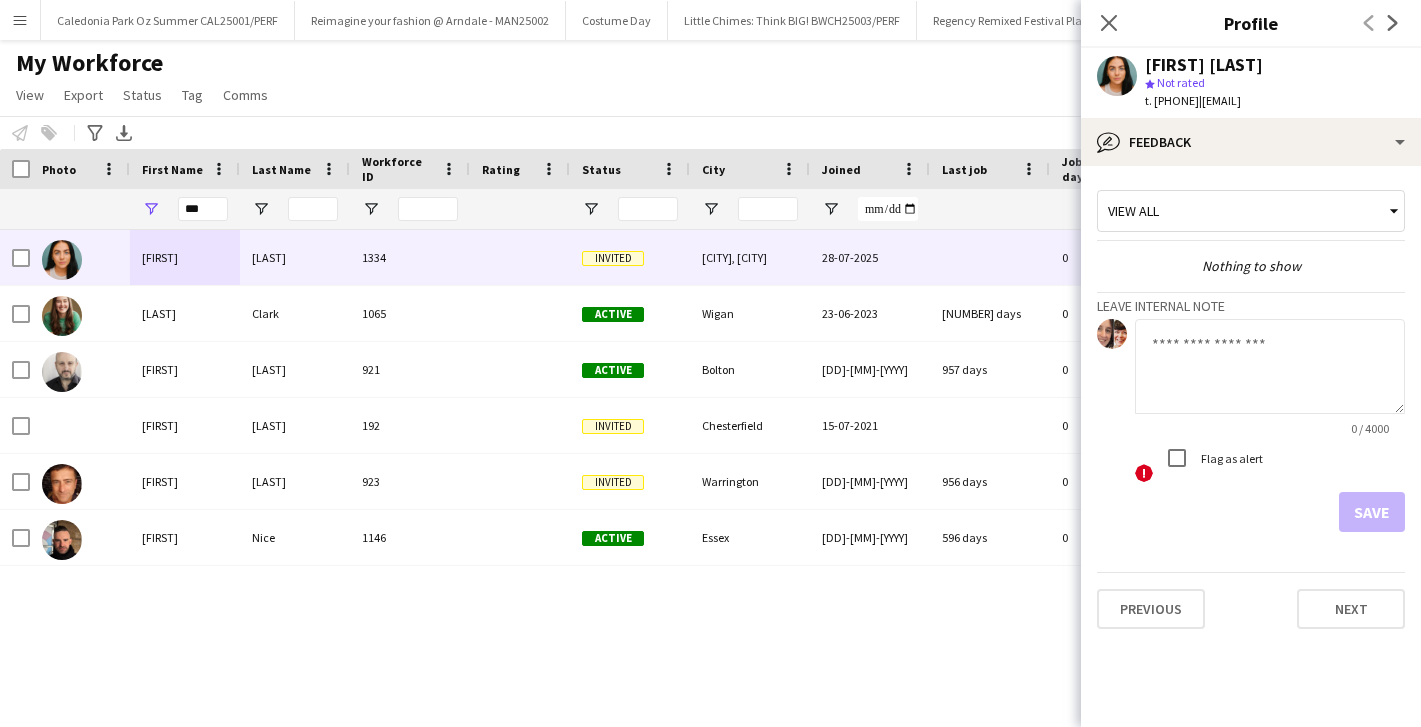 click 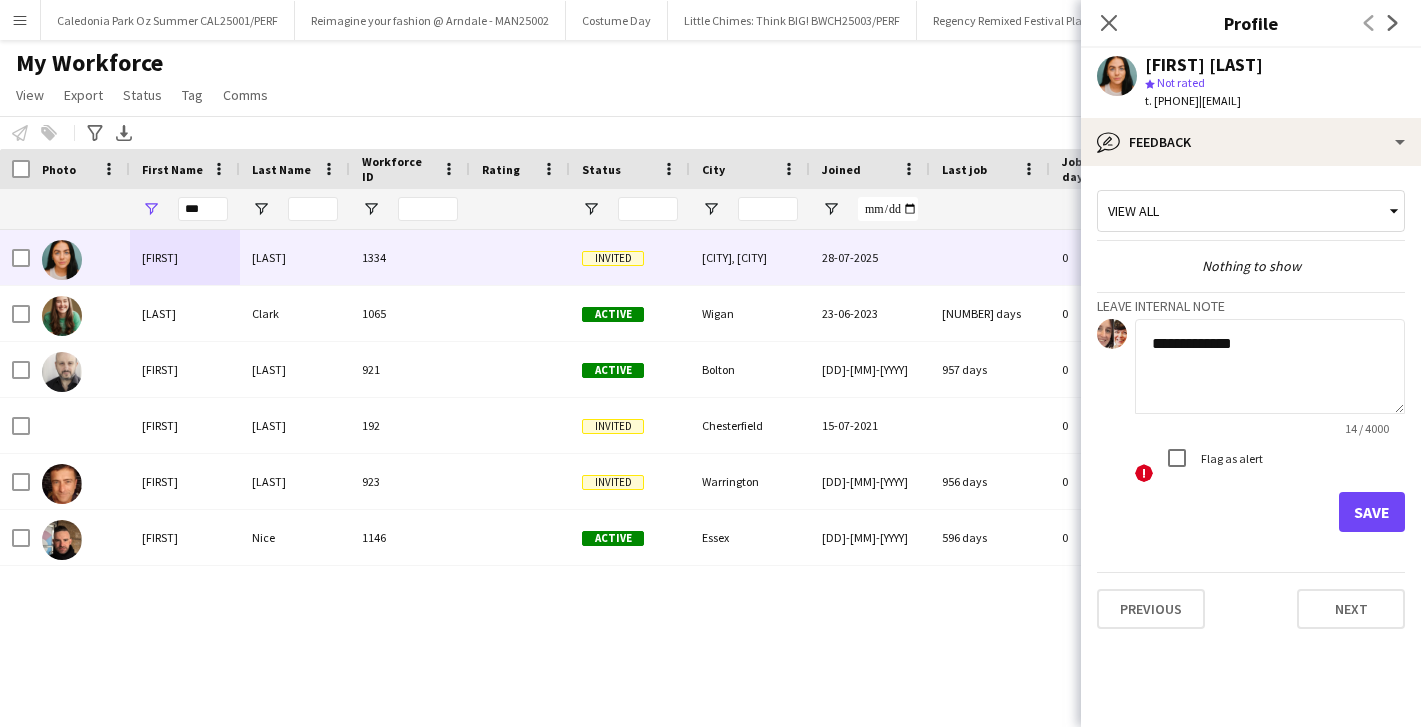 type on "**********" 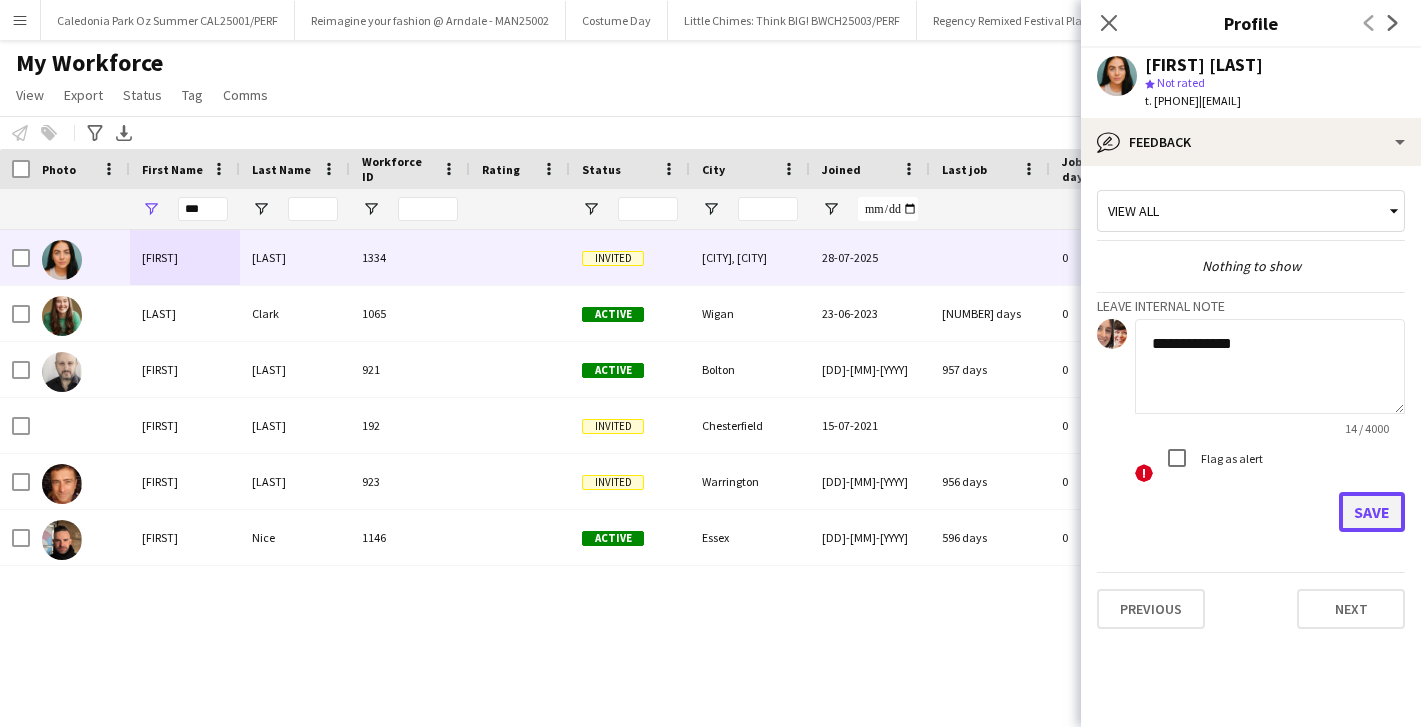 click on "Save" 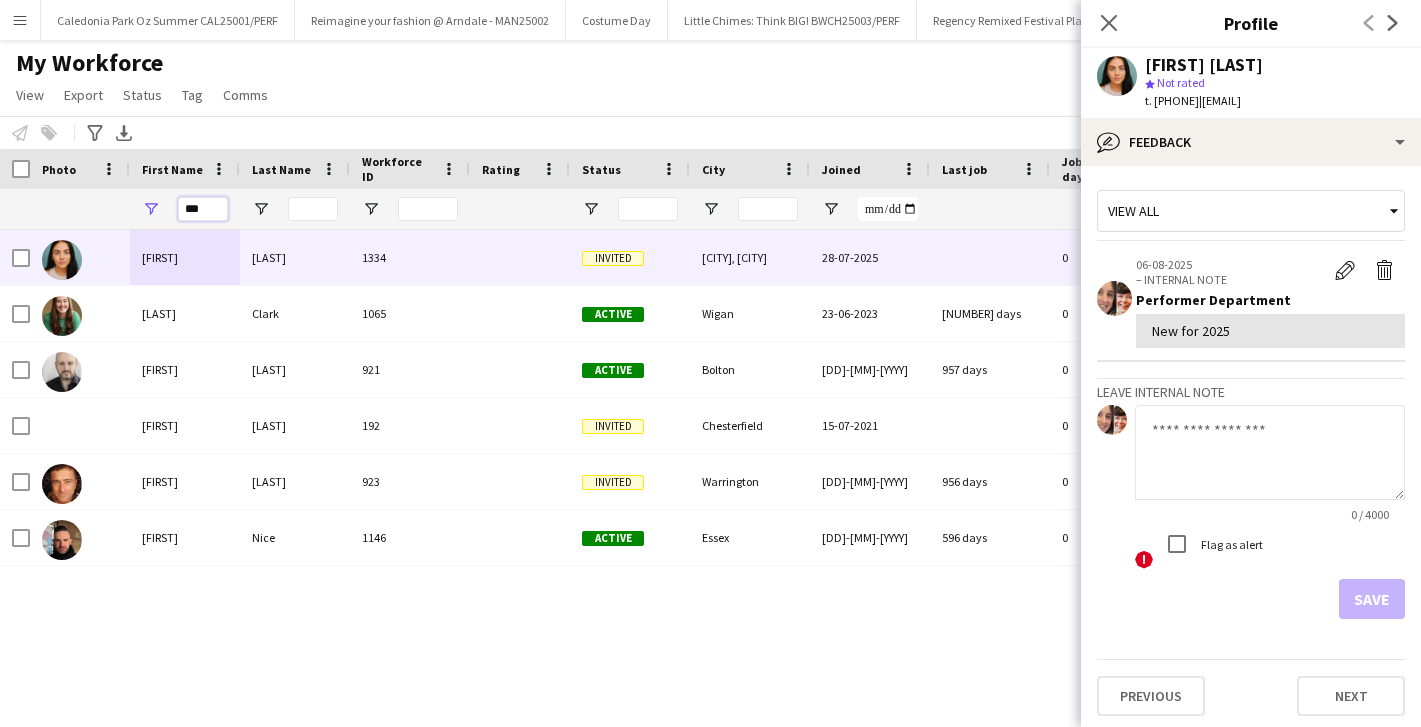 click on "***" at bounding box center (203, 209) 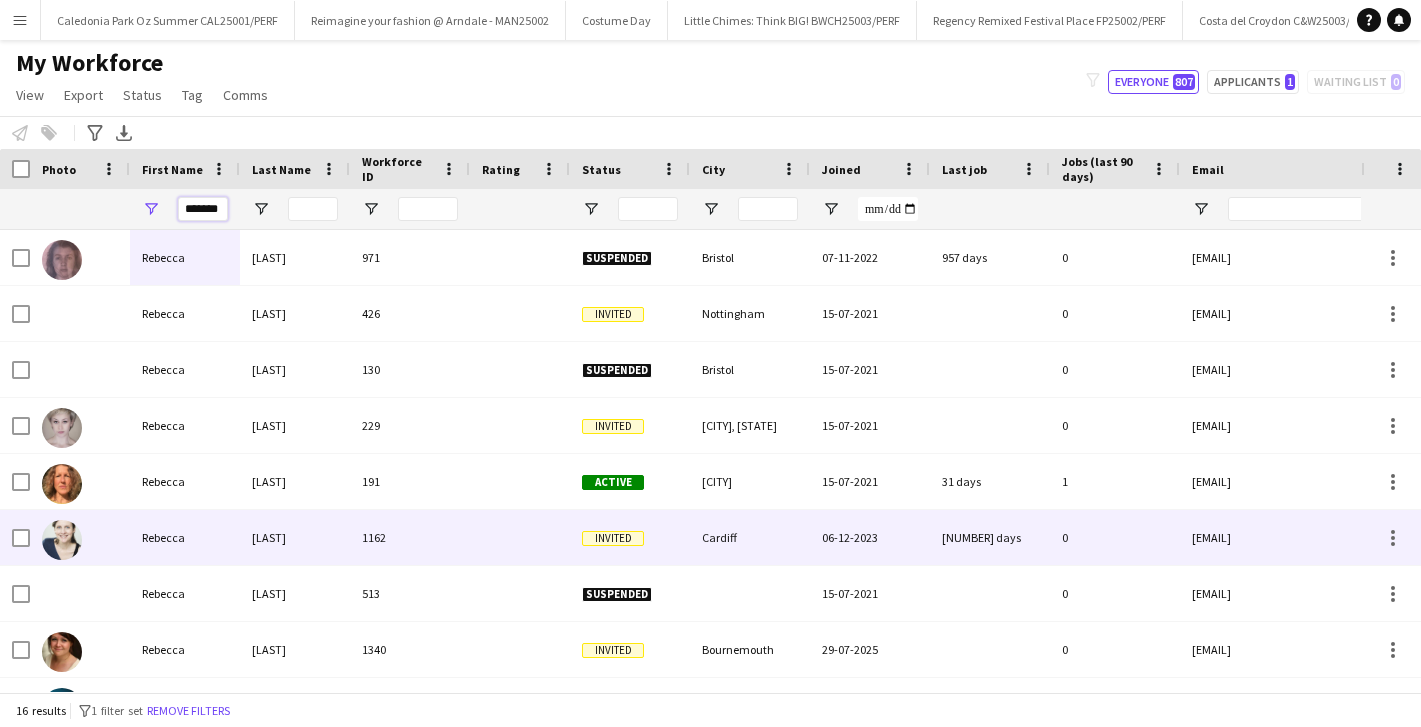scroll, scrollTop: 41, scrollLeft: 0, axis: vertical 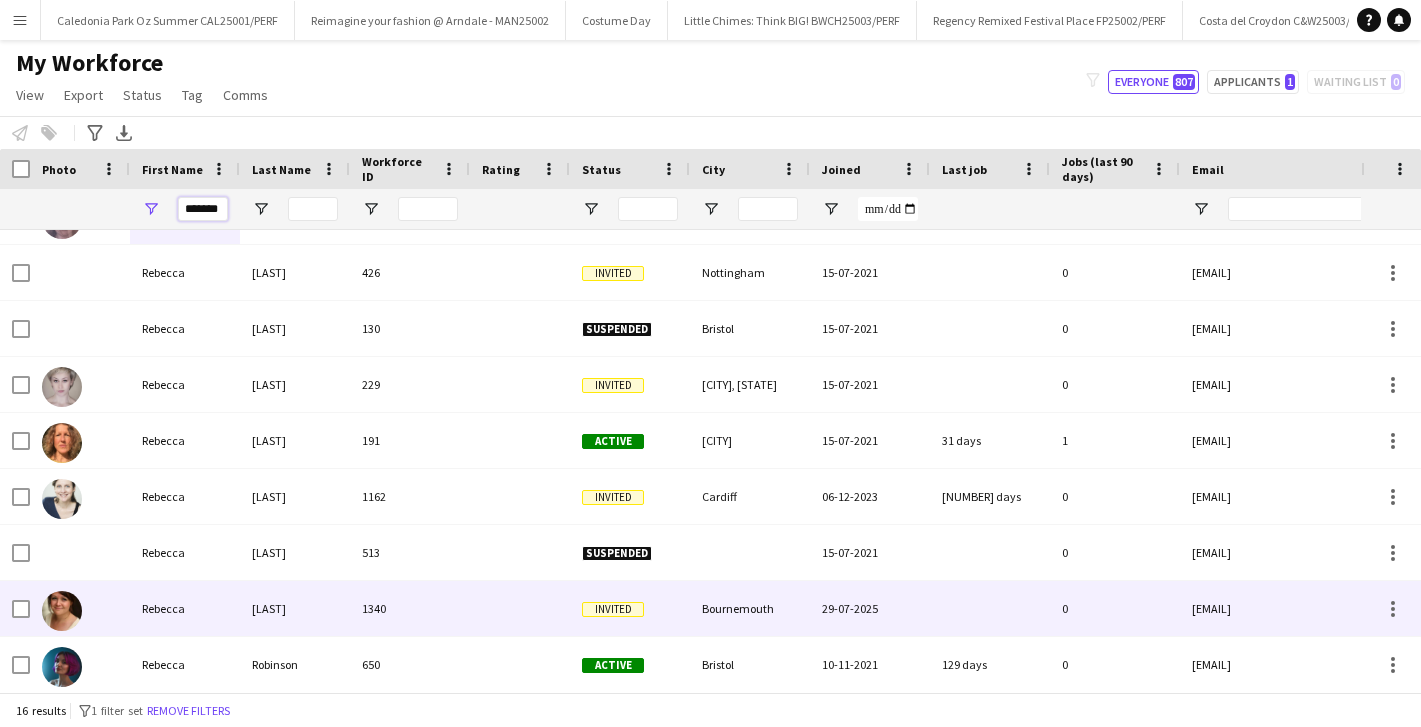 type on "*******" 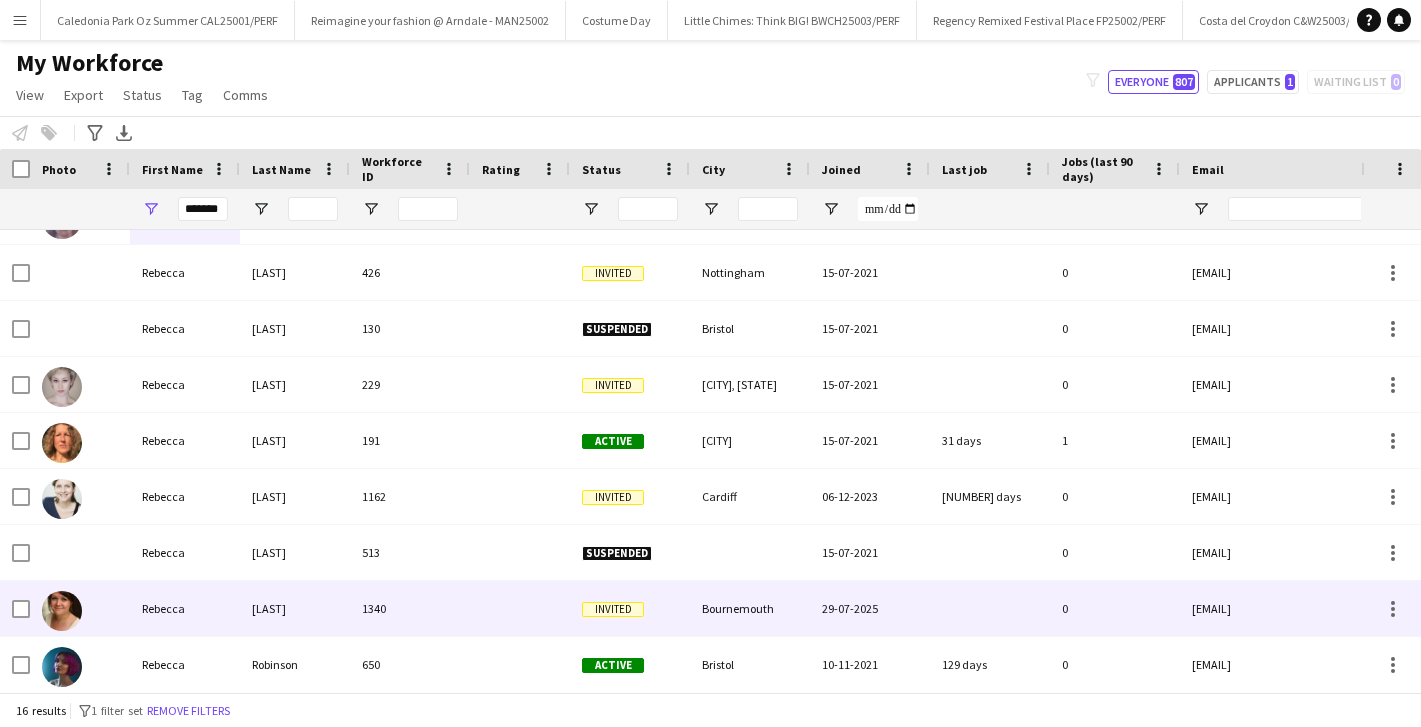 click on "Nightingale" at bounding box center [295, 608] 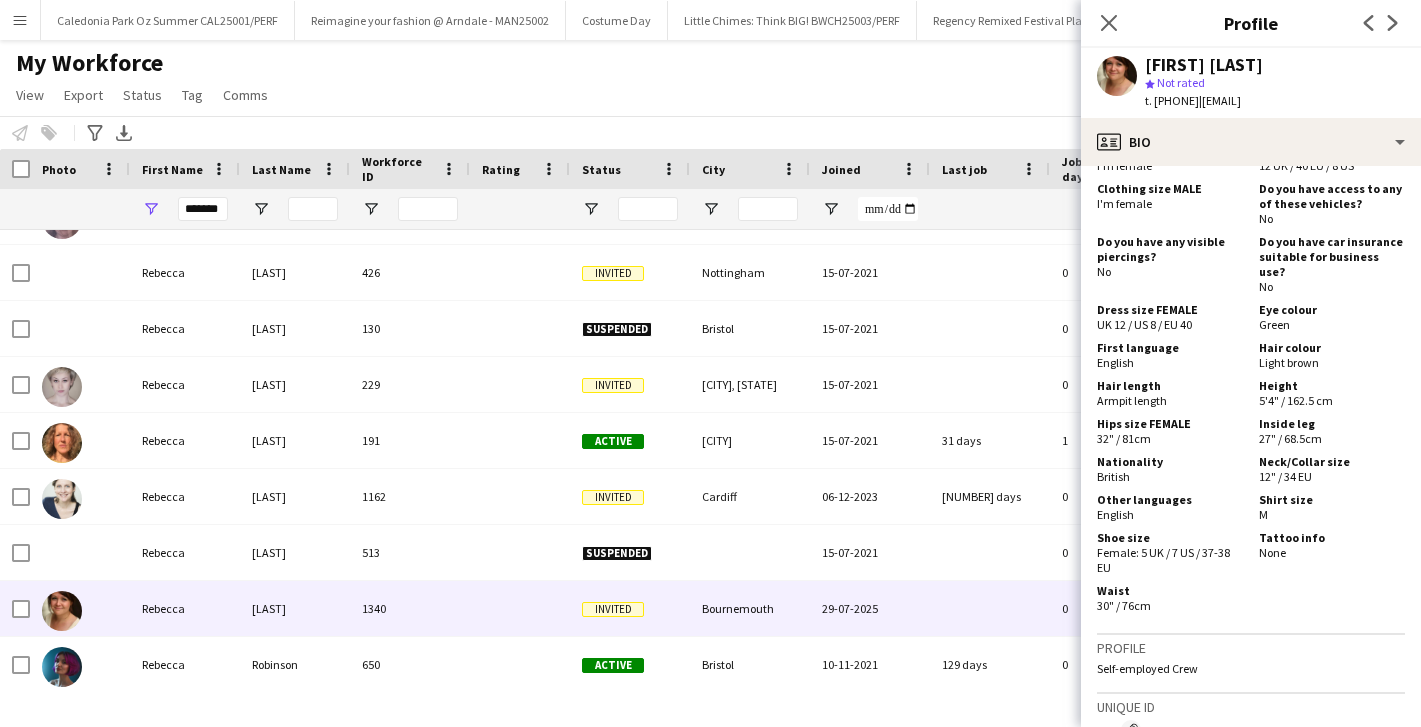scroll, scrollTop: 1268, scrollLeft: 0, axis: vertical 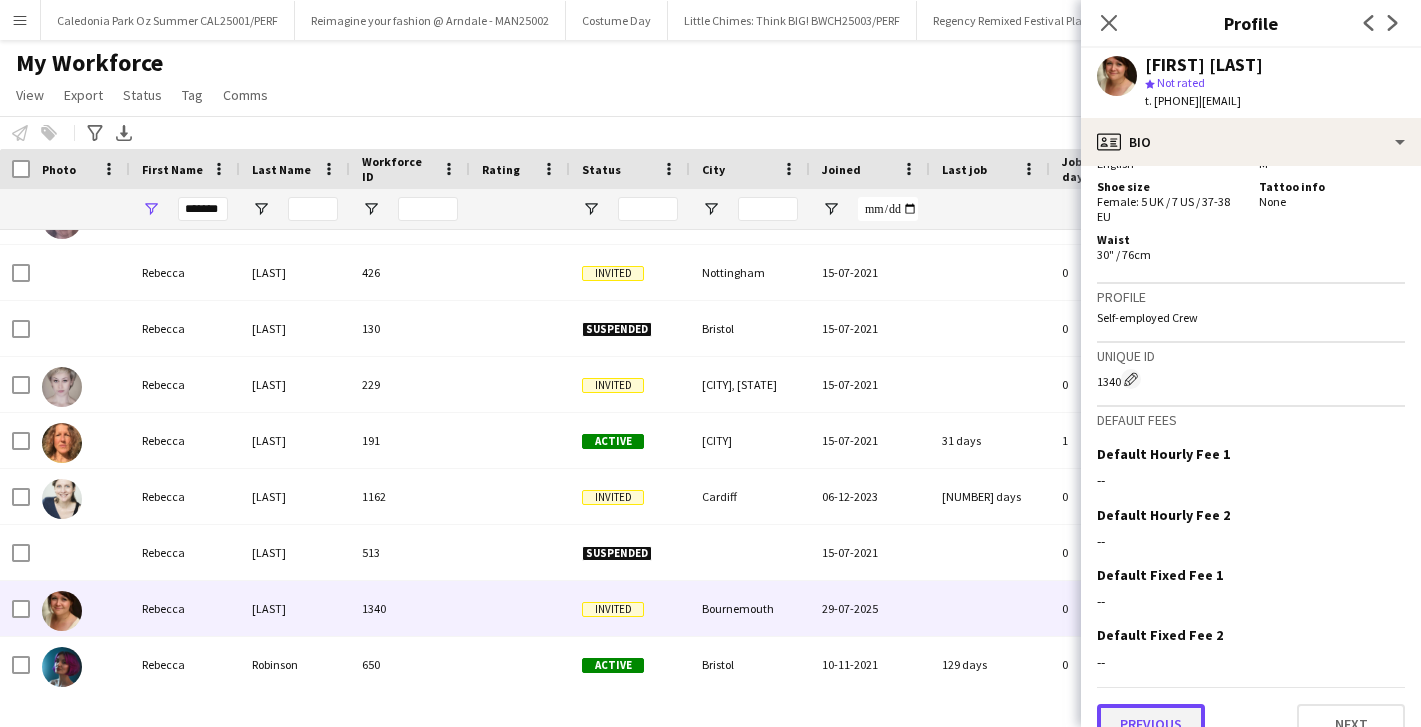 click on "Previous" 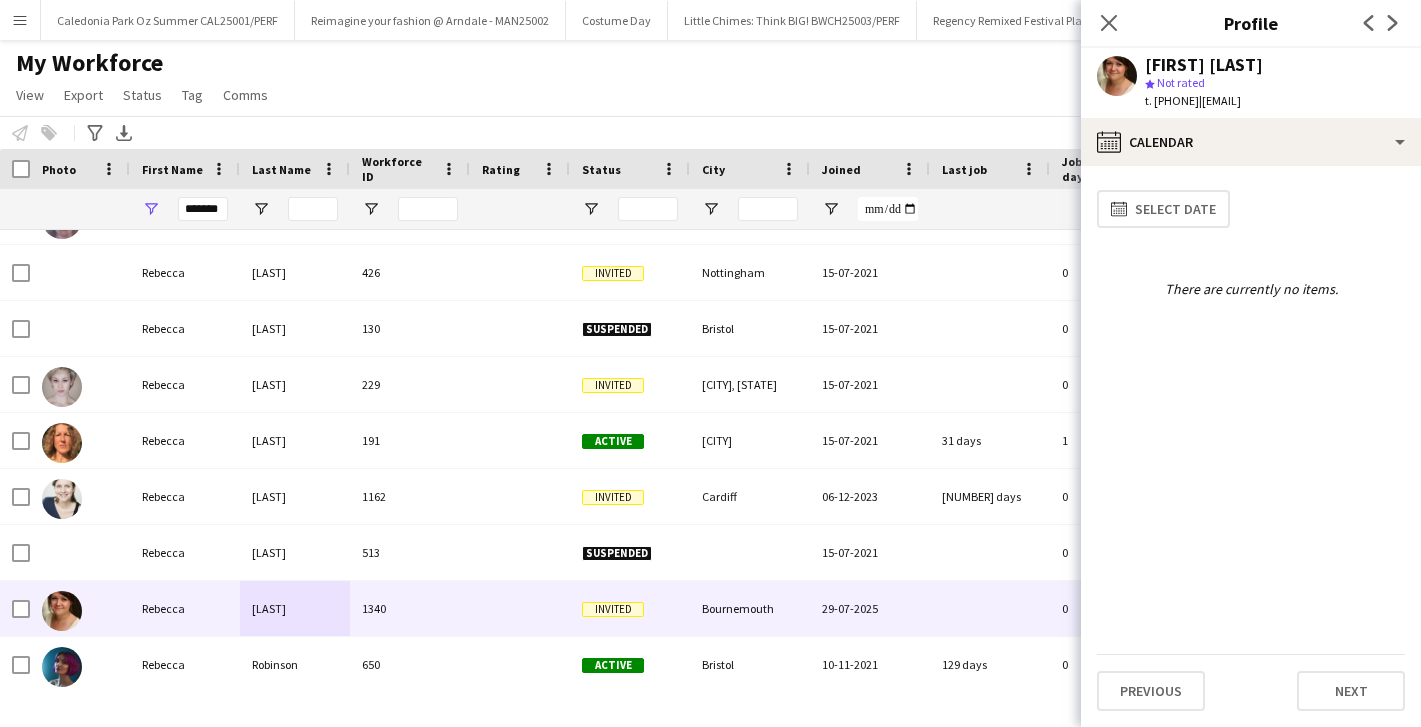 click on "calendar-full
Select date   There are currently no items.   Previous   Next" 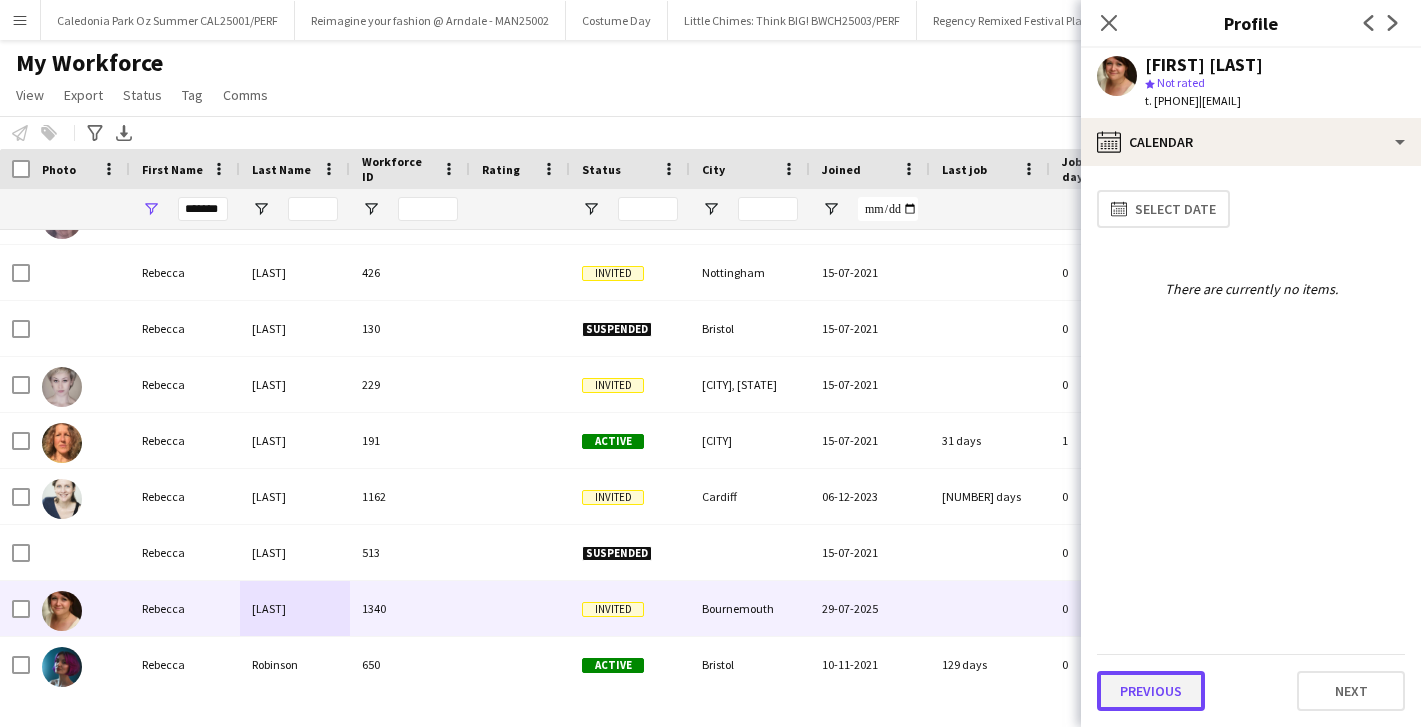 click on "Previous" 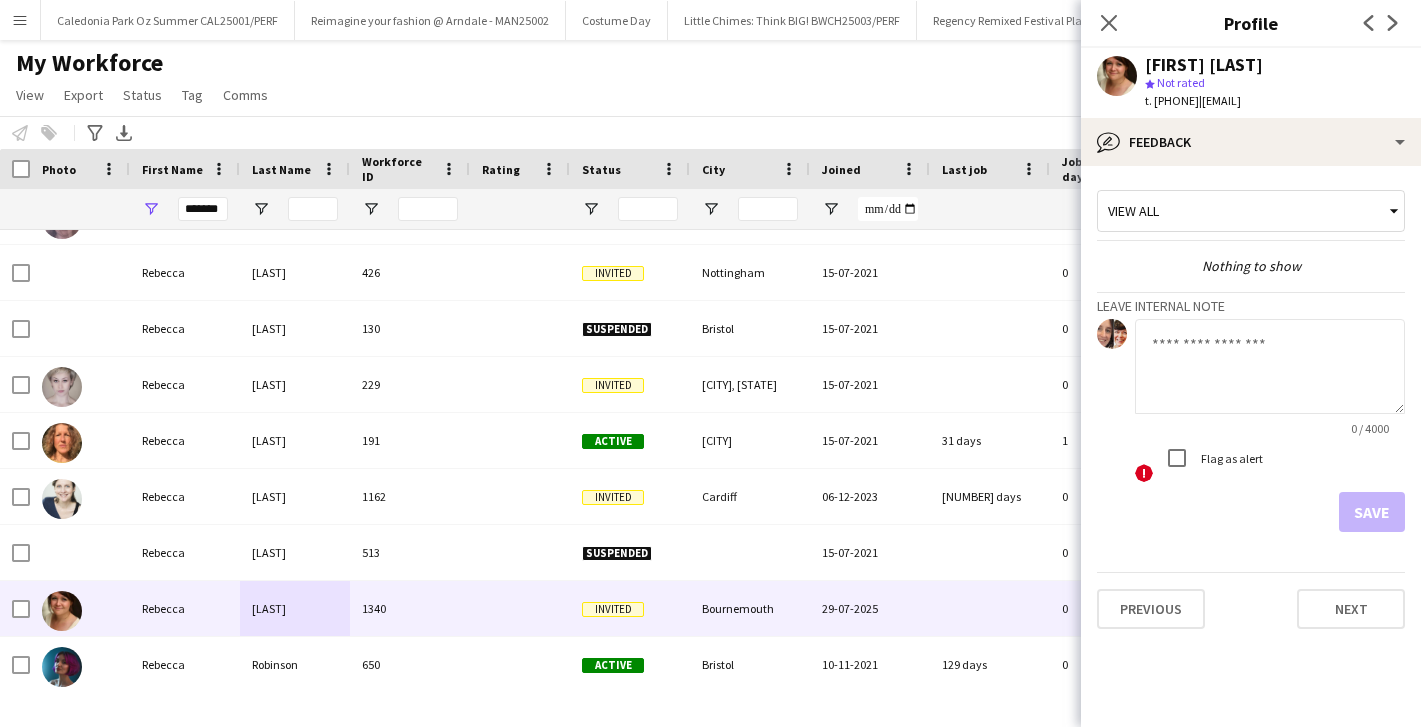click 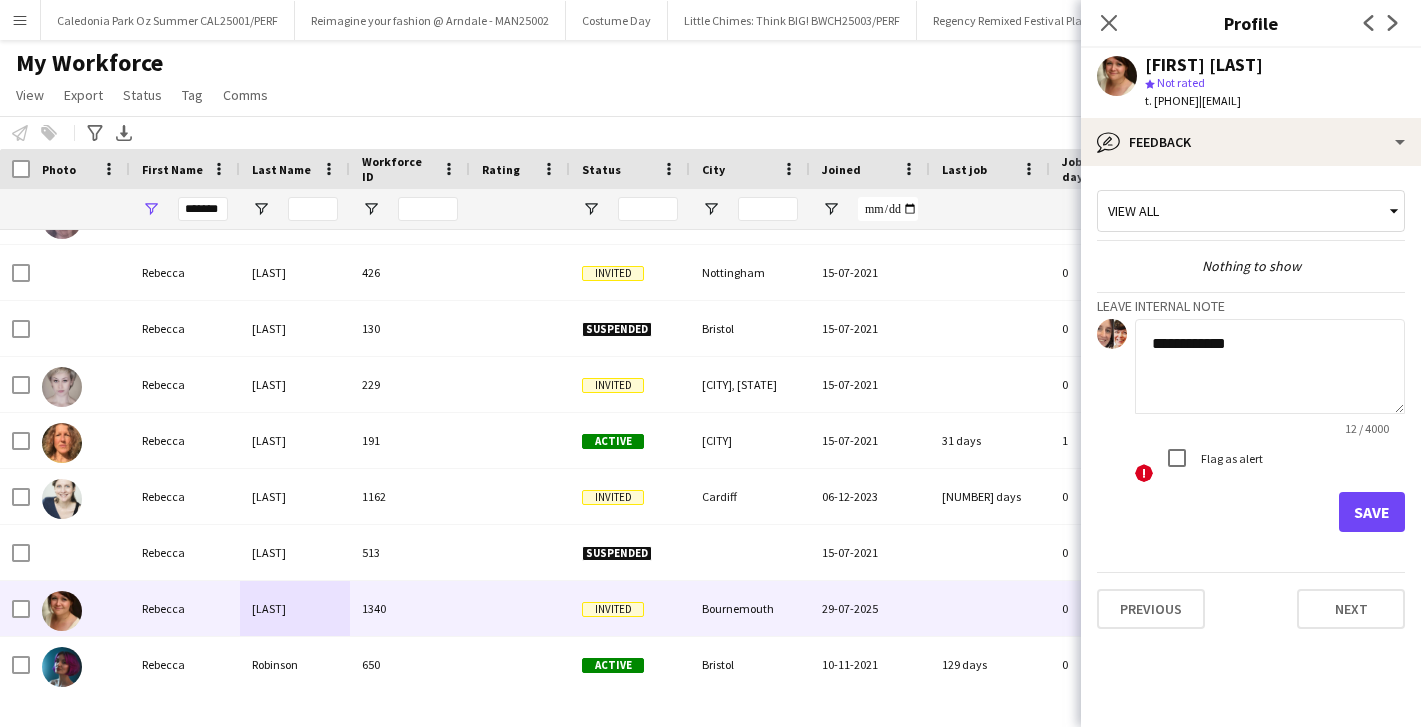 type on "**********" 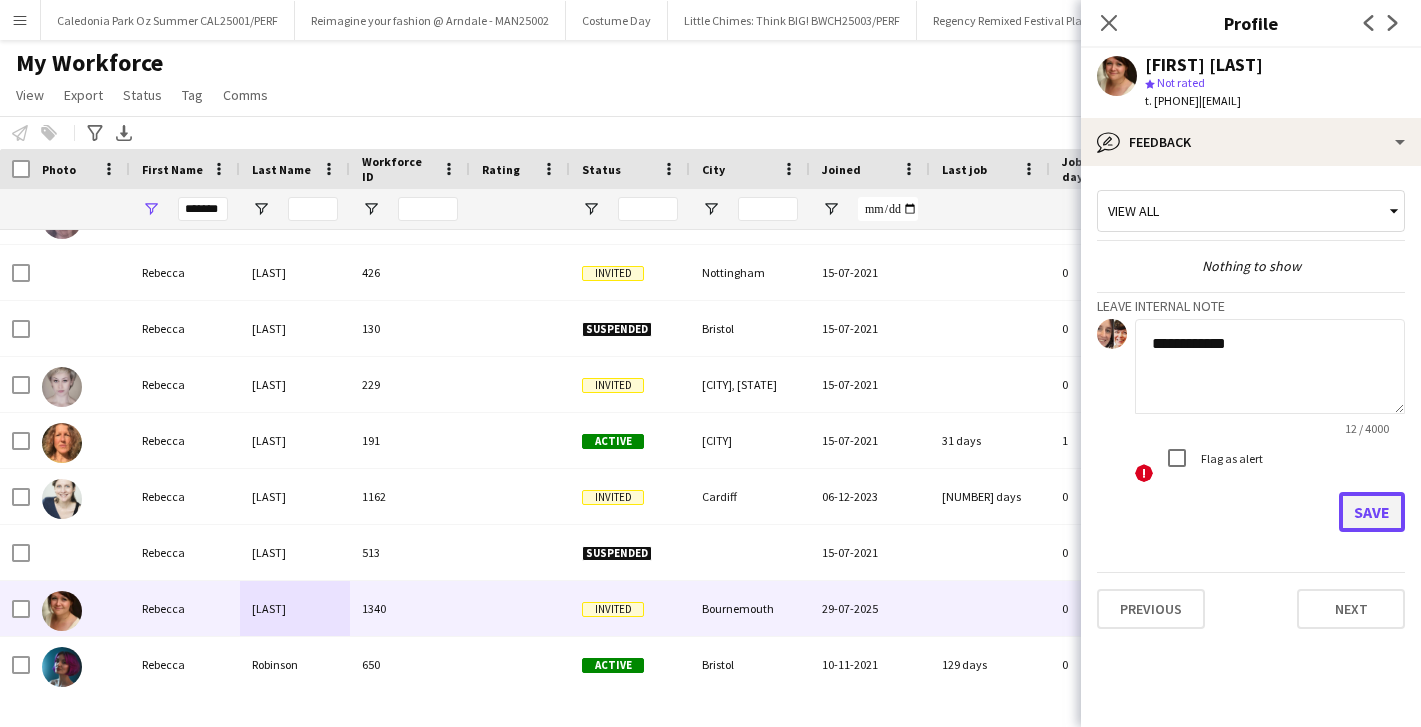 click on "Save" 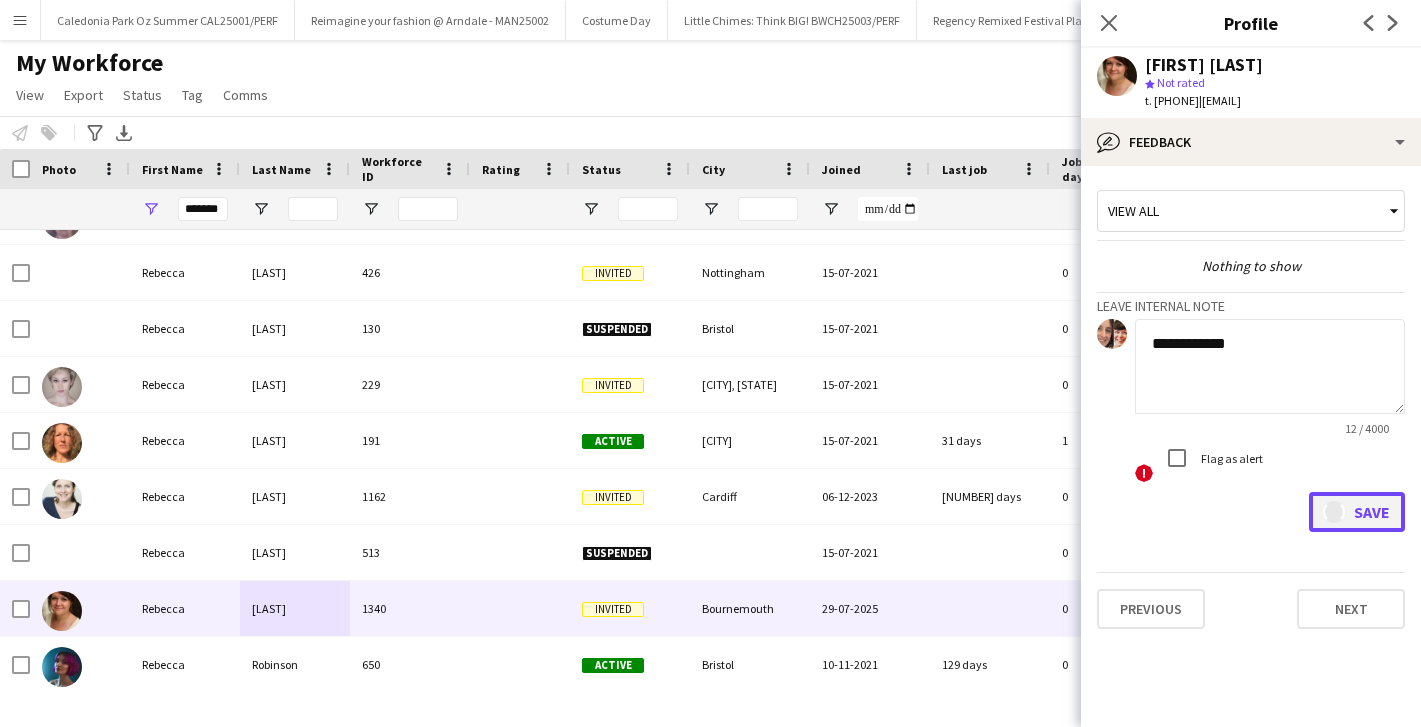 type 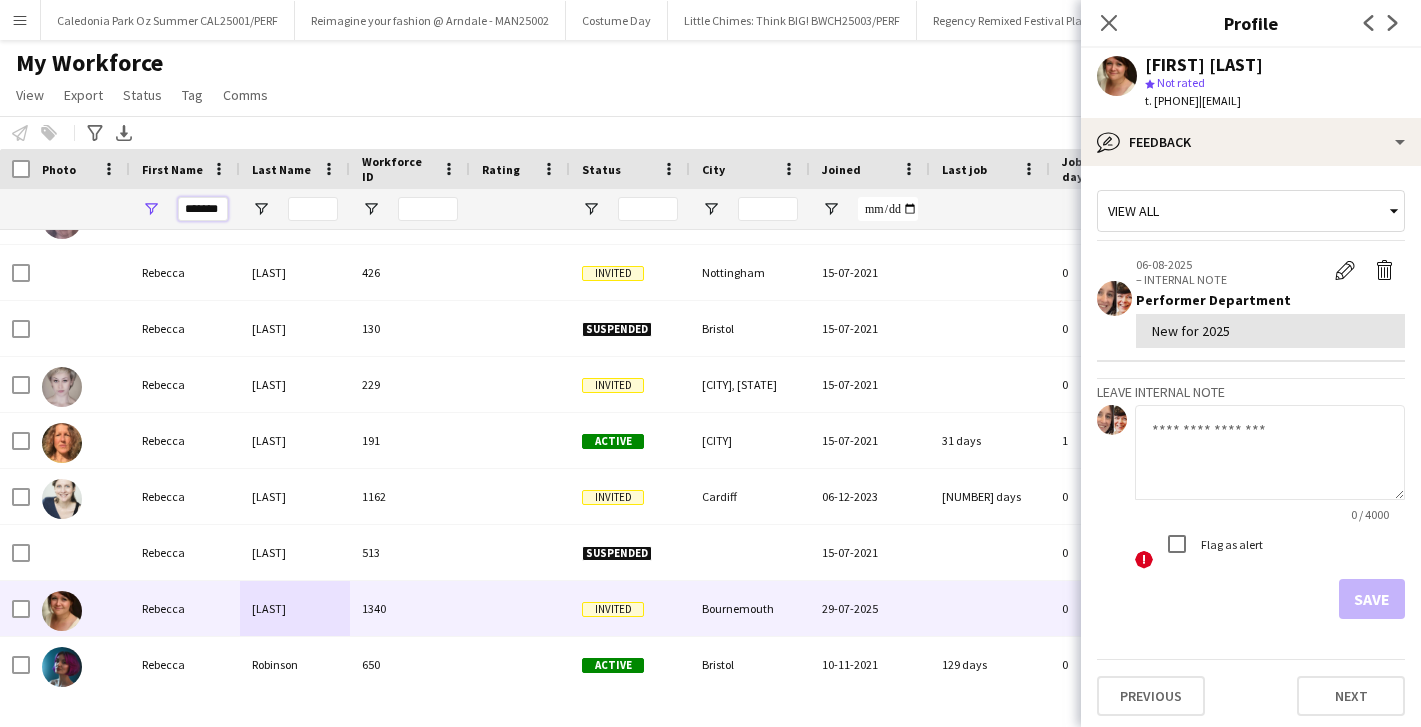 click on "*******" at bounding box center (203, 209) 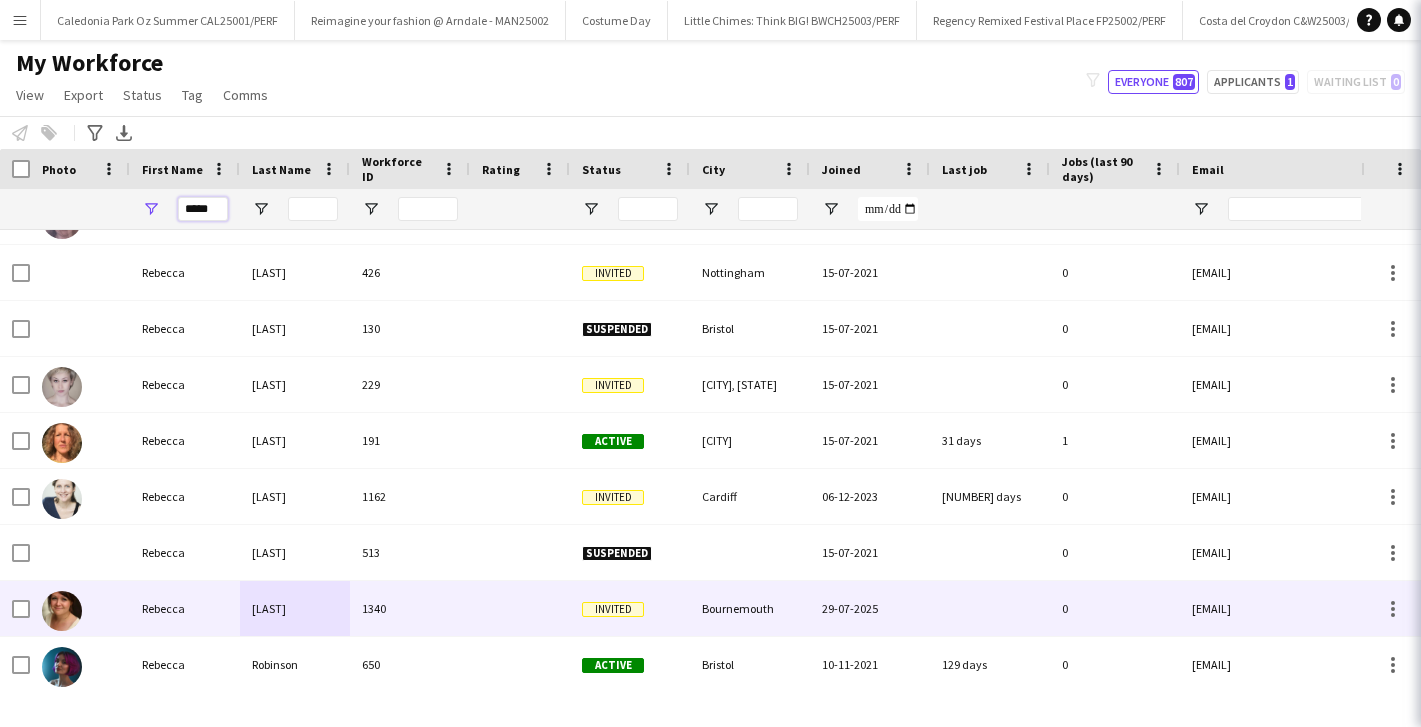 scroll, scrollTop: 0, scrollLeft: 0, axis: both 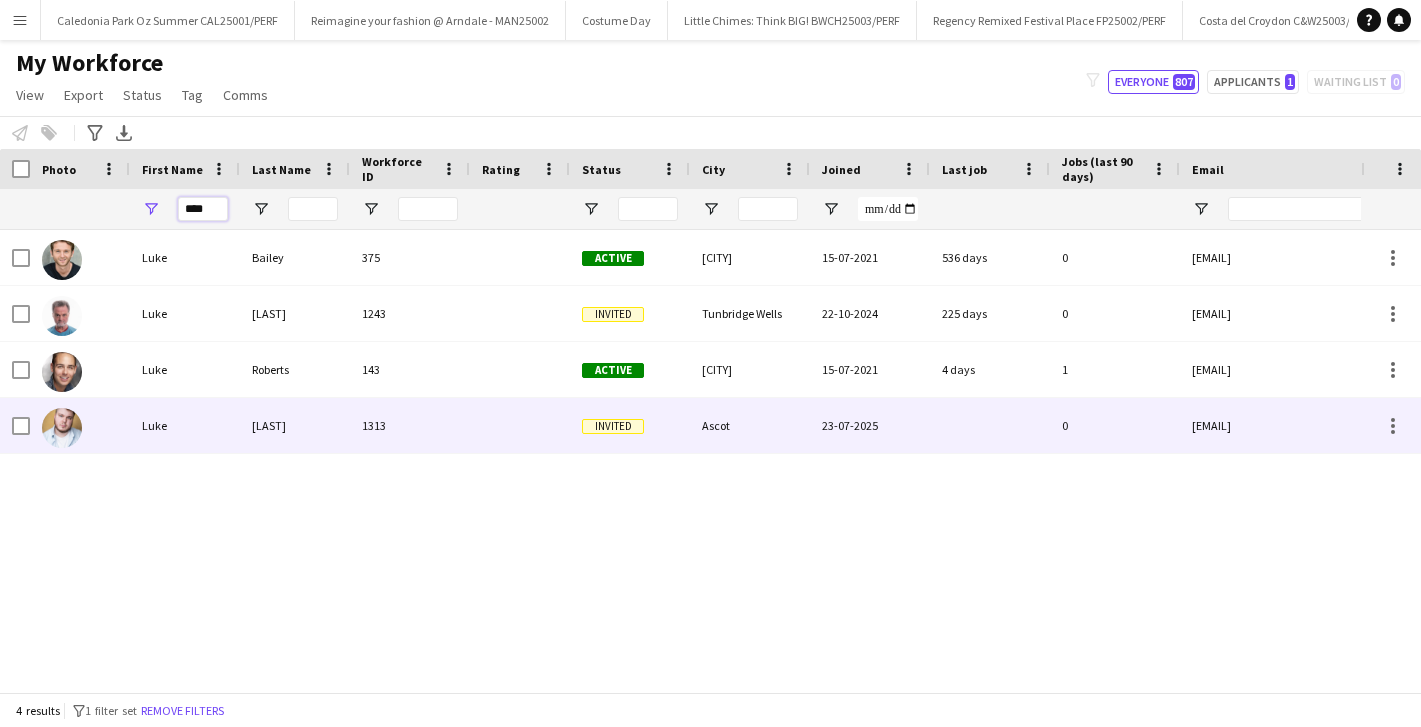 type on "****" 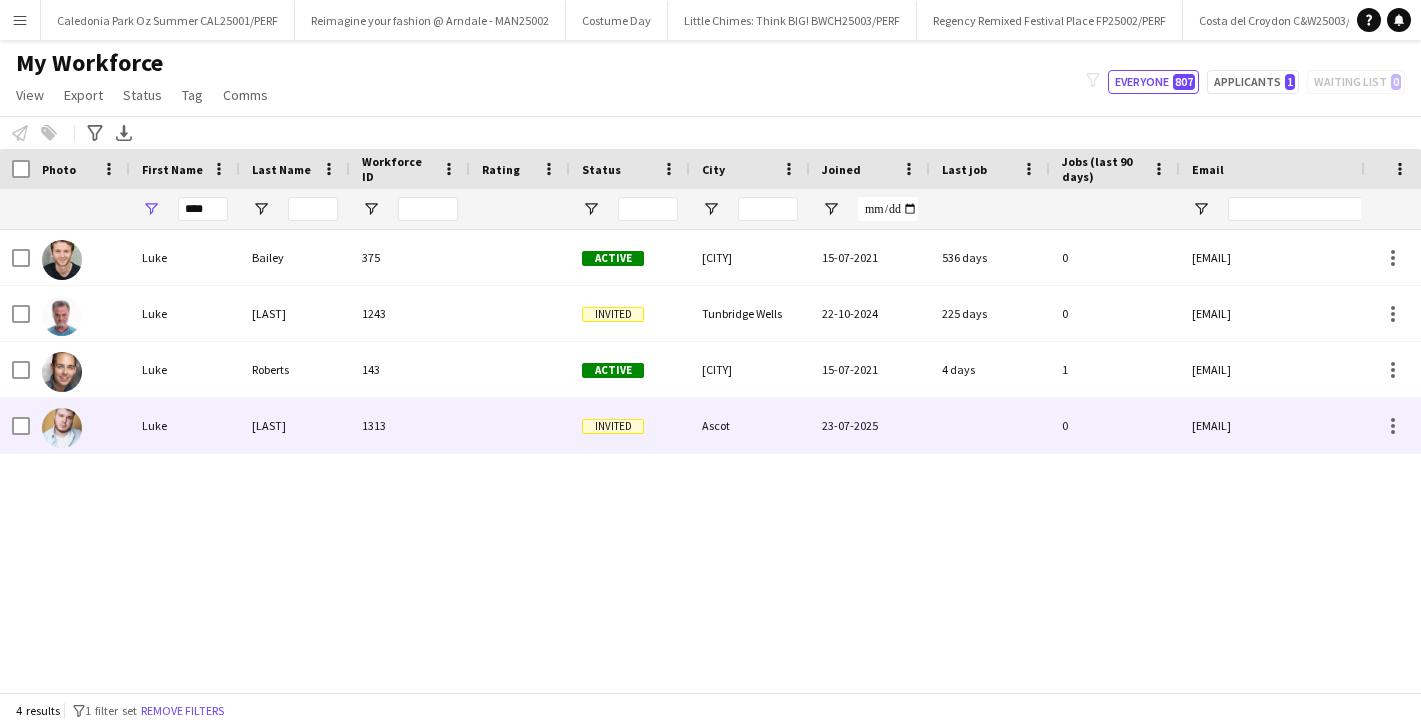 click on "Vinecombe" at bounding box center [295, 425] 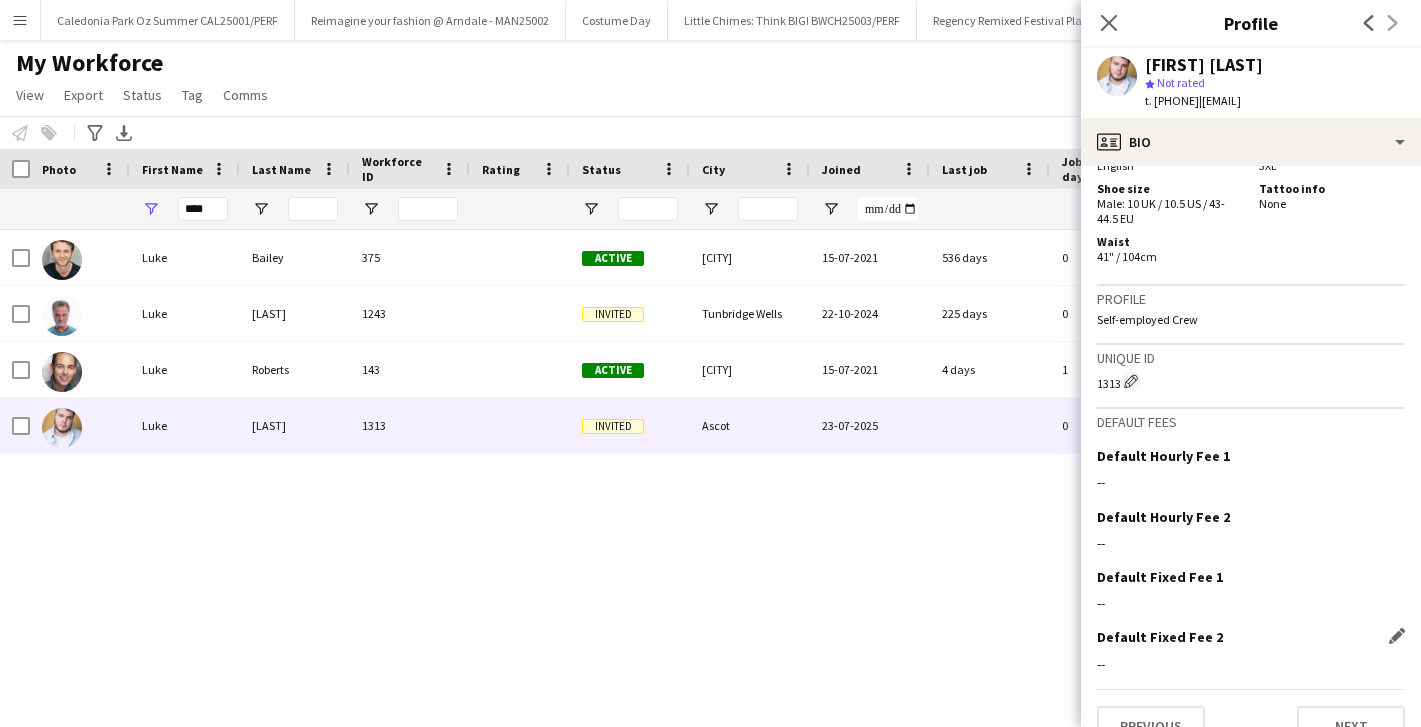scroll, scrollTop: 1382, scrollLeft: 0, axis: vertical 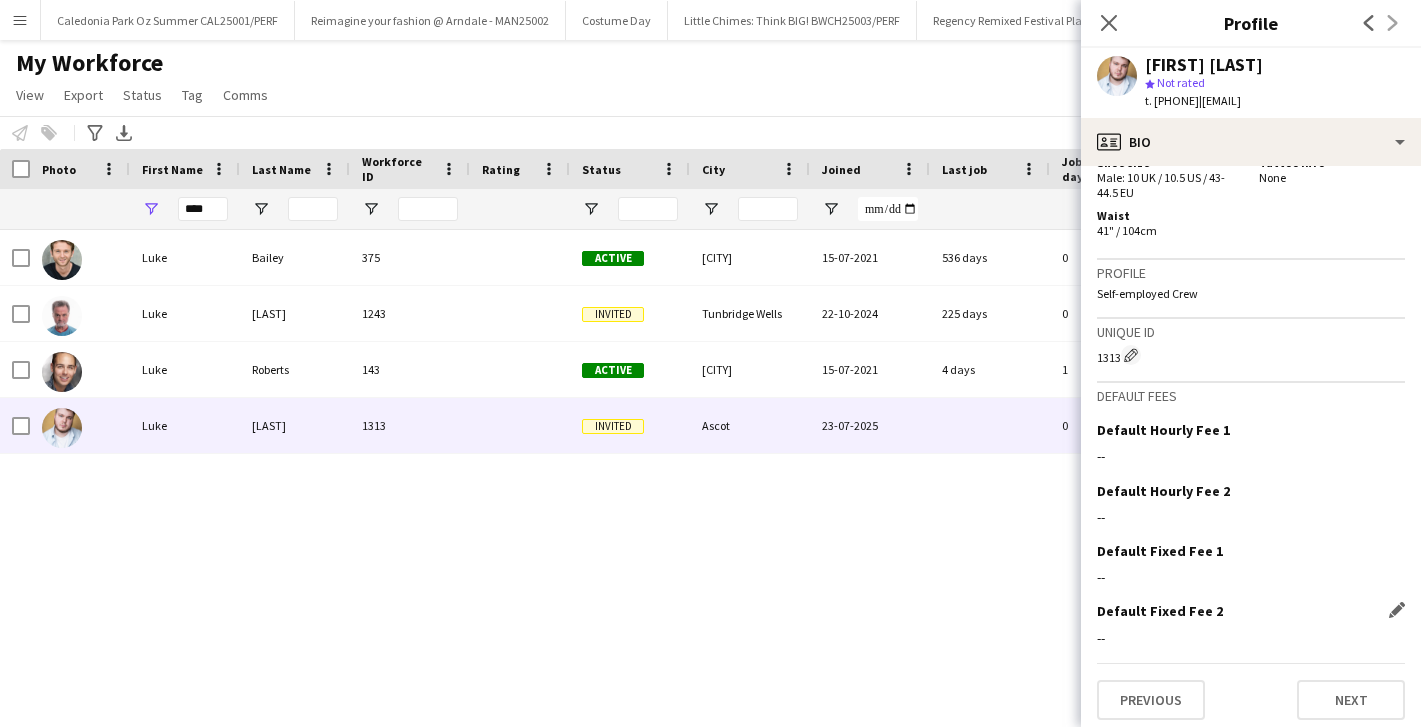click on "Previous   Next" 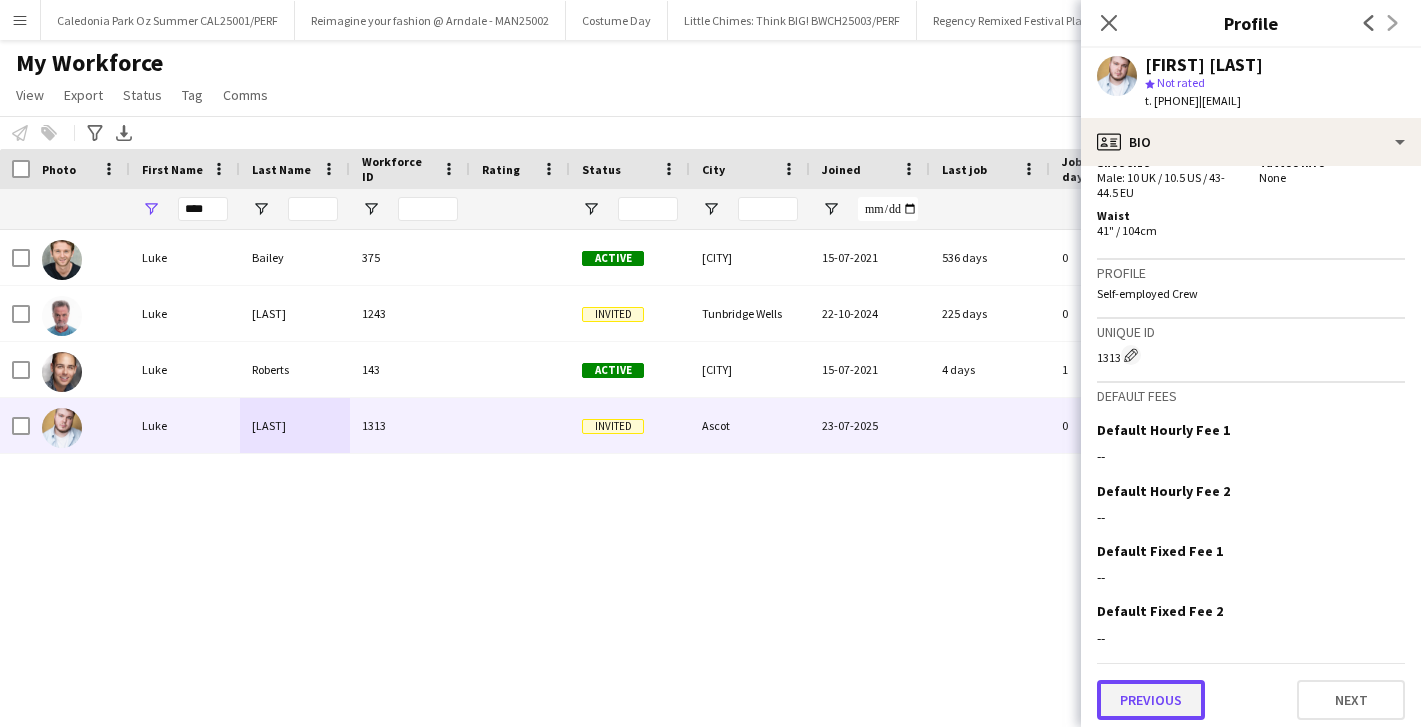 click on "Previous" 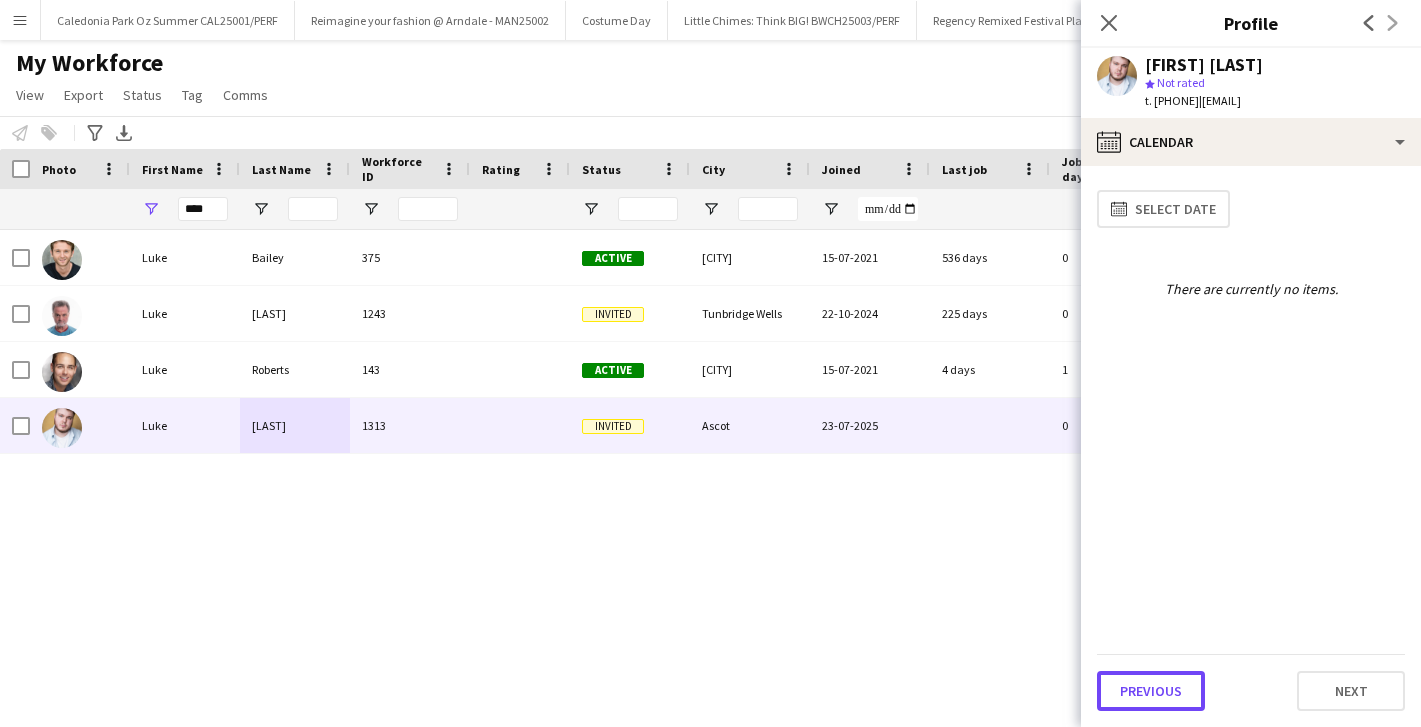 click on "Previous" 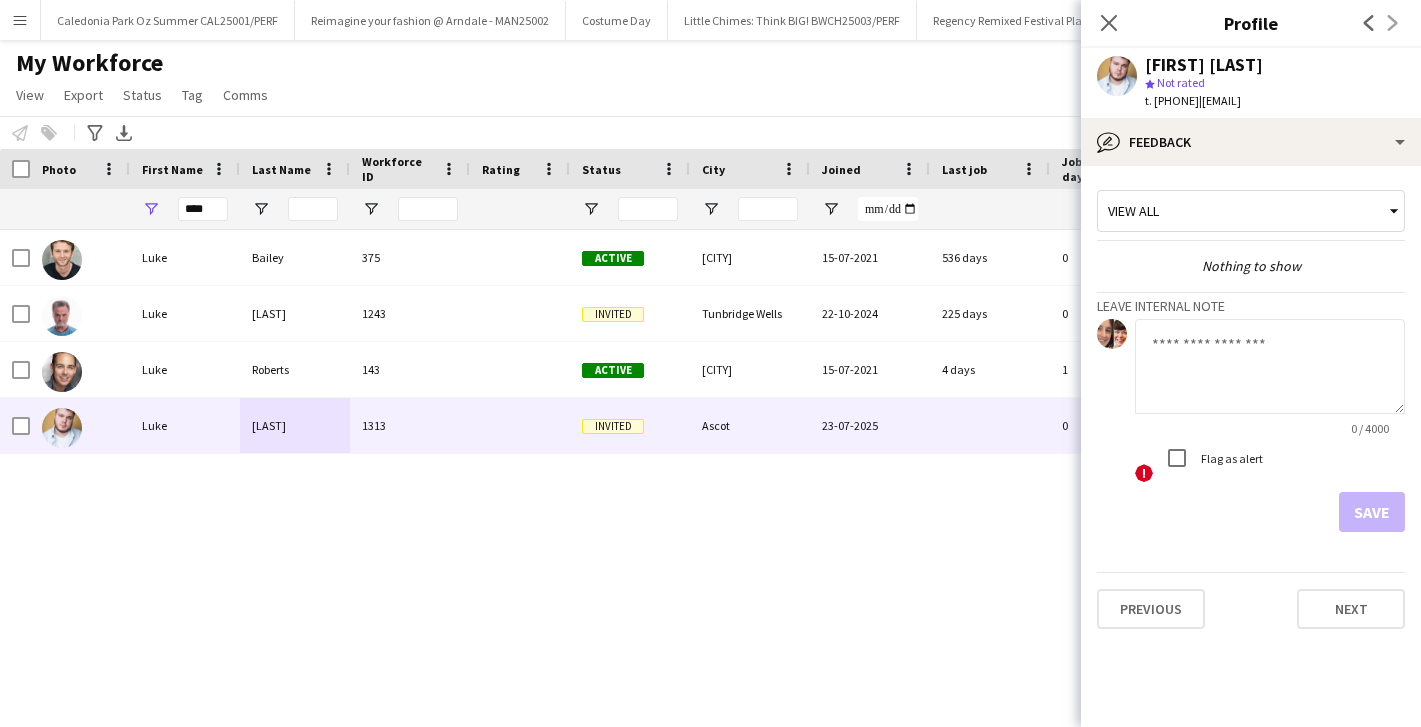 click 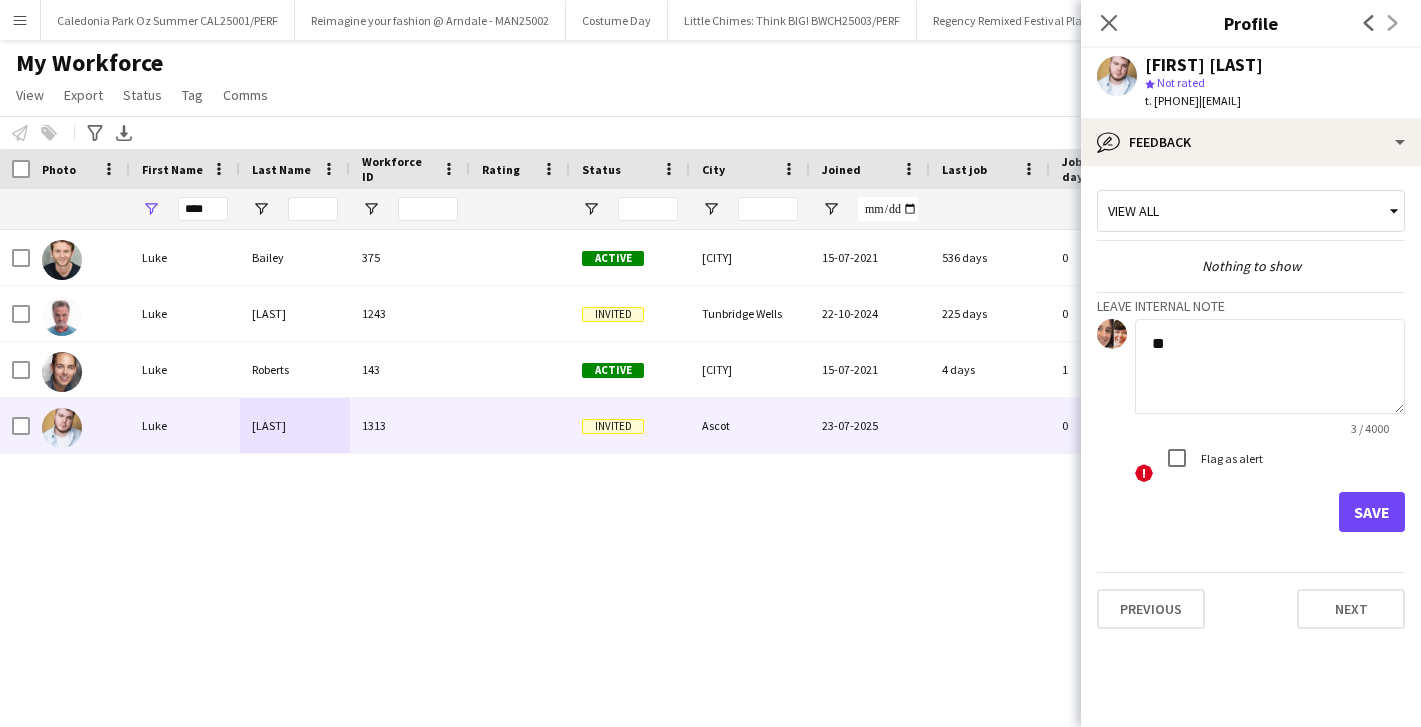 type on "*" 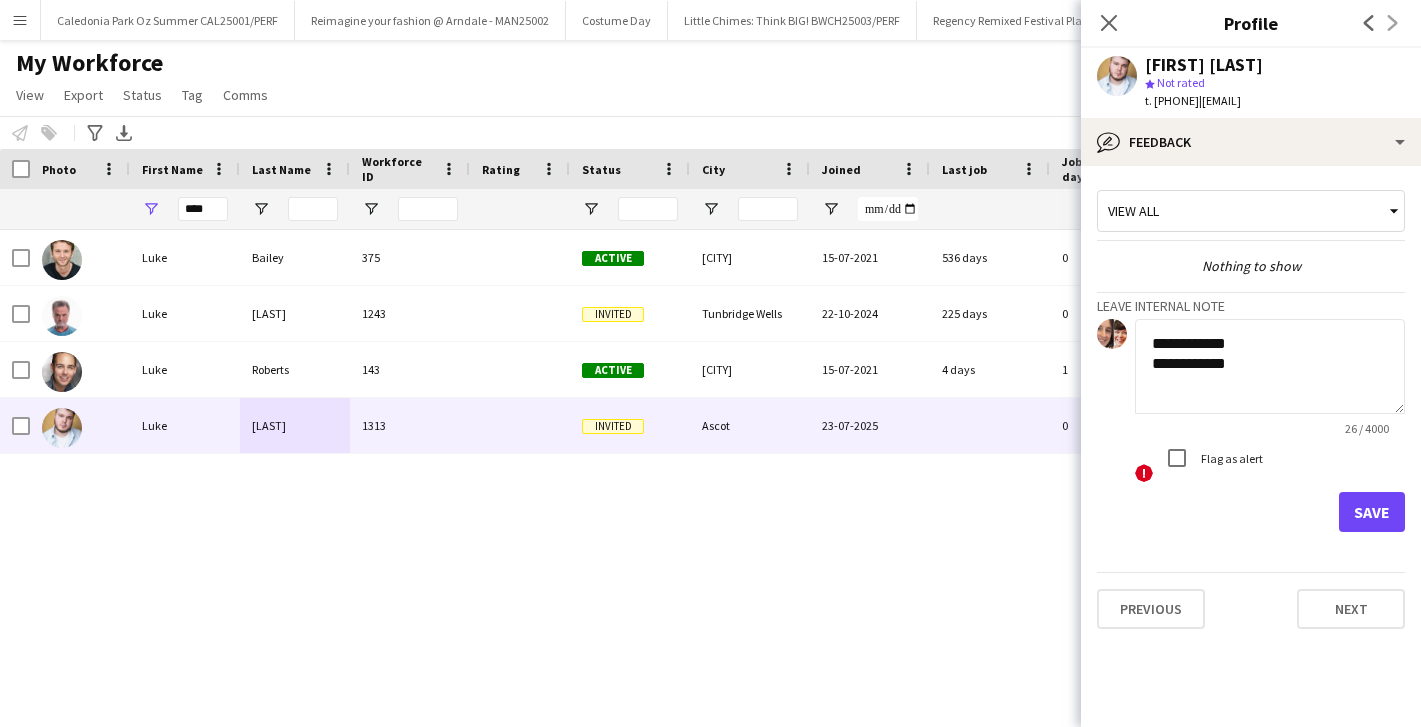 type on "**********" 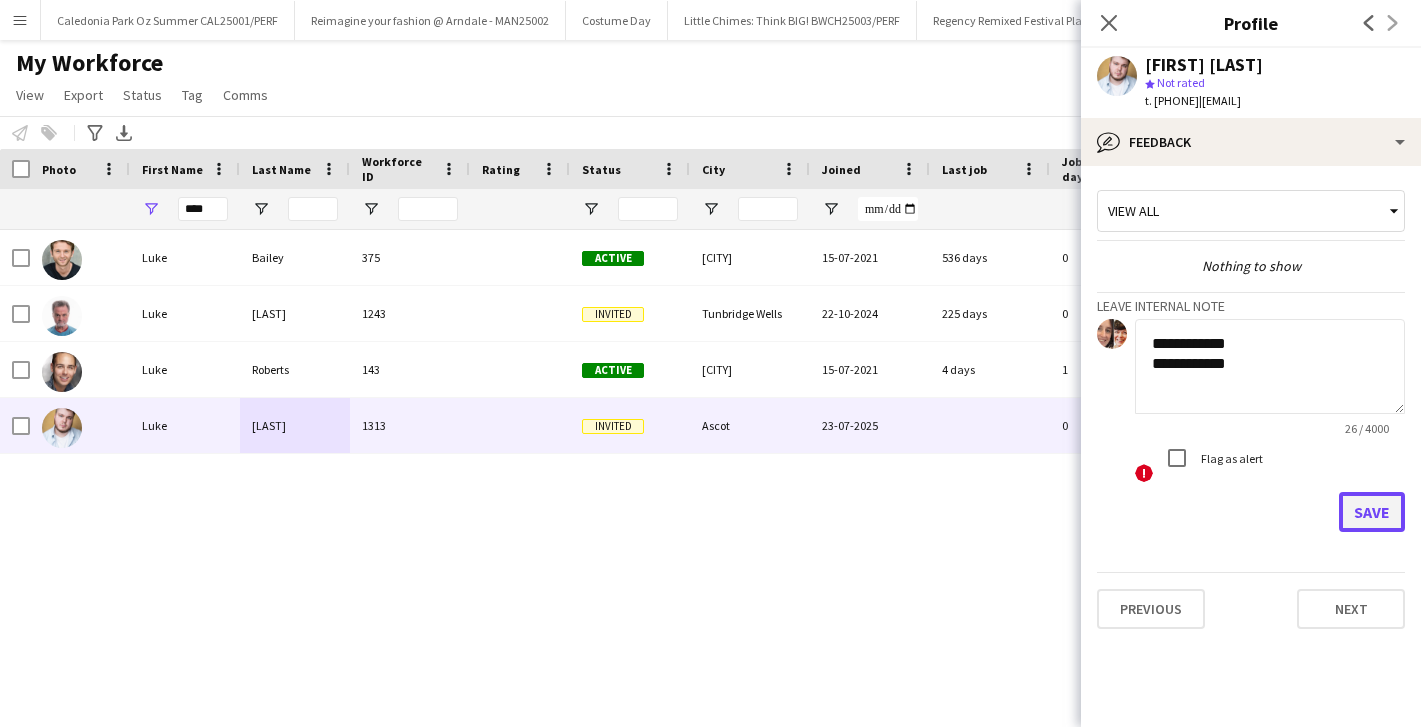 click on "Save" 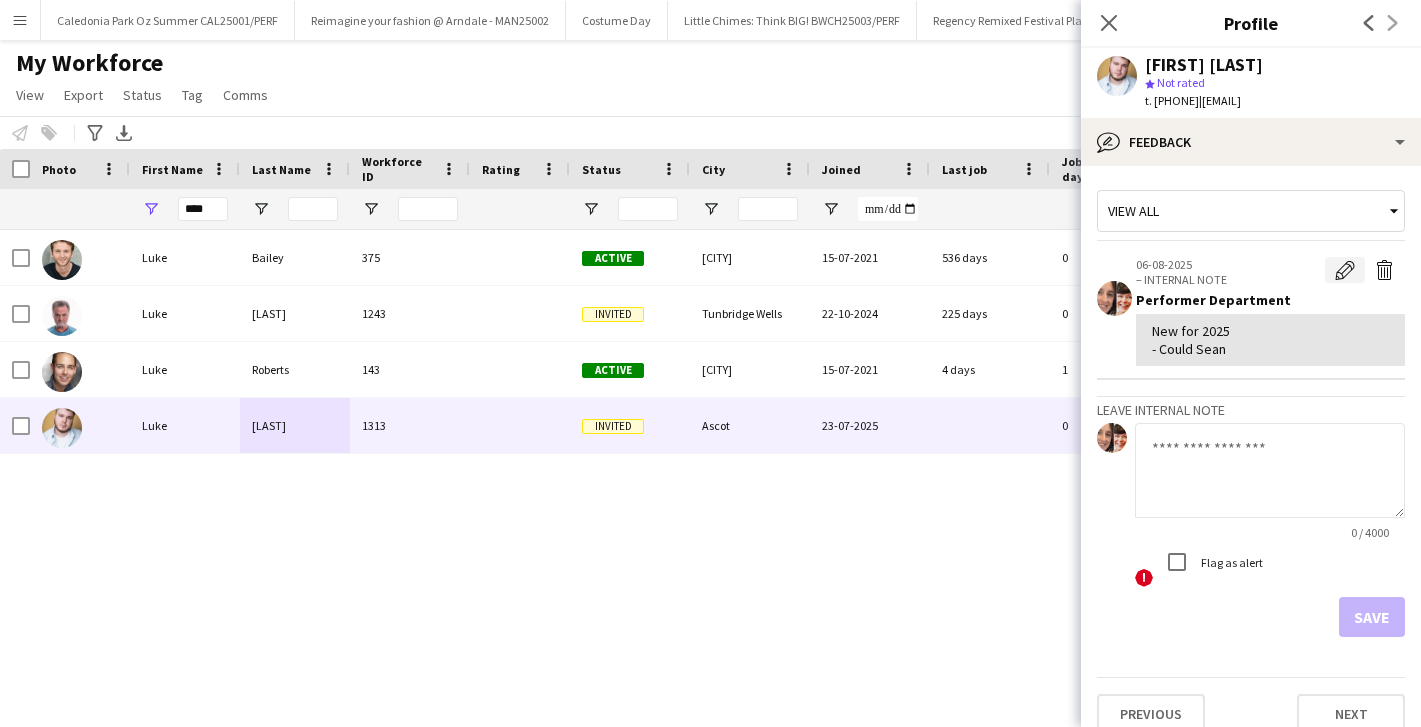 click on "Edit internal note" 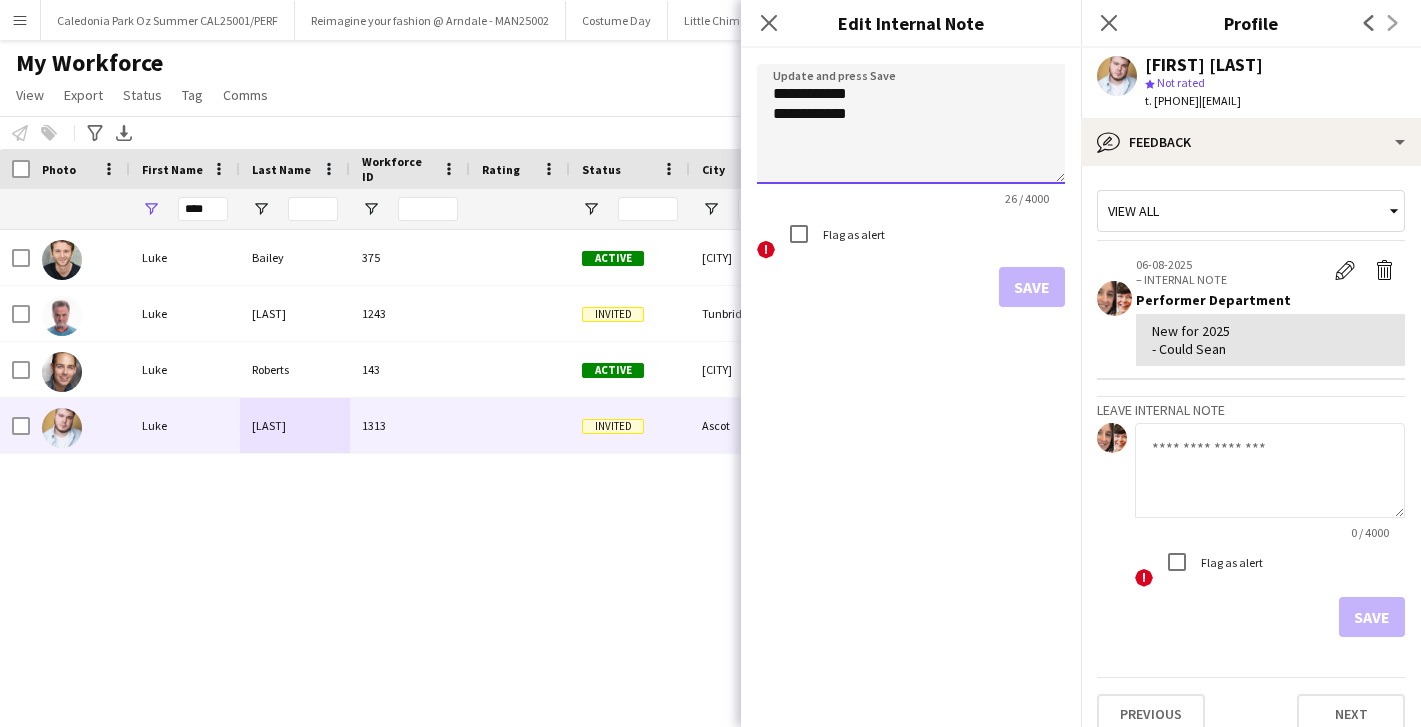 click on "**********" 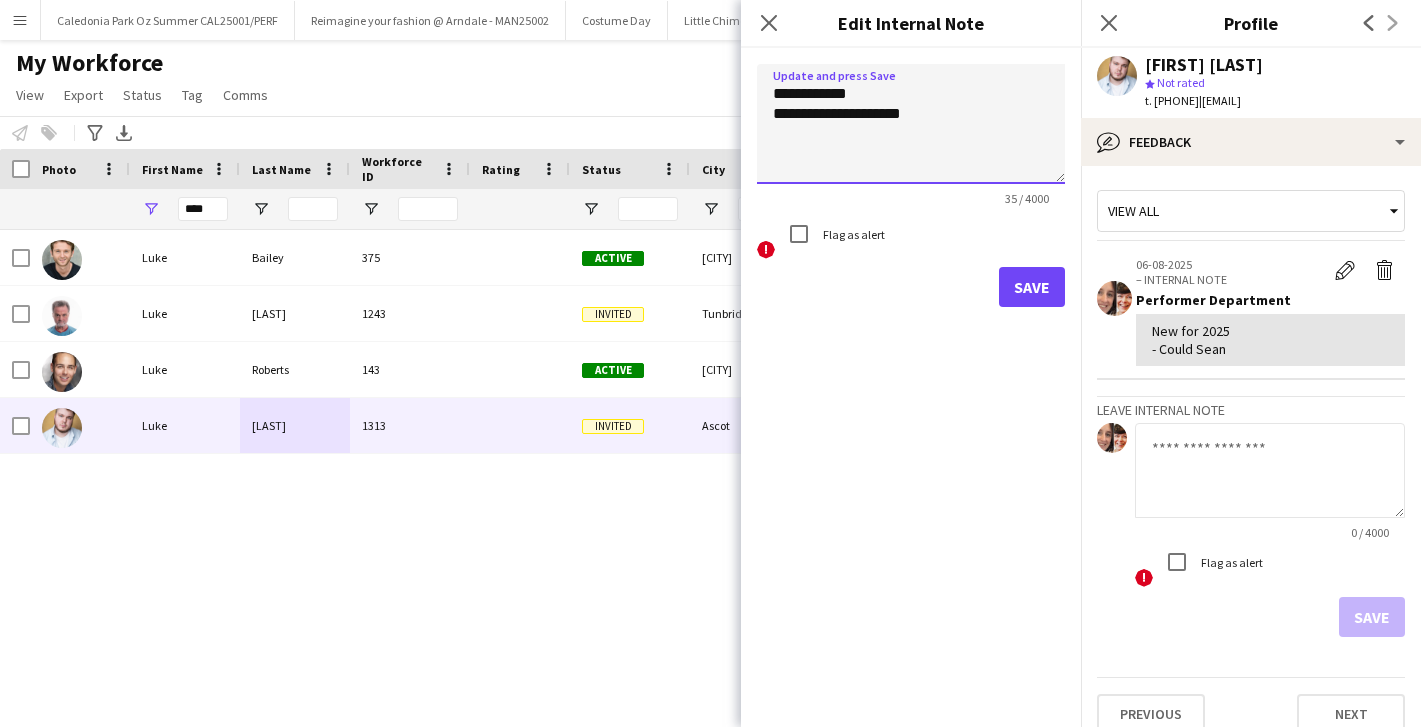 type on "**********" 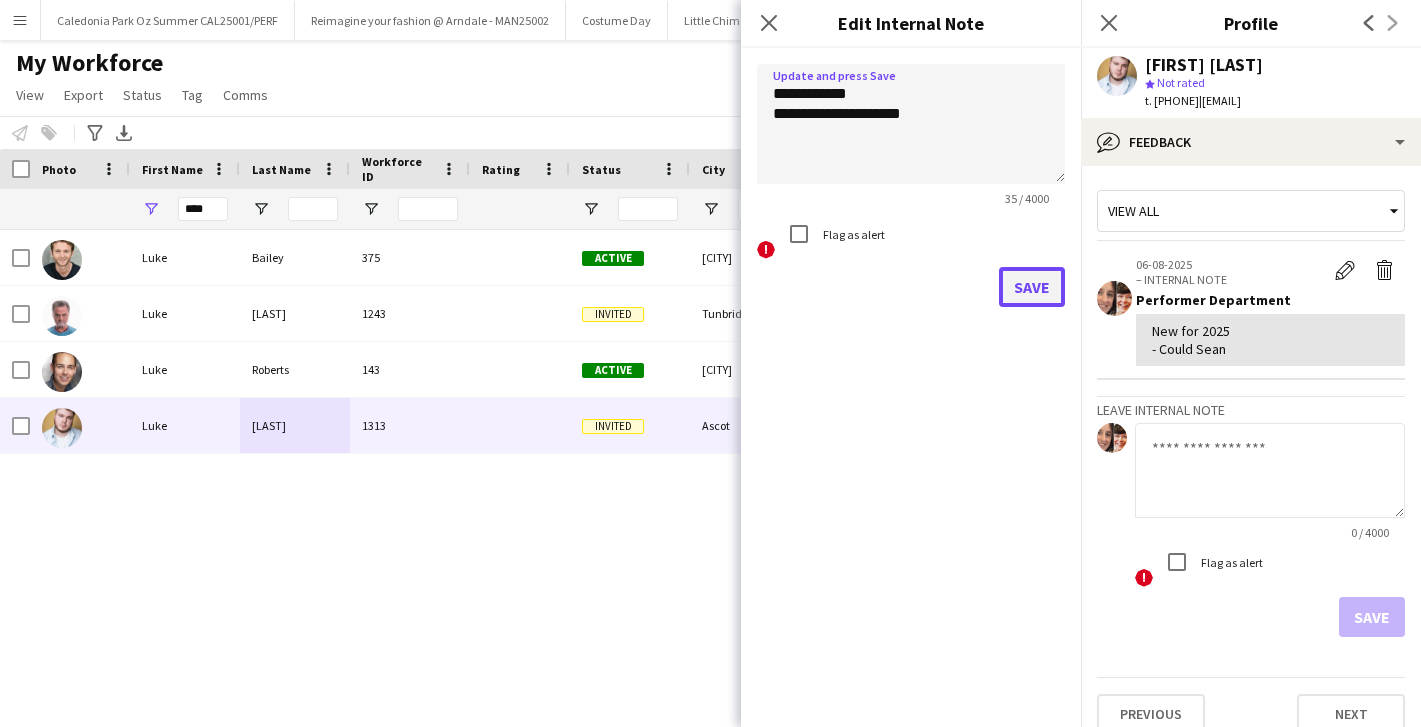 click on "Save" 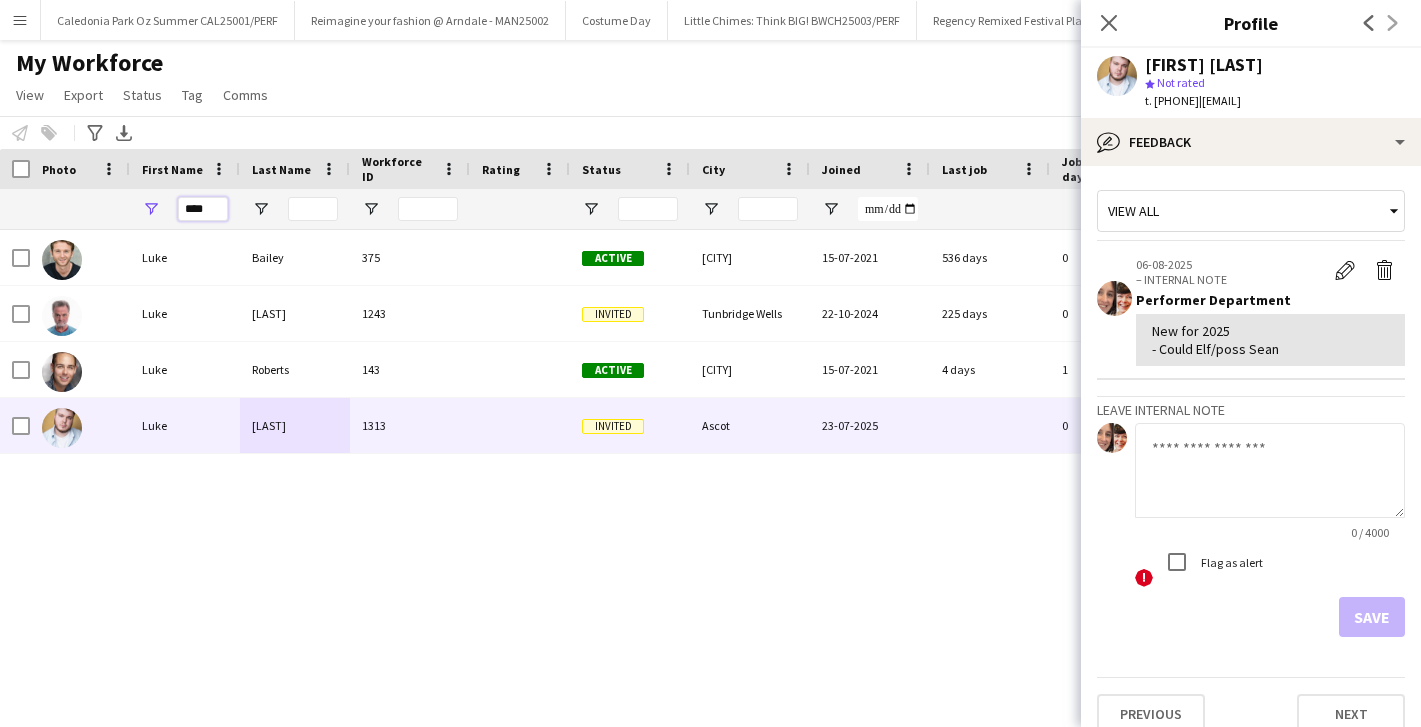 click on "****" at bounding box center (203, 209) 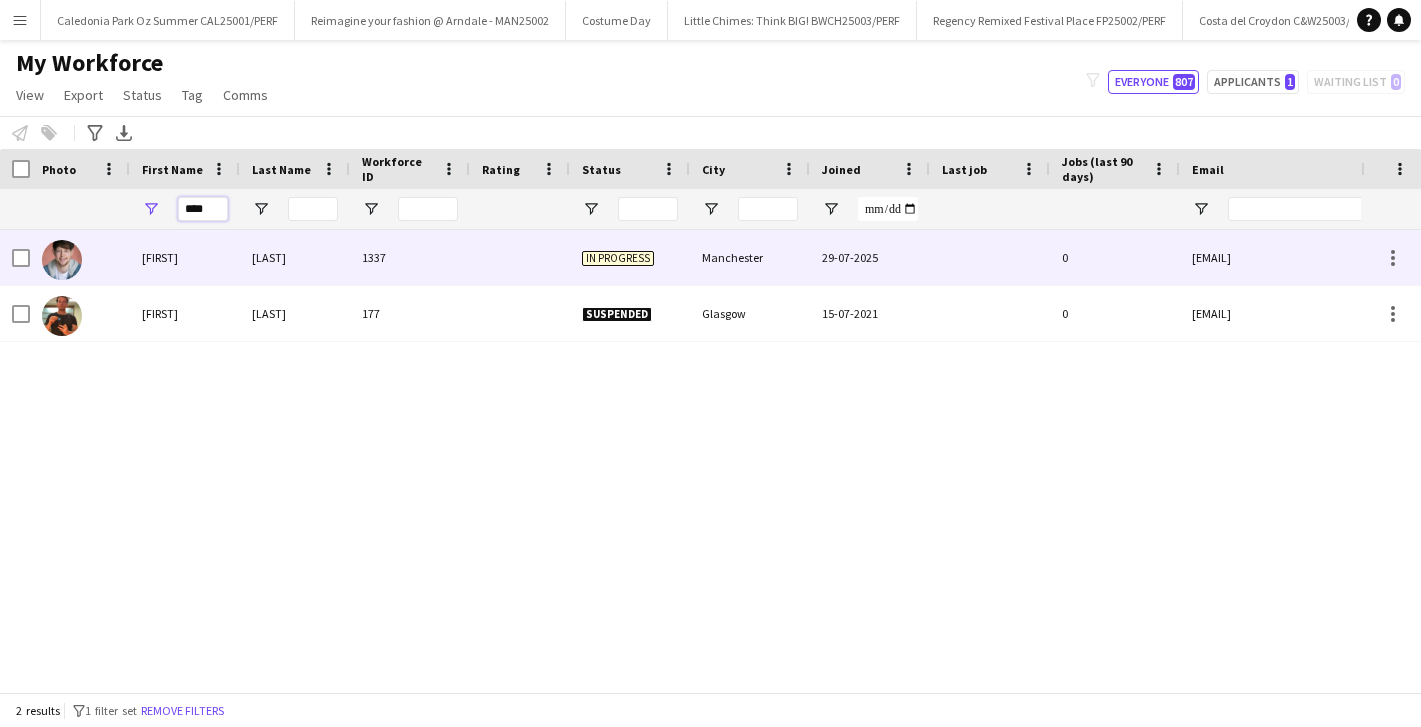 type on "****" 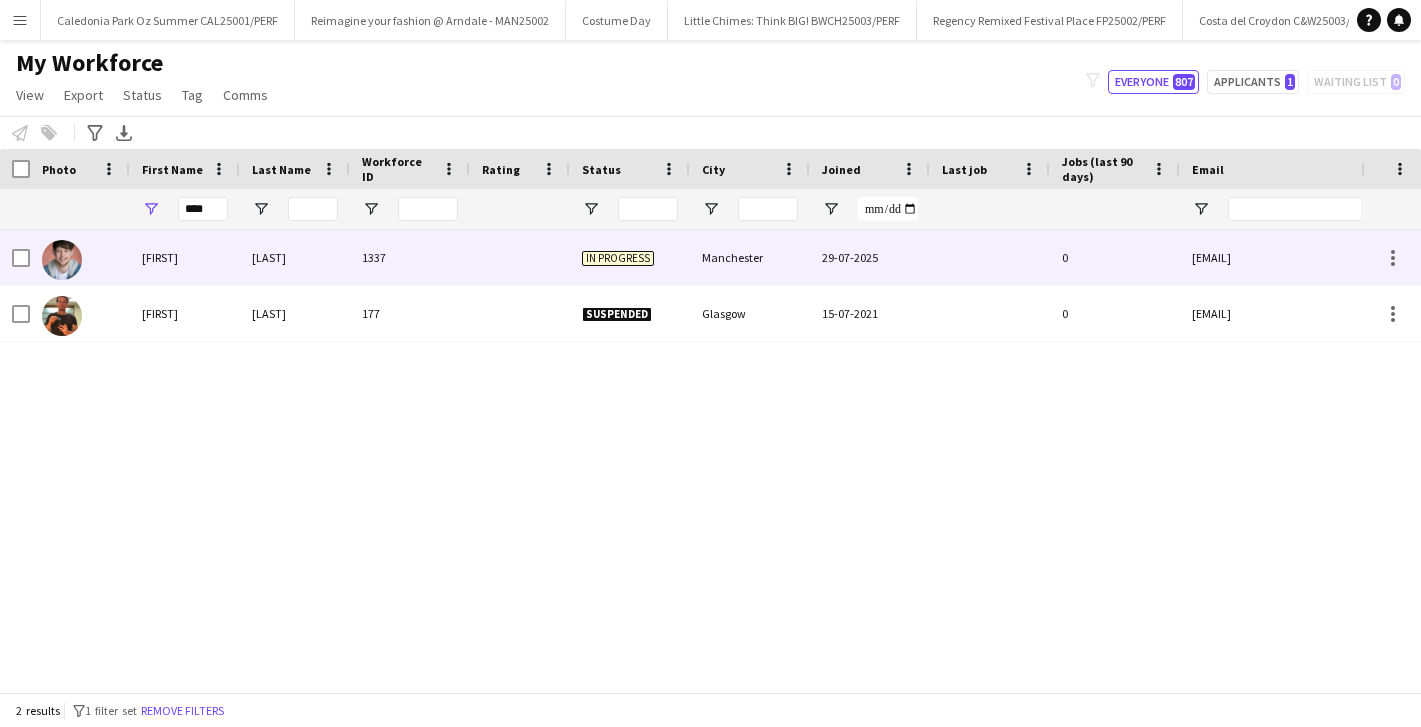 click on "Iain" at bounding box center (185, 257) 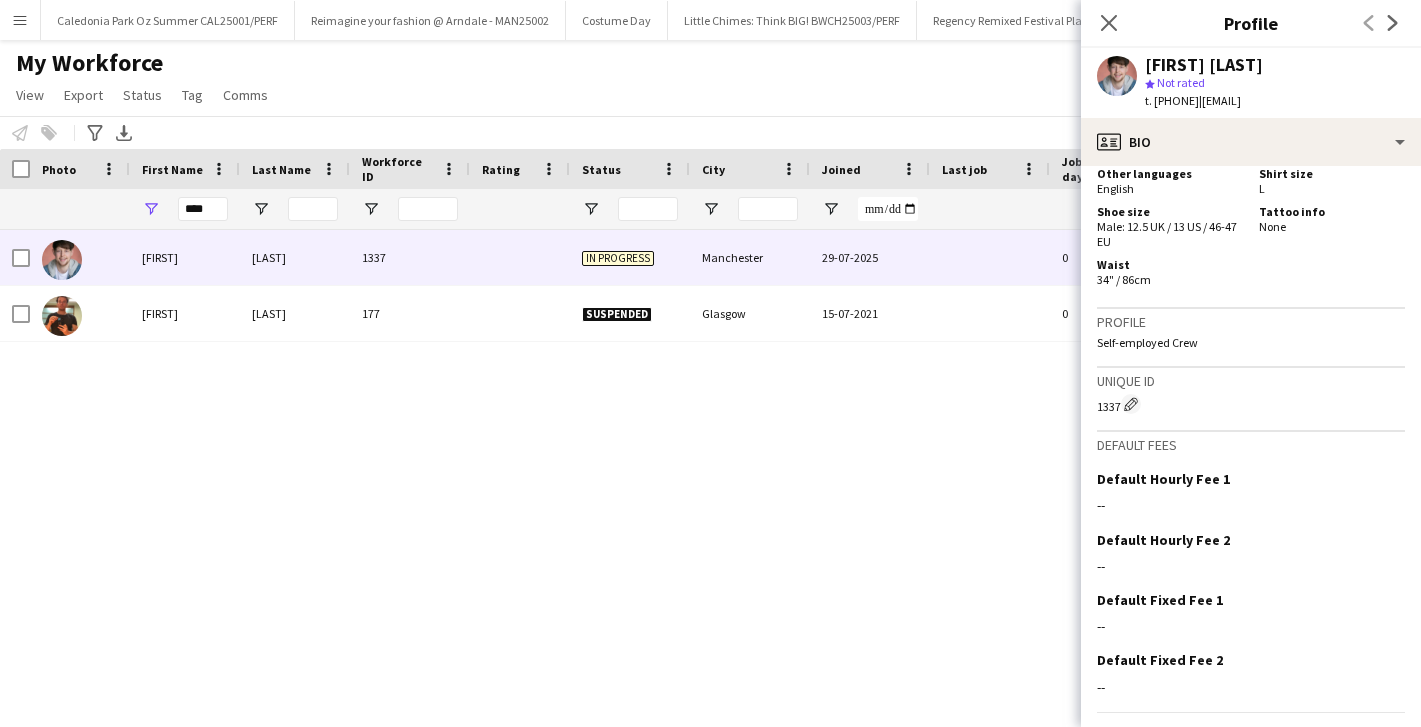 scroll, scrollTop: 1515, scrollLeft: 0, axis: vertical 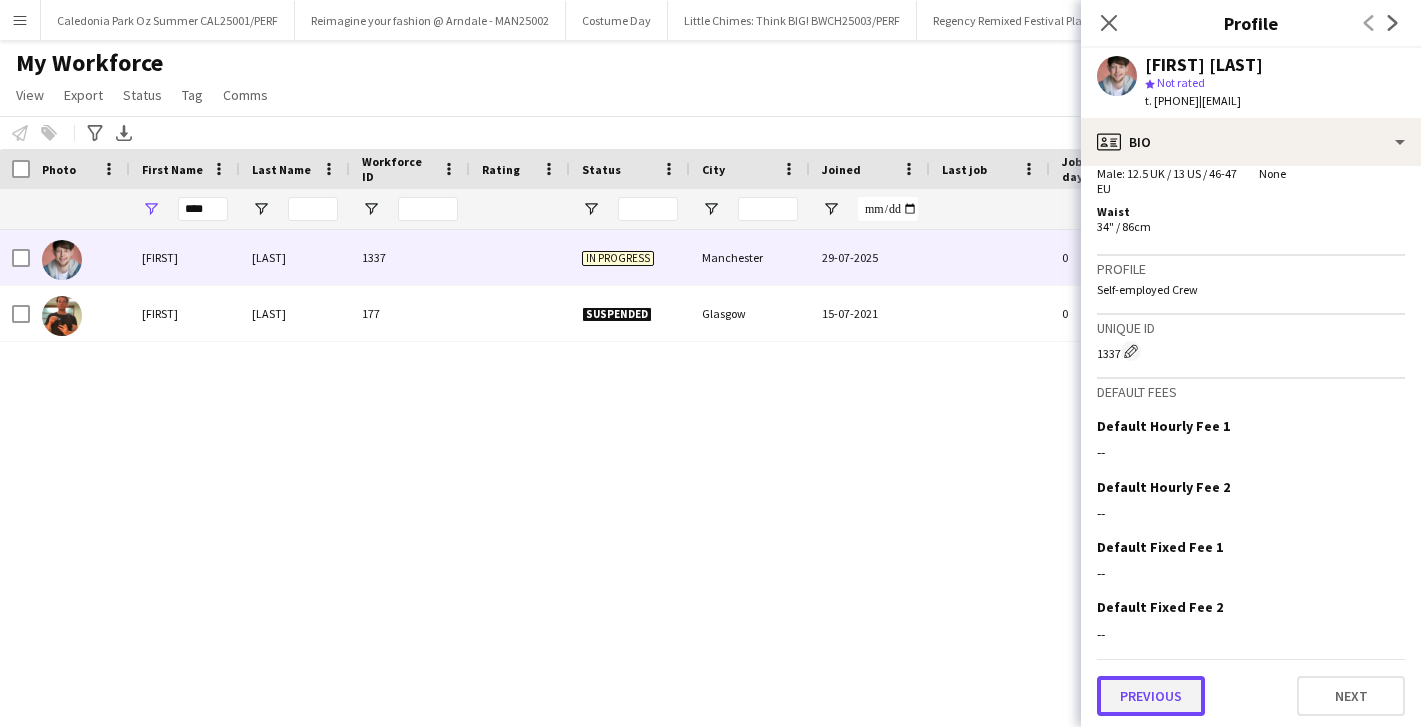click on "Previous" 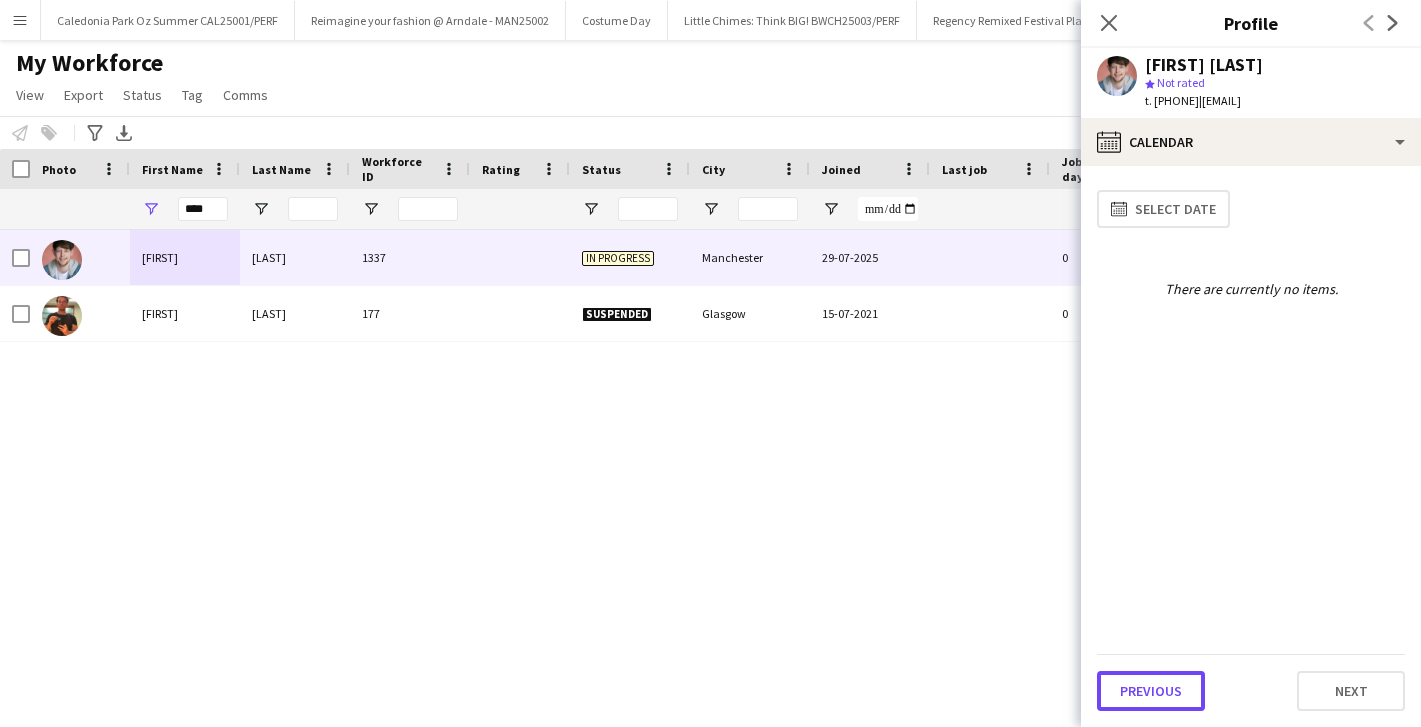 click on "Previous" 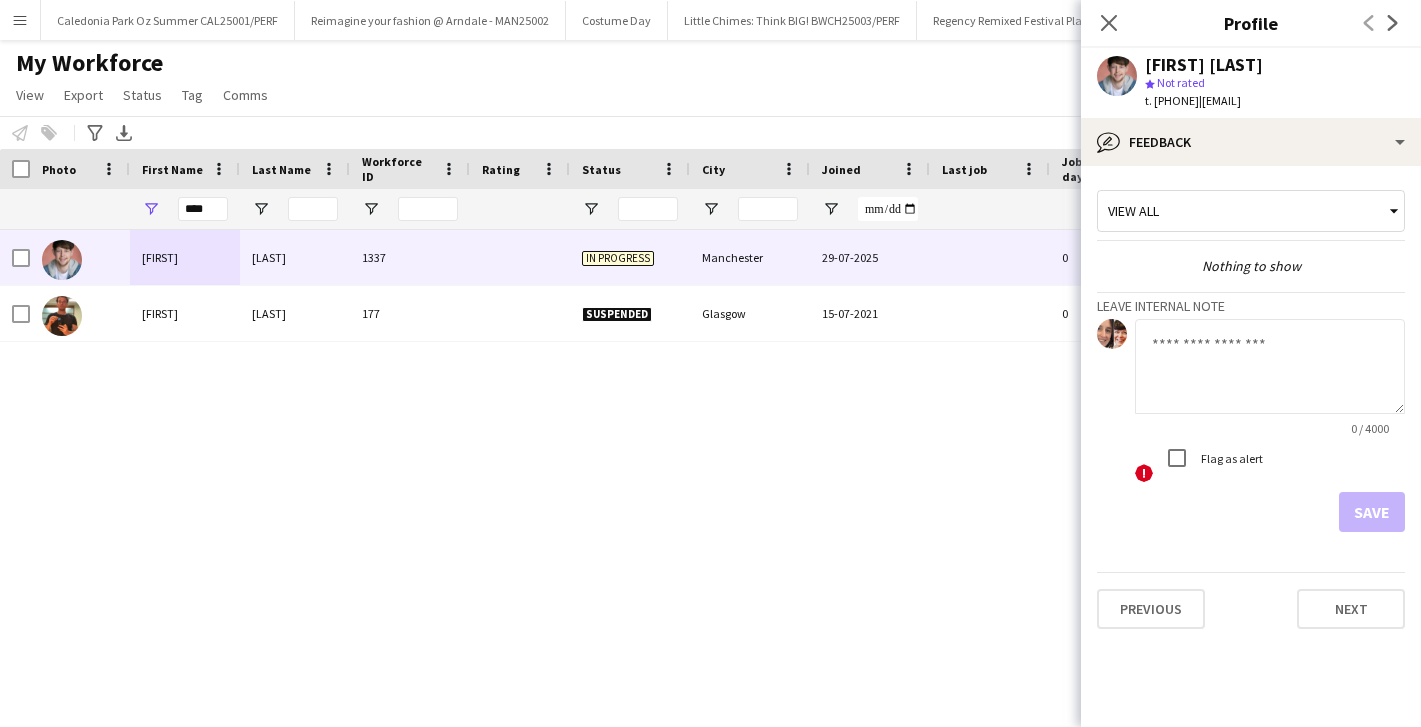 click 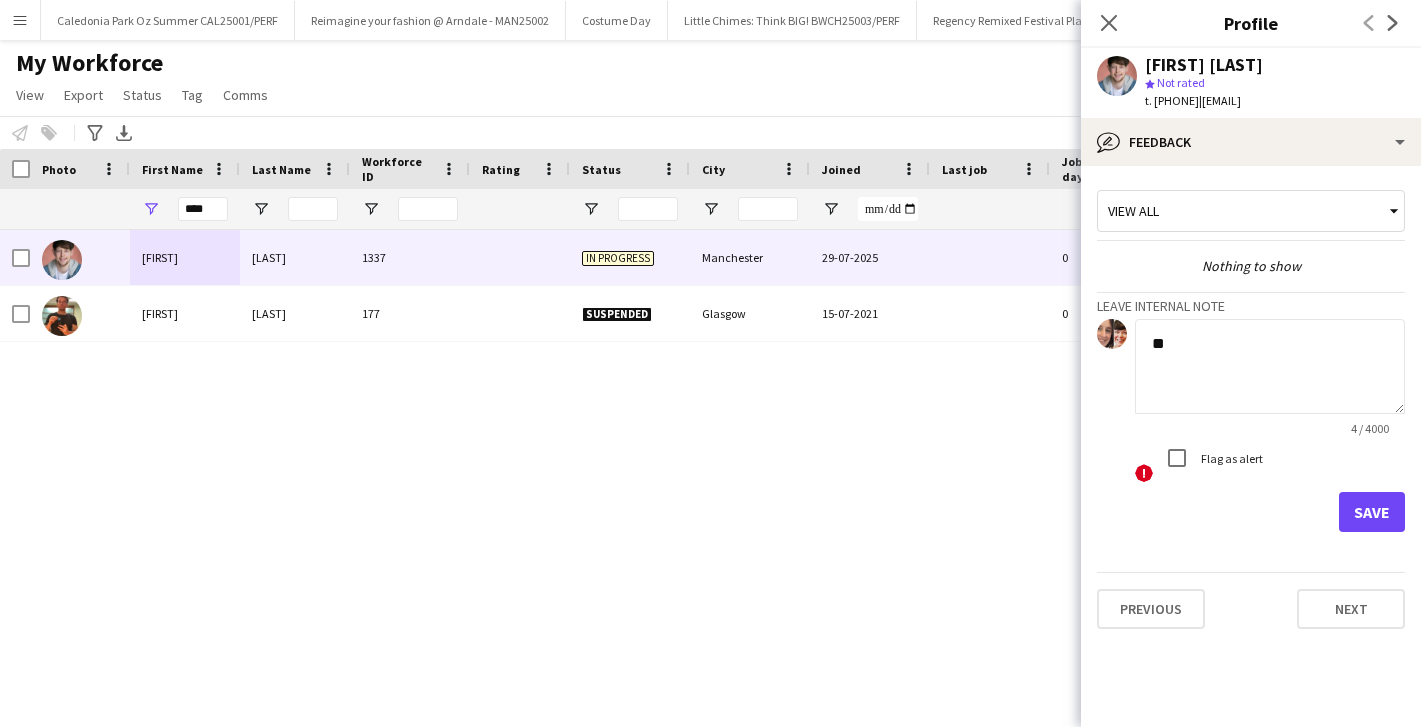 type on "*" 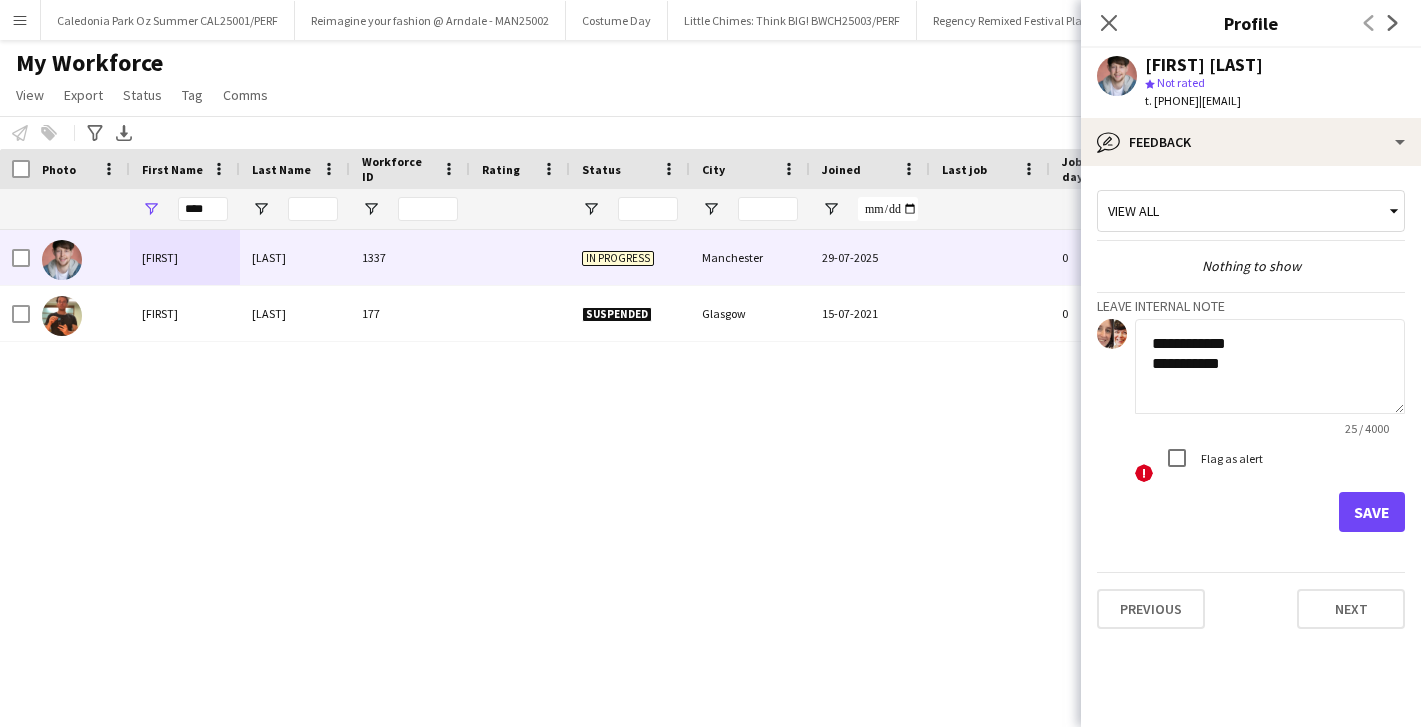 click on "**********" 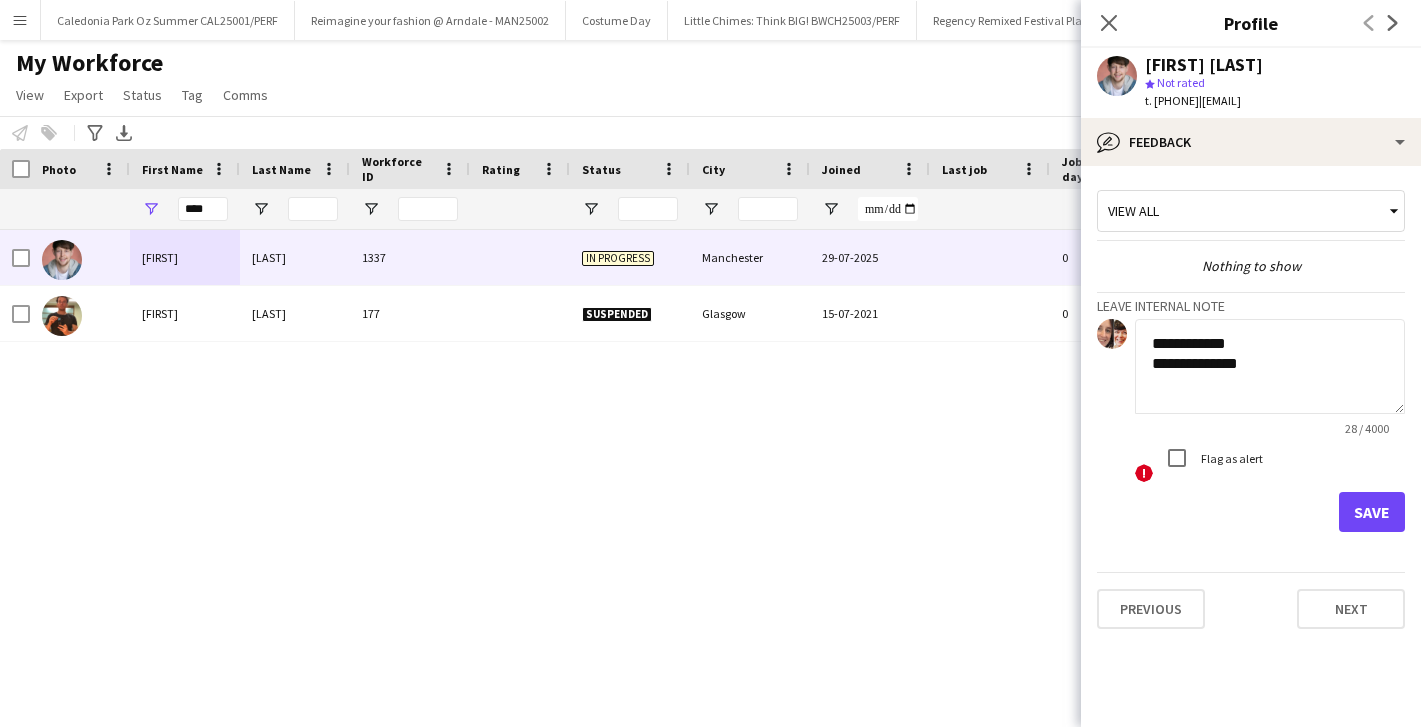 type on "**********" 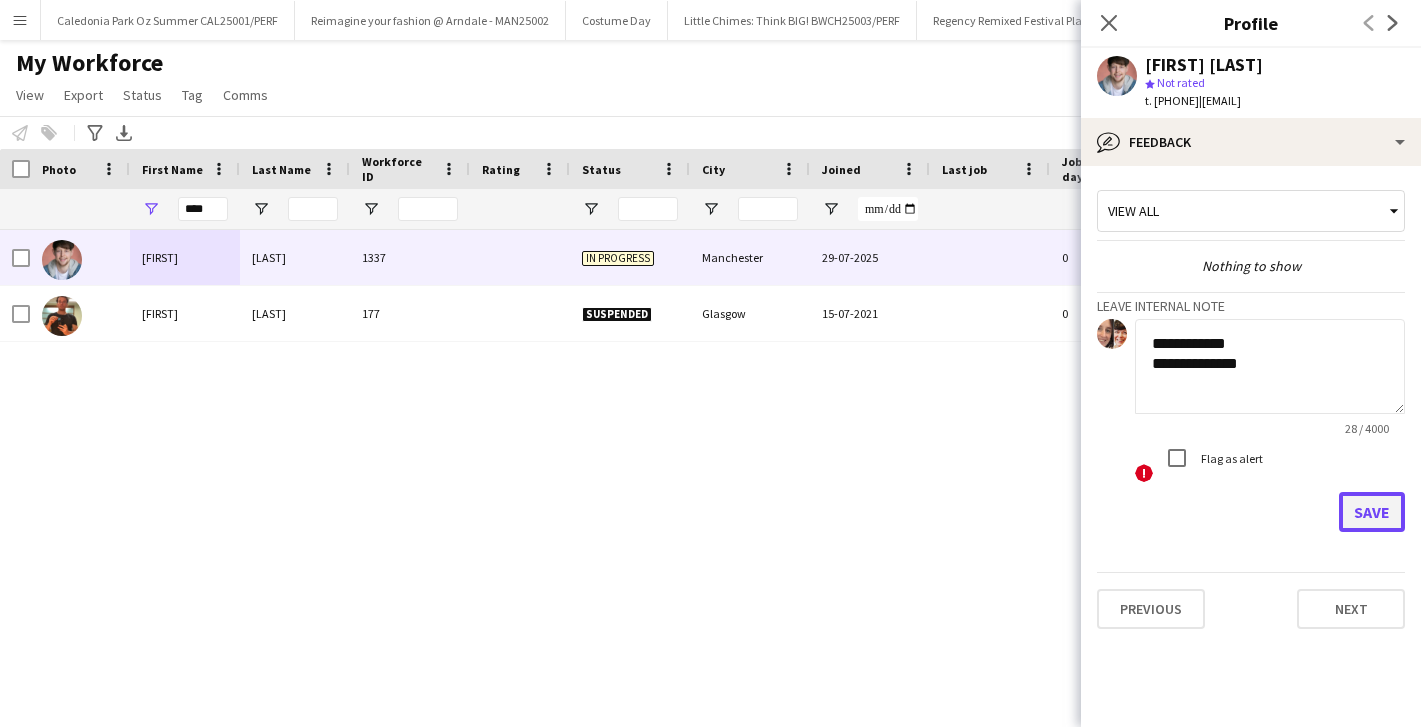 click on "Save" 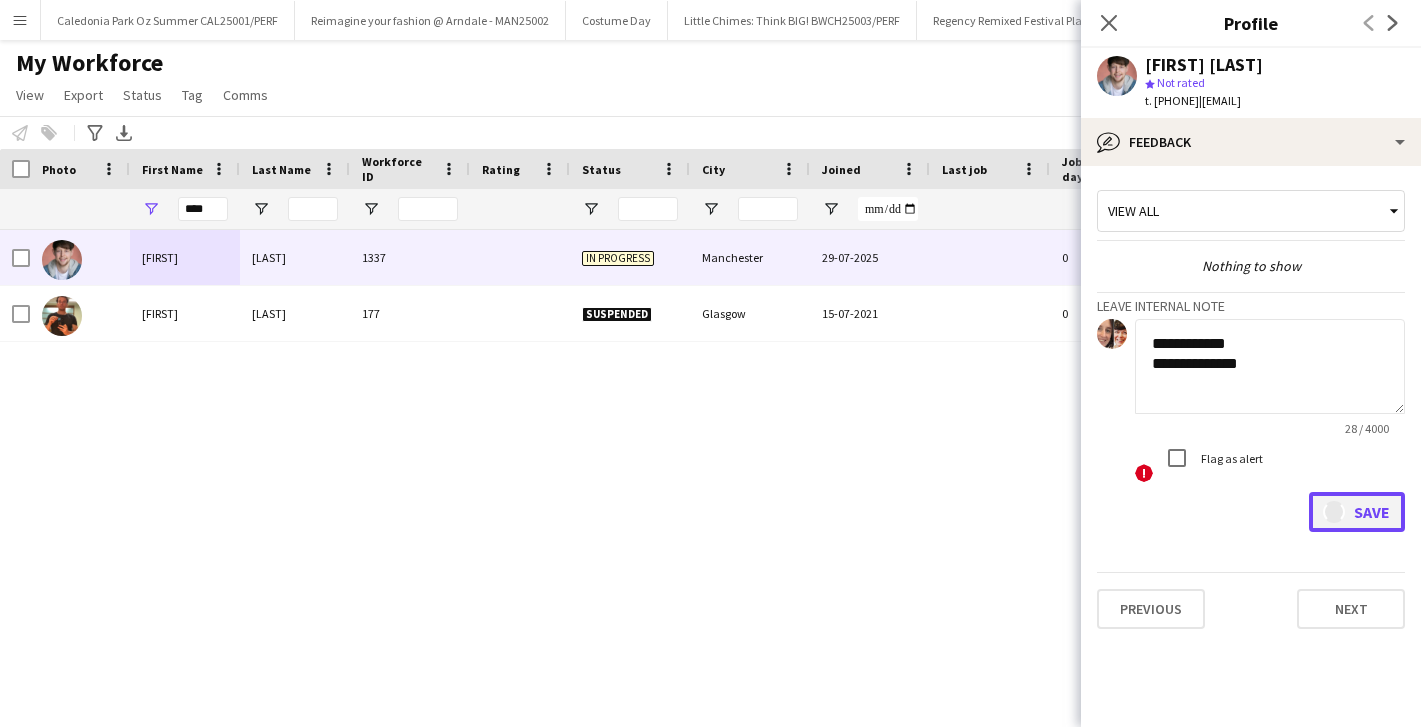 type 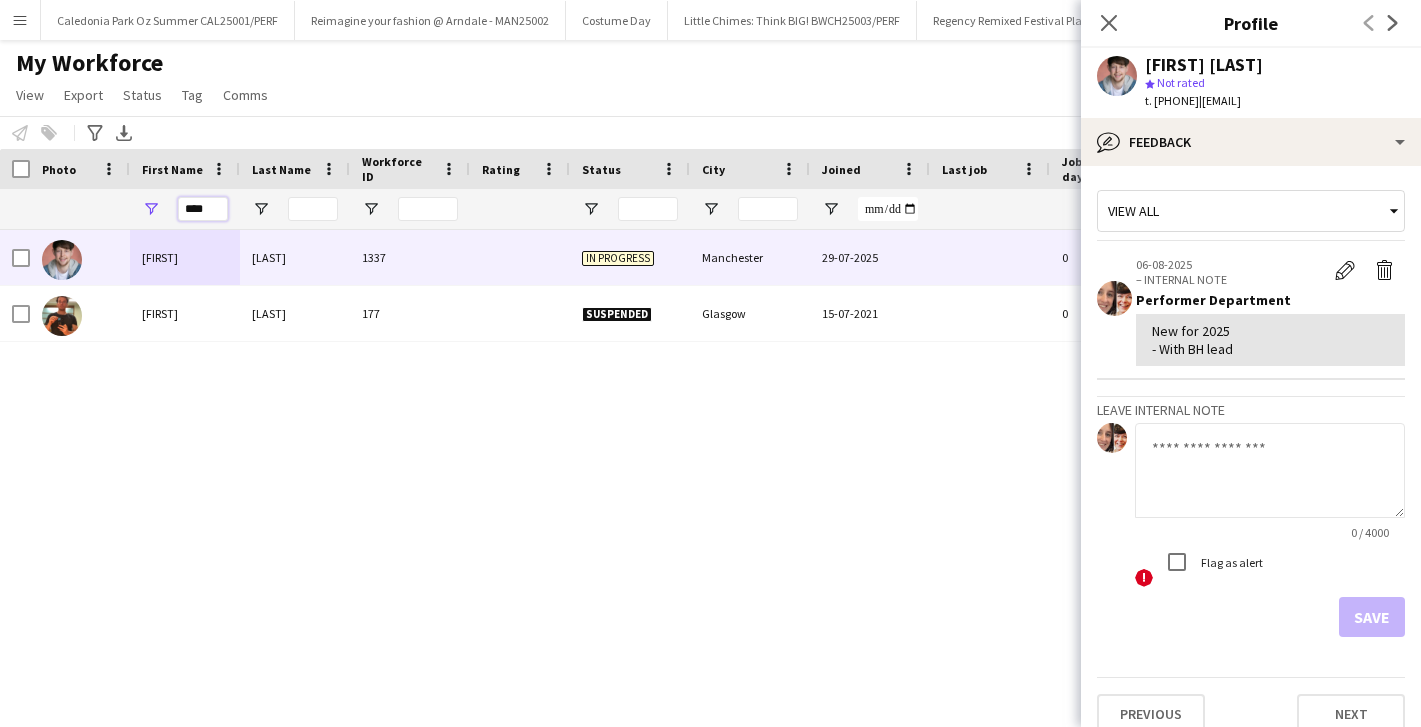 click on "****" at bounding box center (203, 209) 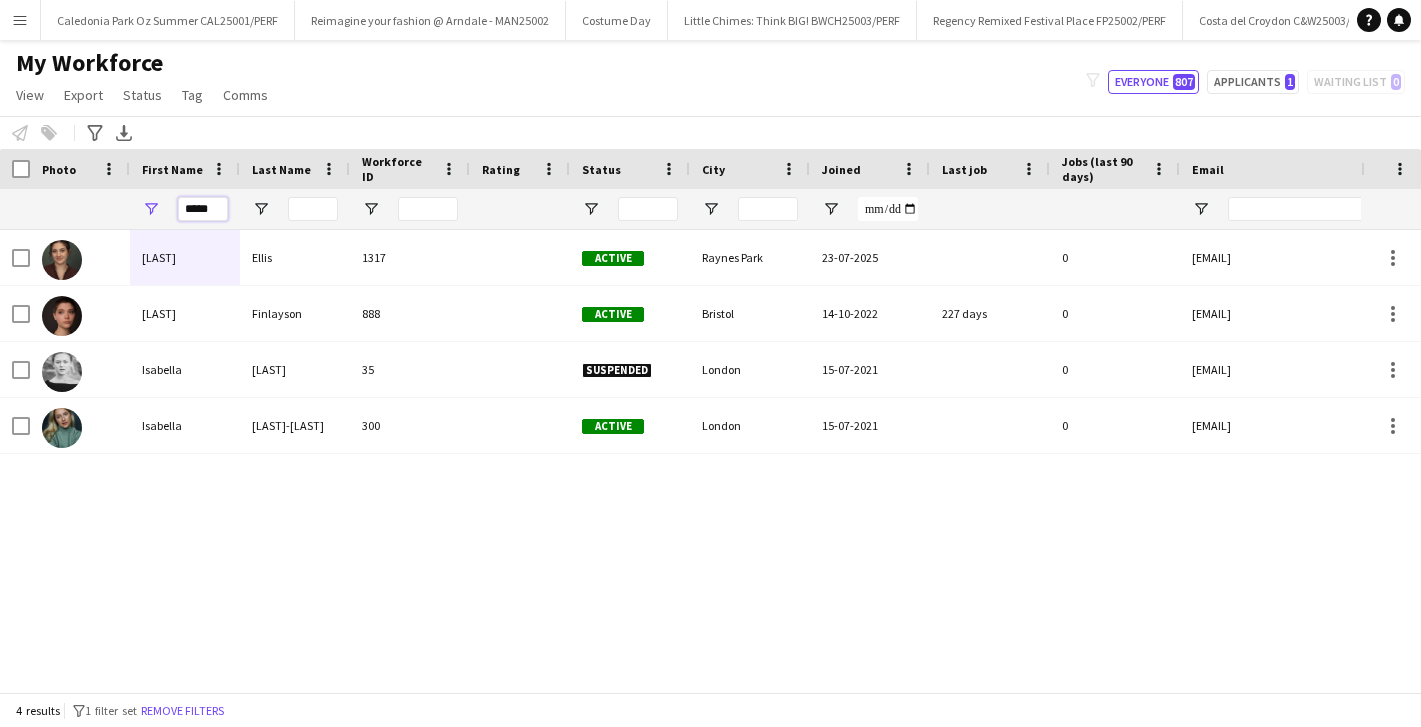 type on "*****" 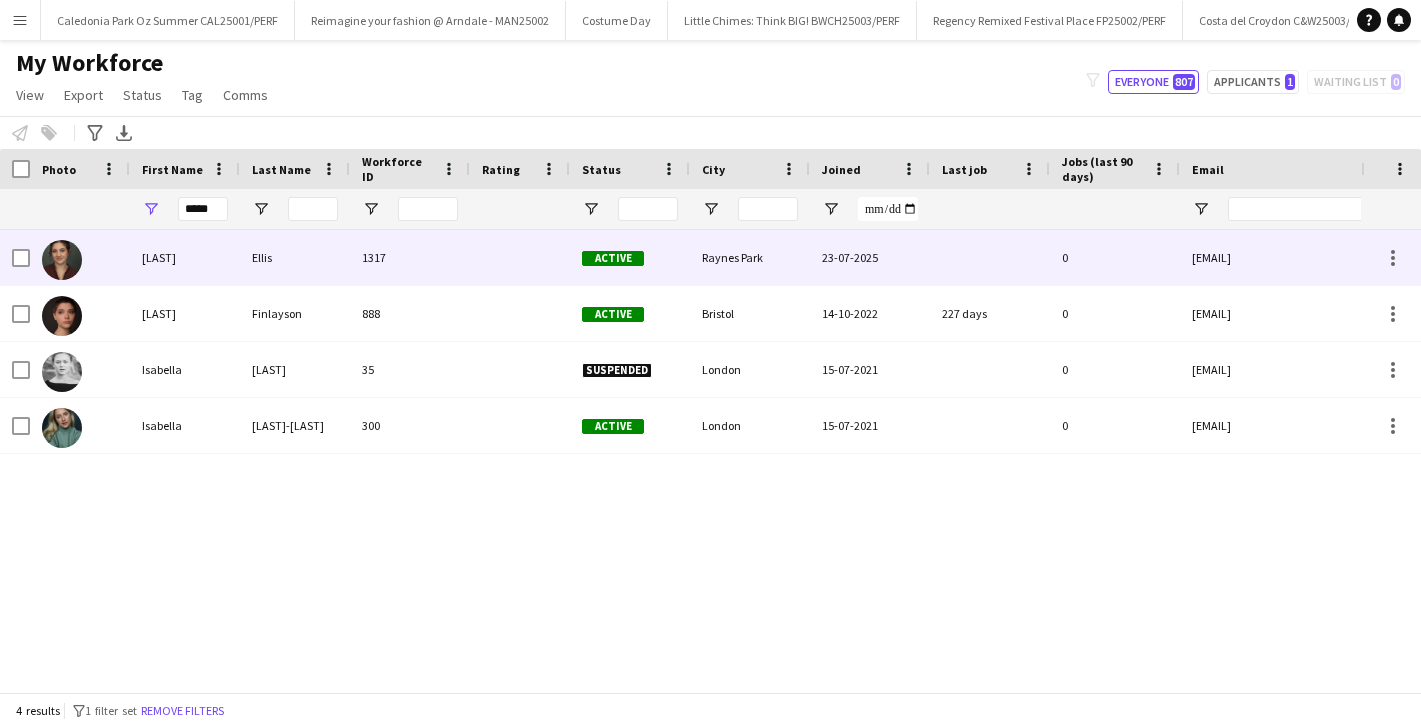 click on "Ellis" at bounding box center (295, 257) 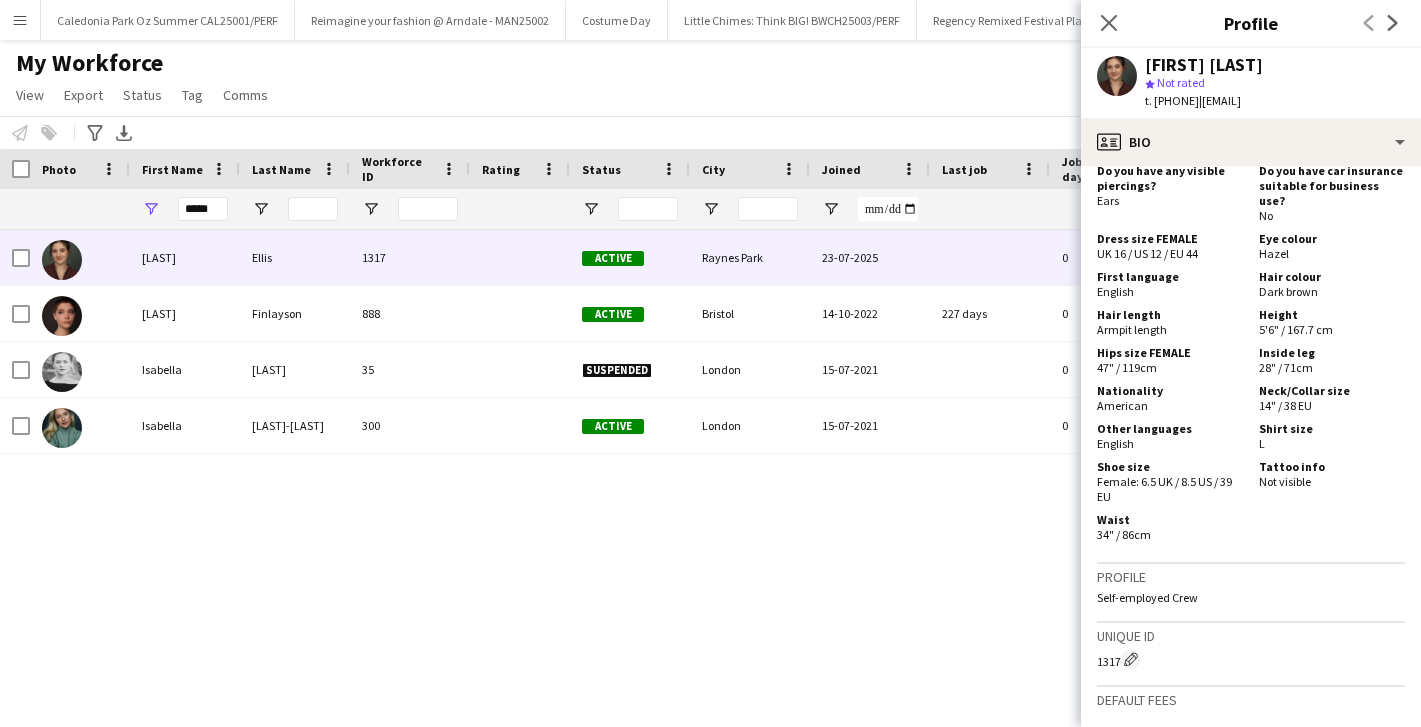 scroll, scrollTop: 1456, scrollLeft: 0, axis: vertical 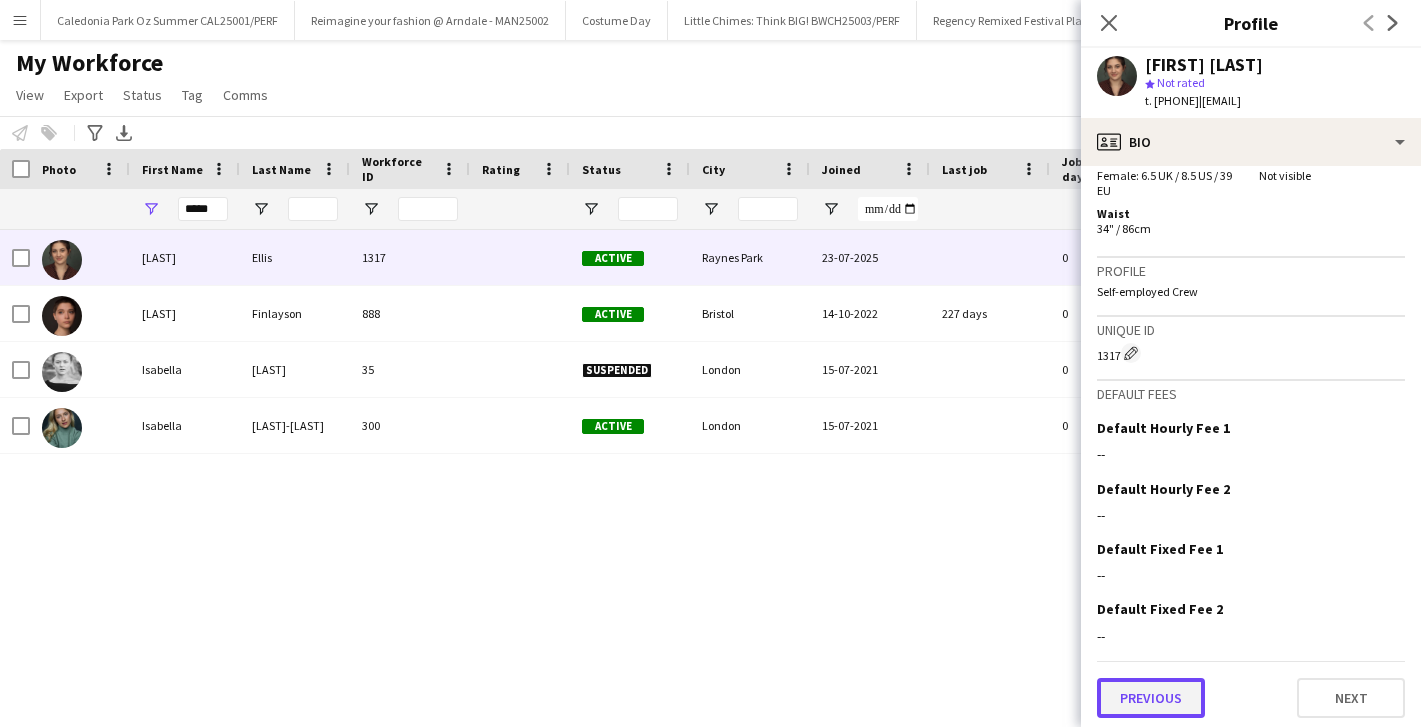click on "Previous" 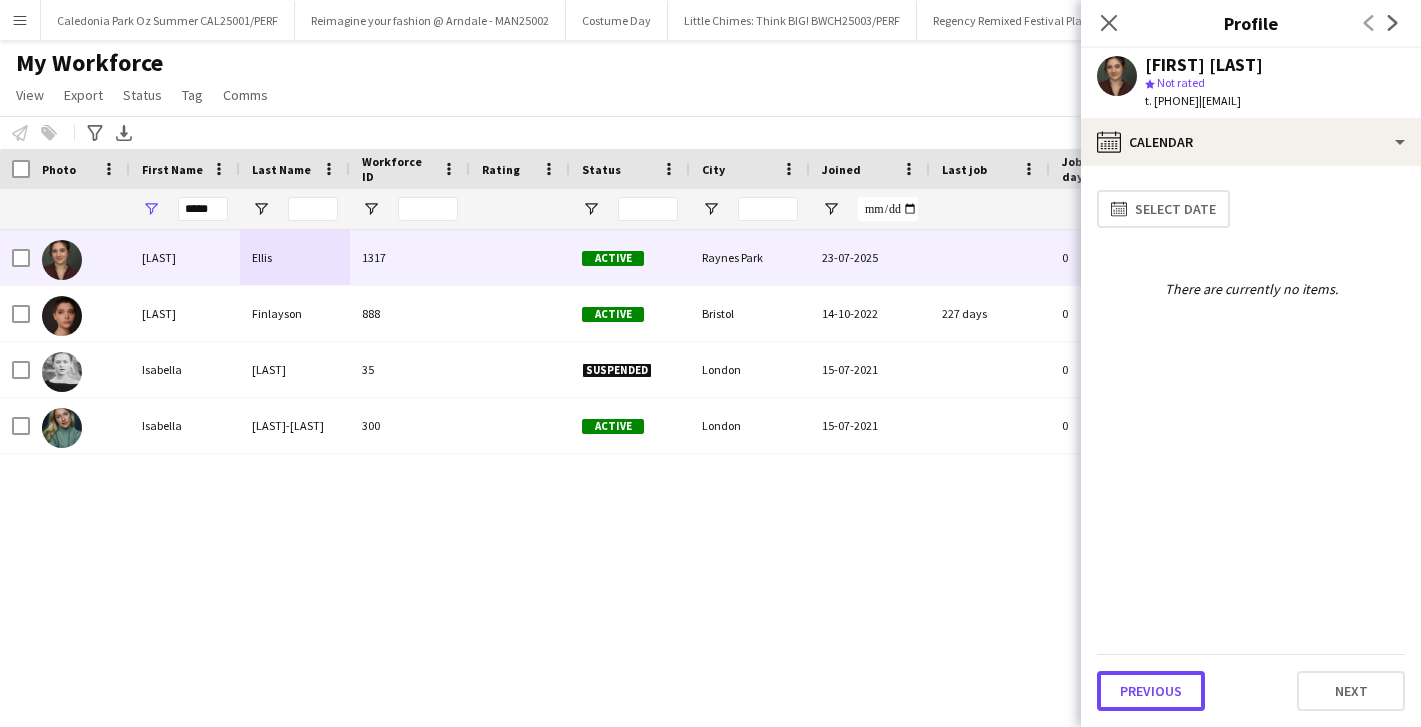 click on "Previous" 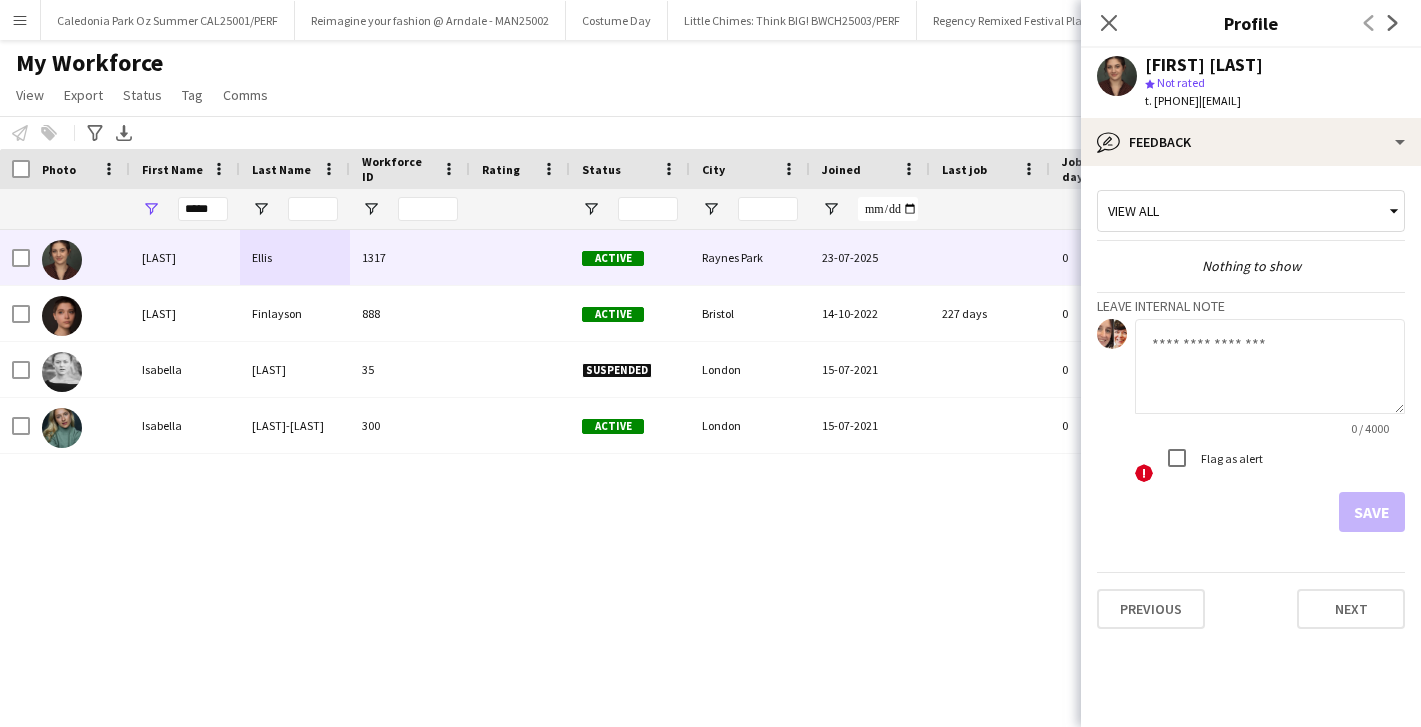 click 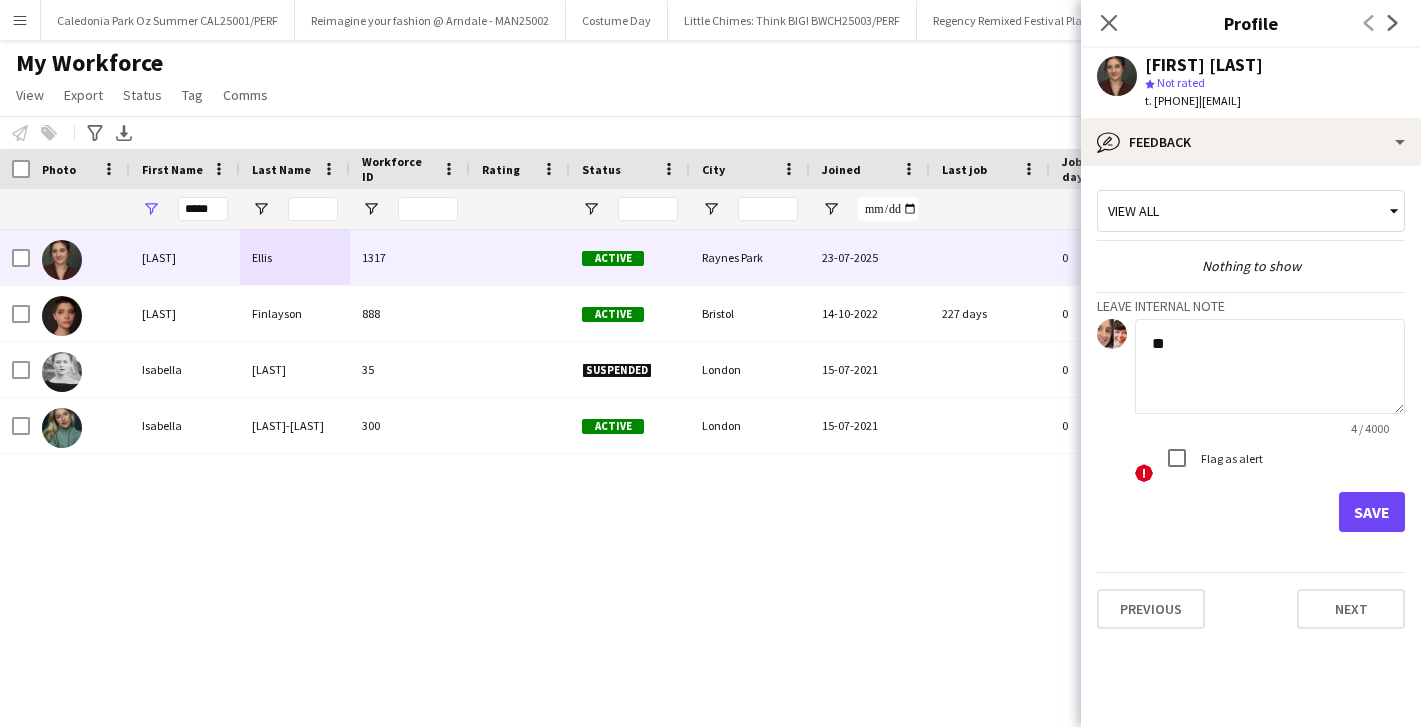type on "*" 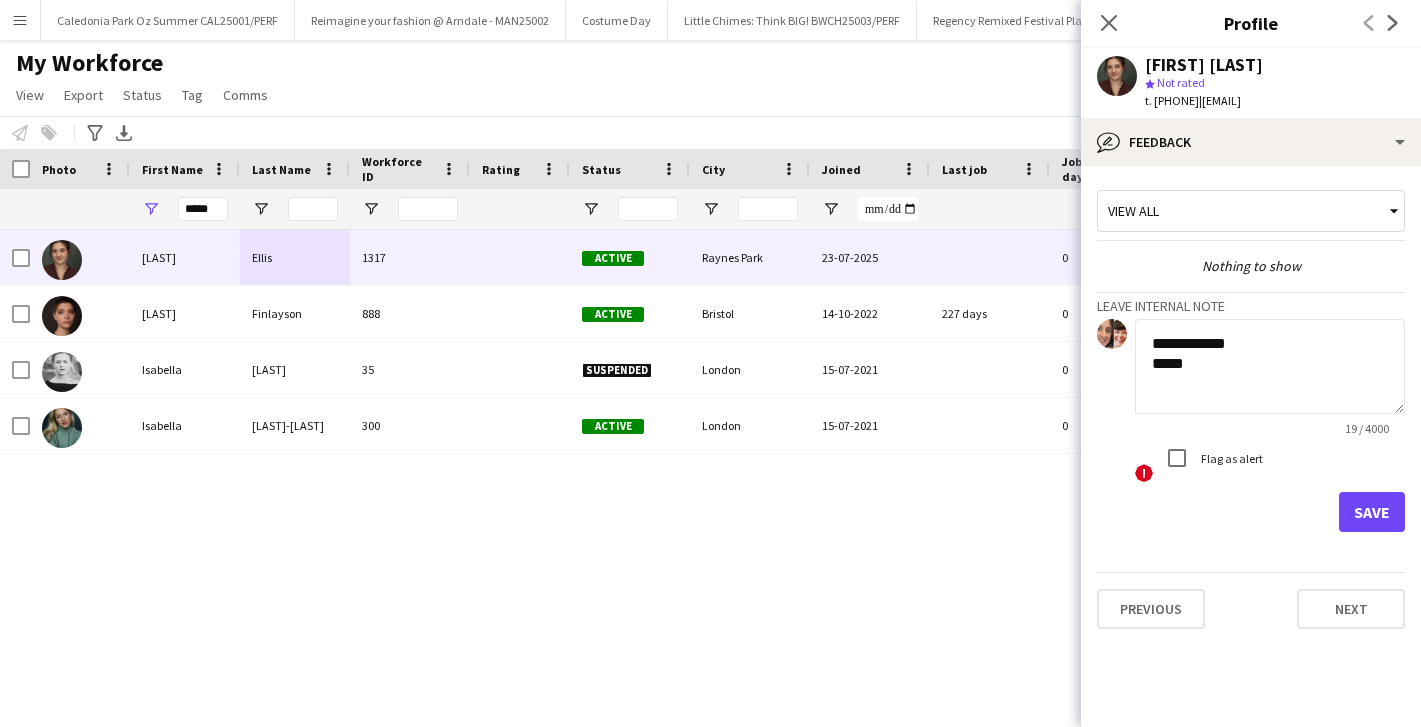 type on "**********" 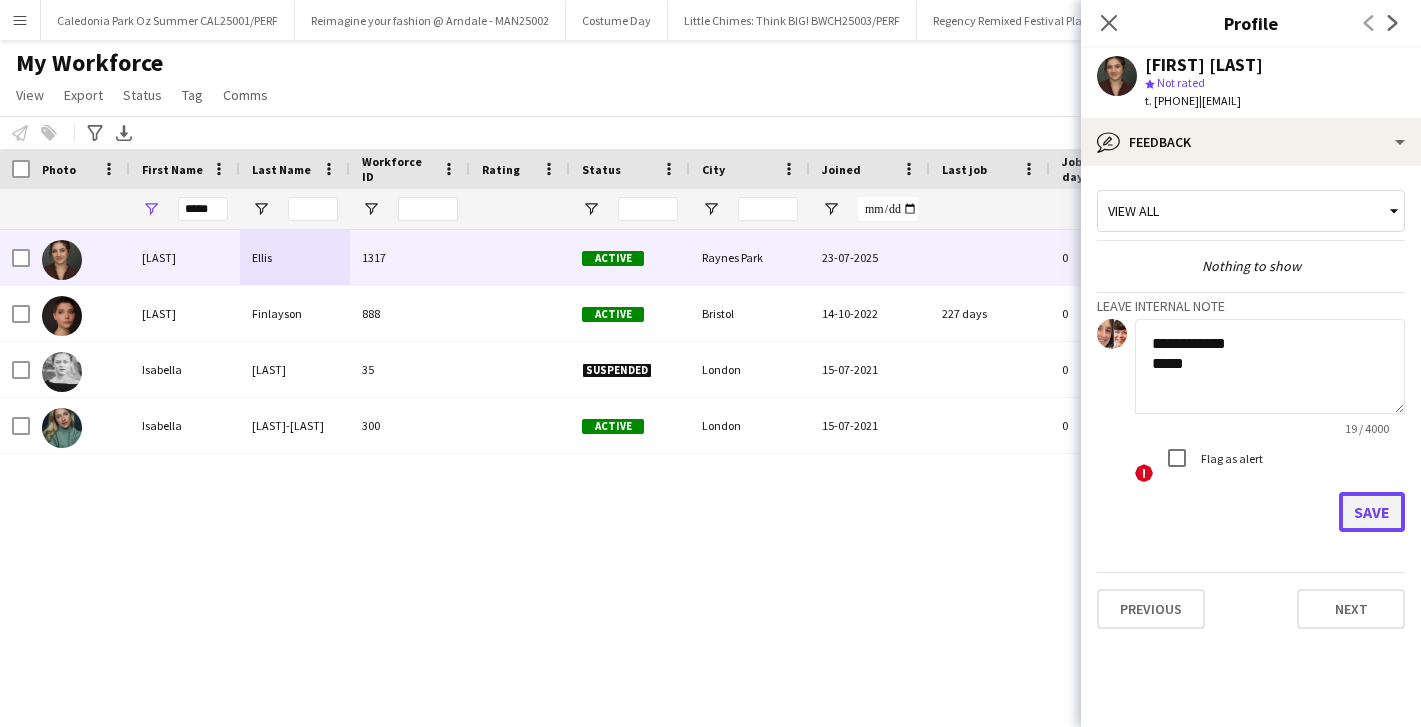 click on "Save" 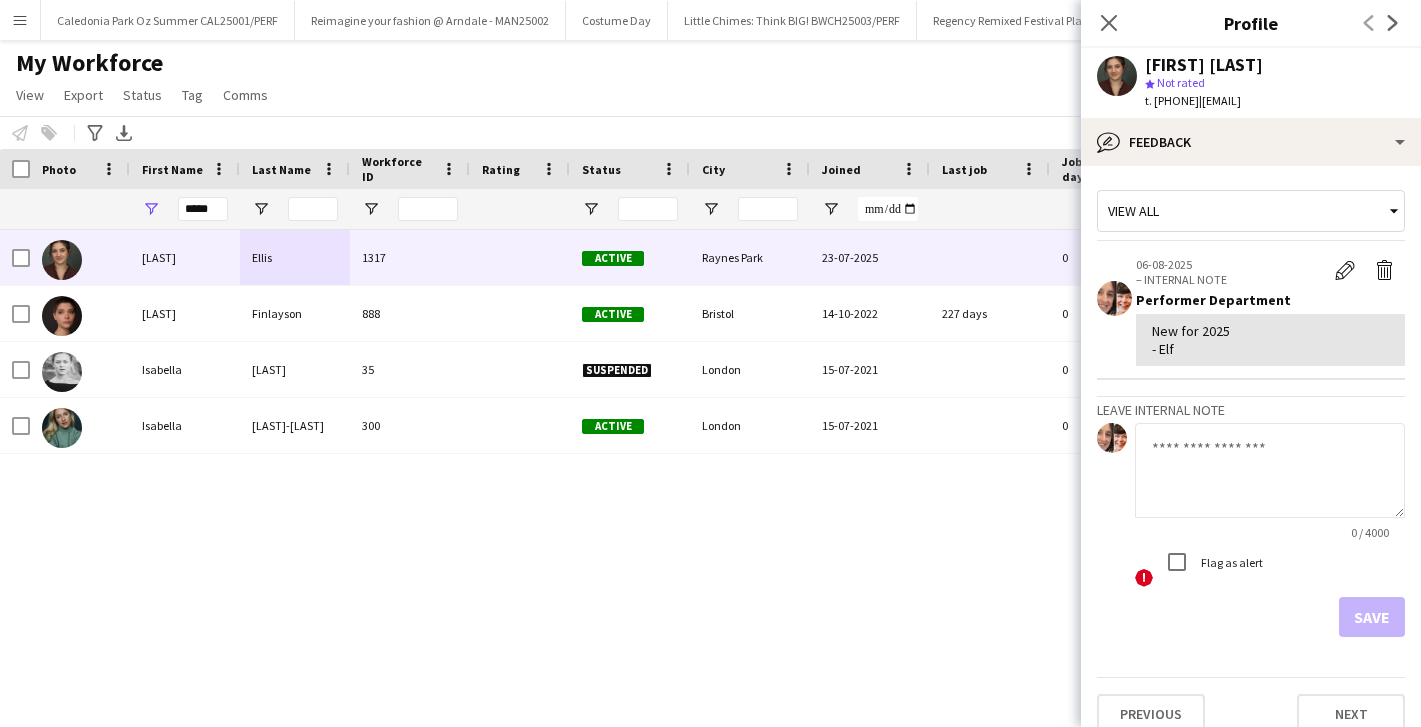 click on "*****" at bounding box center [203, 209] 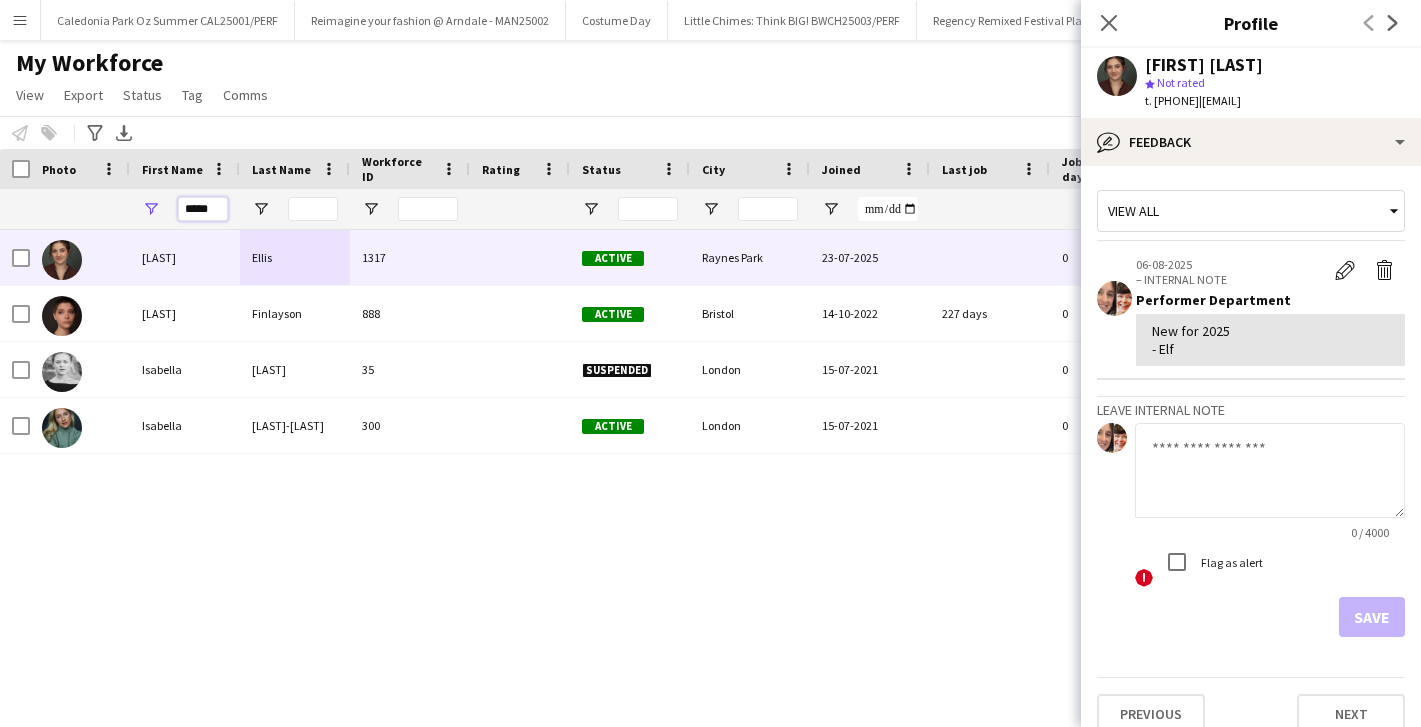 click on "*****" at bounding box center [203, 209] 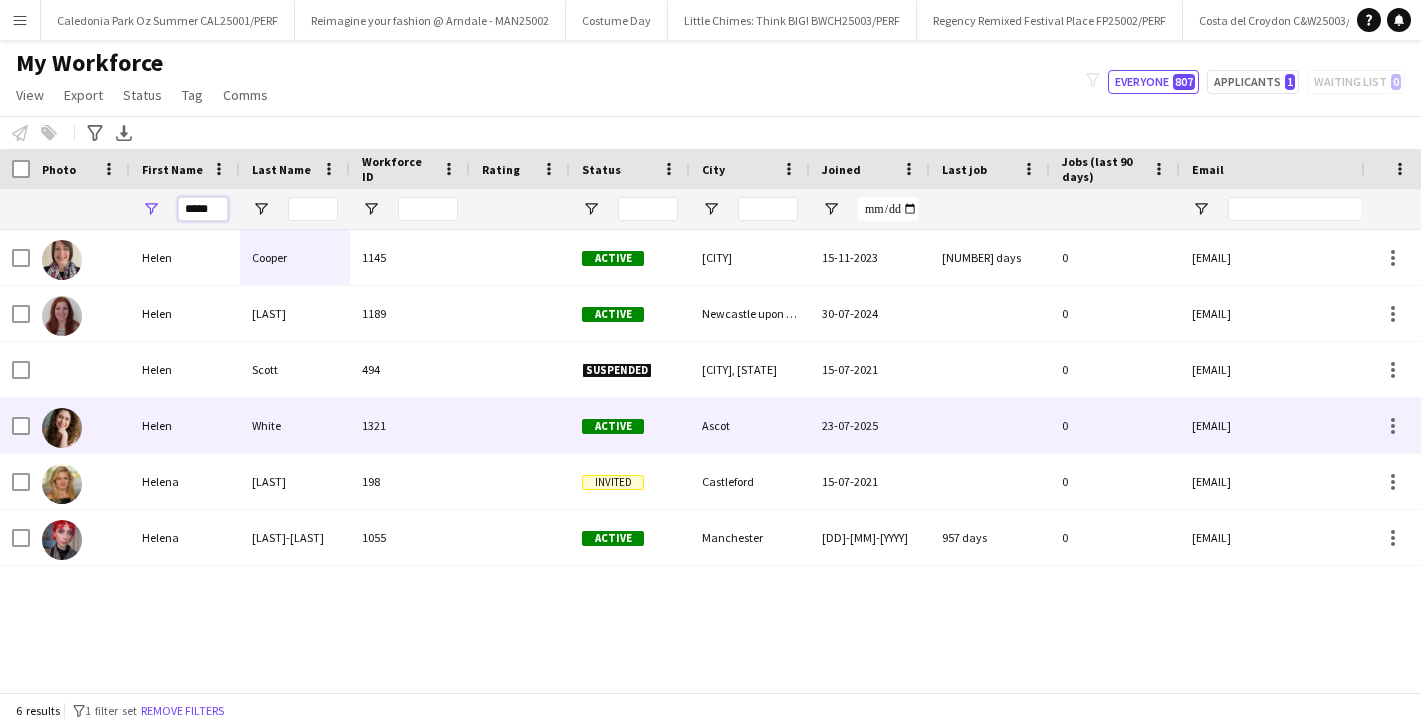 type on "*****" 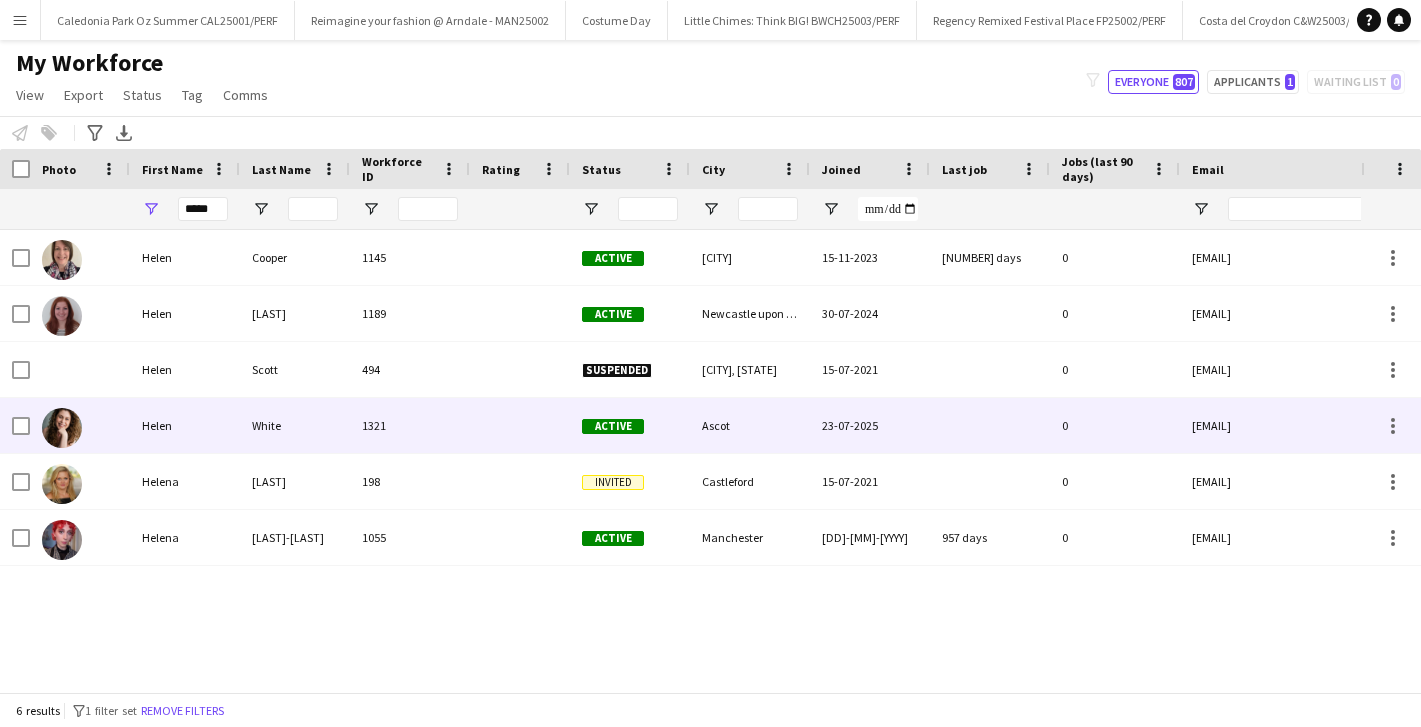 click on "Helen" at bounding box center [185, 425] 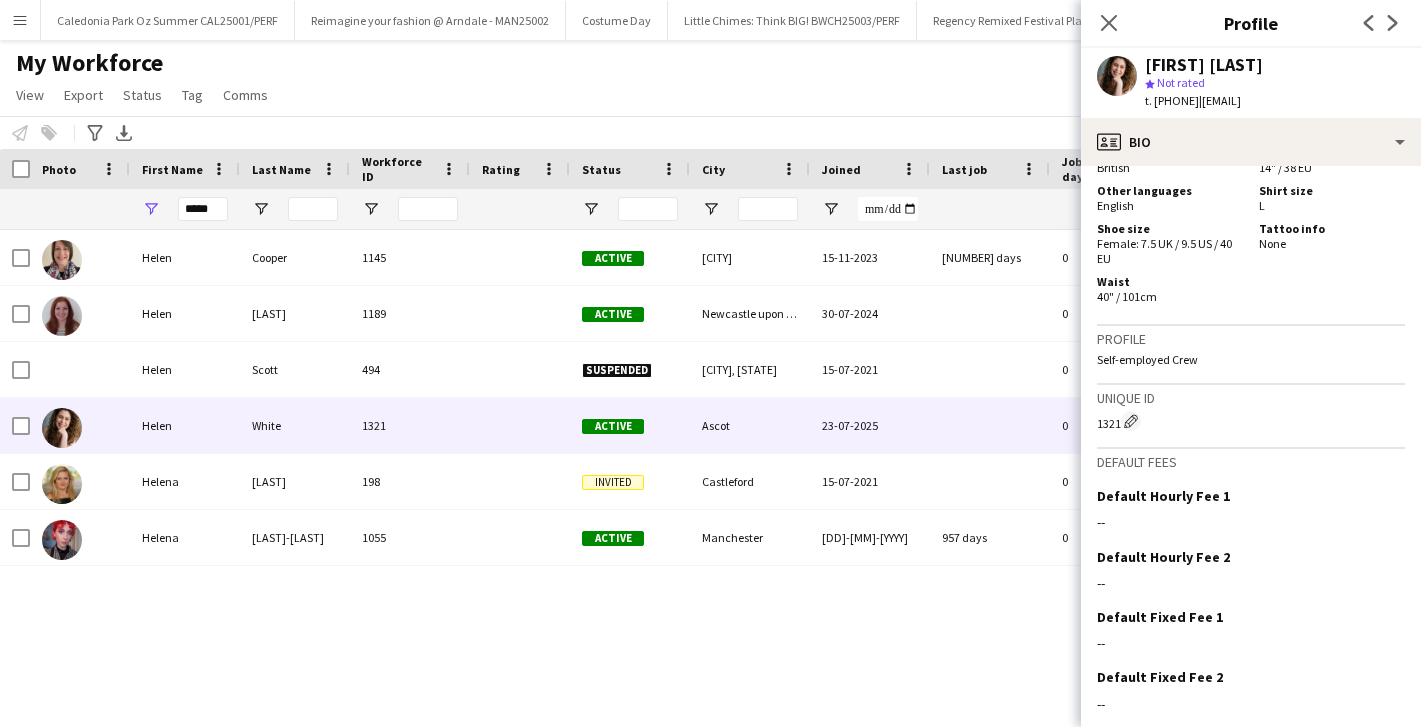 scroll, scrollTop: 1545, scrollLeft: 0, axis: vertical 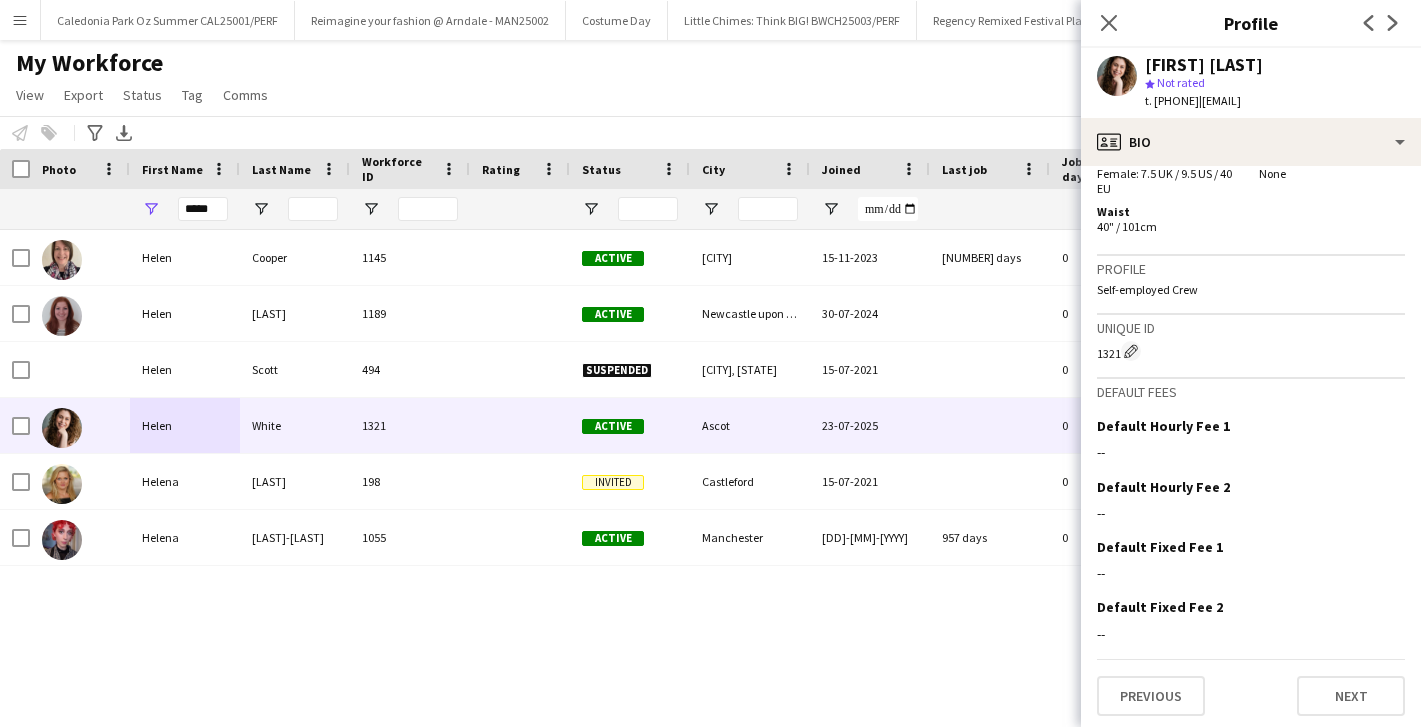 click on "Previous   Next" 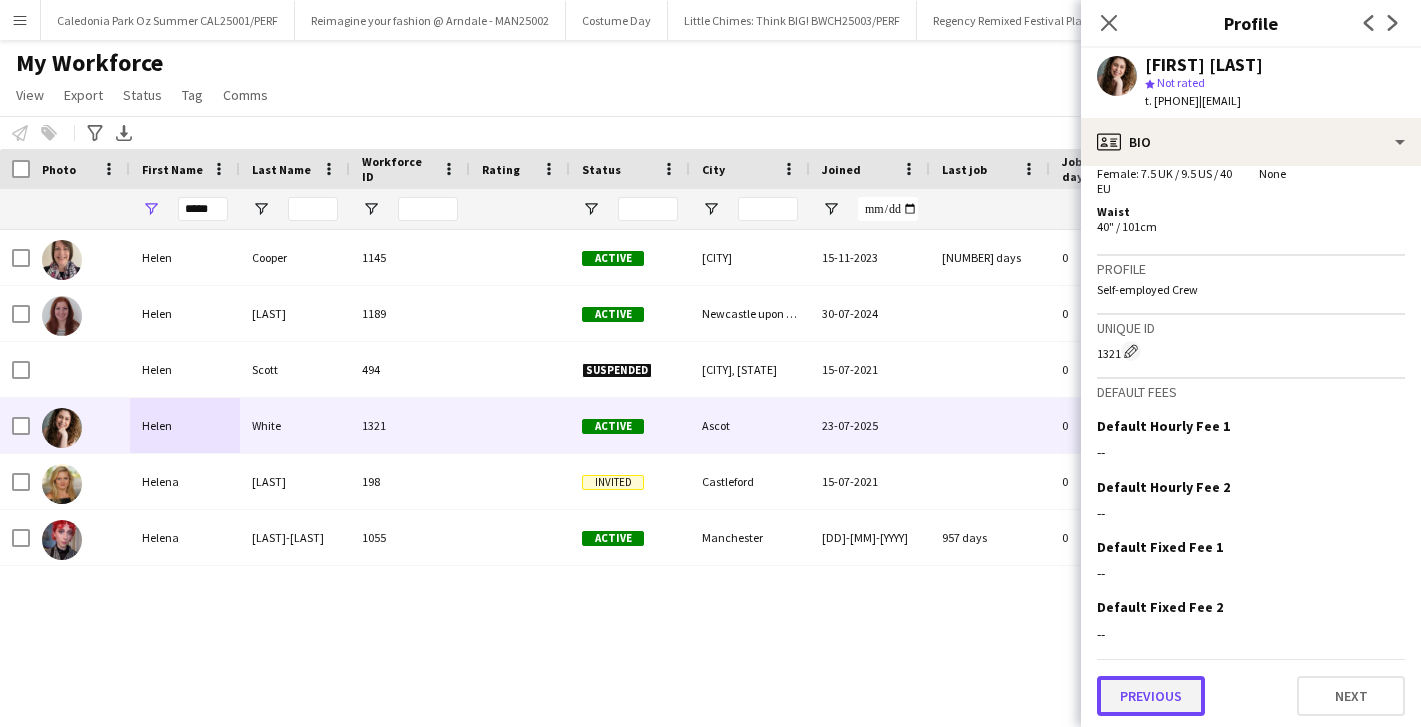 click on "Previous" 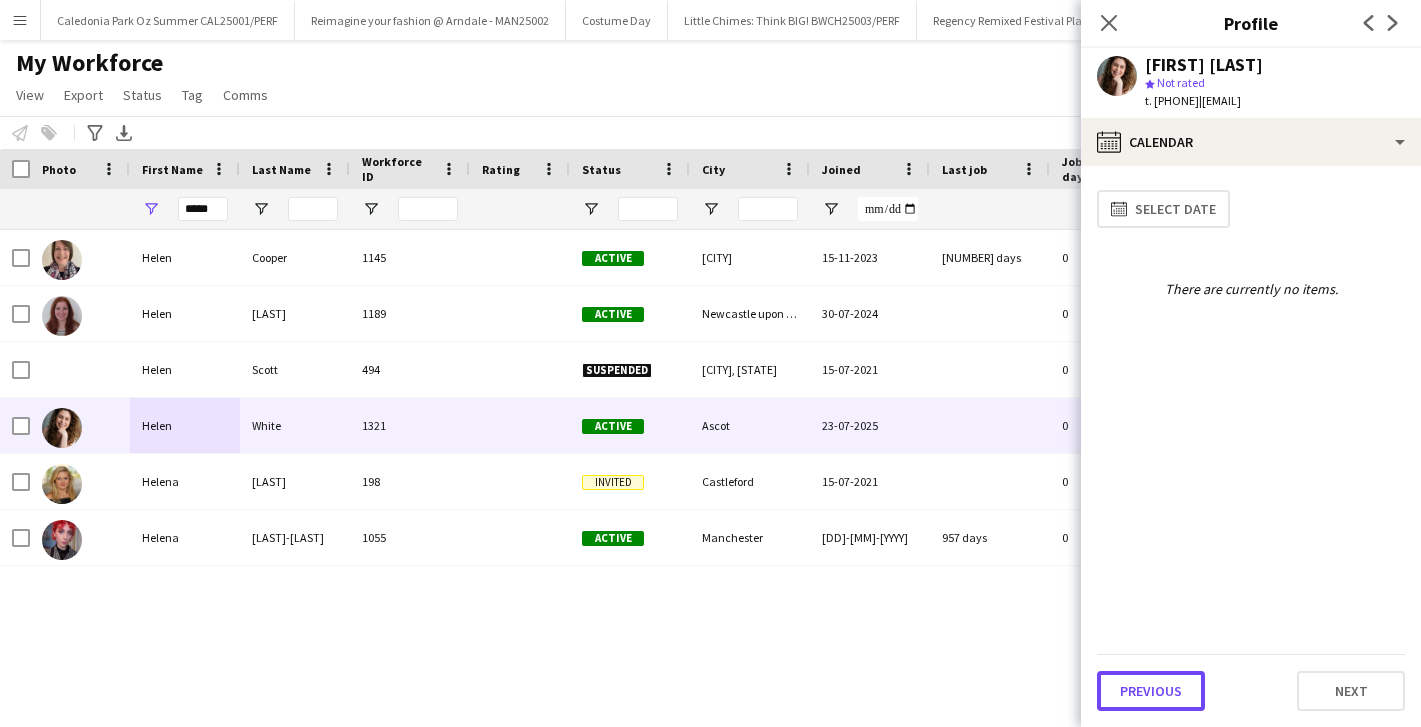 click on "Previous" 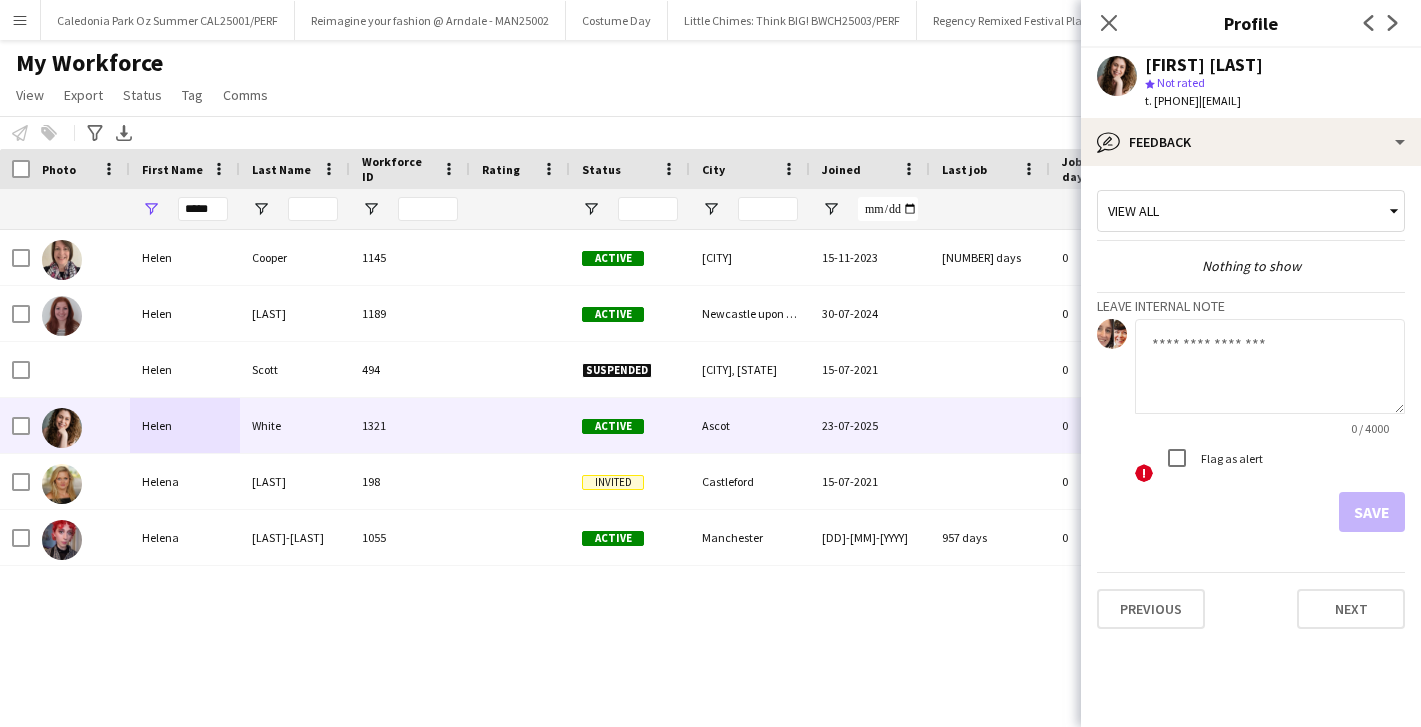 click 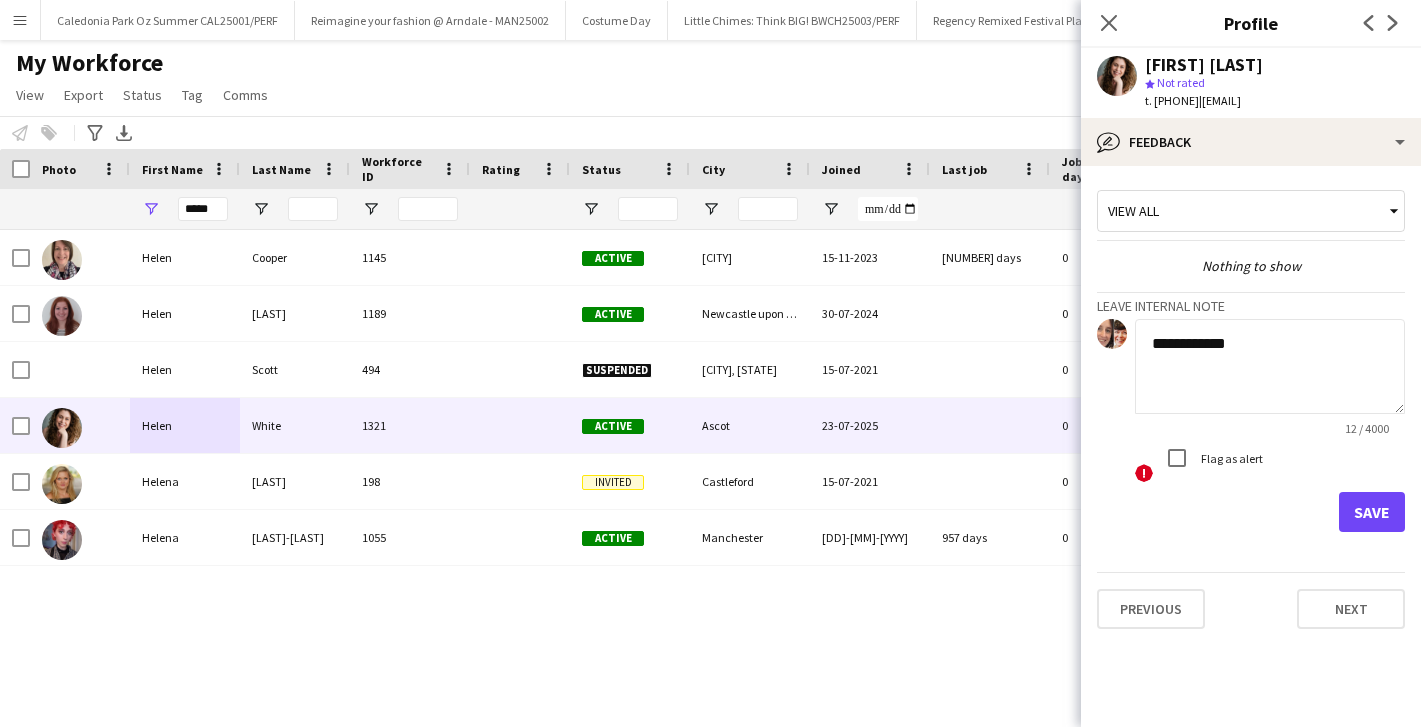 type on "**********" 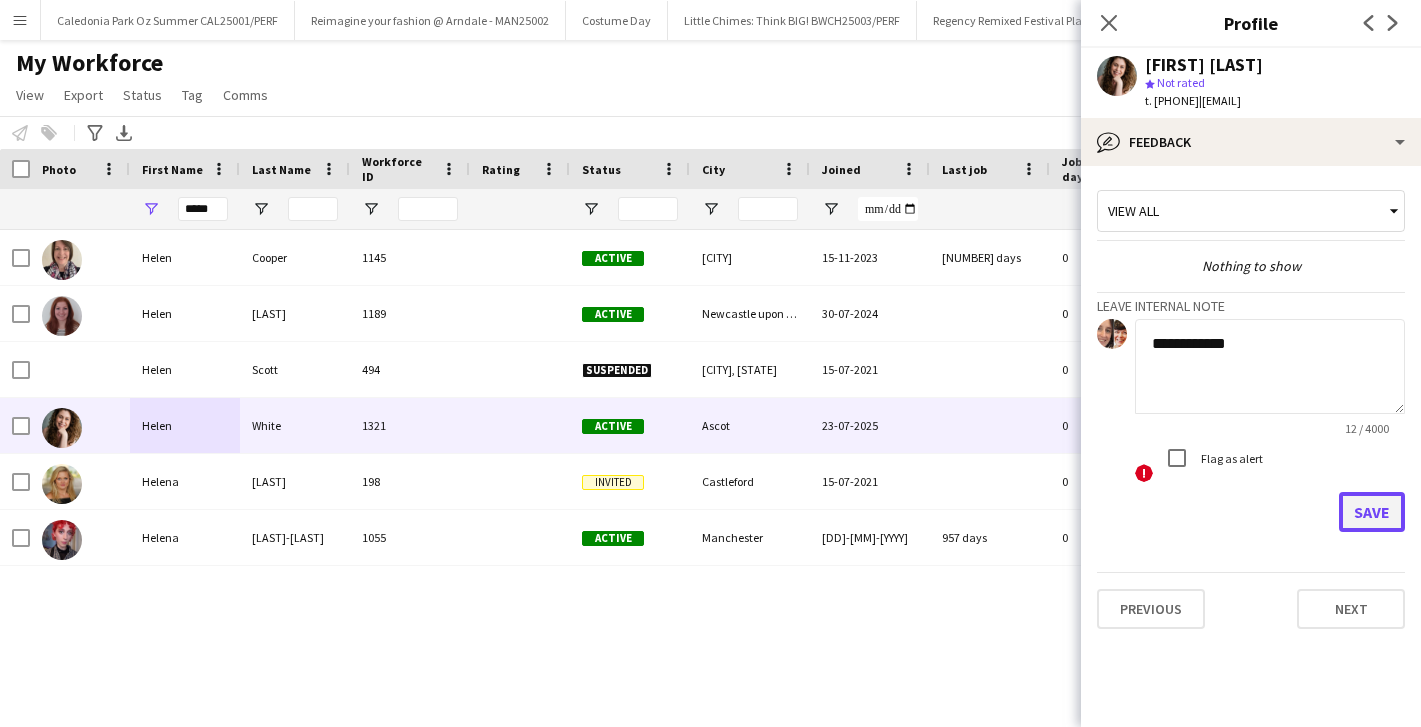 click on "Save" 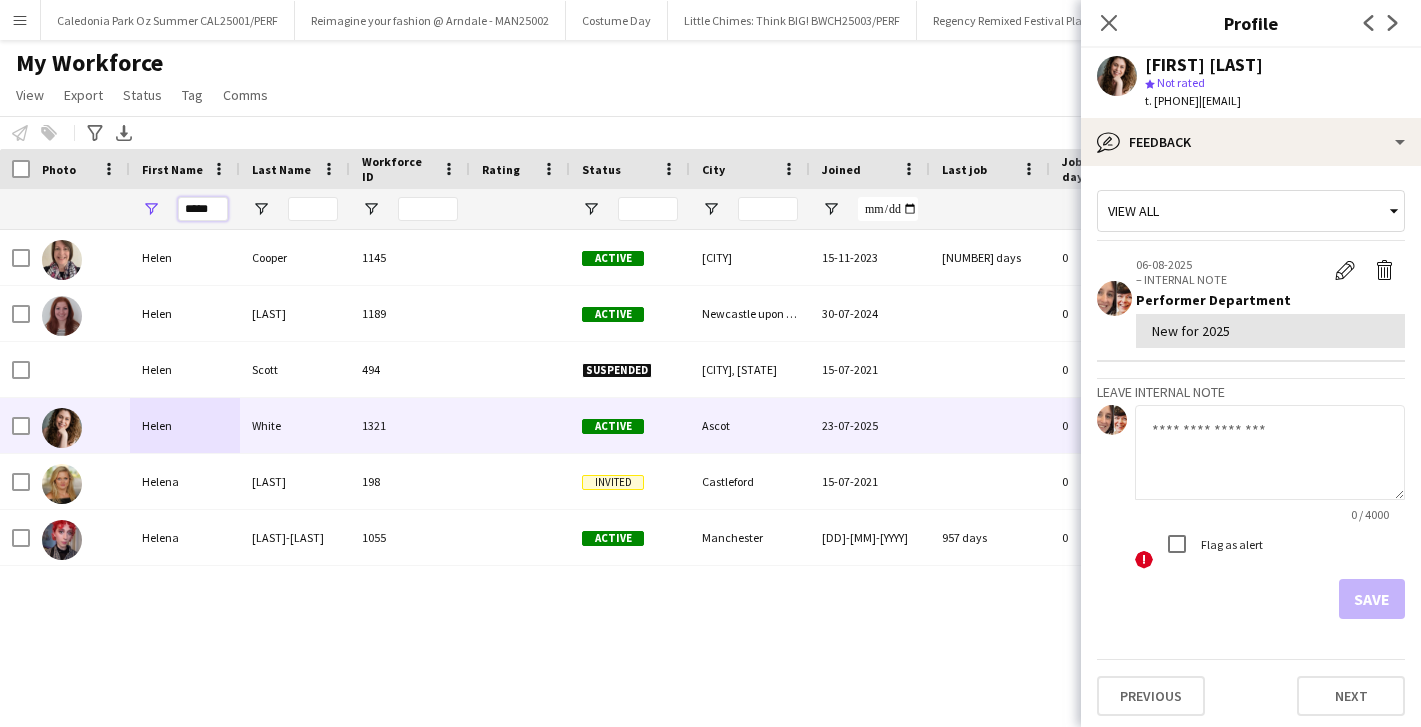 click on "*****" at bounding box center [203, 209] 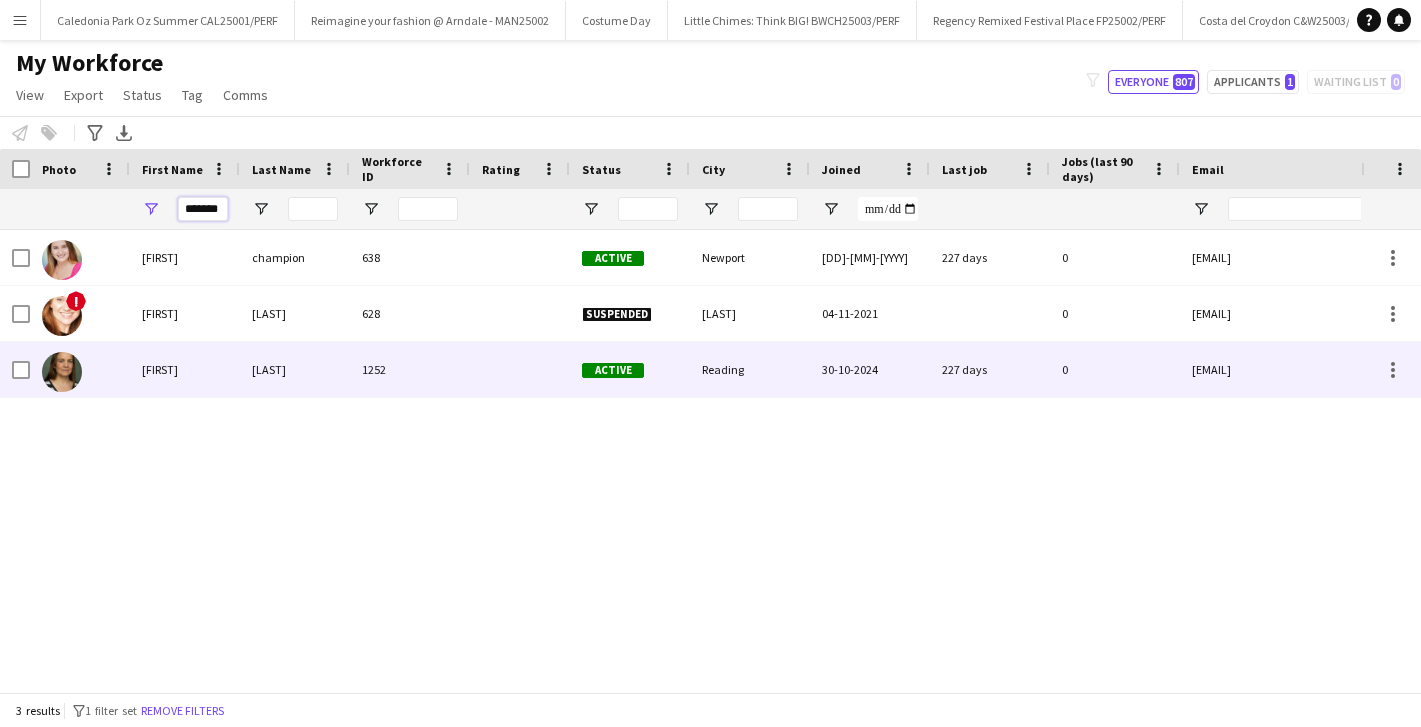 type on "*******" 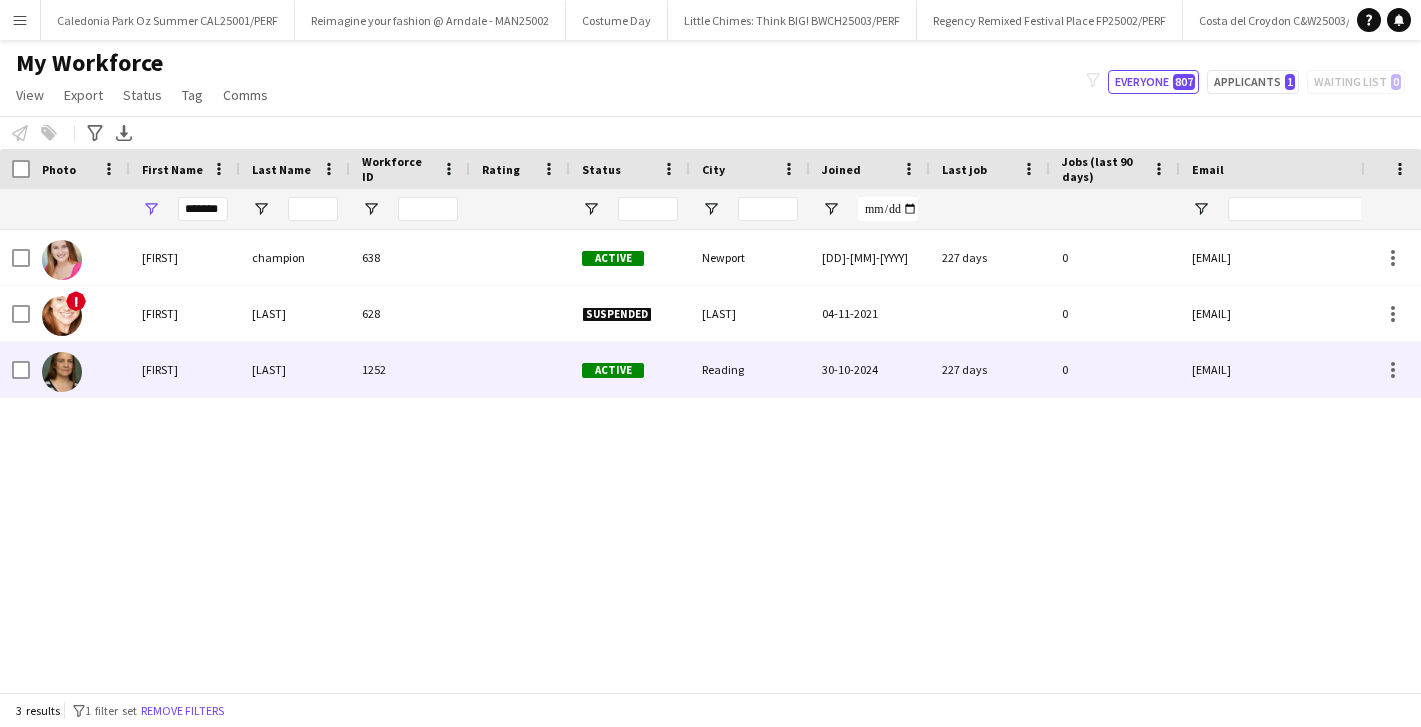 click on "[FIRST]" at bounding box center [185, 369] 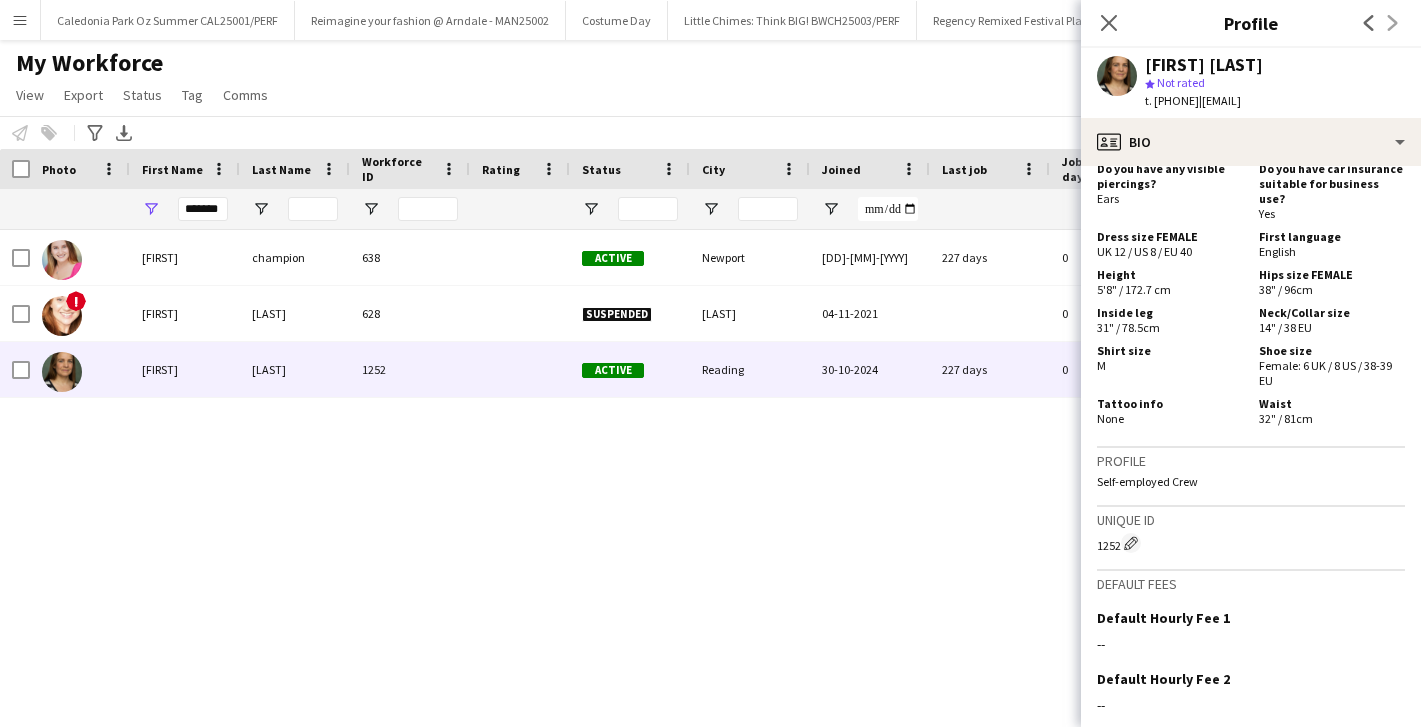 scroll, scrollTop: 1438, scrollLeft: 0, axis: vertical 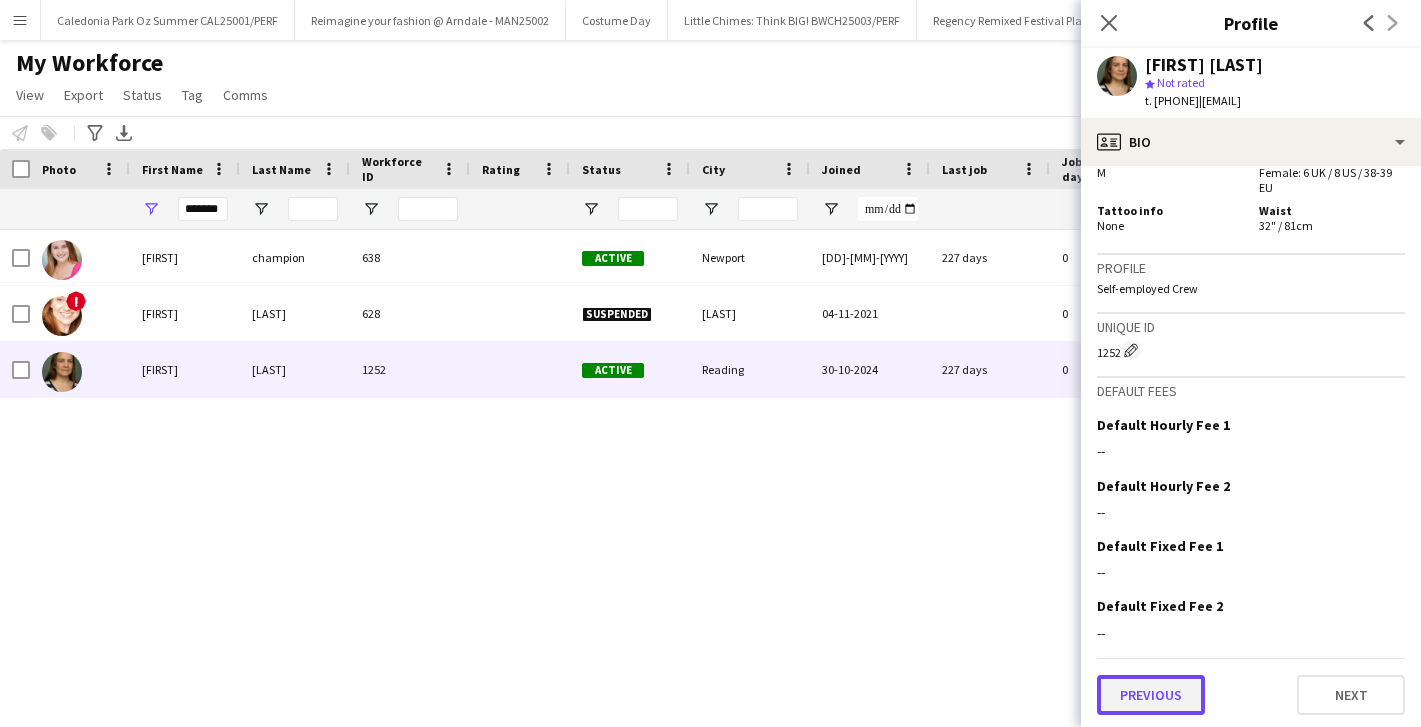 click on "Previous" 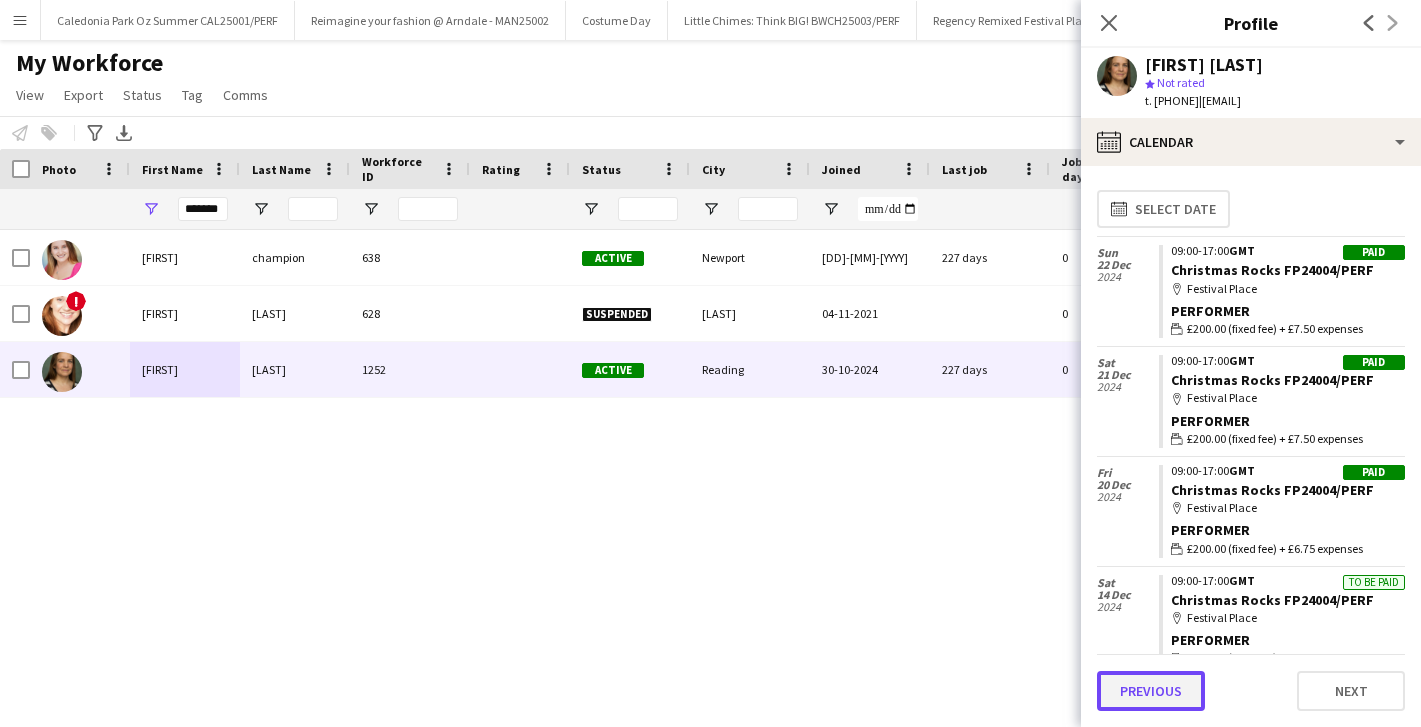click on "Previous" 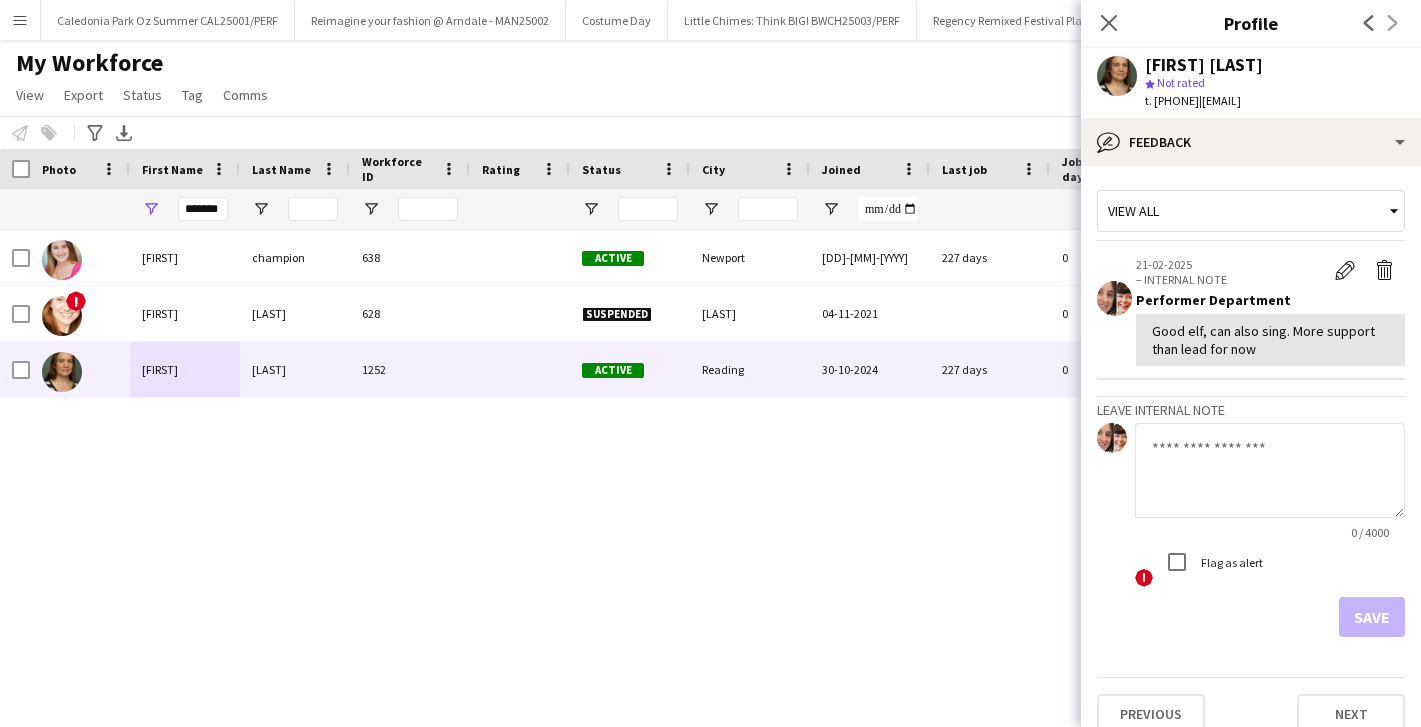 click on "Good elf, can also sing. More support than lead for now" 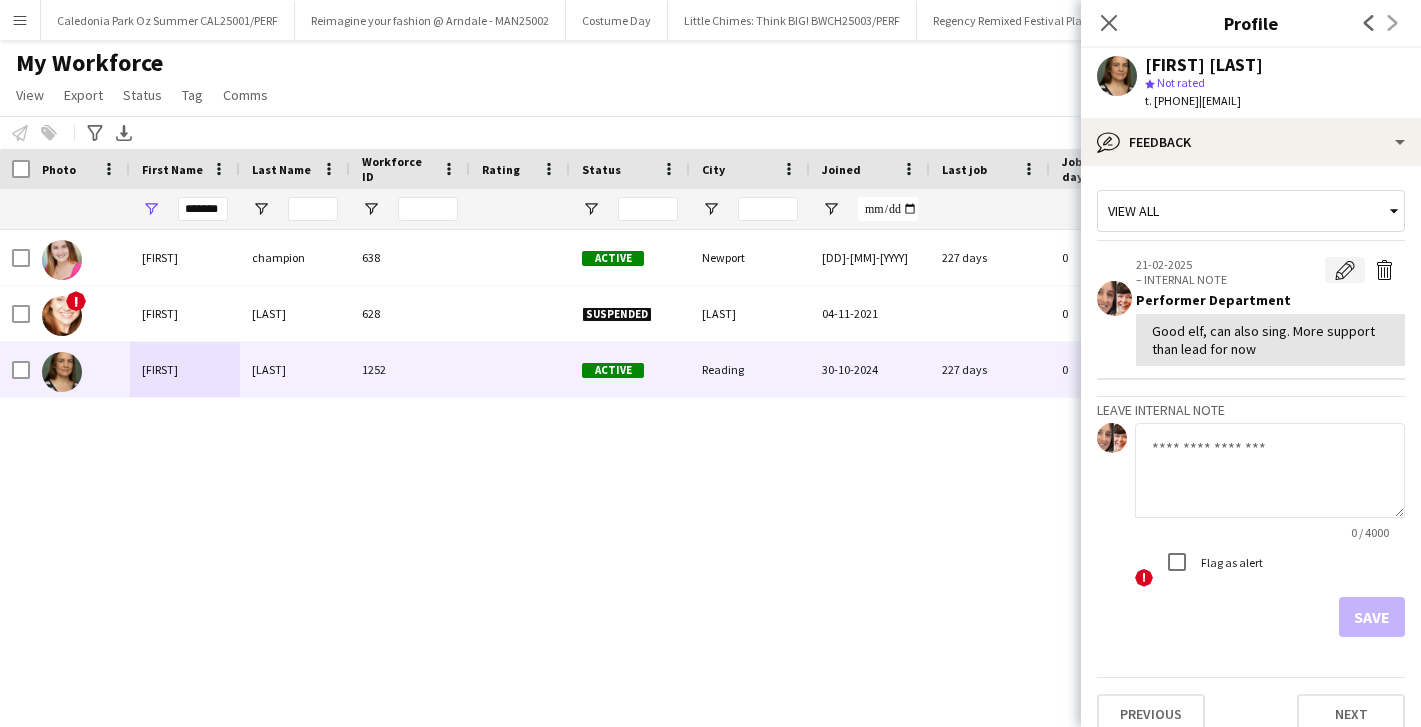 click on "Edit internal note" 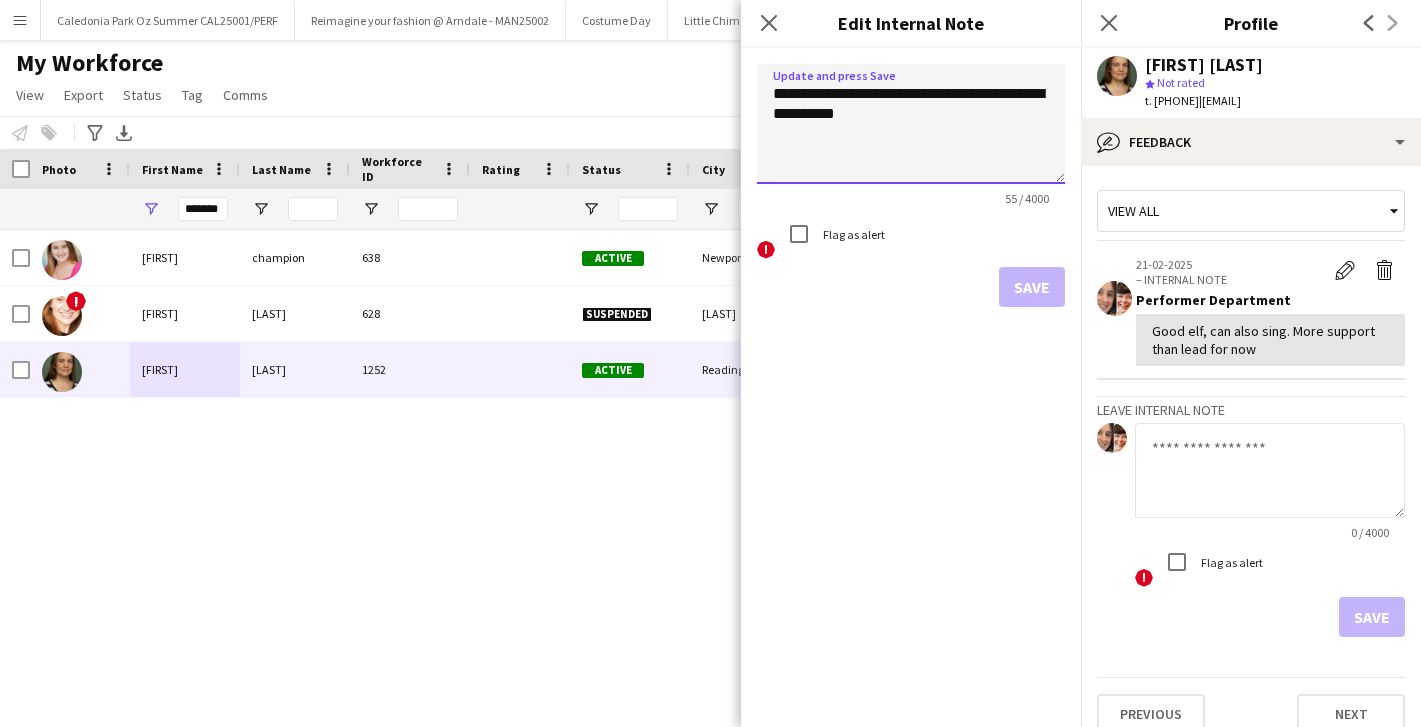 click on "**********" 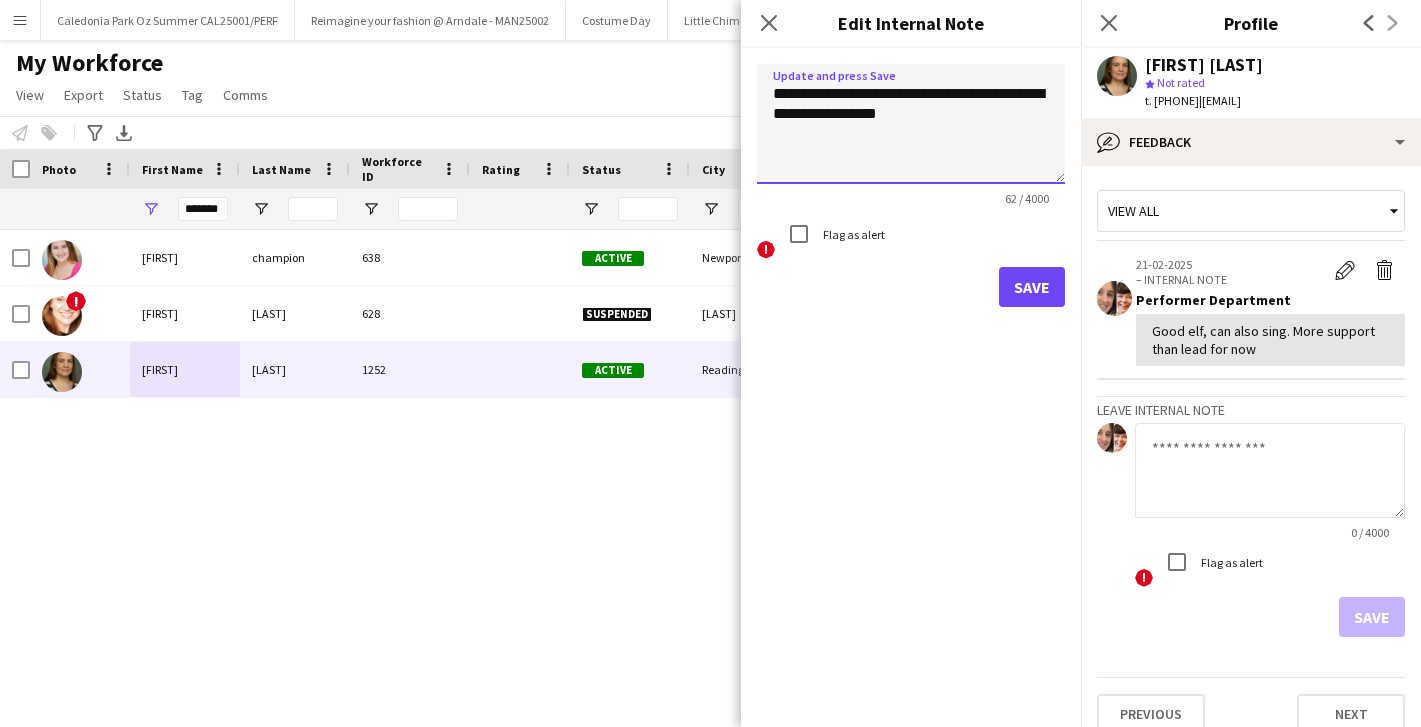 click on "**********" 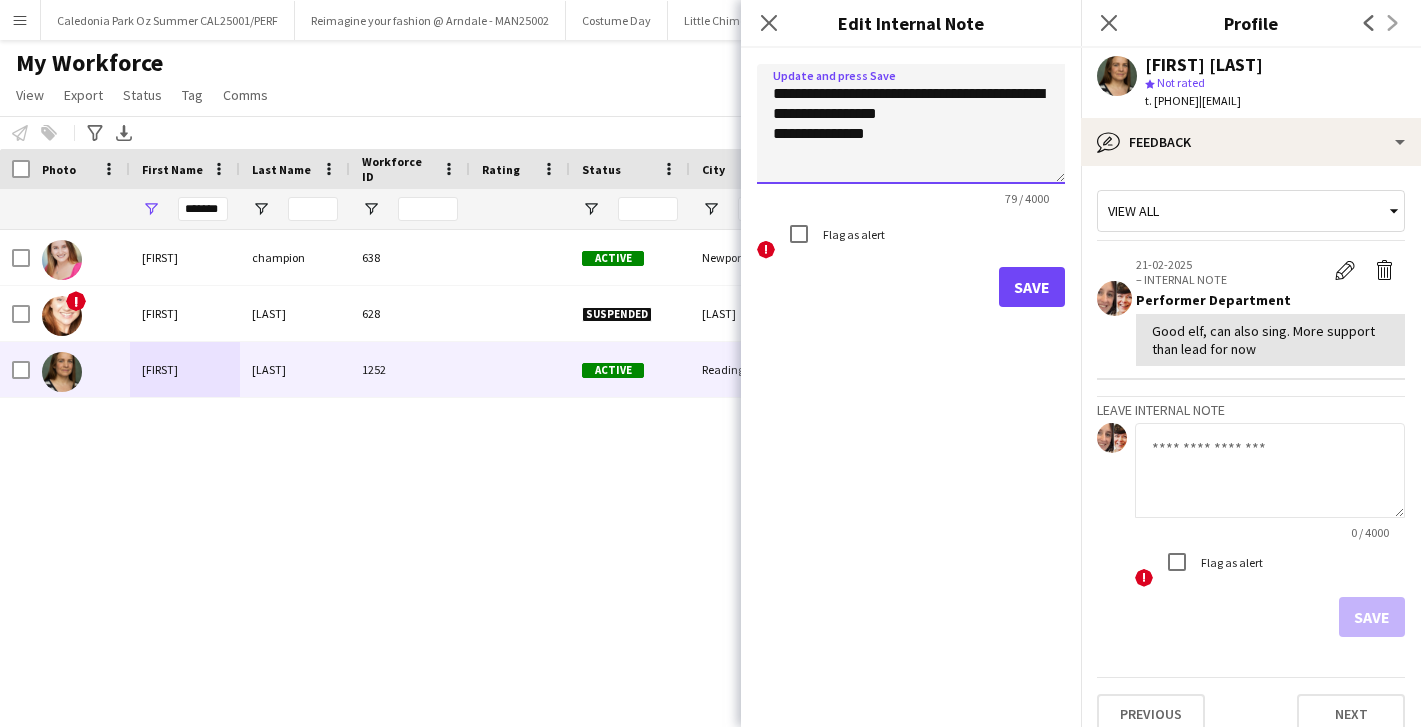 click on "**********" 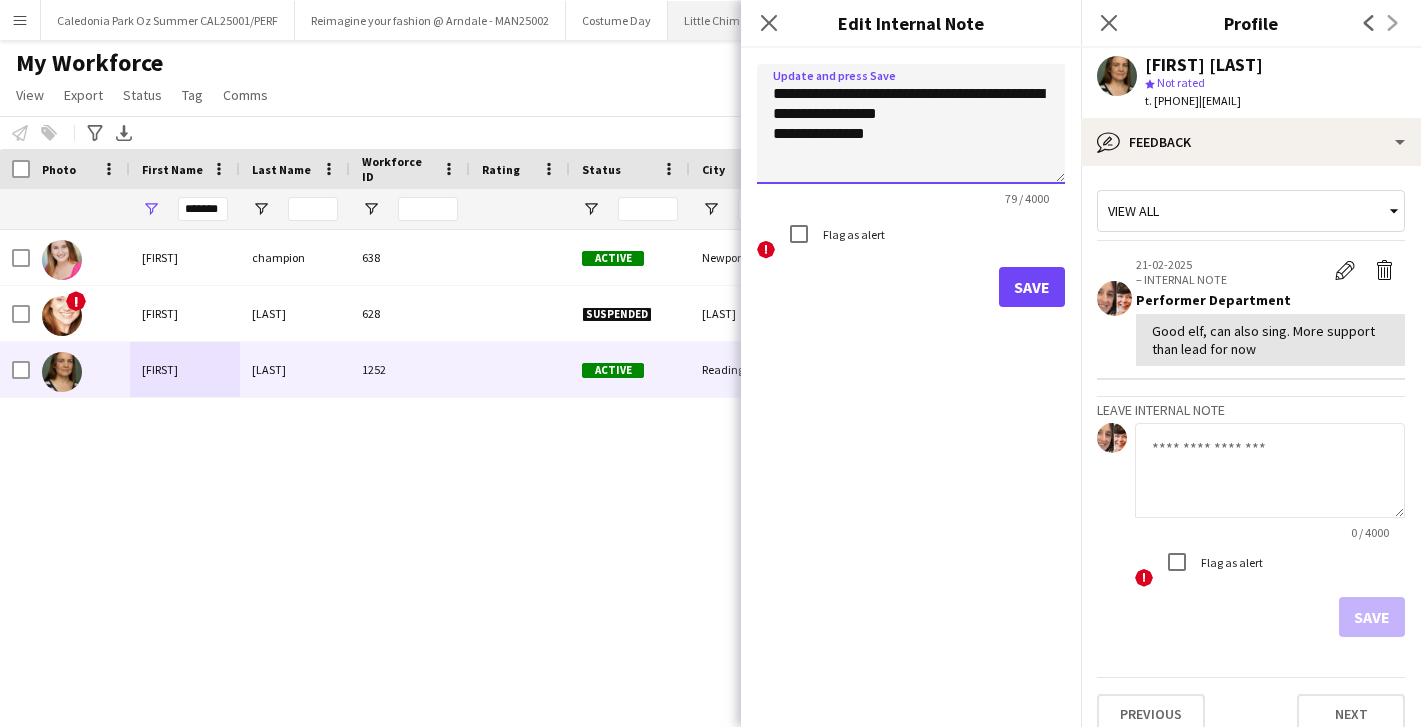 type on "**********" 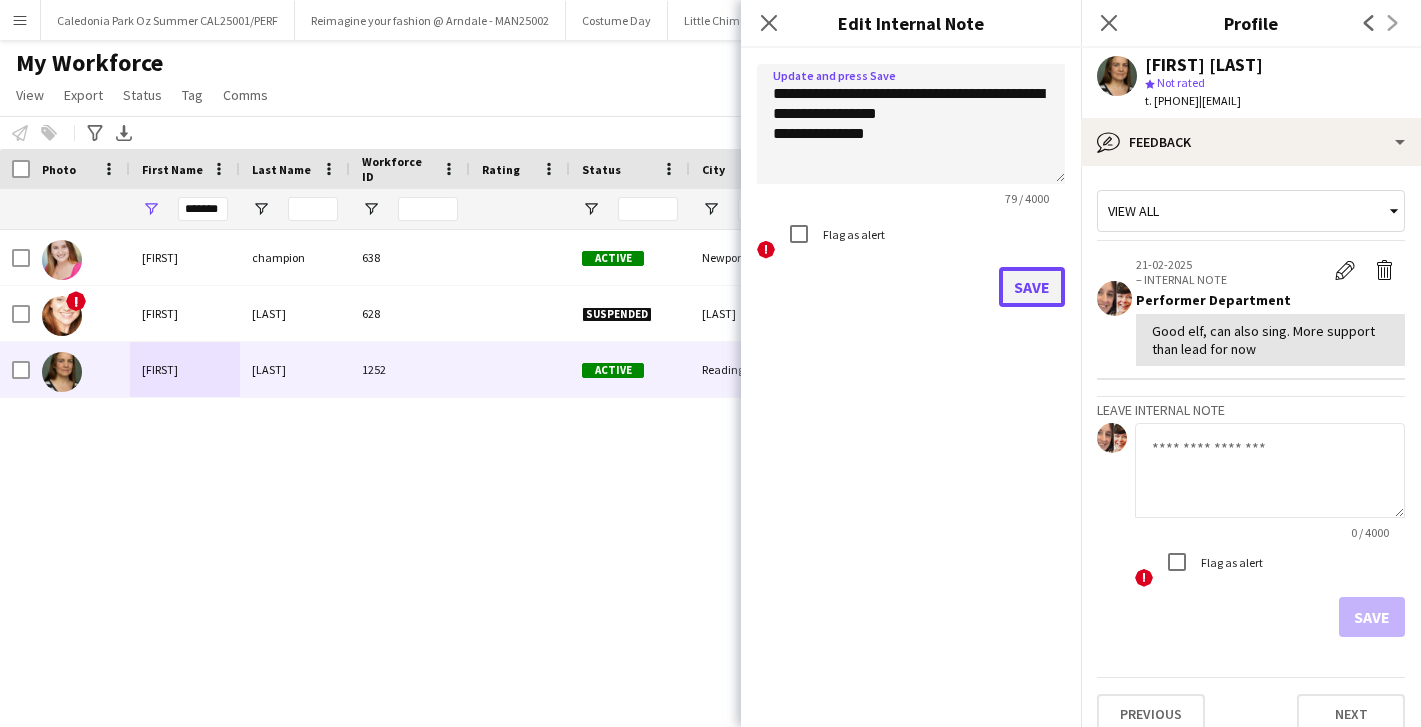 click on "Save" 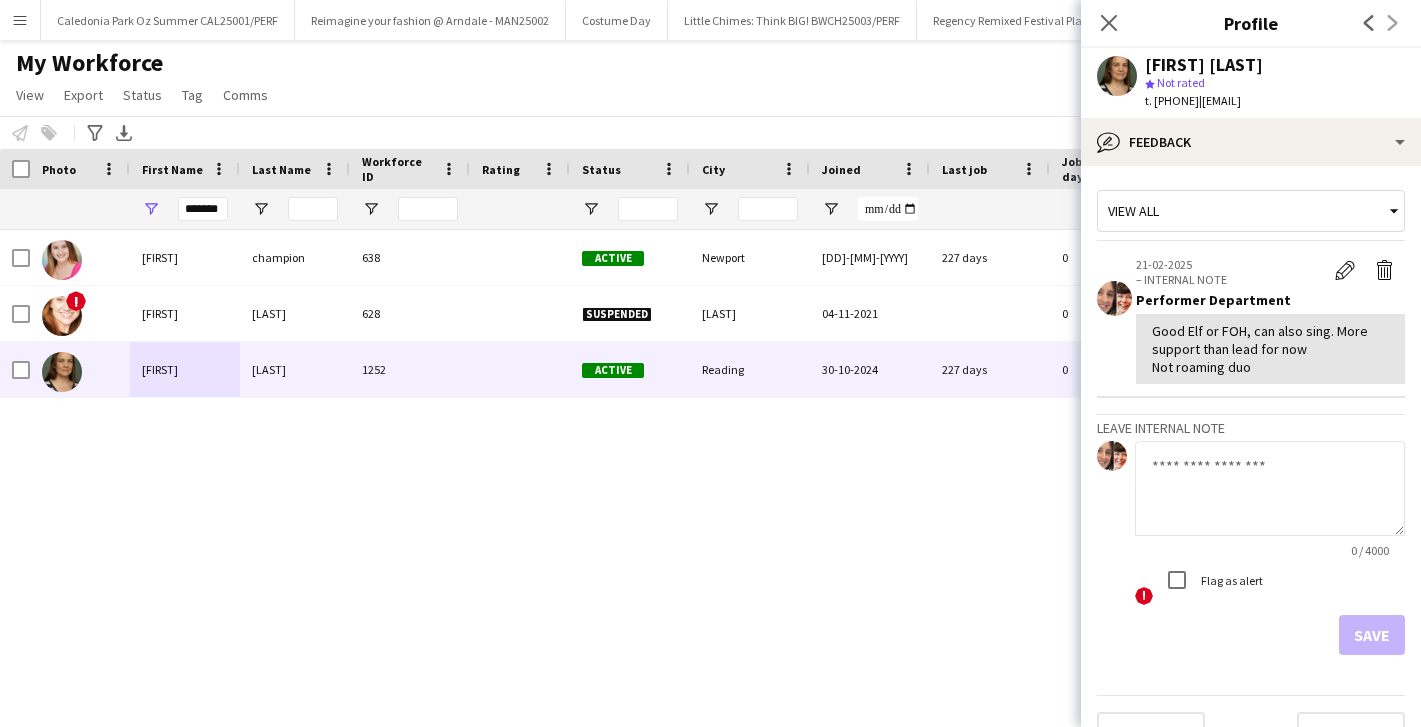 click on "*******" at bounding box center [185, 209] 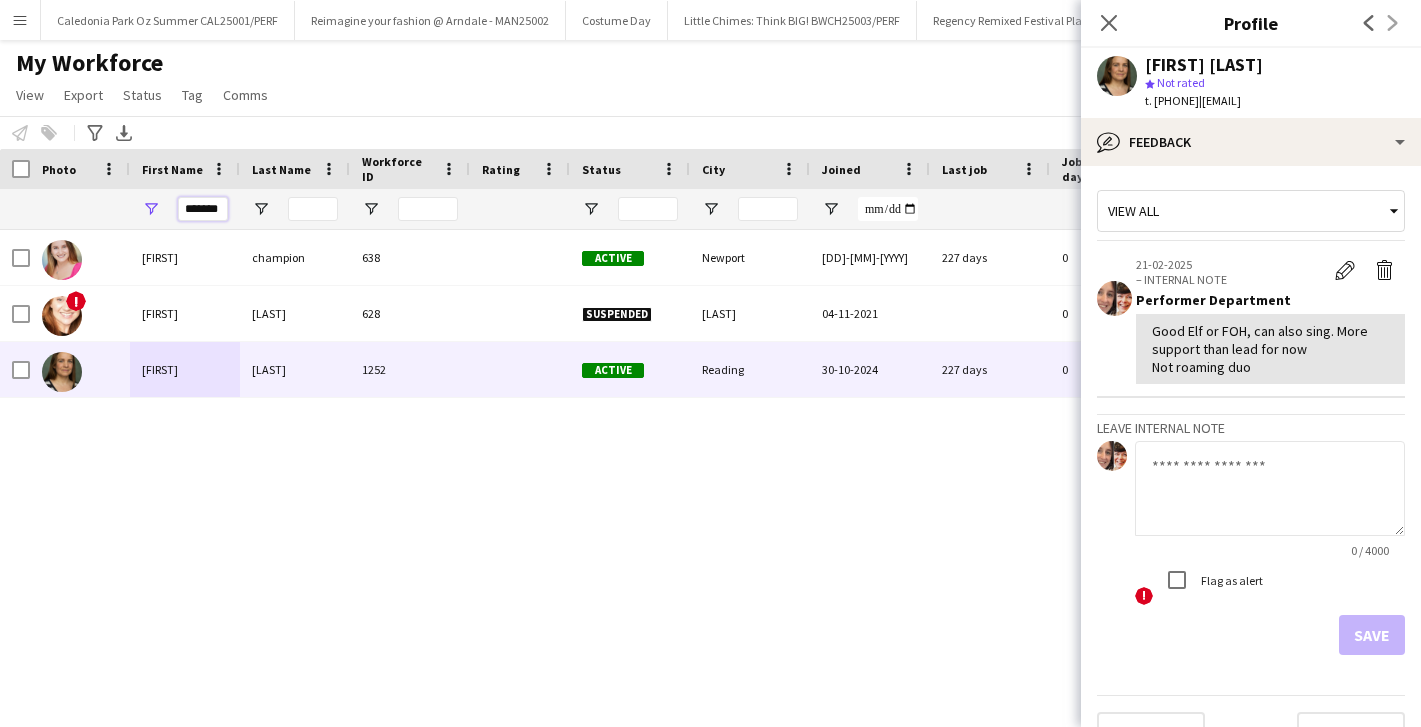 click on "*******" at bounding box center (203, 209) 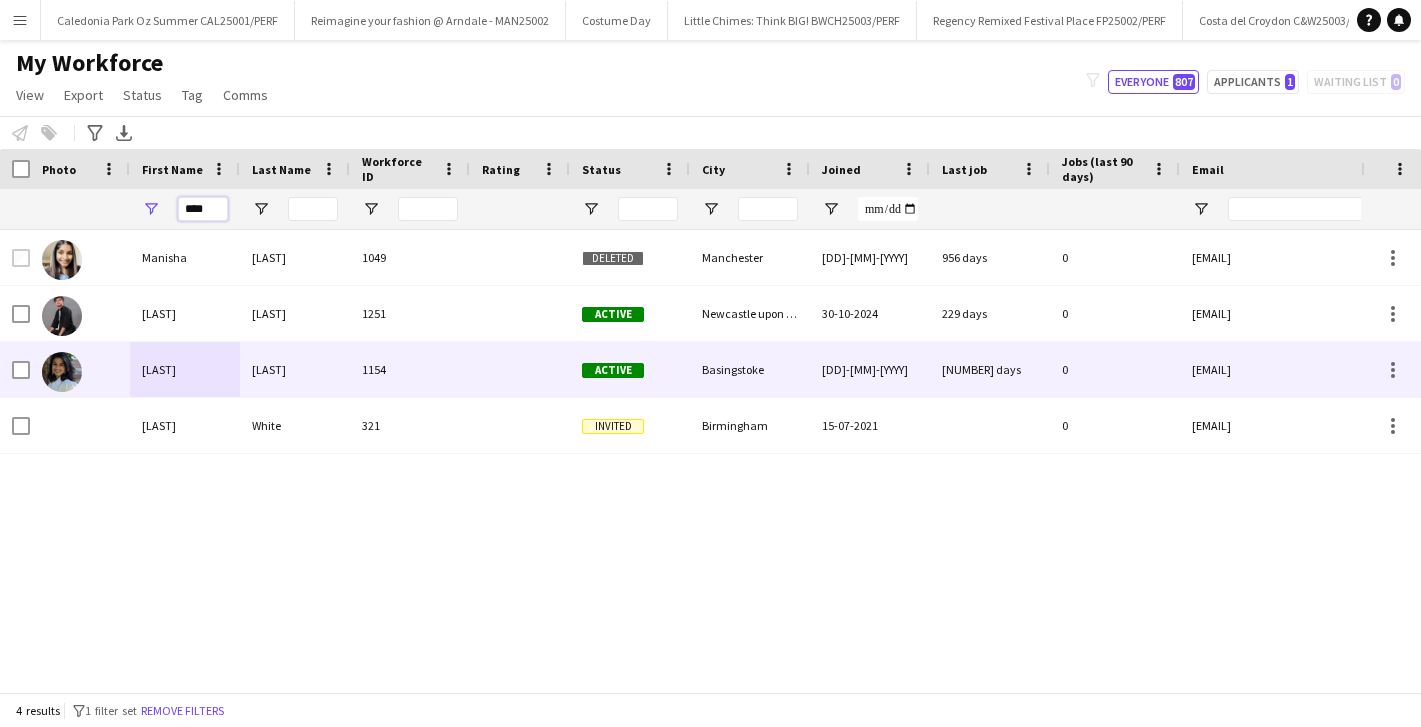 type on "****" 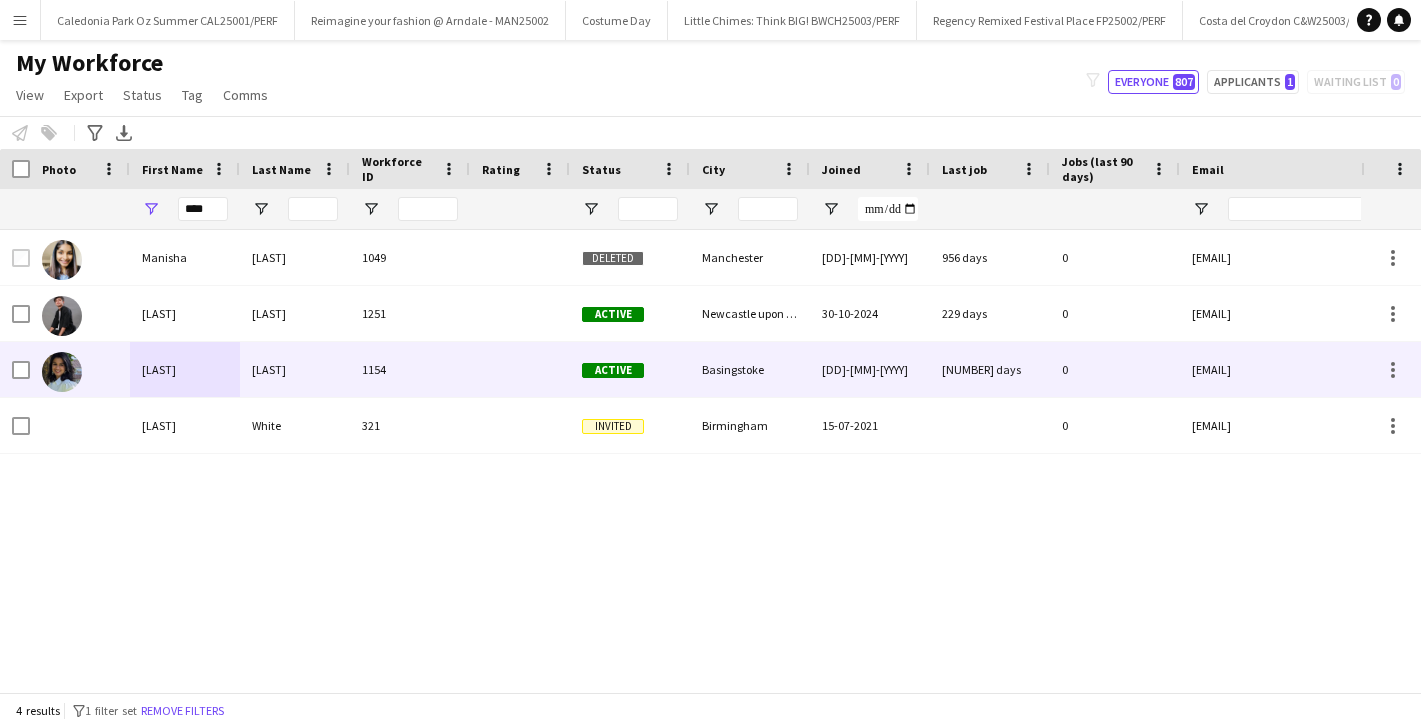 click on "Nishita" at bounding box center [185, 369] 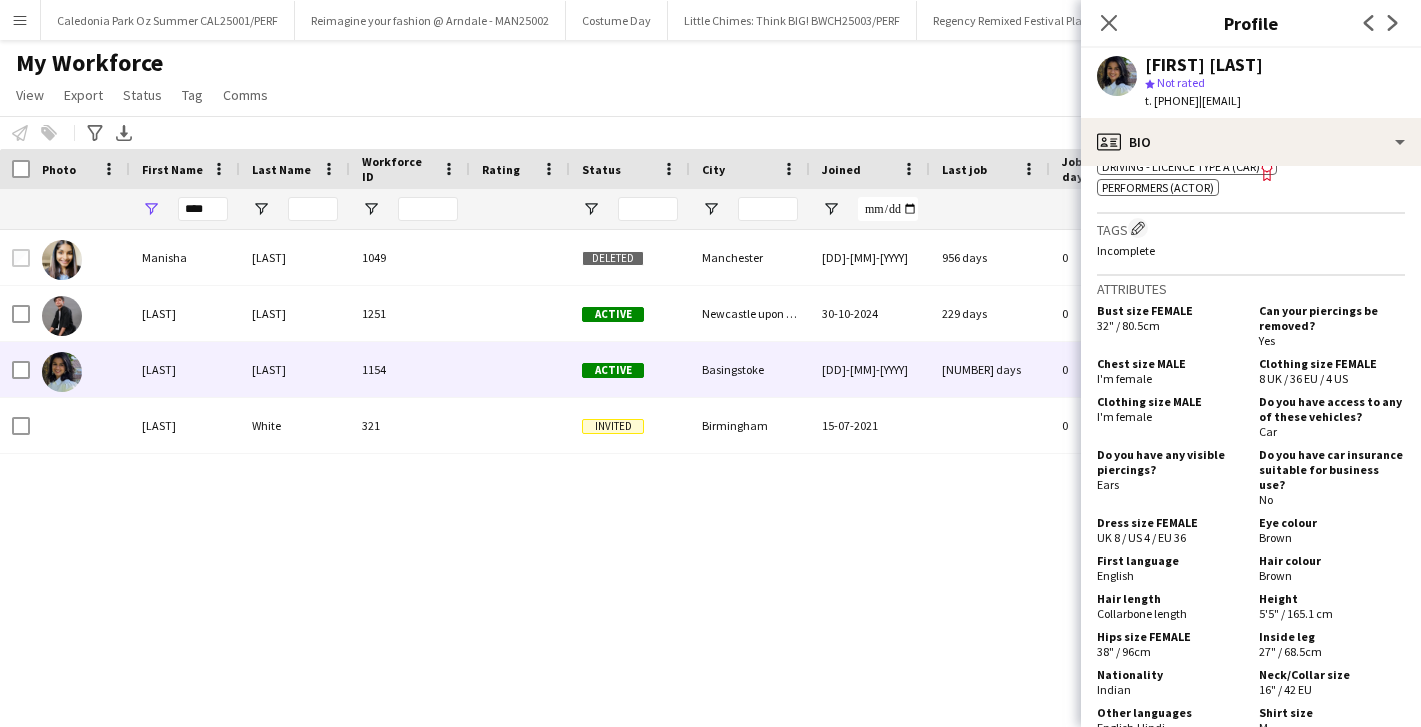 scroll, scrollTop: 1450, scrollLeft: 0, axis: vertical 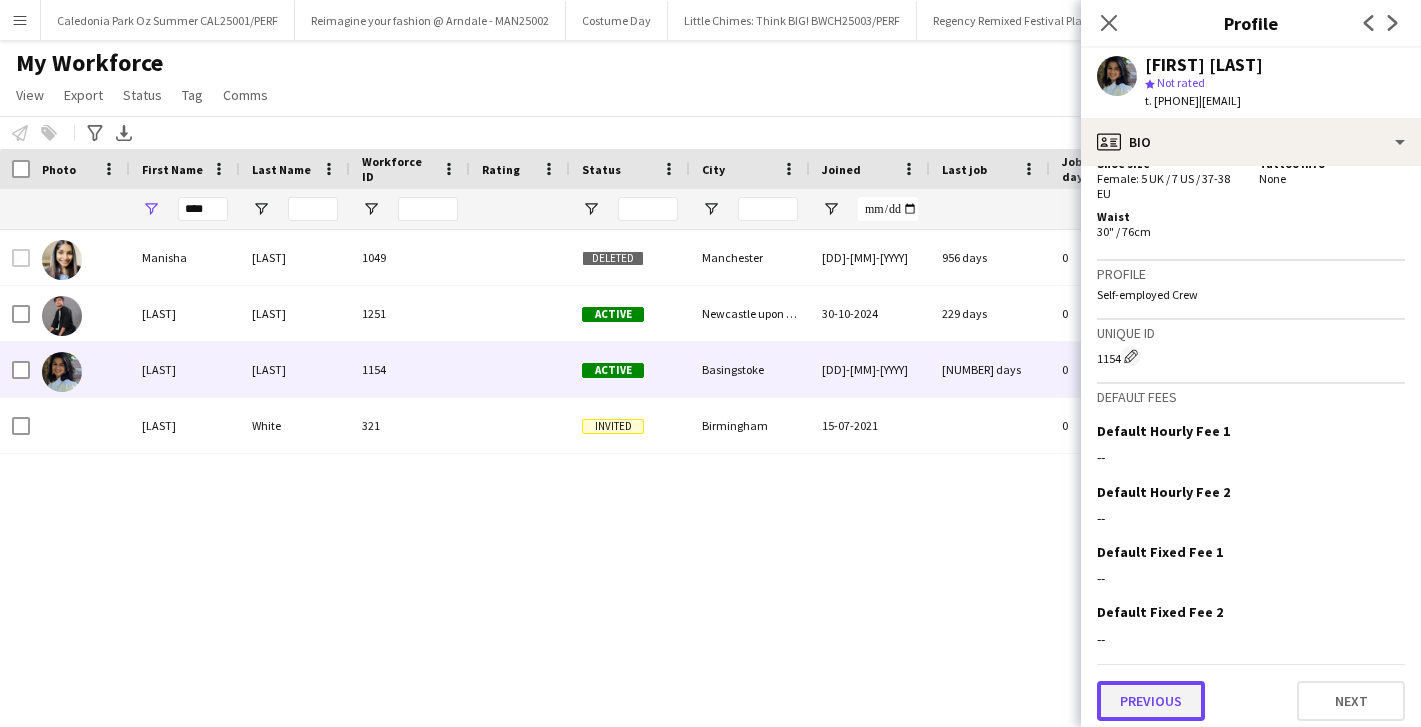 click on "Previous" 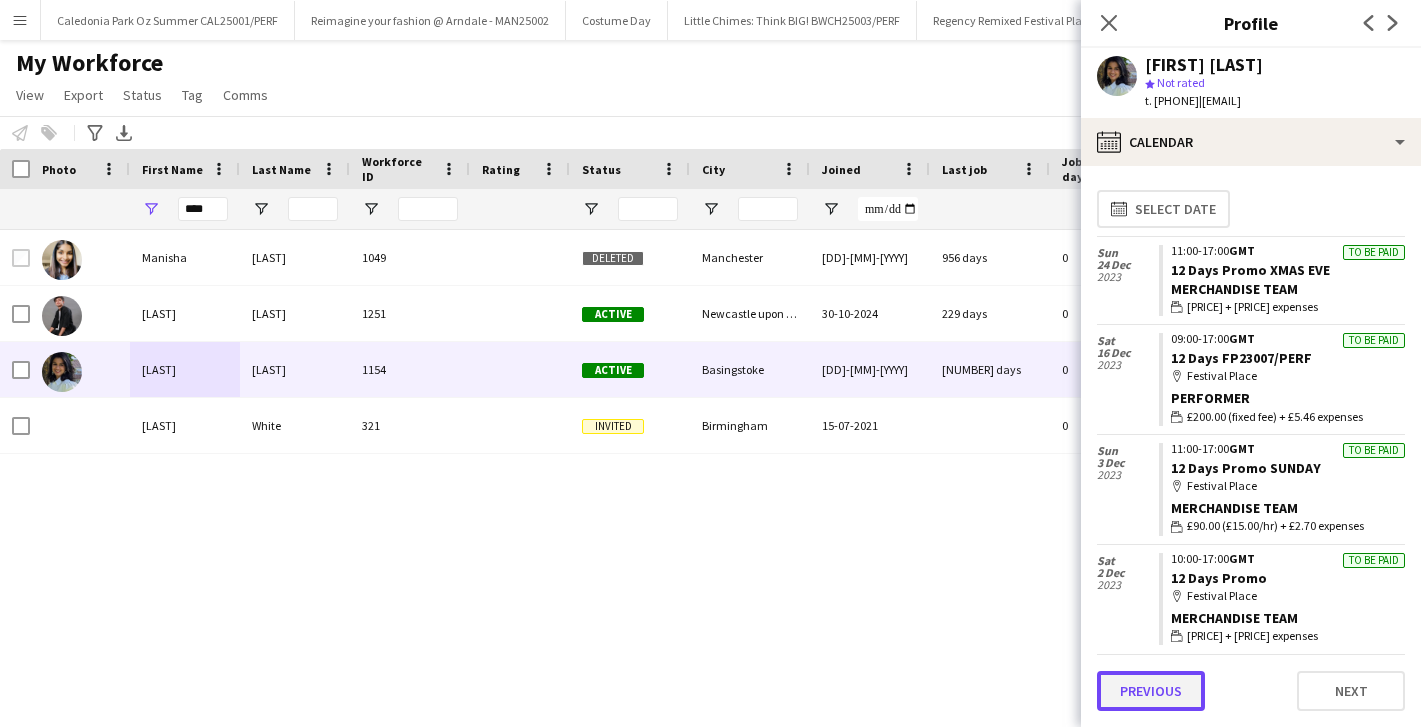 click on "Previous" 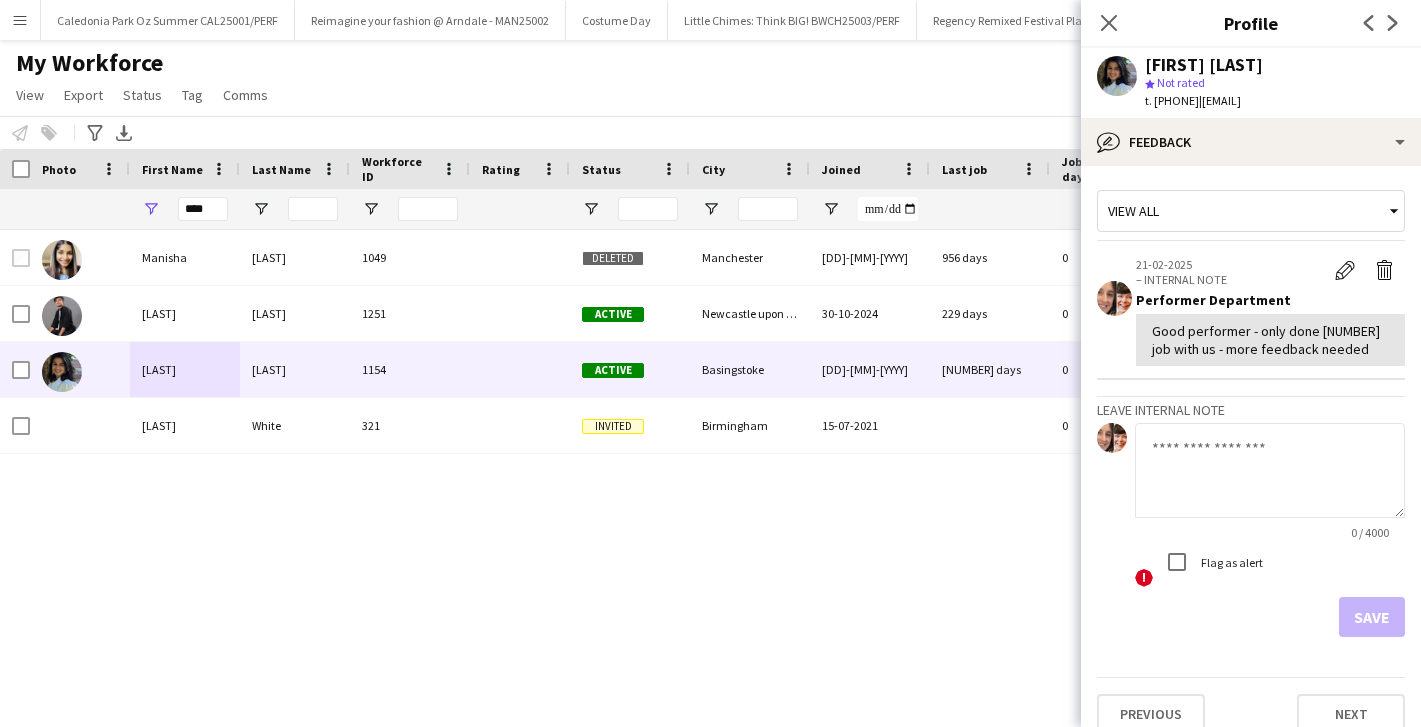 click on "Good performer - only done 1 job with us - more feedback needed" 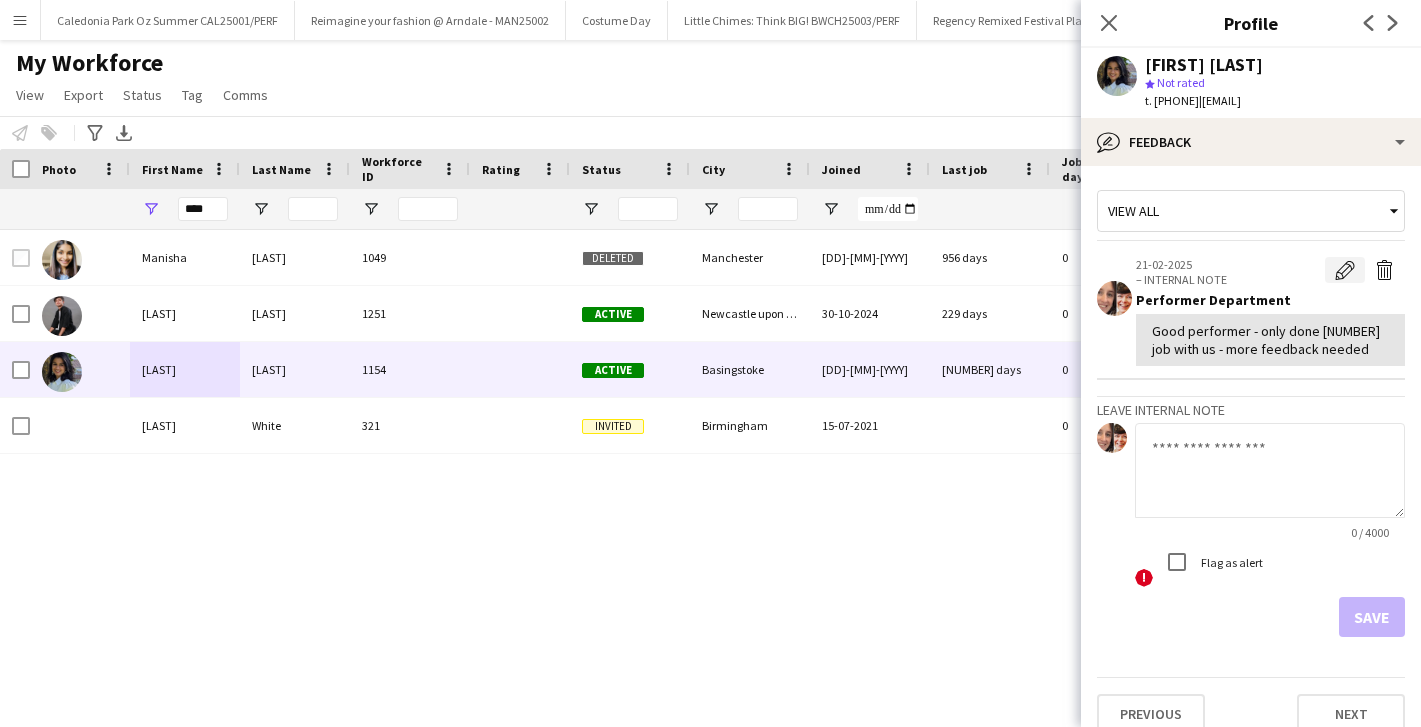 click on "Edit internal note" 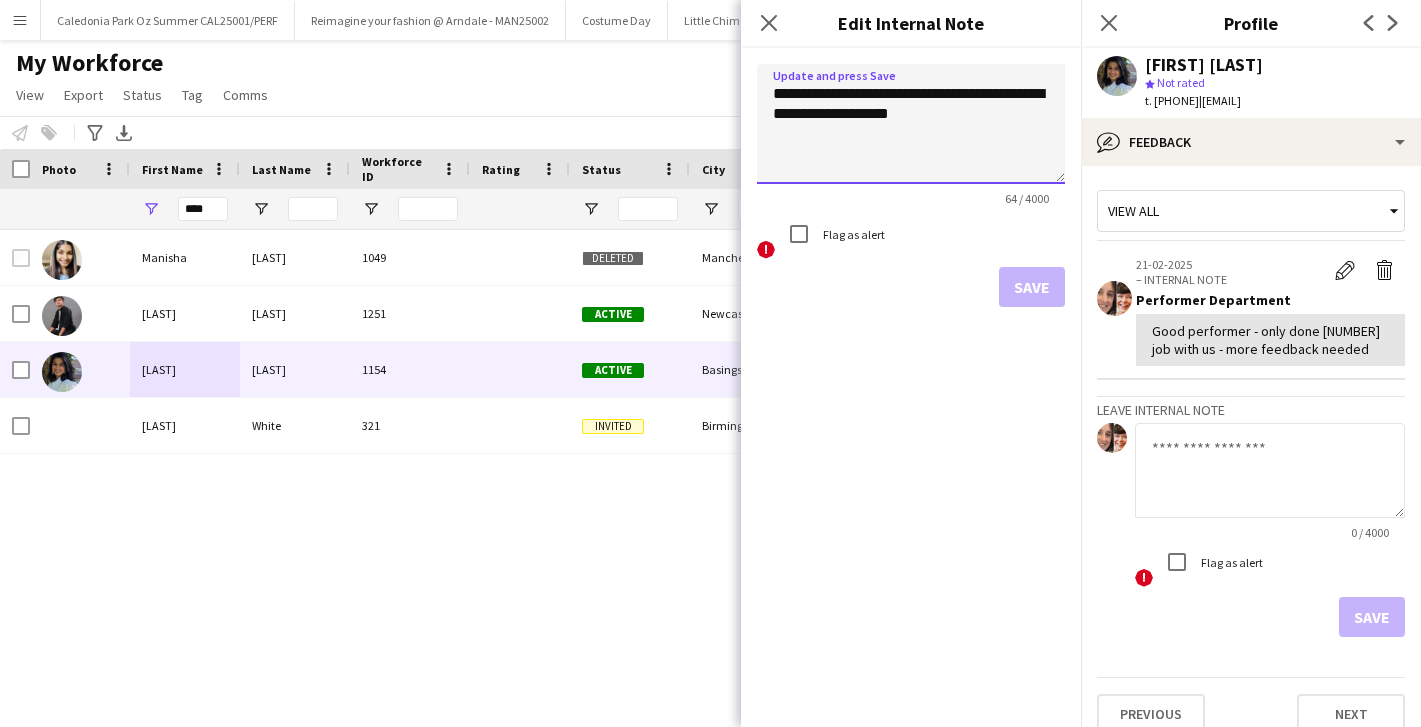 drag, startPoint x: 949, startPoint y: 122, endPoint x: 742, endPoint y: 99, distance: 208.27386 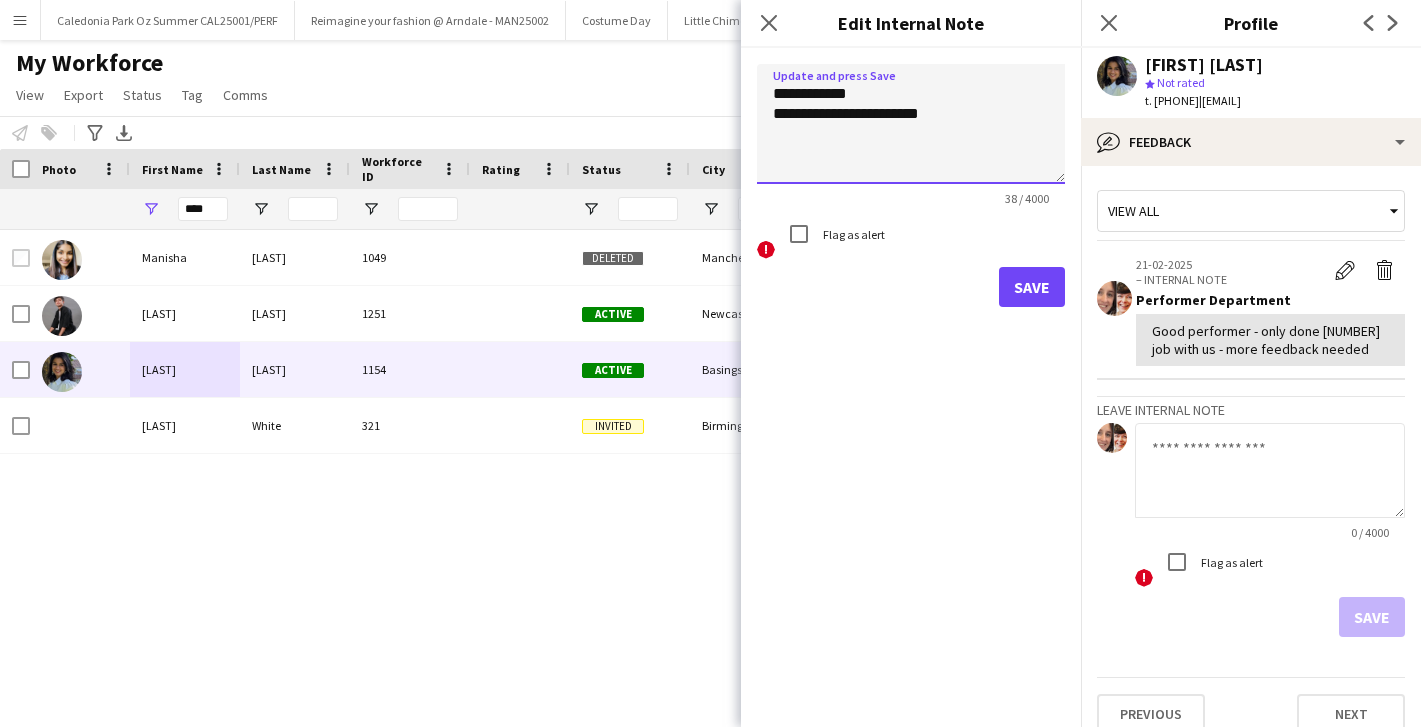 type on "**********" 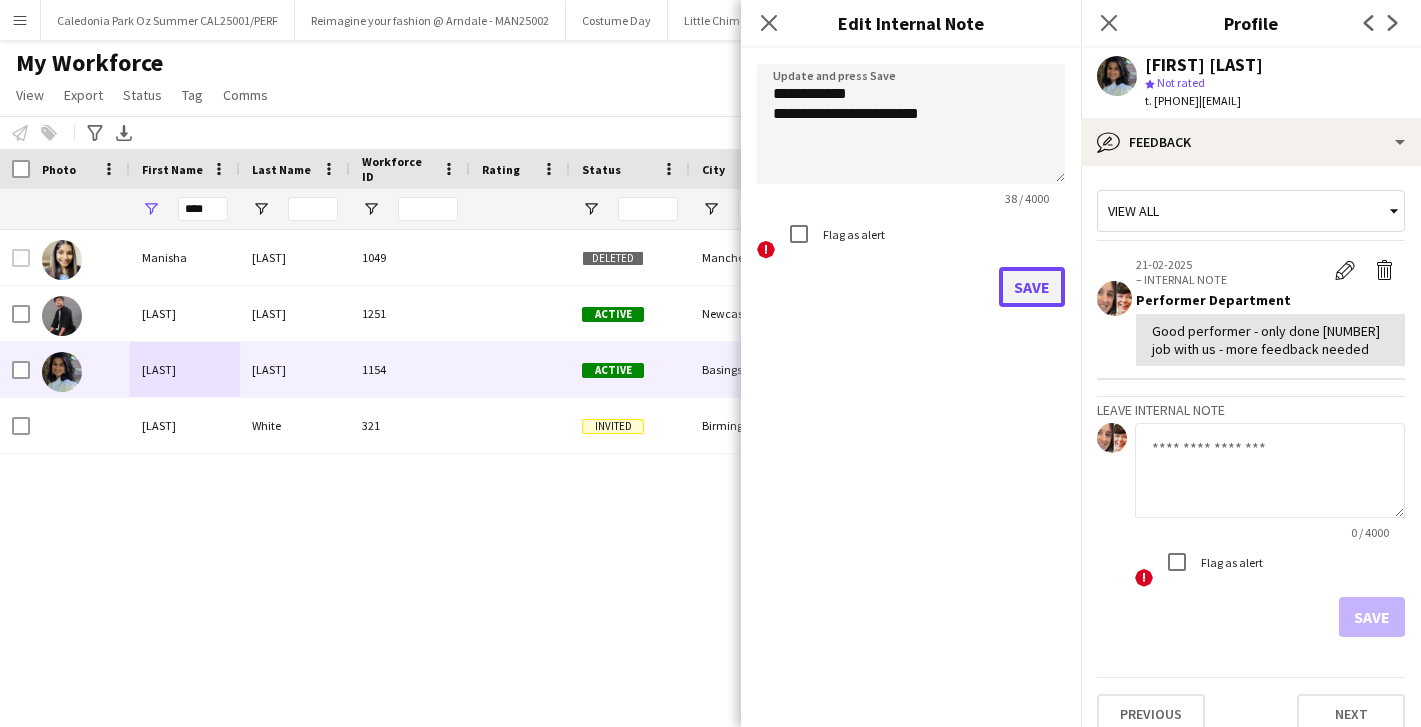 click on "Save" 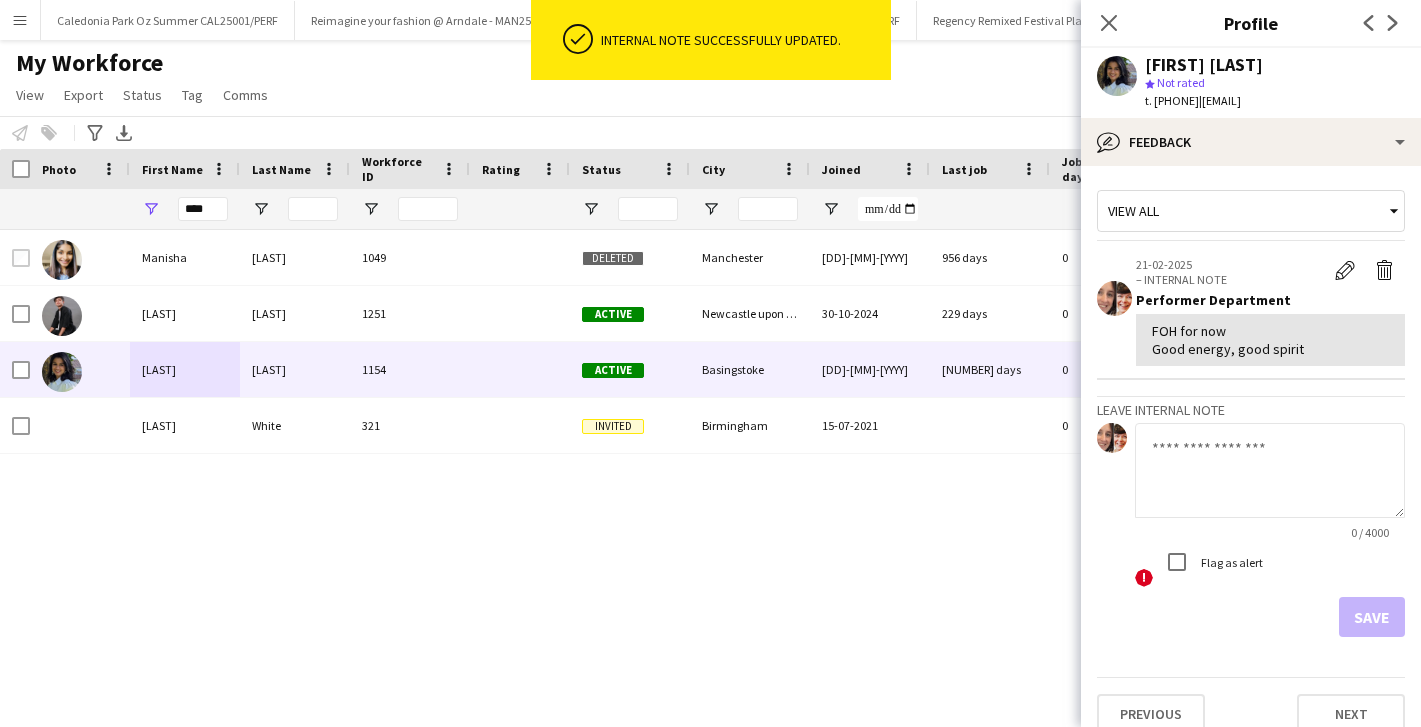 click on "Save" 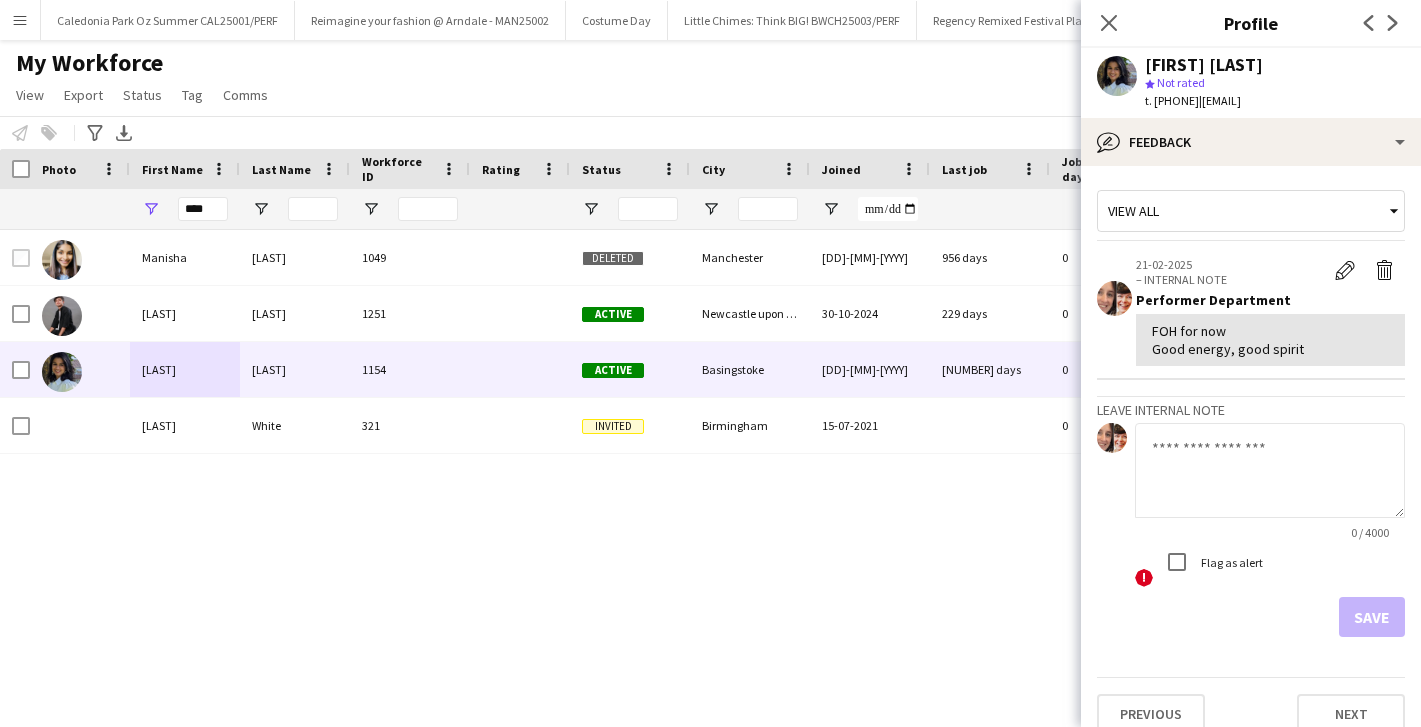 click on "Save" 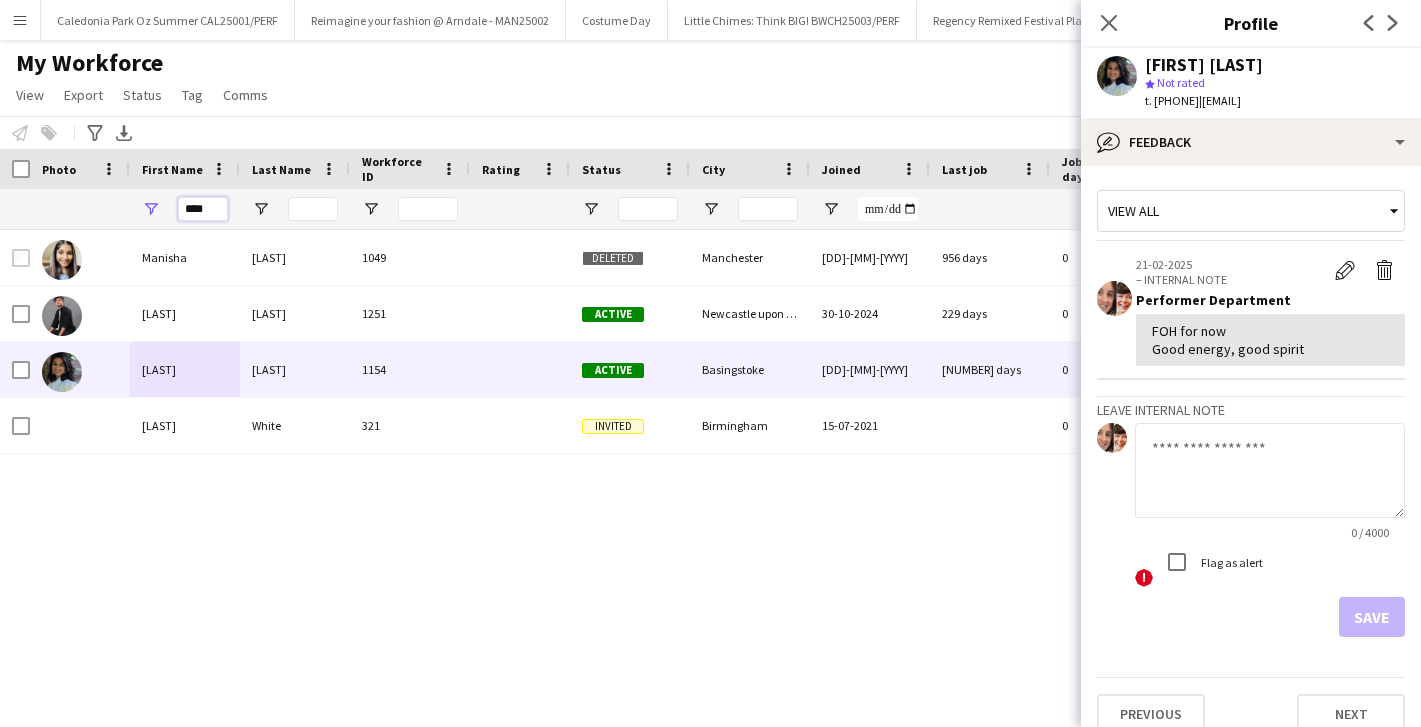 click on "****" at bounding box center (203, 209) 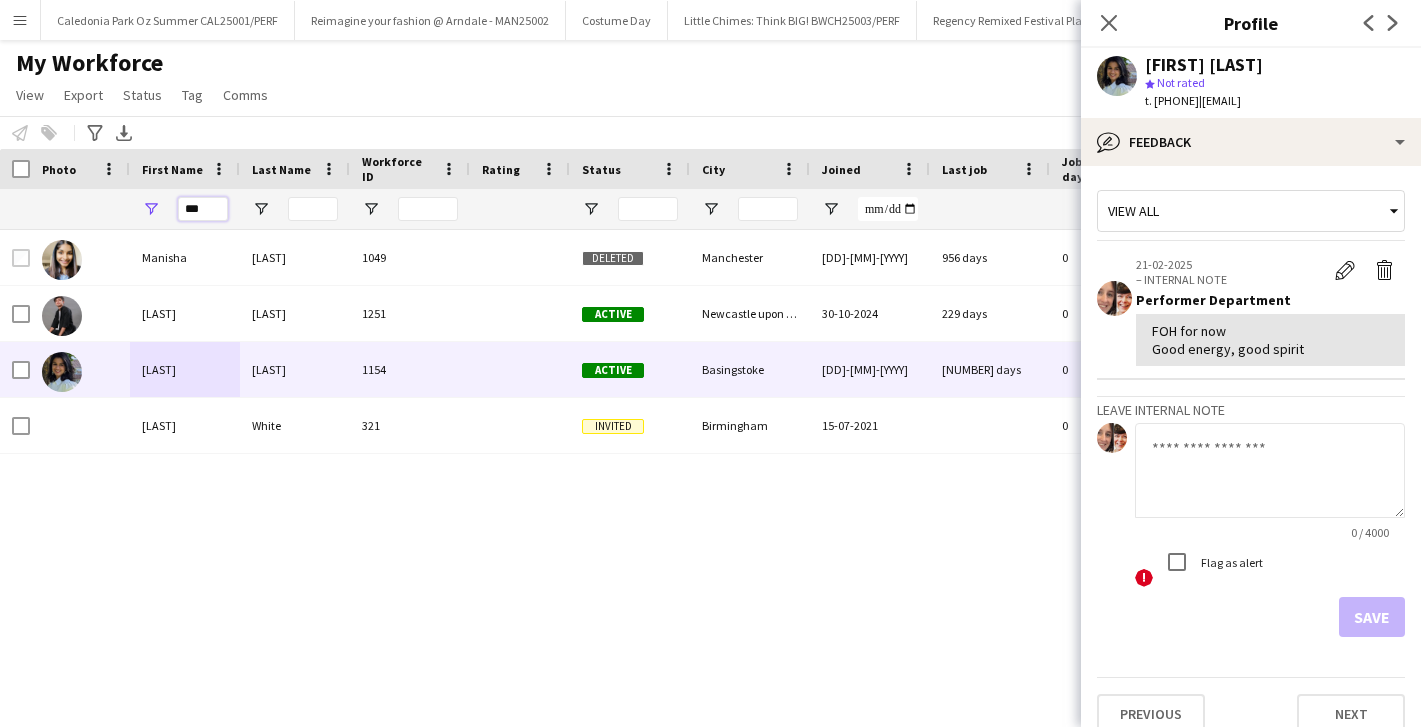 type on "****" 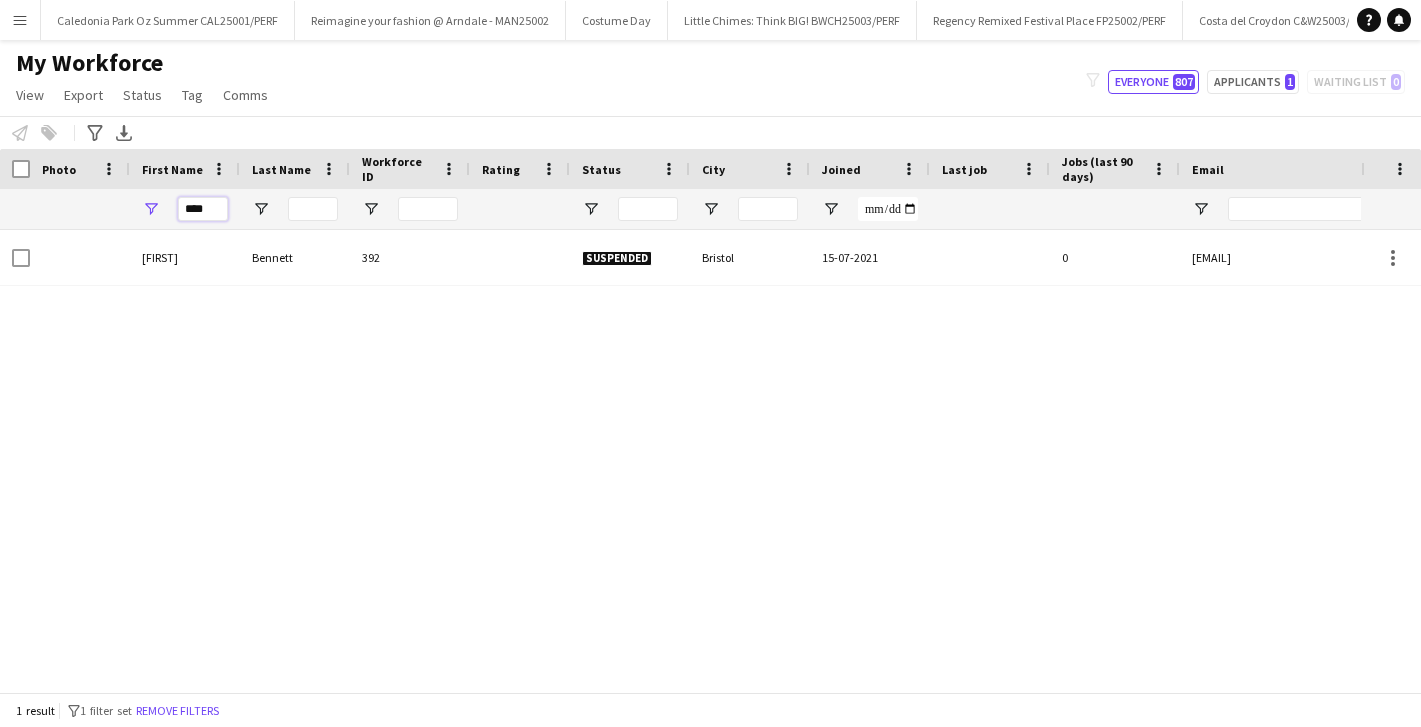 drag, startPoint x: 214, startPoint y: 207, endPoint x: 95, endPoint y: 207, distance: 119 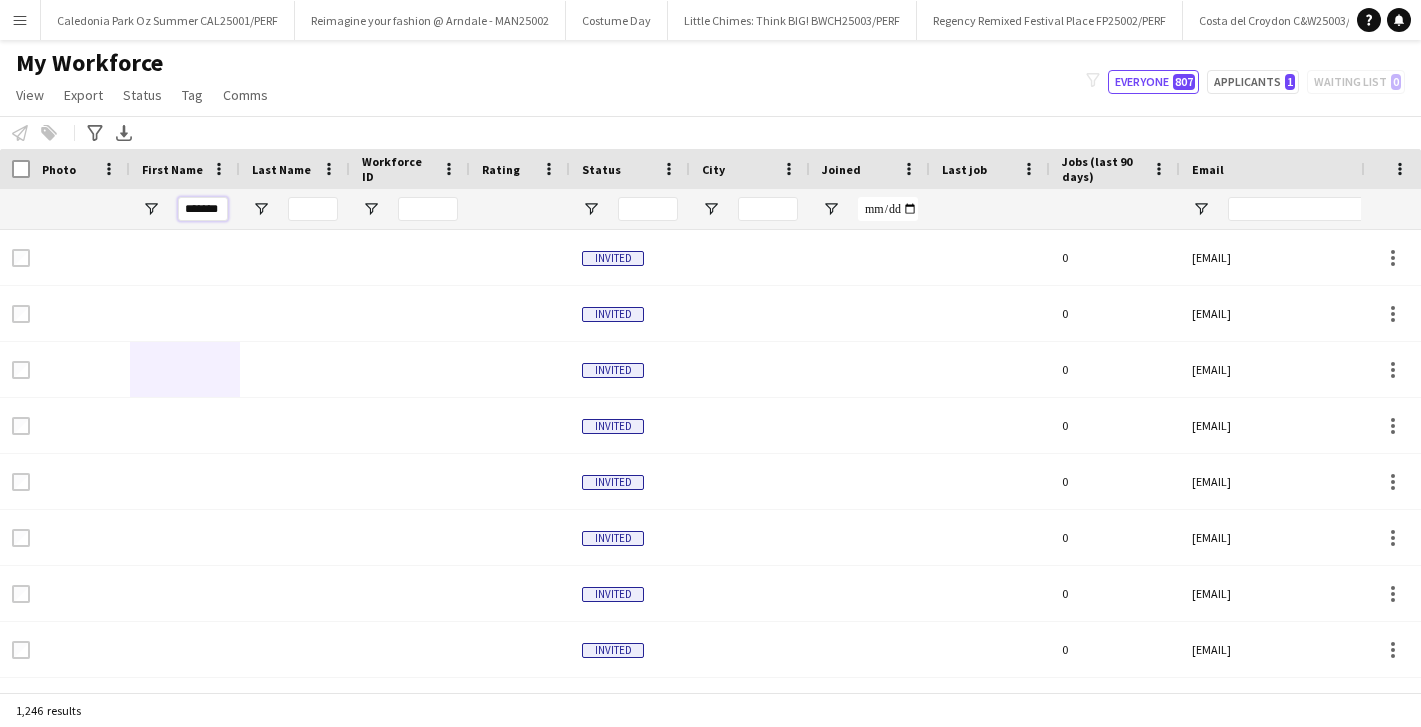 scroll, scrollTop: 0, scrollLeft: 0, axis: both 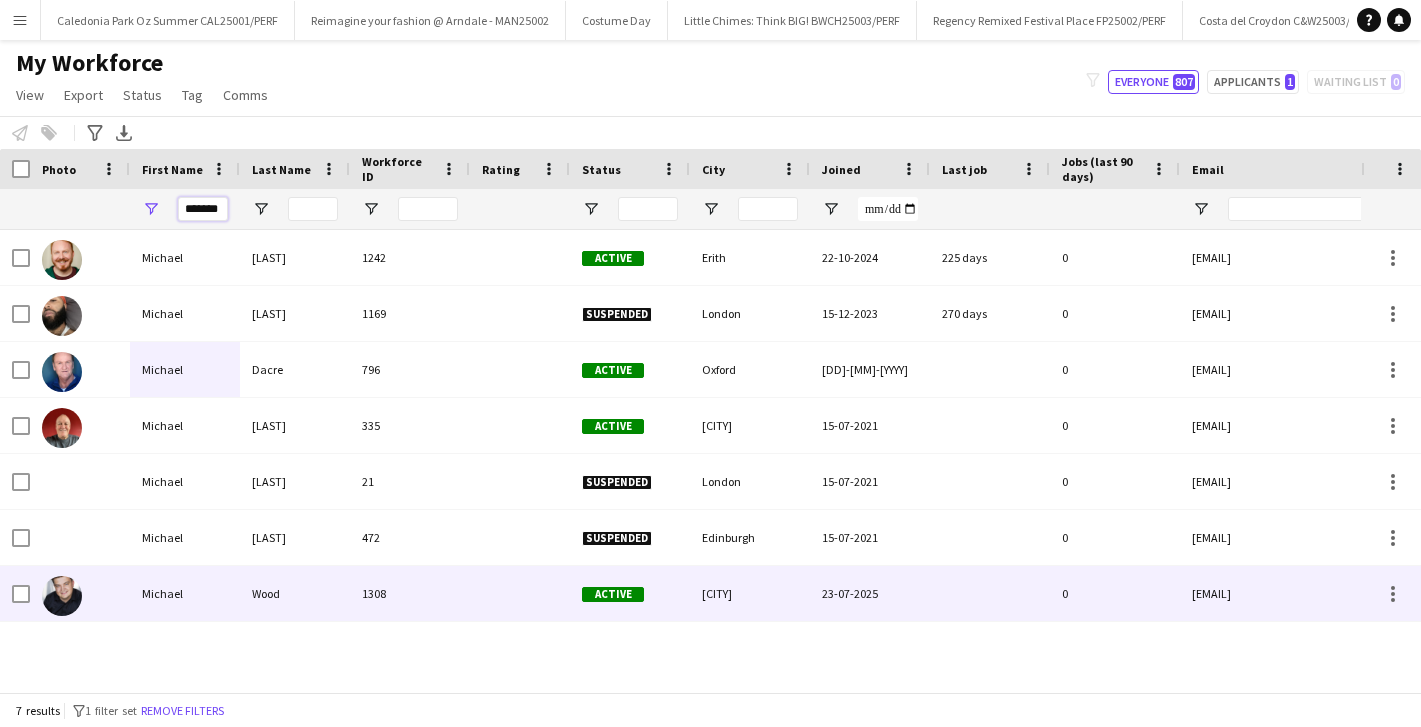 type on "*******" 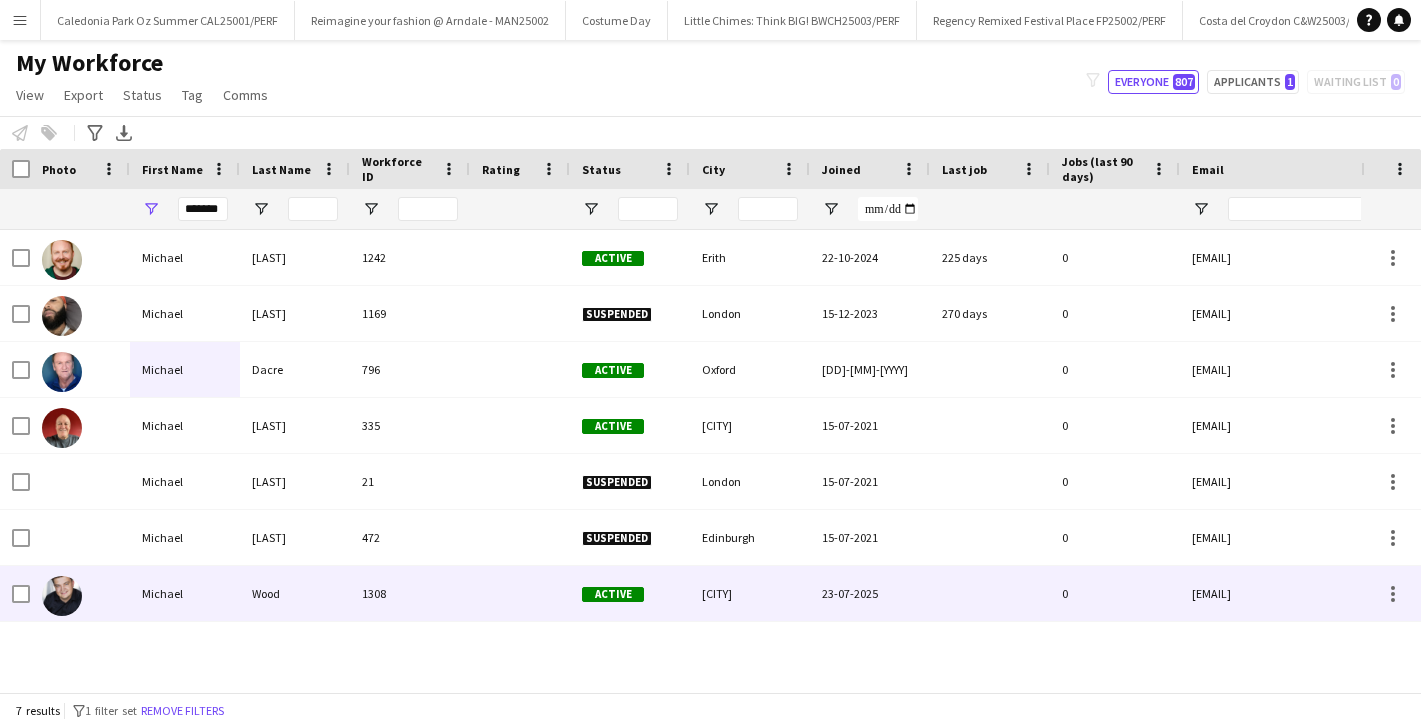 click on "Wood" at bounding box center [295, 593] 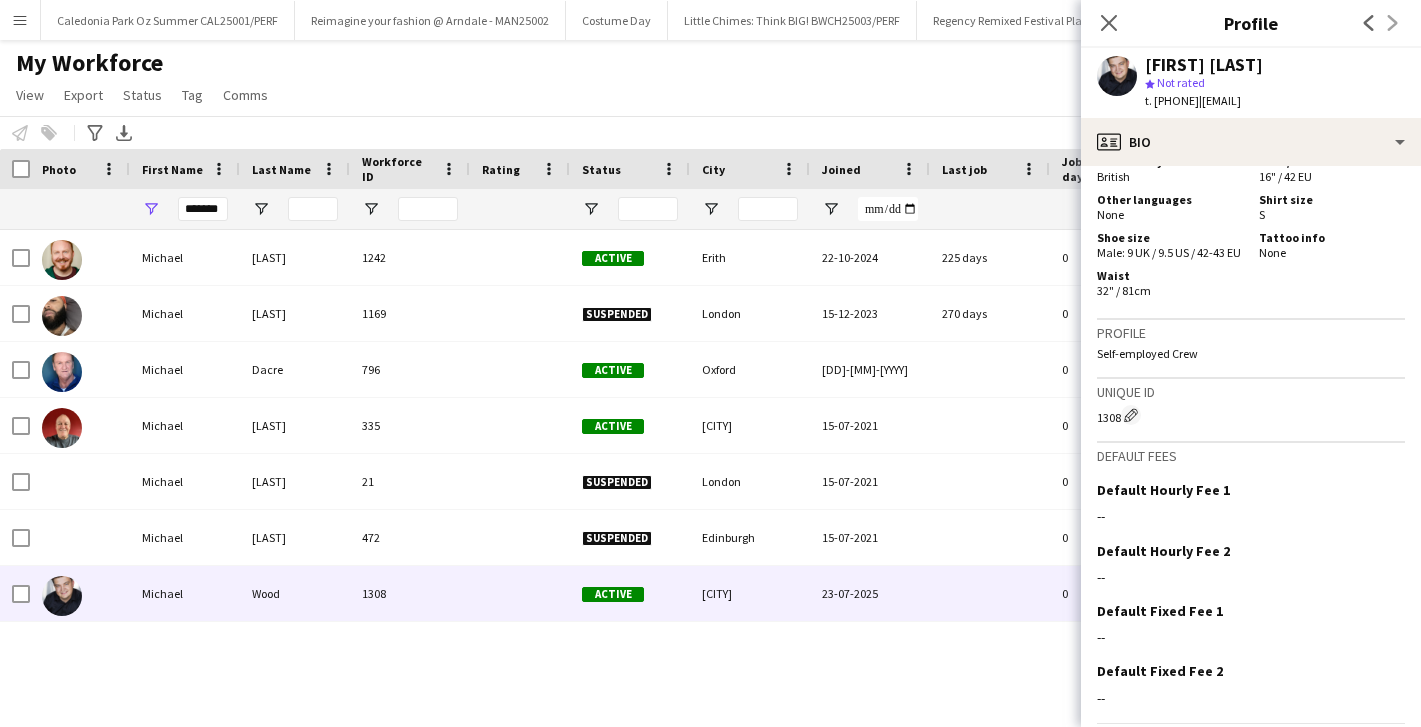 scroll, scrollTop: 1537, scrollLeft: 0, axis: vertical 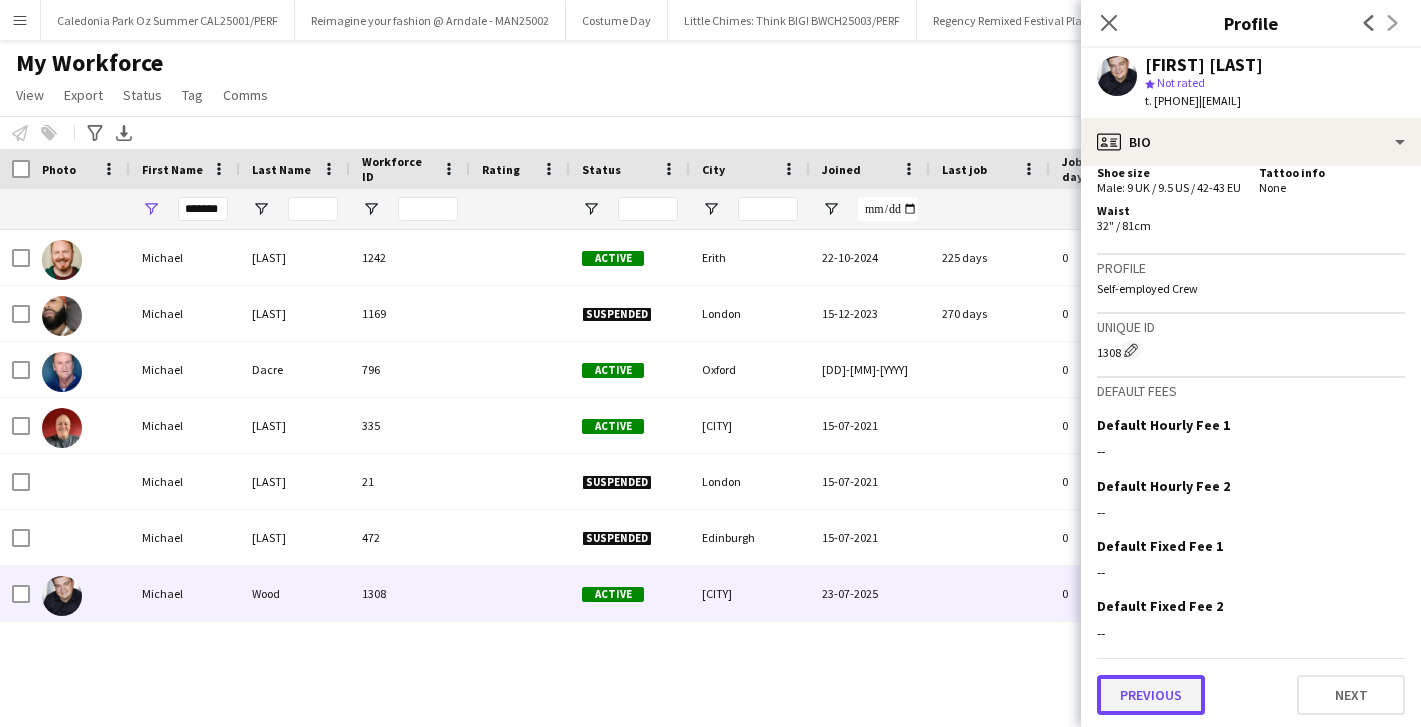 click on "Previous" 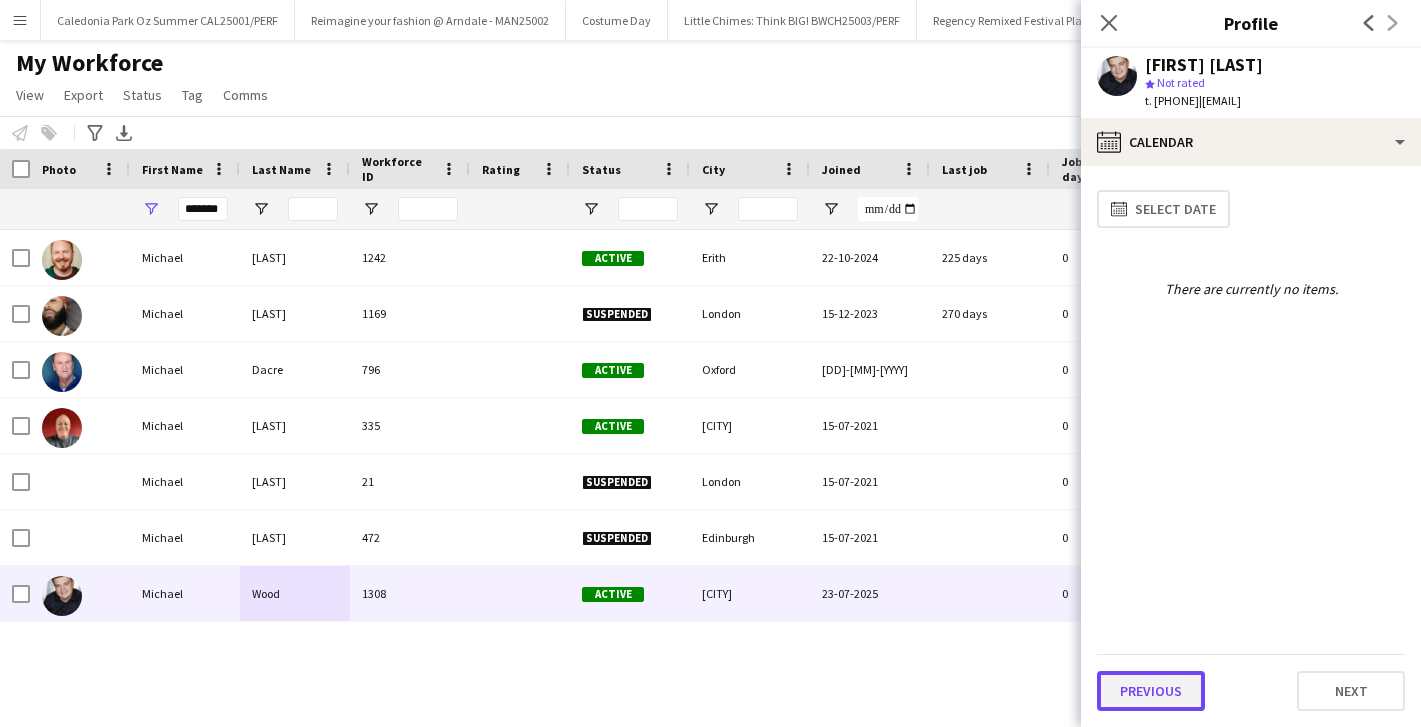 click on "Previous" 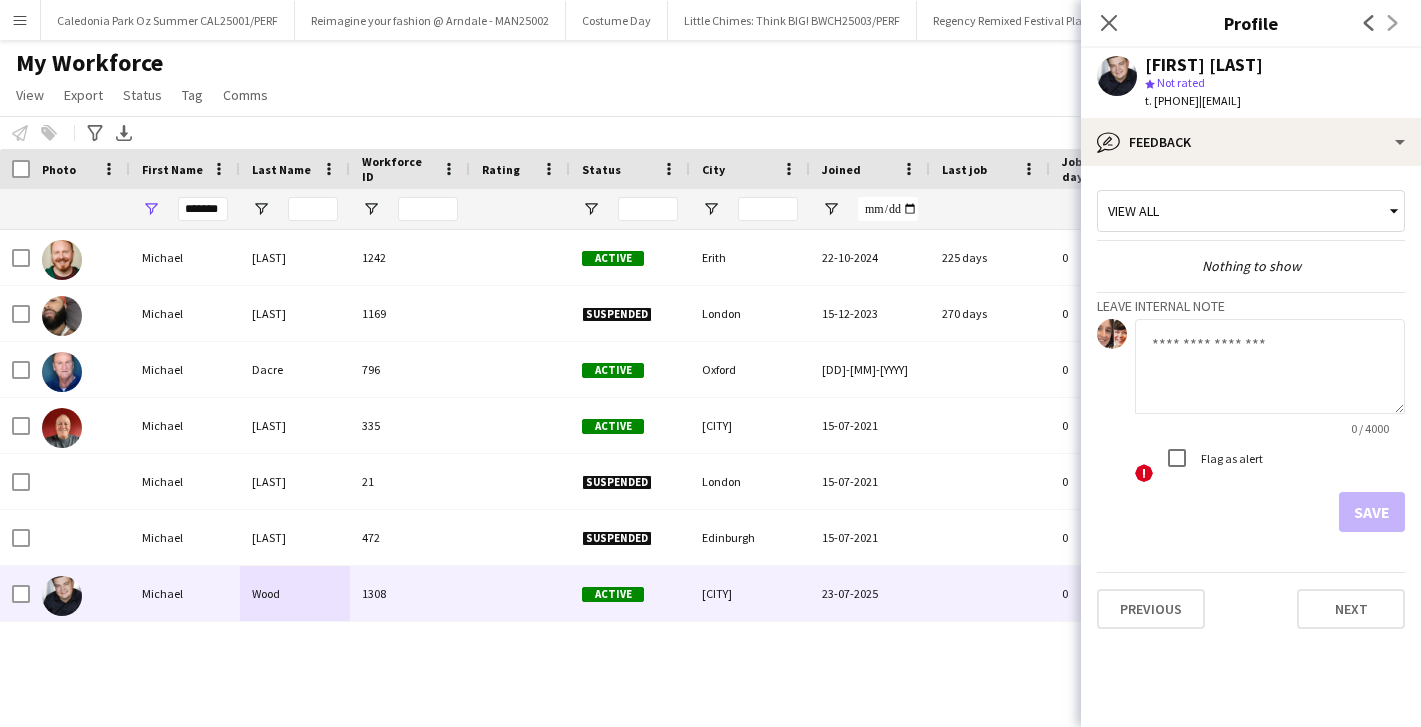 click 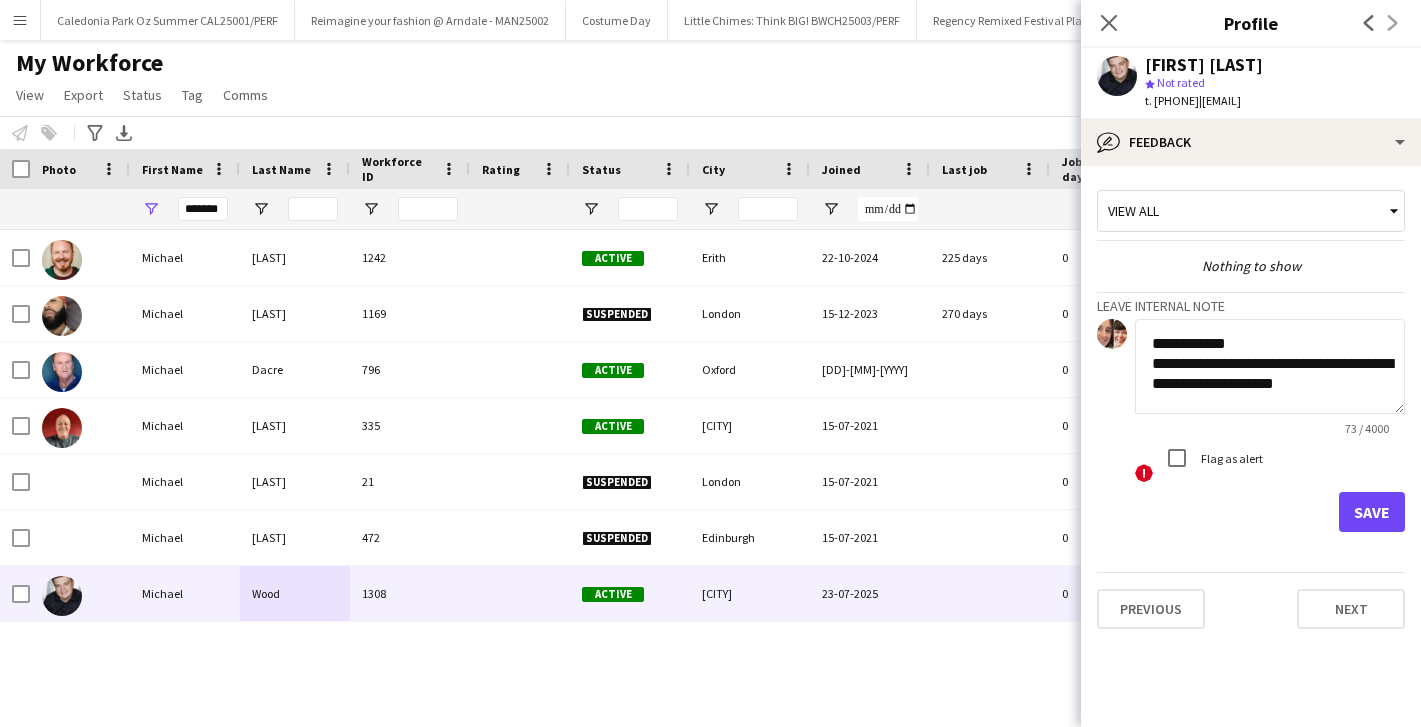 scroll, scrollTop: 1, scrollLeft: 0, axis: vertical 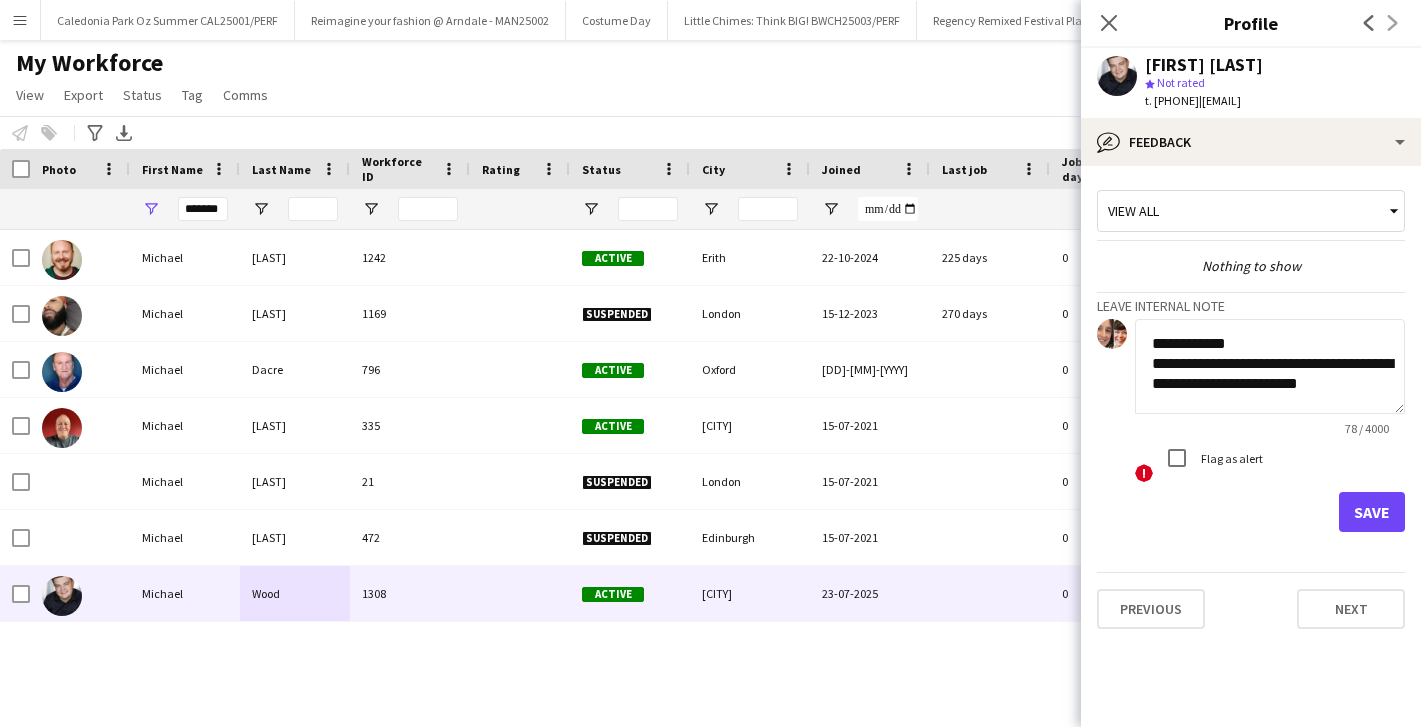 click on "**********" 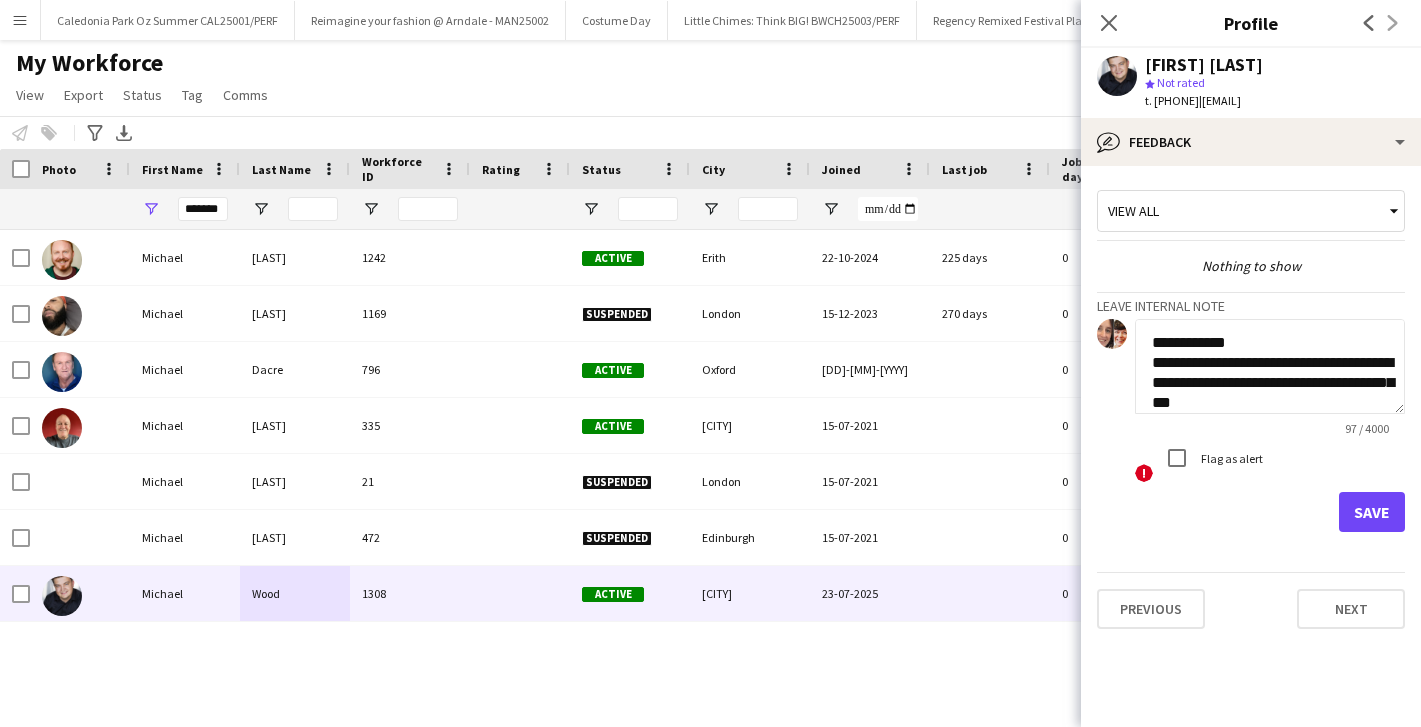 type on "**********" 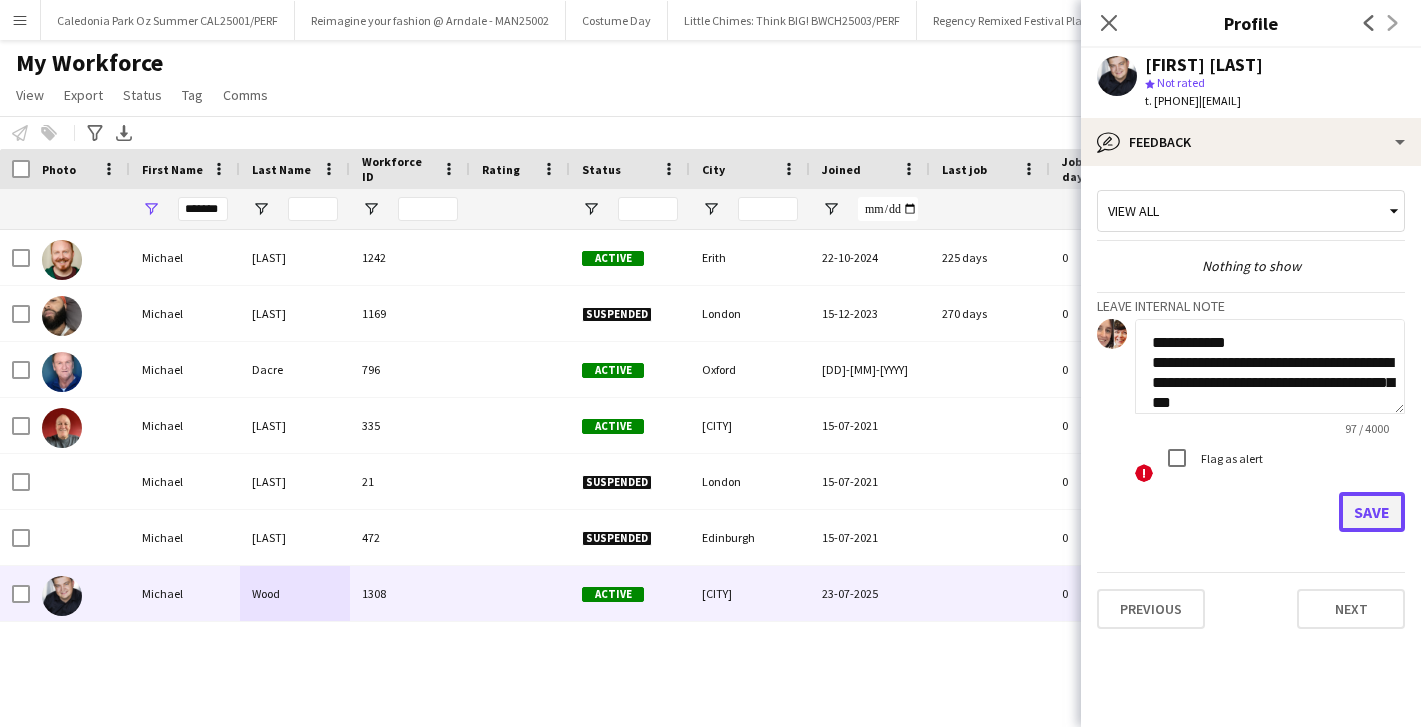 click on "Save" 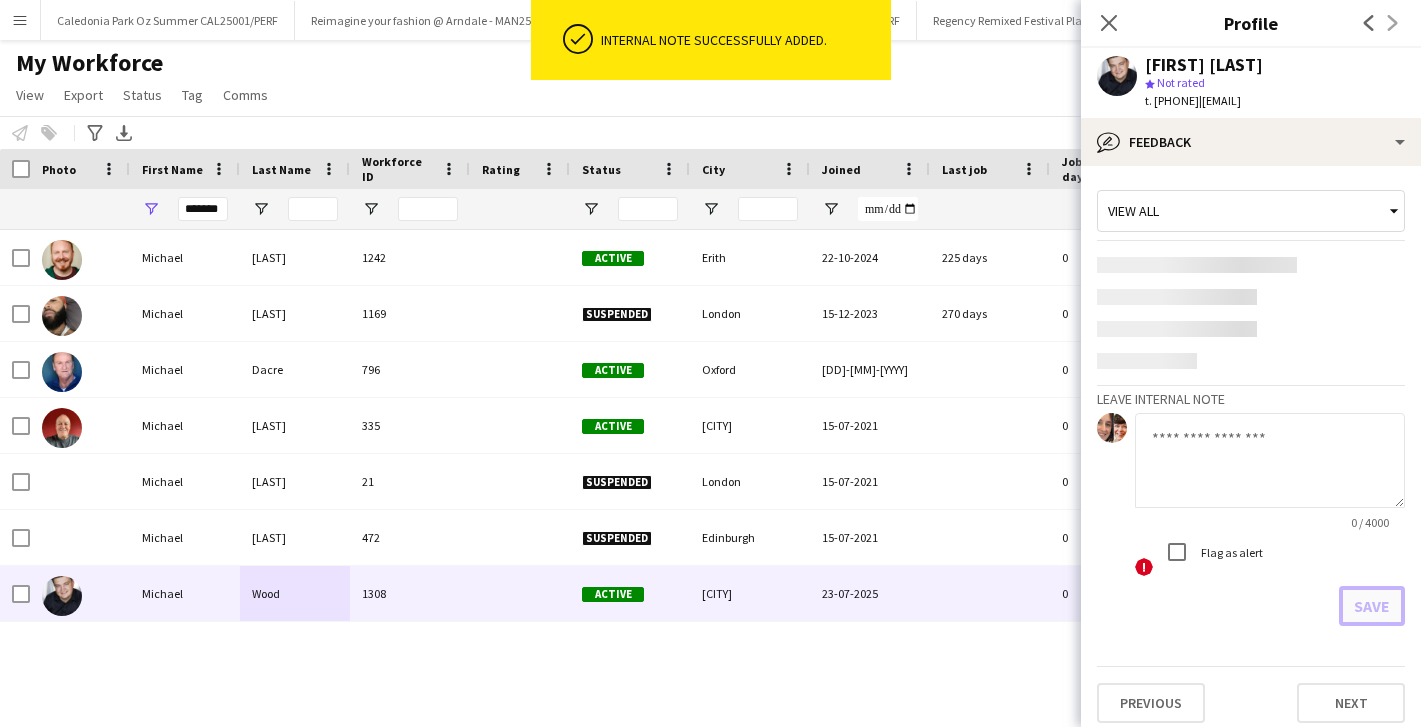 scroll, scrollTop: 0, scrollLeft: 0, axis: both 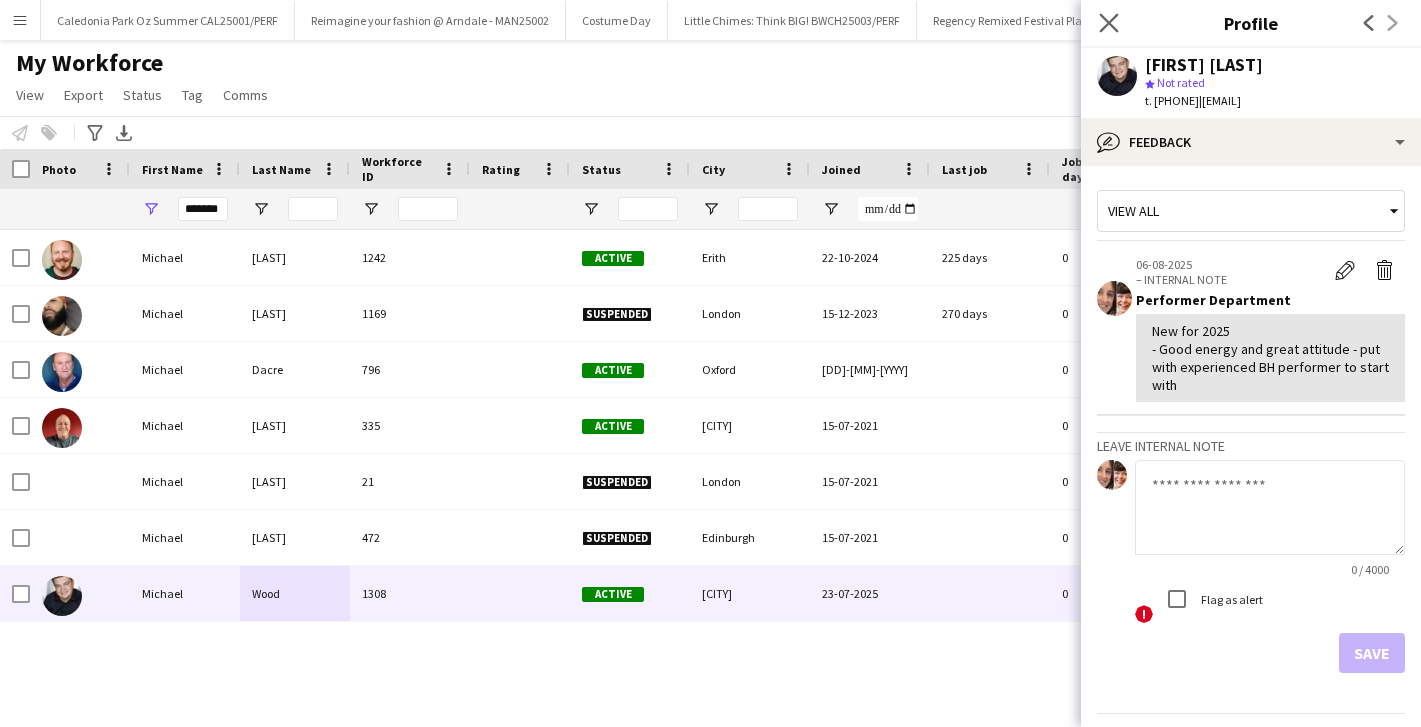 click on "Close pop-in" 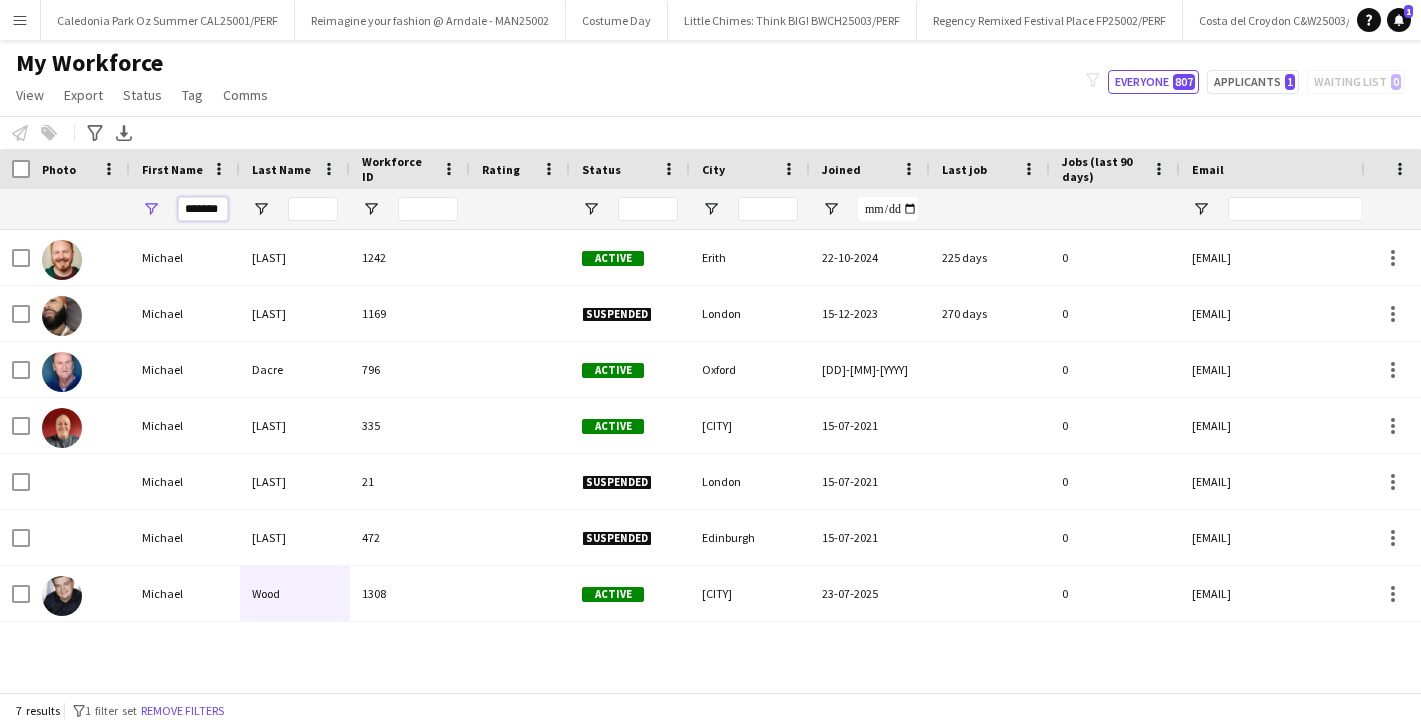 click on "*******" at bounding box center (203, 209) 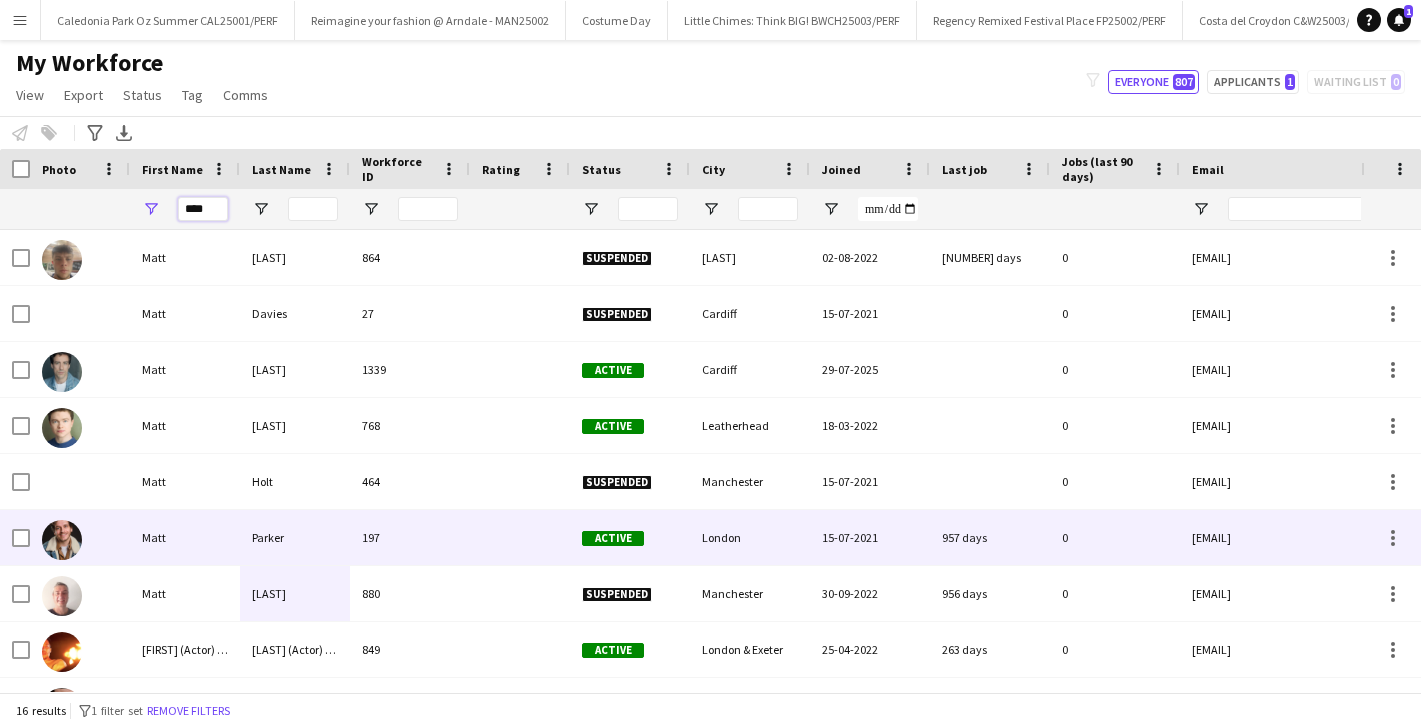 type on "****" 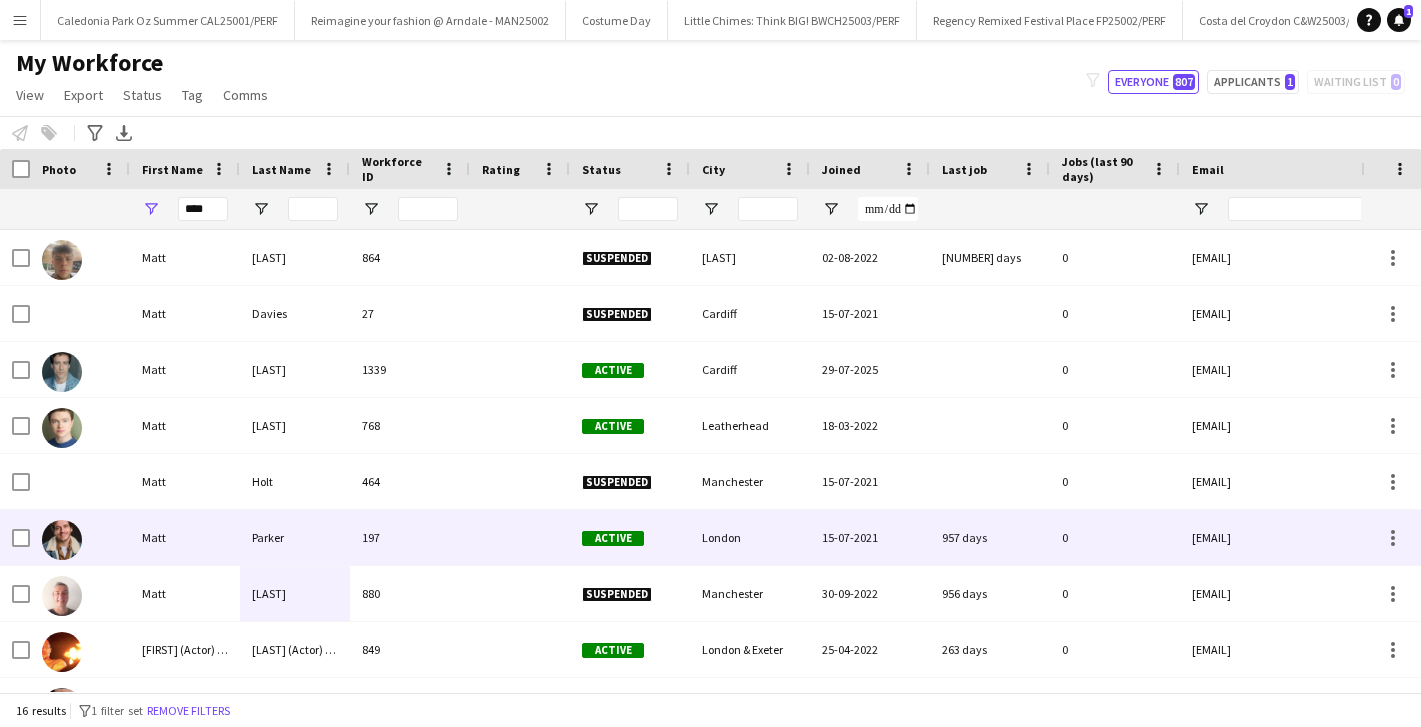 click on "Parker" at bounding box center [295, 537] 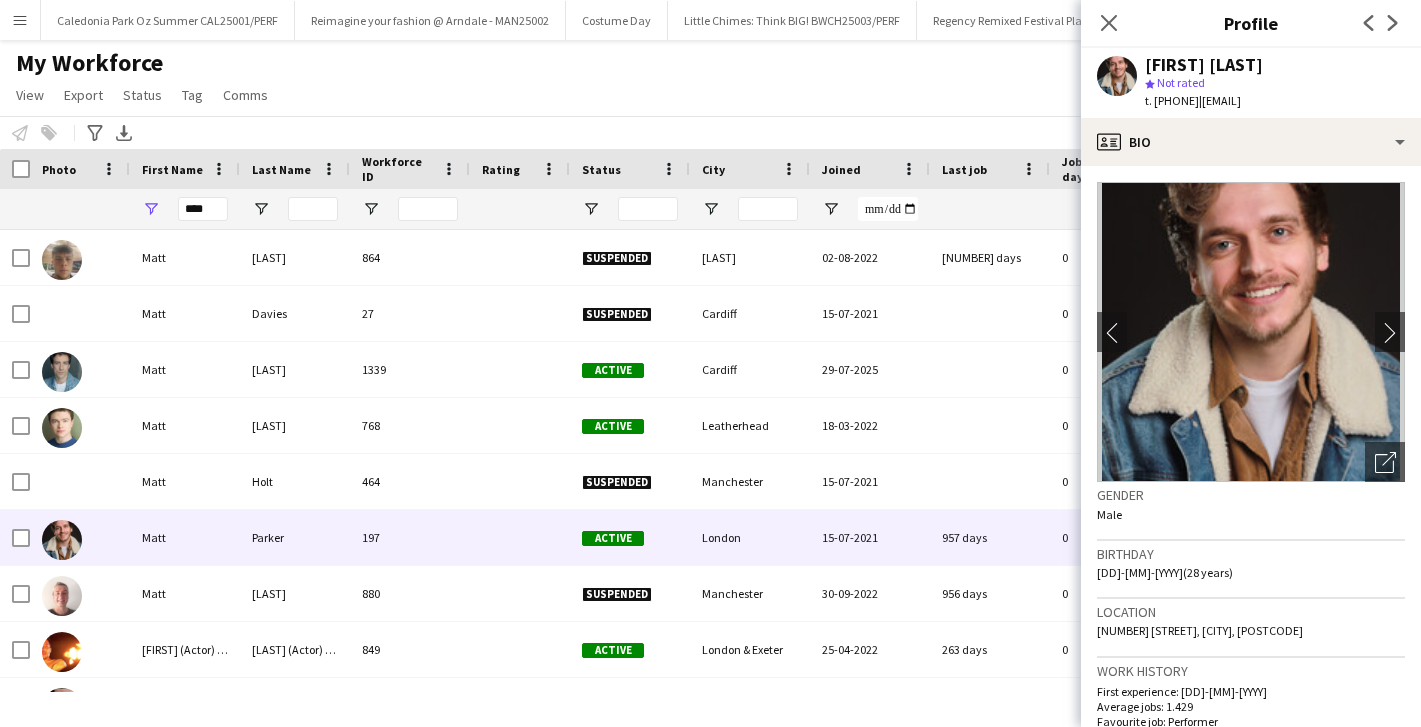 scroll, scrollTop: 1319, scrollLeft: 0, axis: vertical 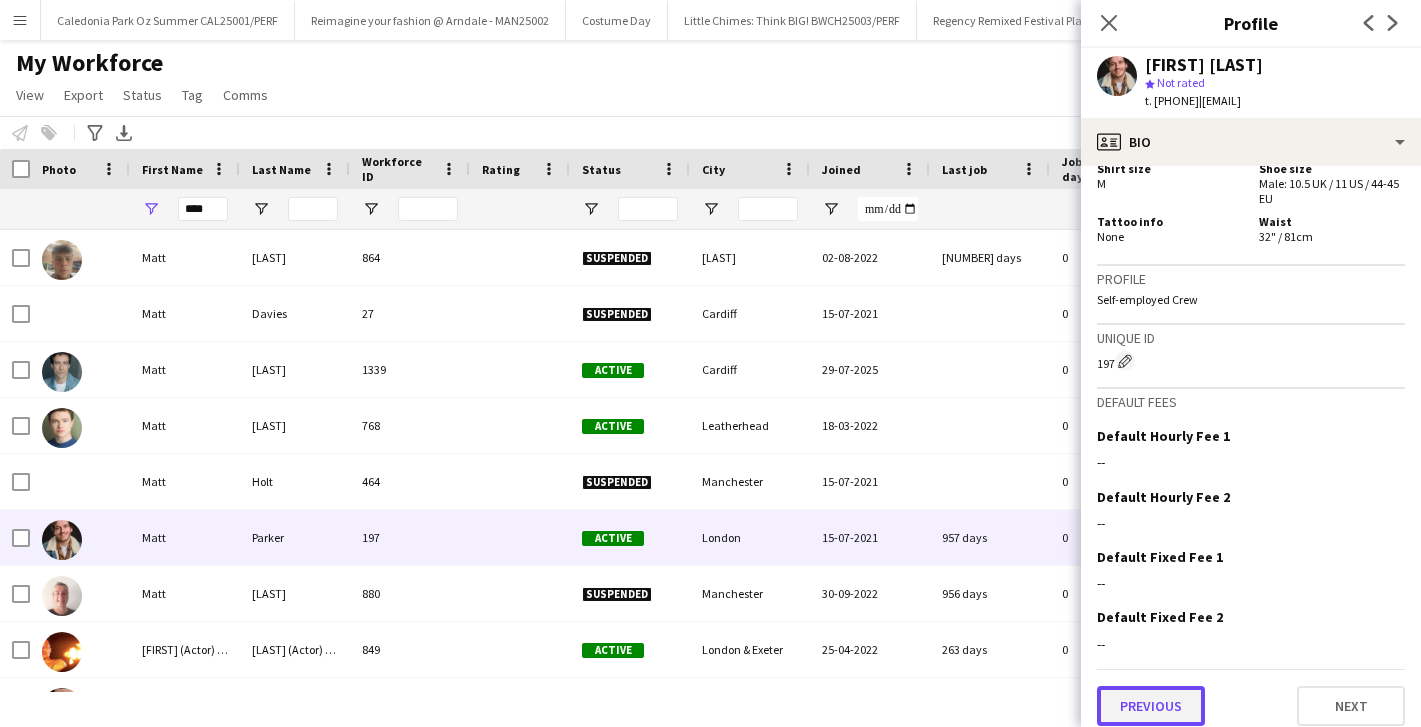 click on "Previous" 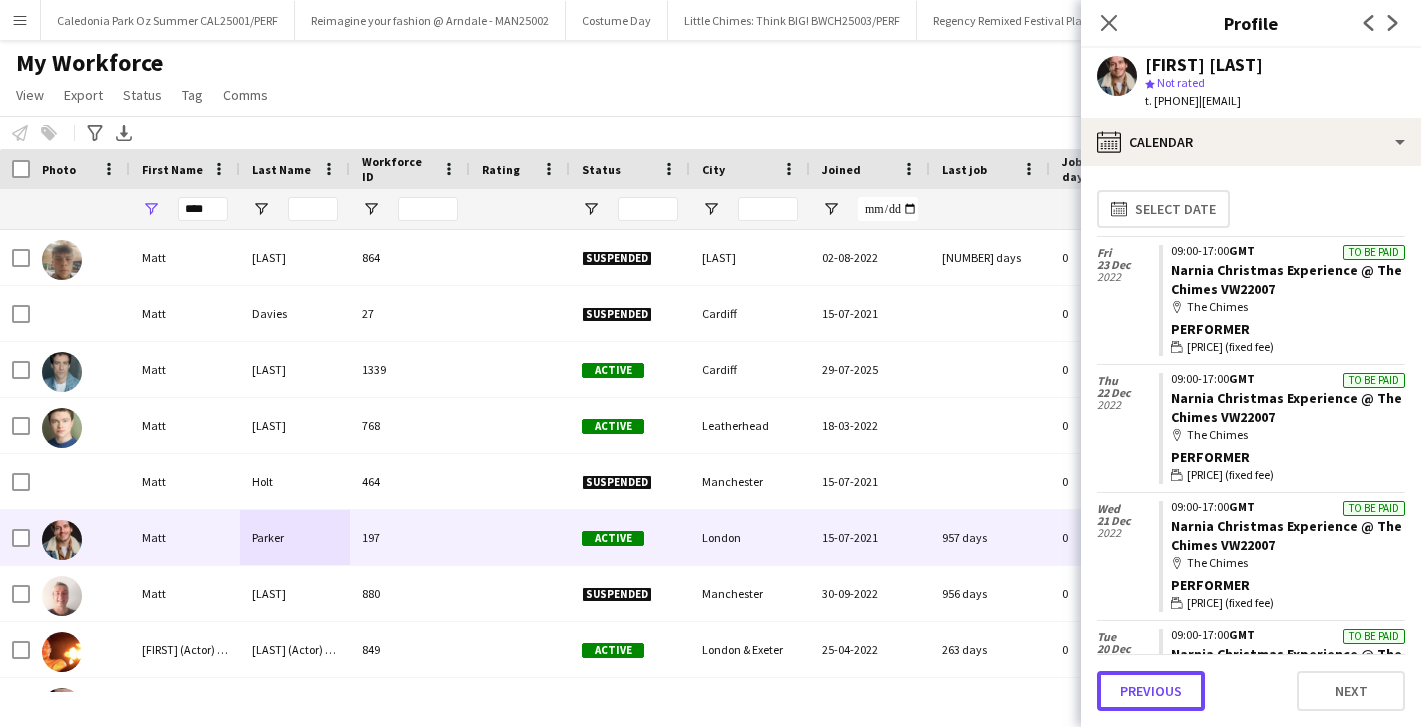 click on "Previous" 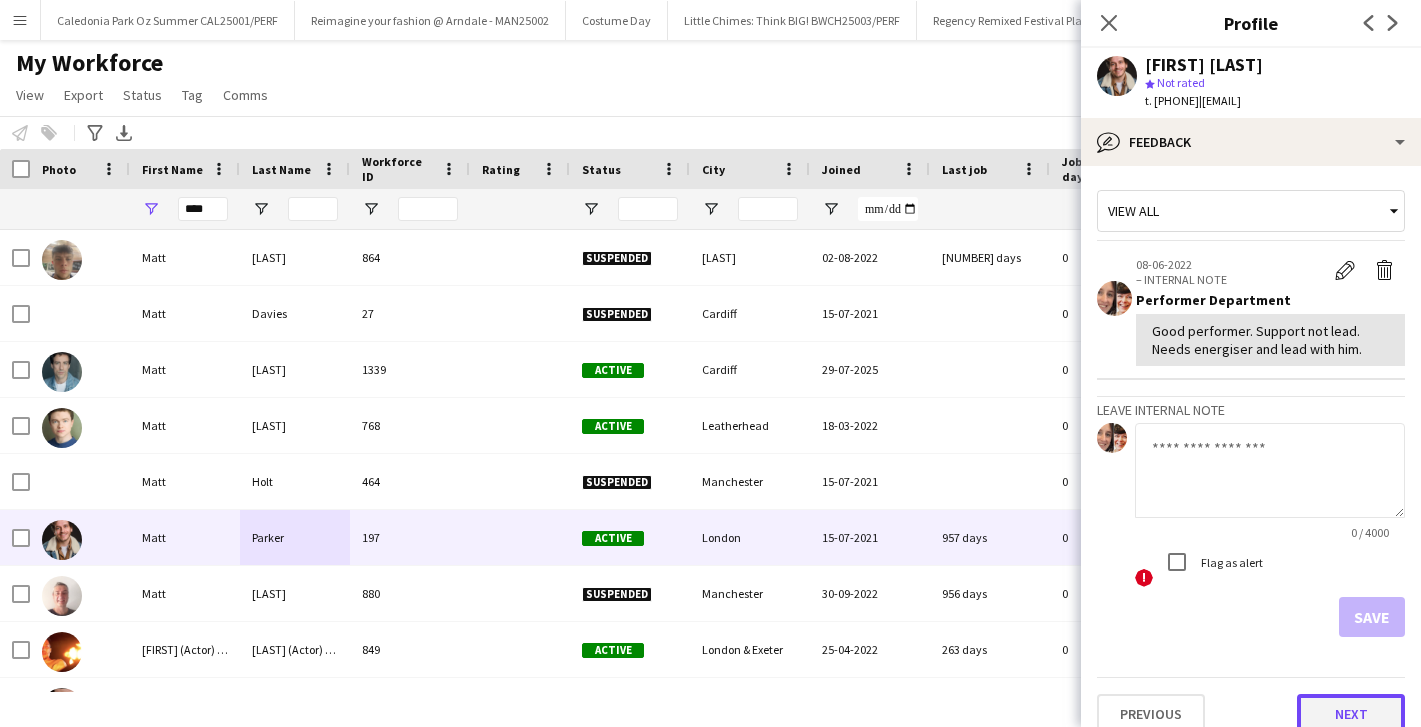 click on "Next" 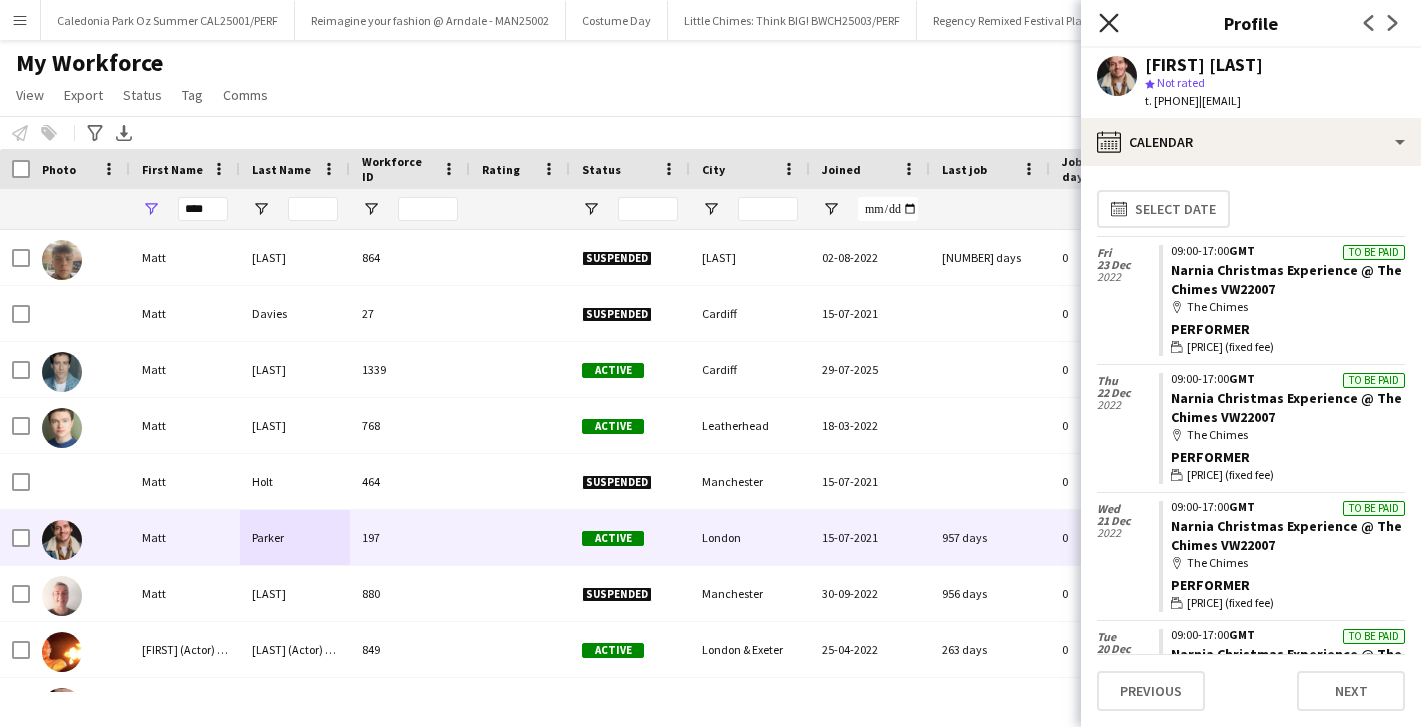 click on "Close pop-in" 